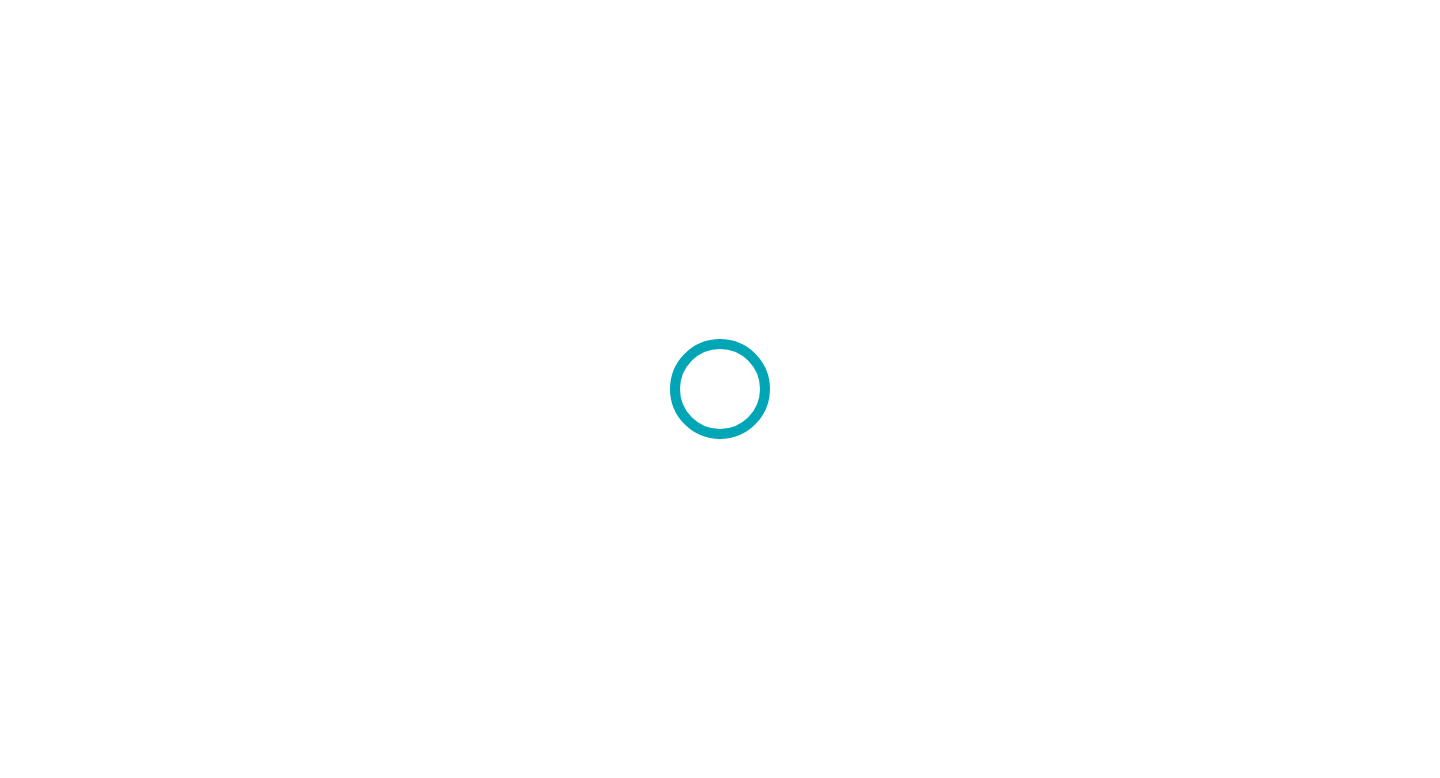 scroll, scrollTop: 0, scrollLeft: 0, axis: both 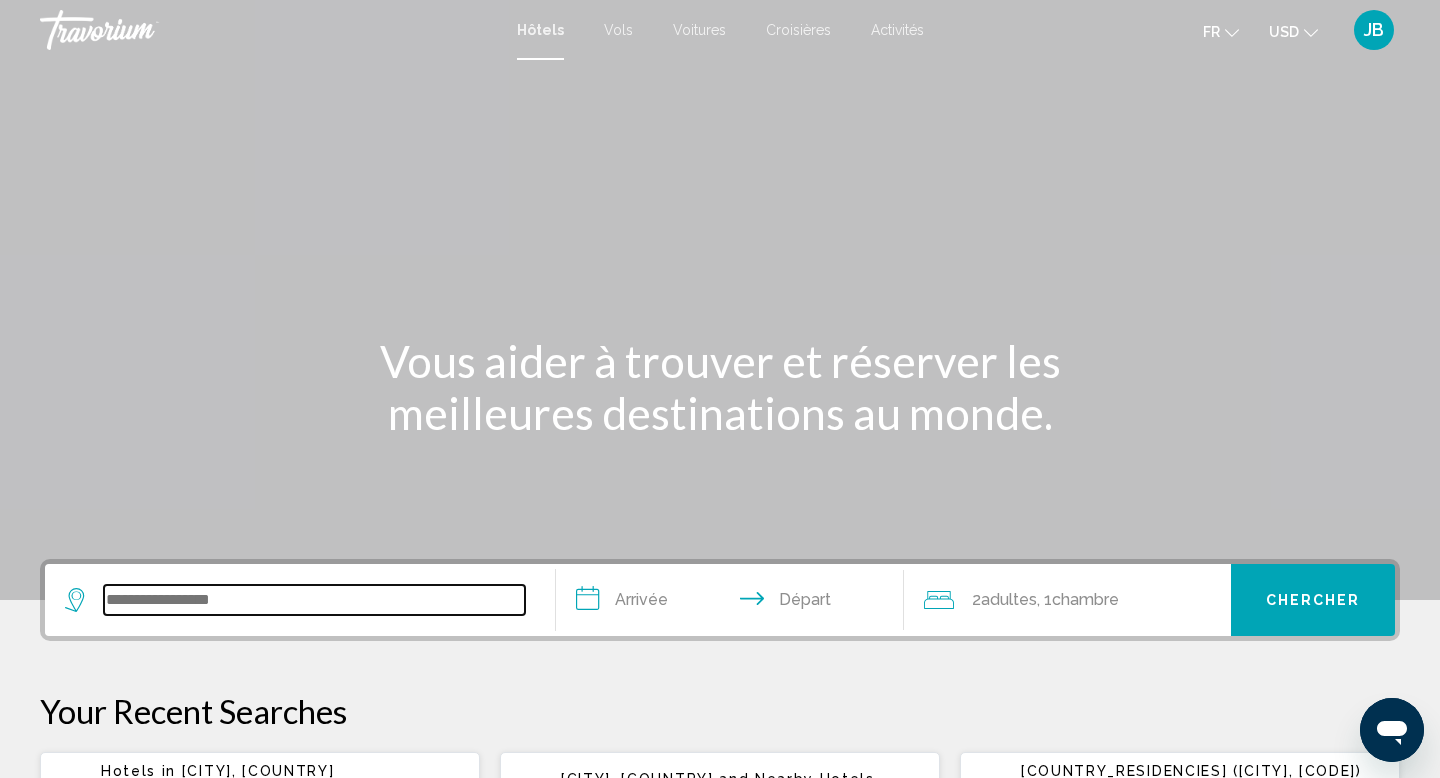click at bounding box center (314, 600) 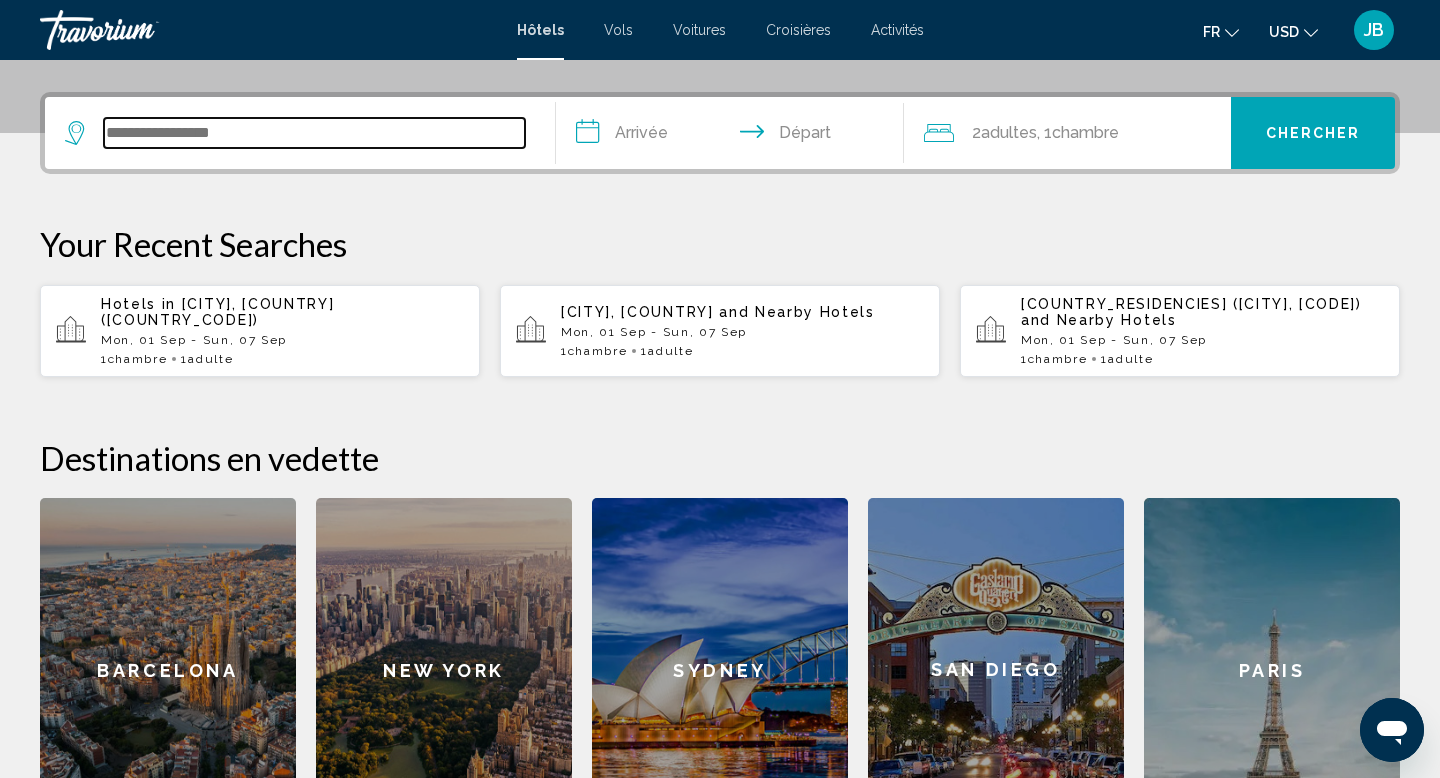 scroll, scrollTop: 494, scrollLeft: 0, axis: vertical 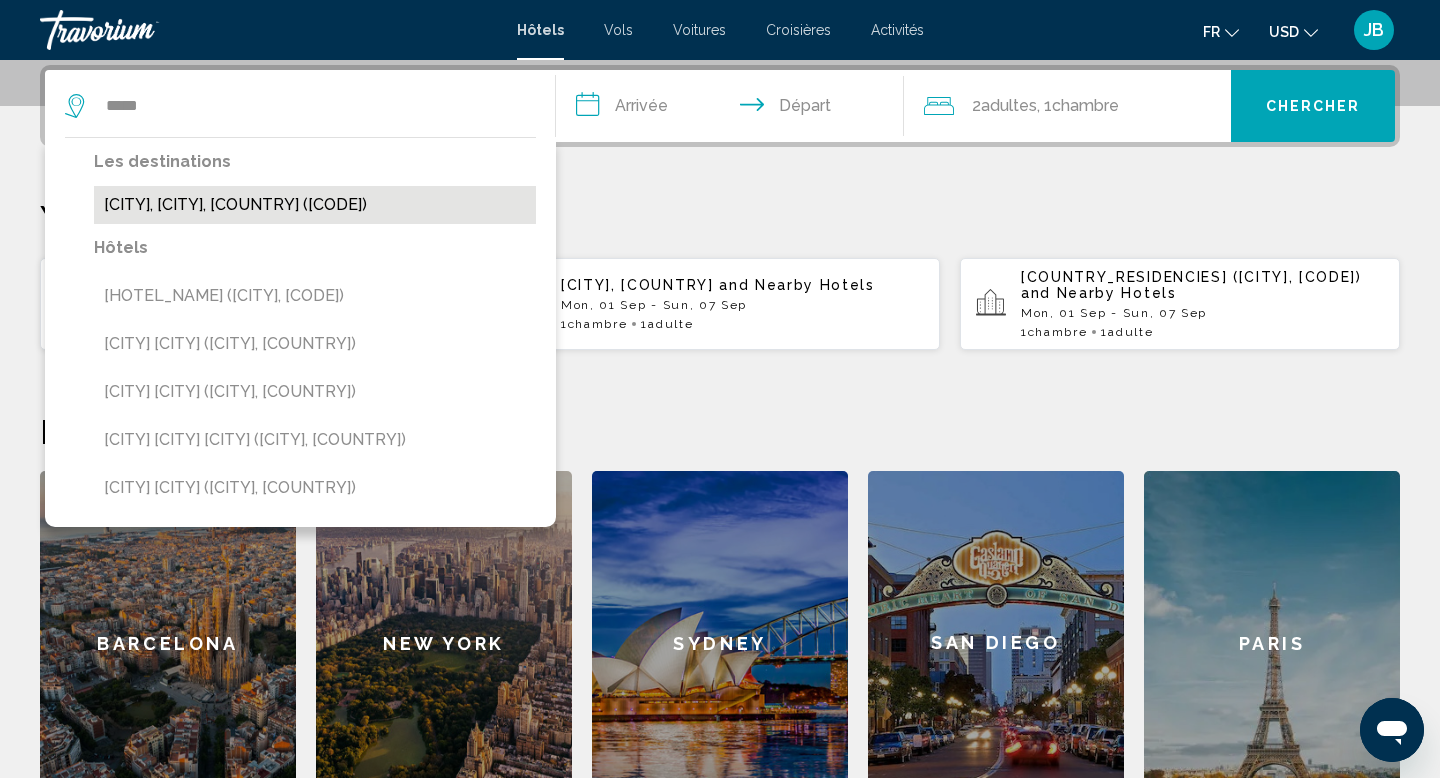 click on "[CITY], [CITY], [COUNTRY] ([CODE])" at bounding box center [315, 205] 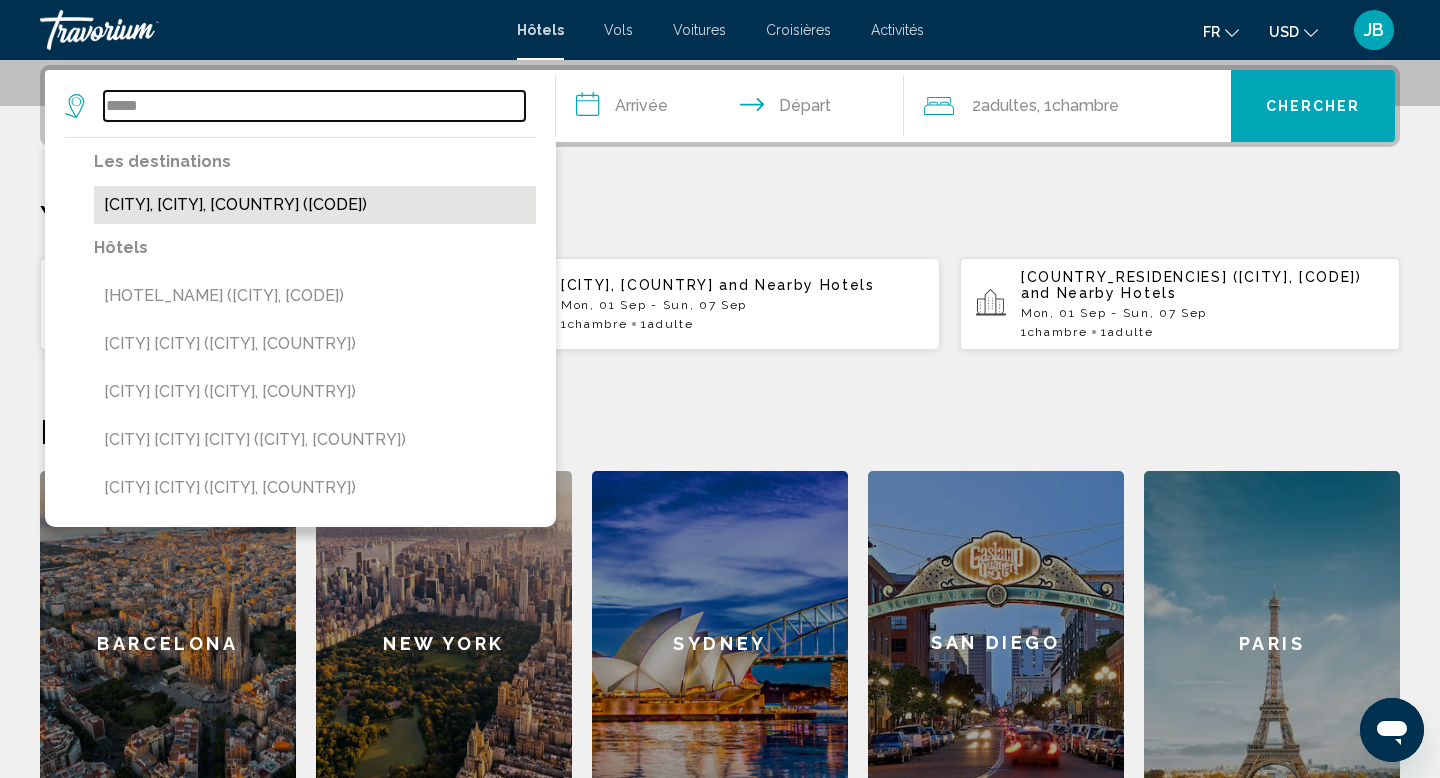 type on "**********" 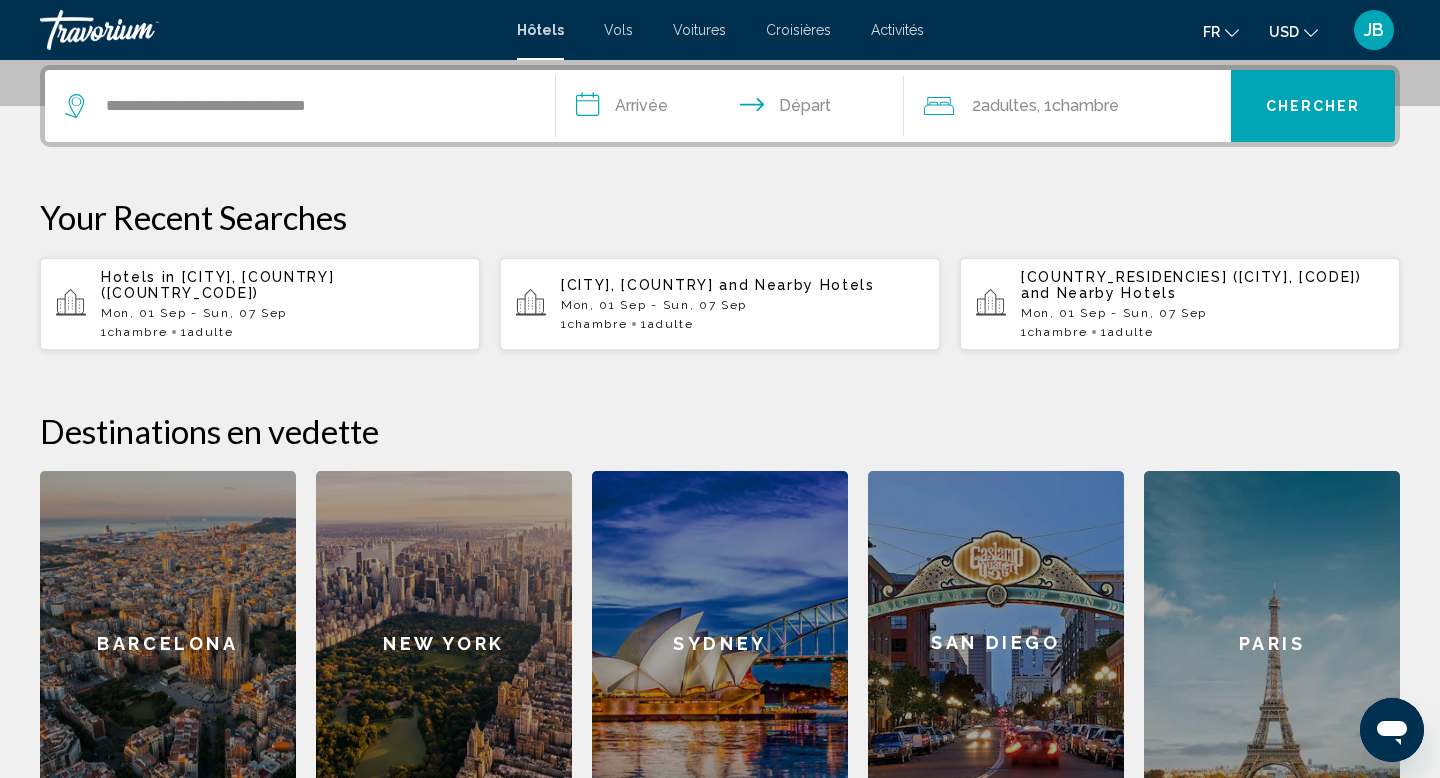 click on "**********" at bounding box center [734, 109] 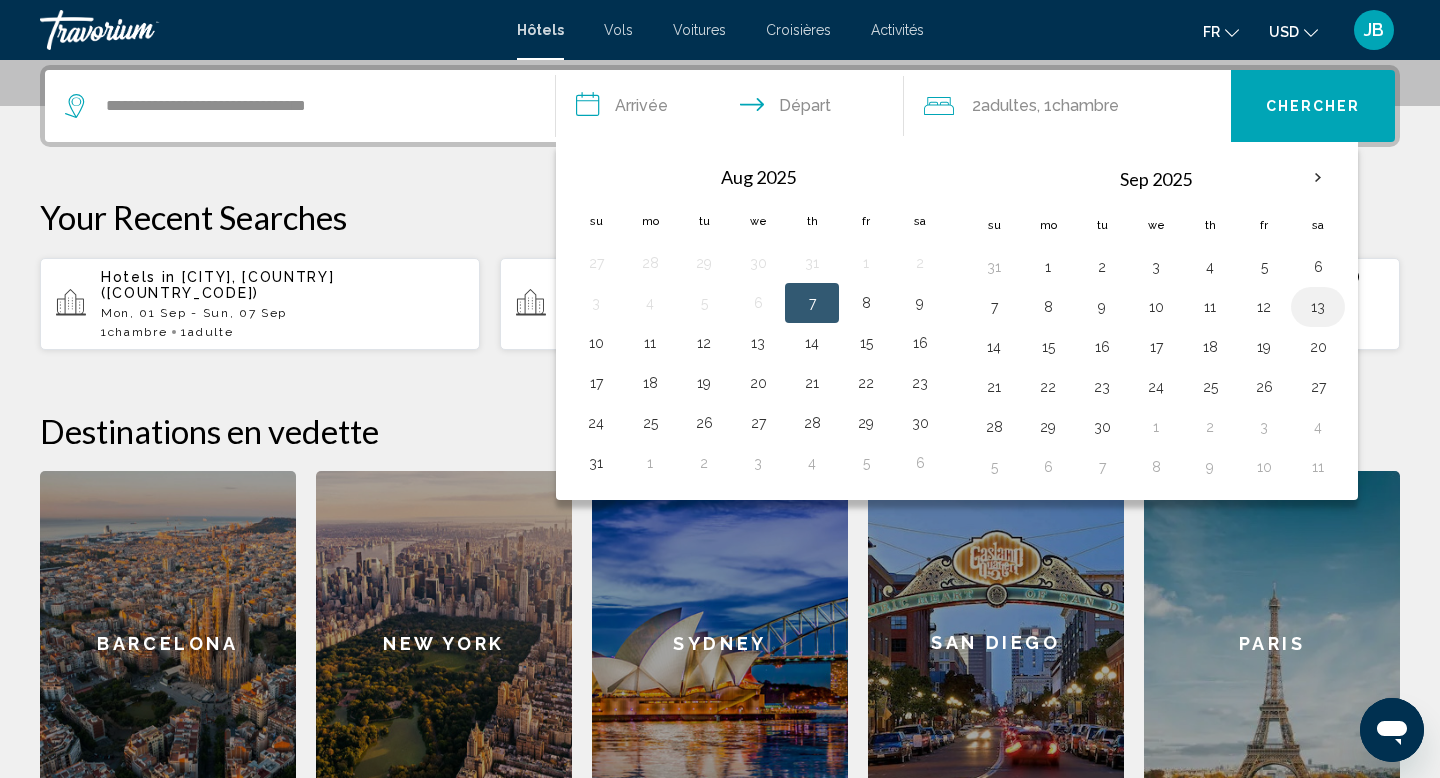 click on "13" at bounding box center [1318, 307] 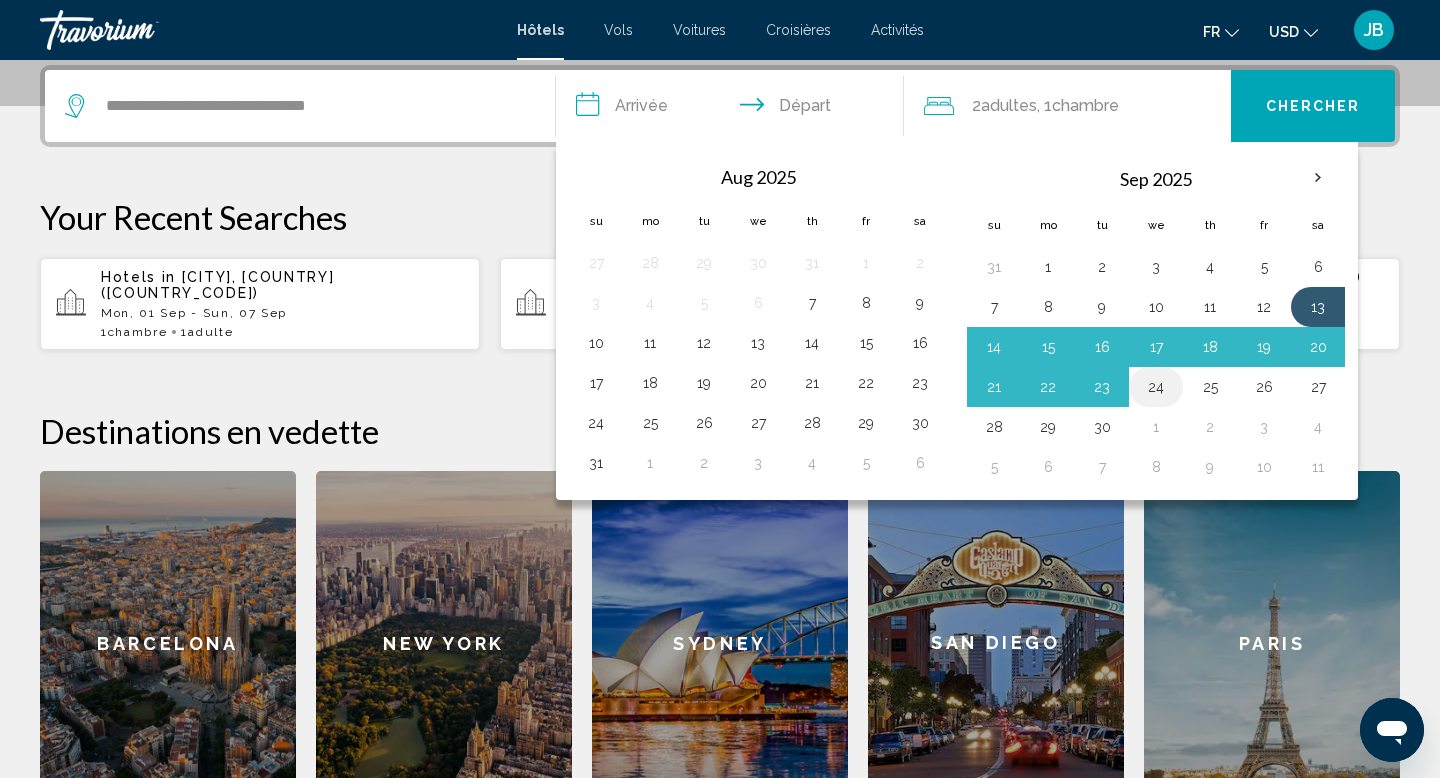 click on "24" at bounding box center (1156, 387) 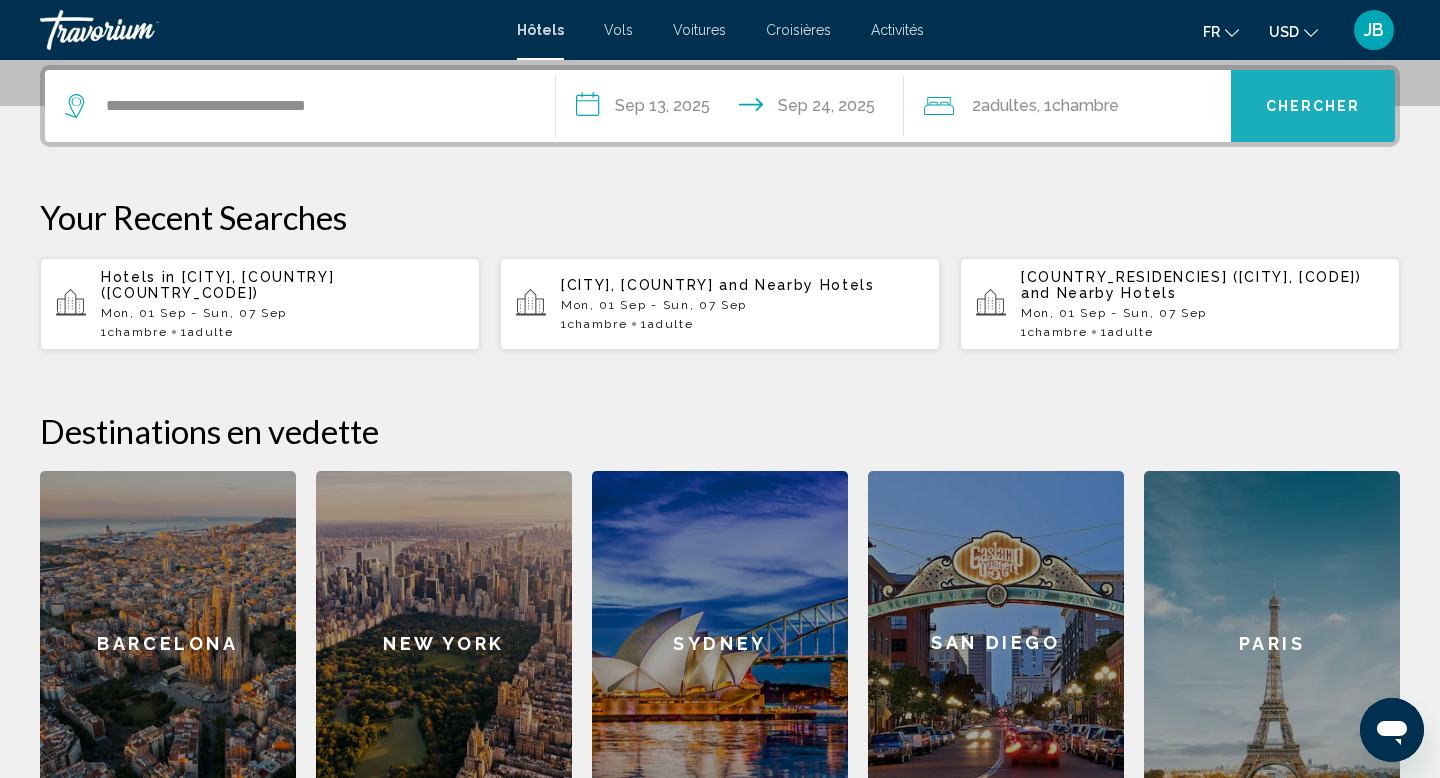 click on "Chercher" at bounding box center [1313, 107] 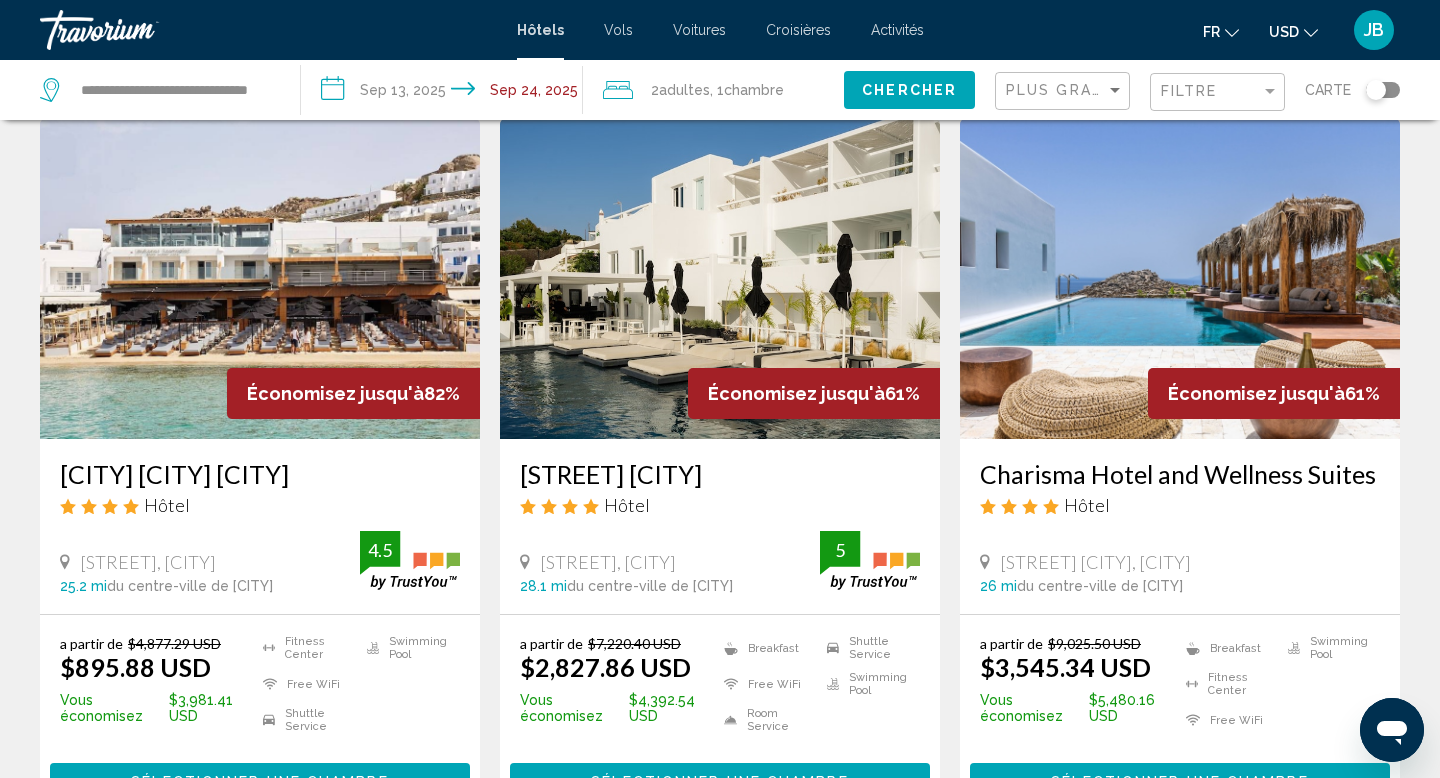 scroll, scrollTop: 0, scrollLeft: 0, axis: both 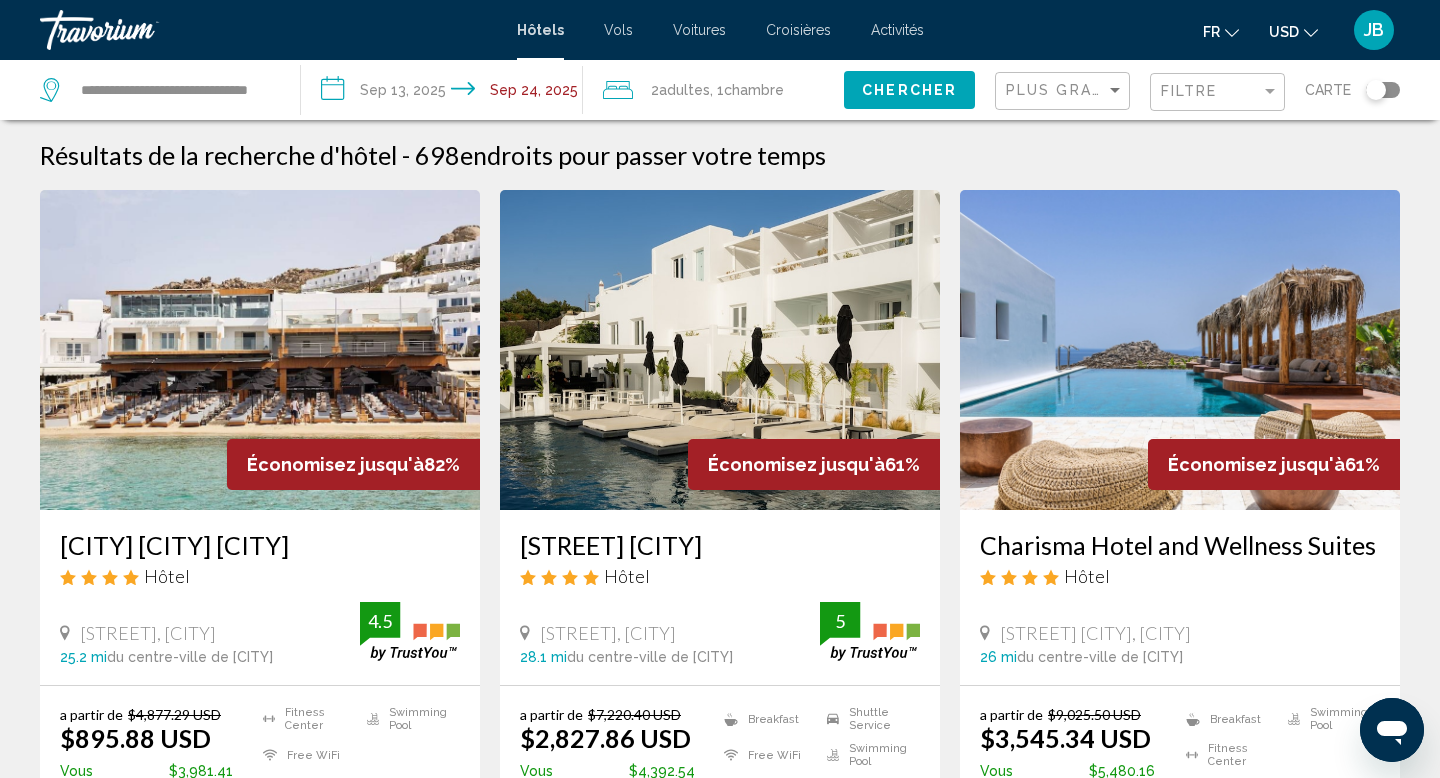 click 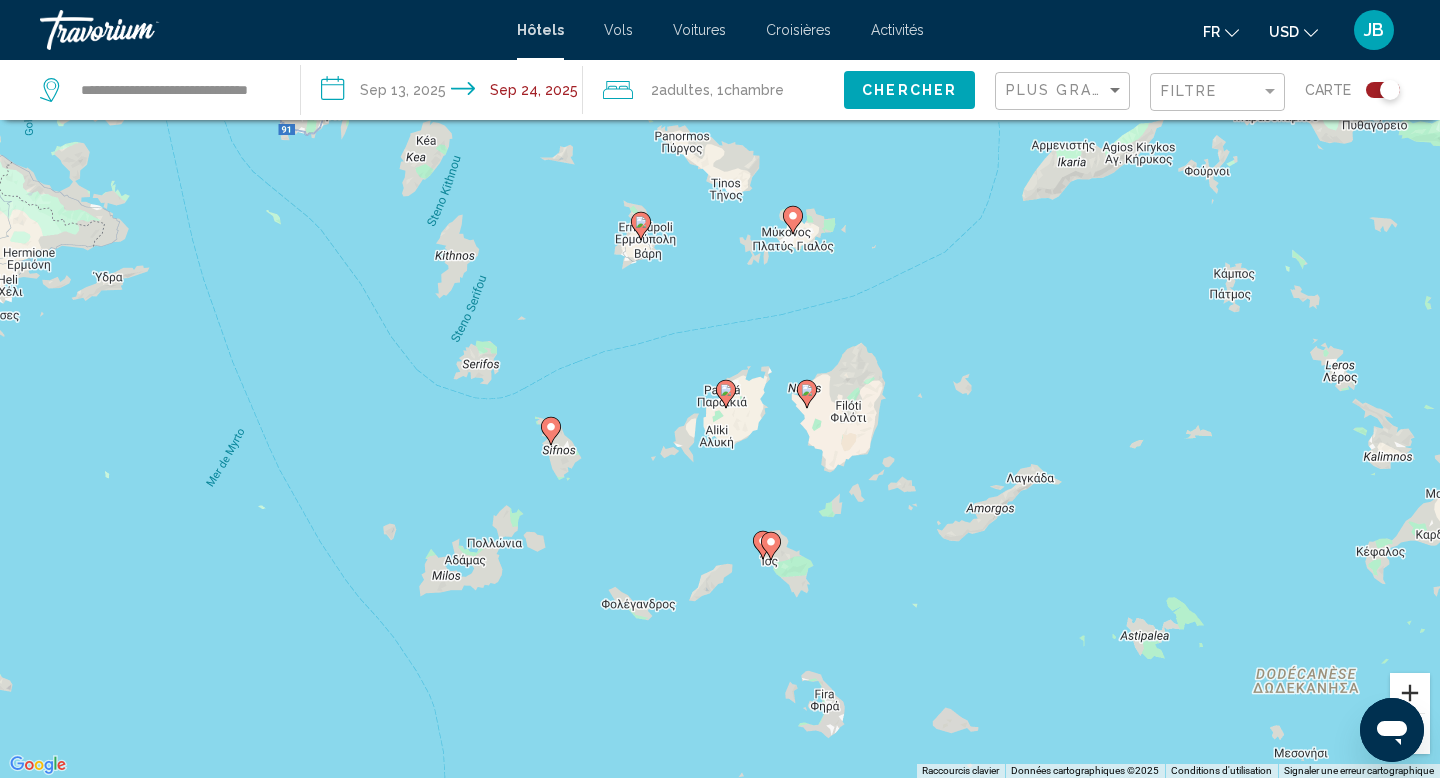 click at bounding box center (1410, 693) 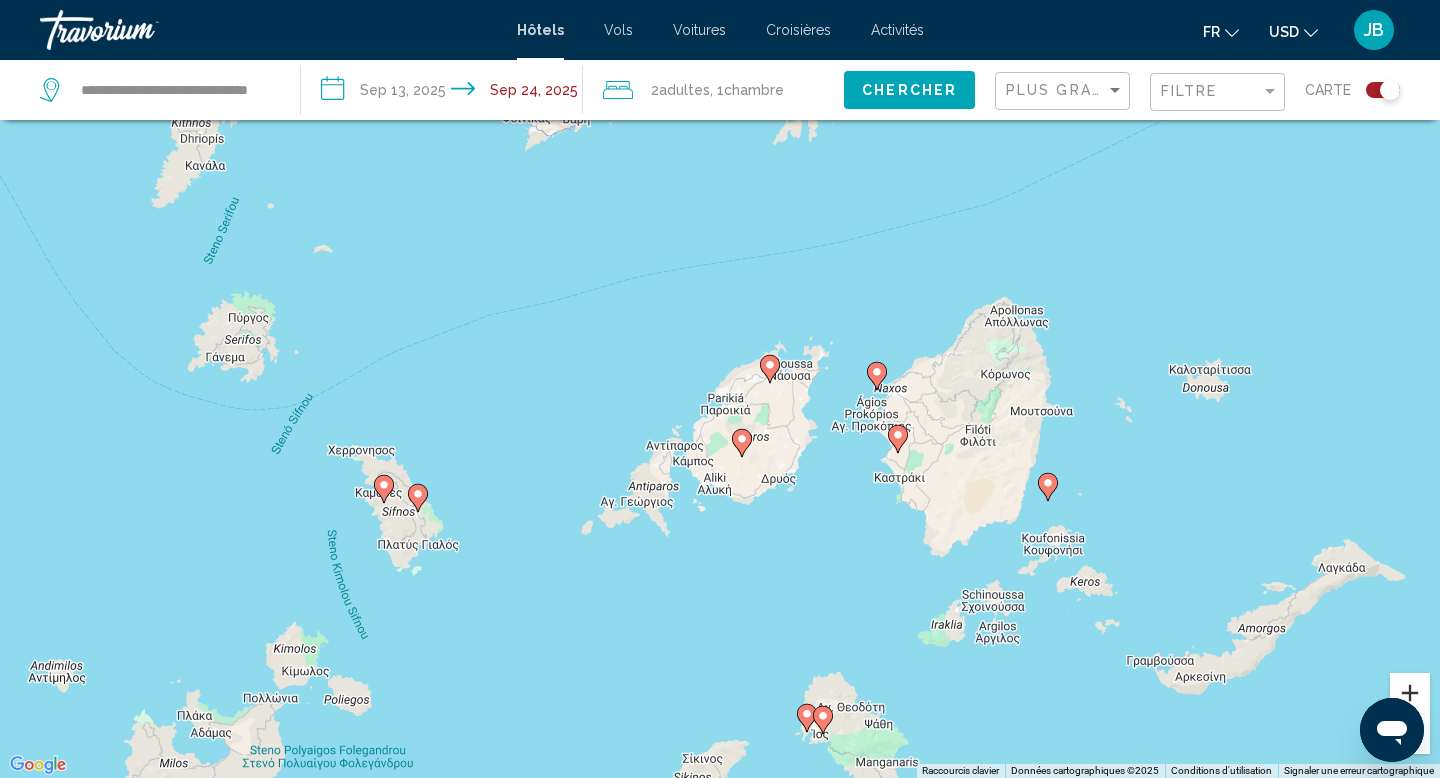 click at bounding box center [1410, 693] 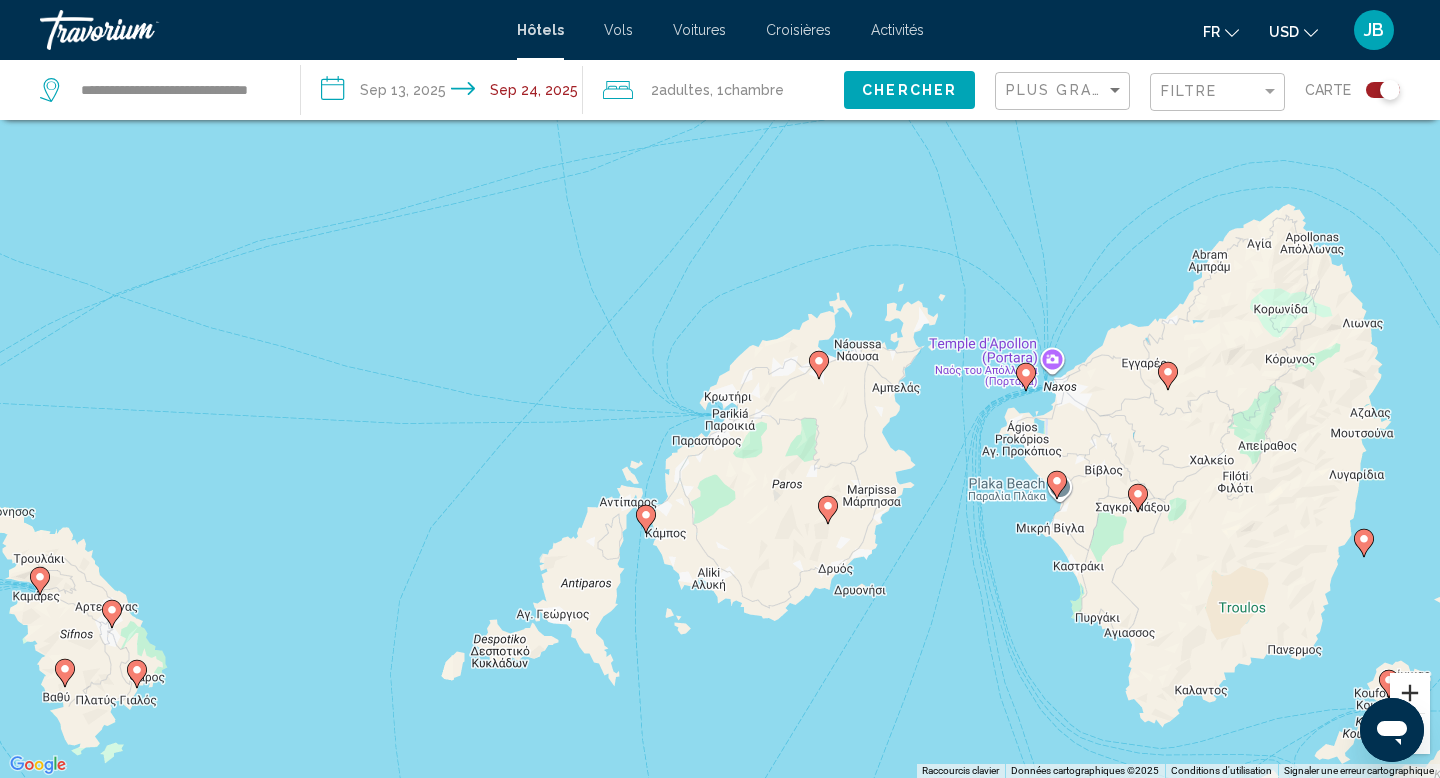click at bounding box center [1410, 693] 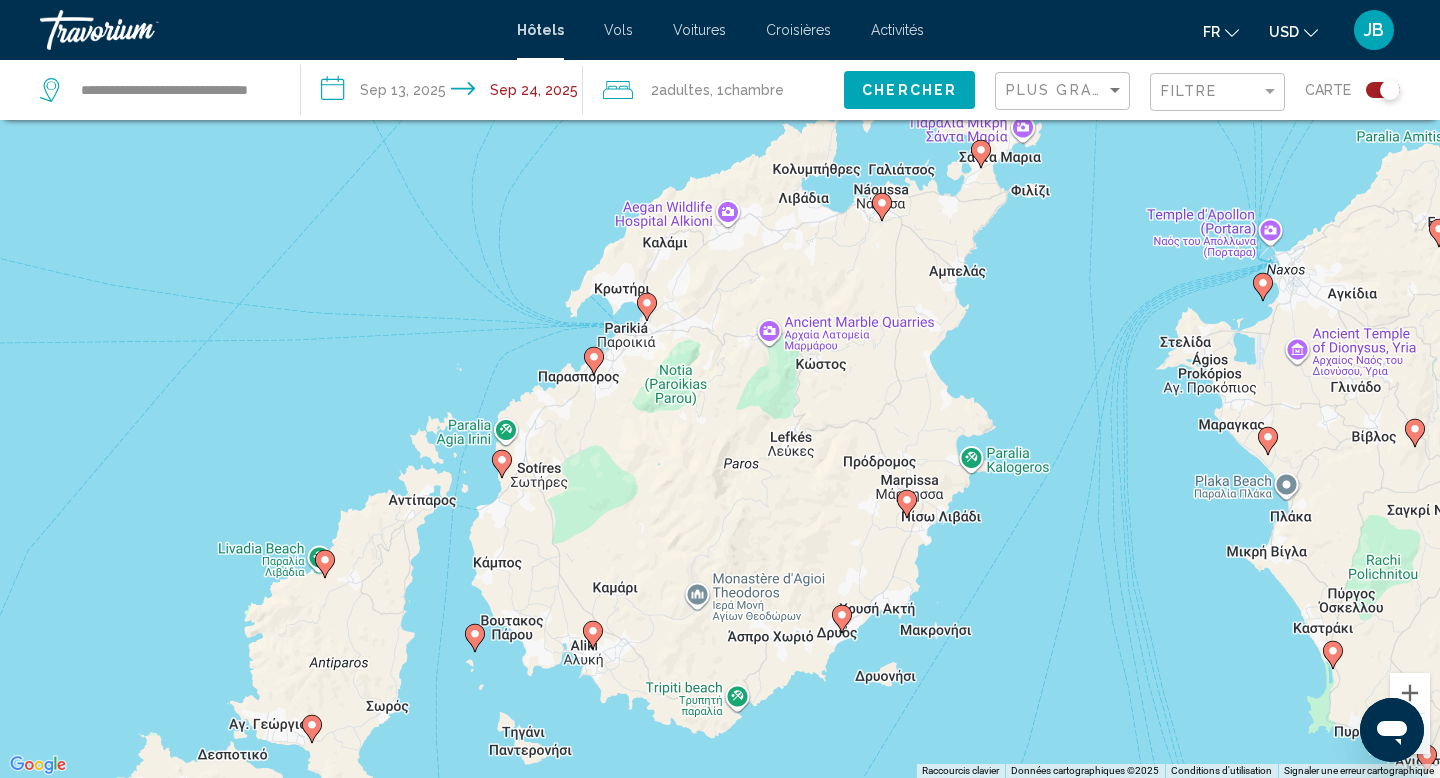 drag, startPoint x: 1036, startPoint y: 543, endPoint x: 922, endPoint y: 427, distance: 162.6407 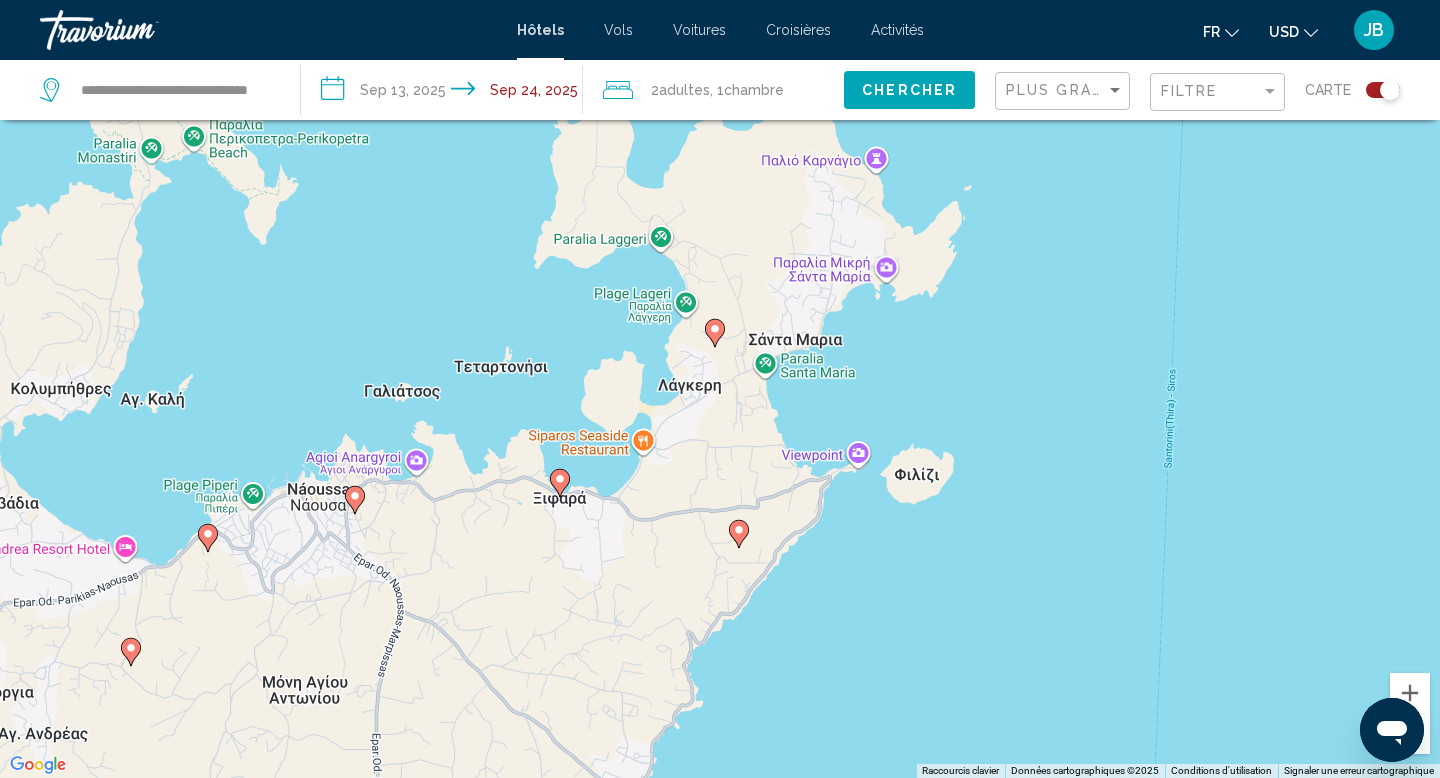 click 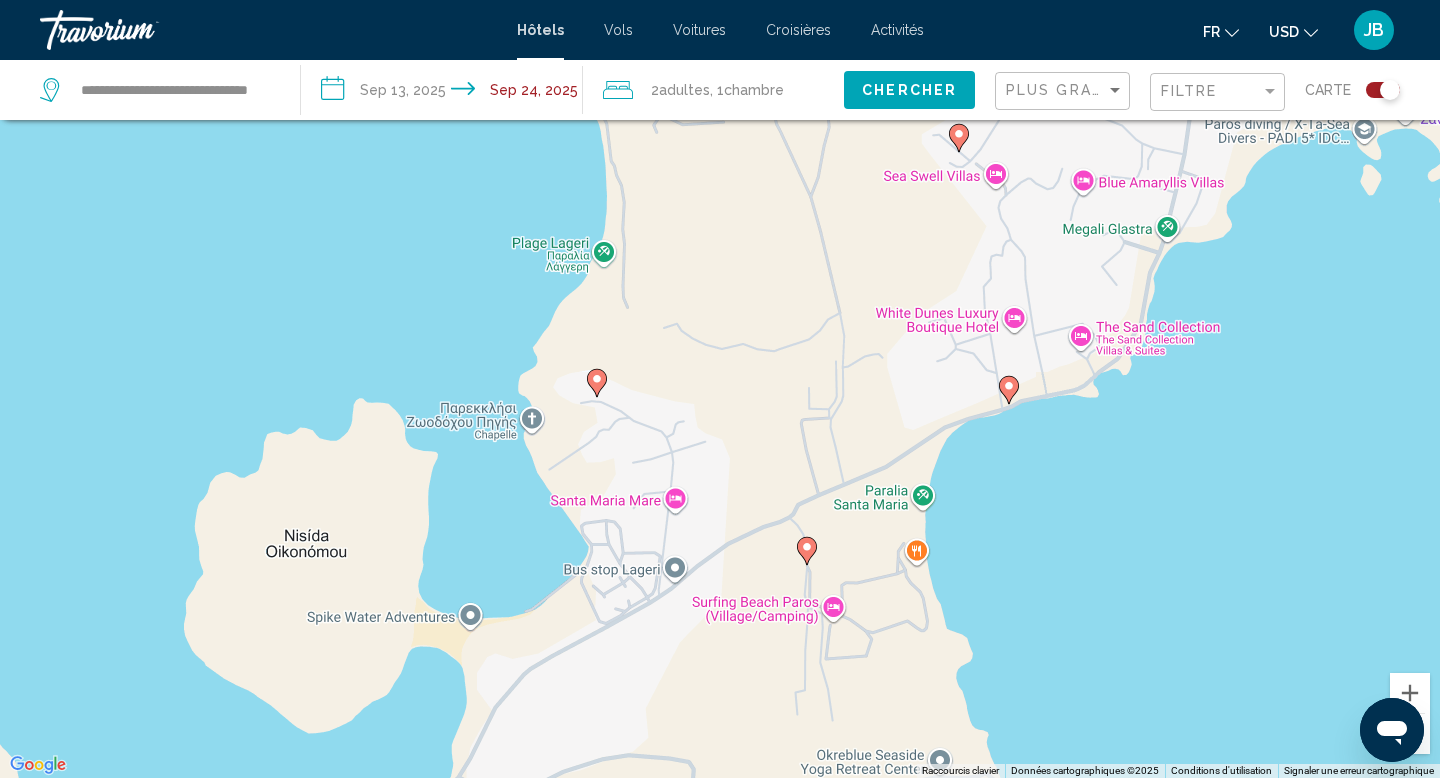 click 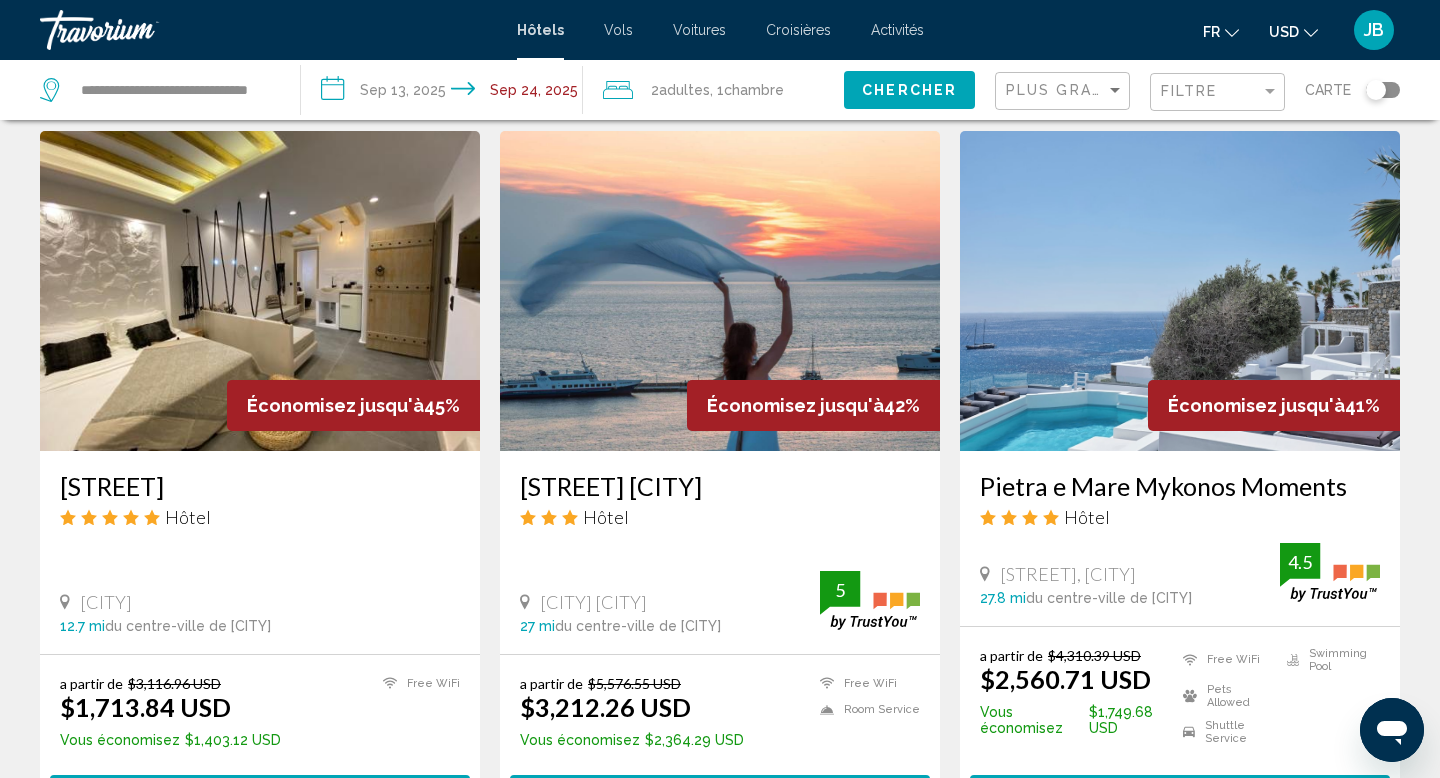 scroll, scrollTop: 1555, scrollLeft: 0, axis: vertical 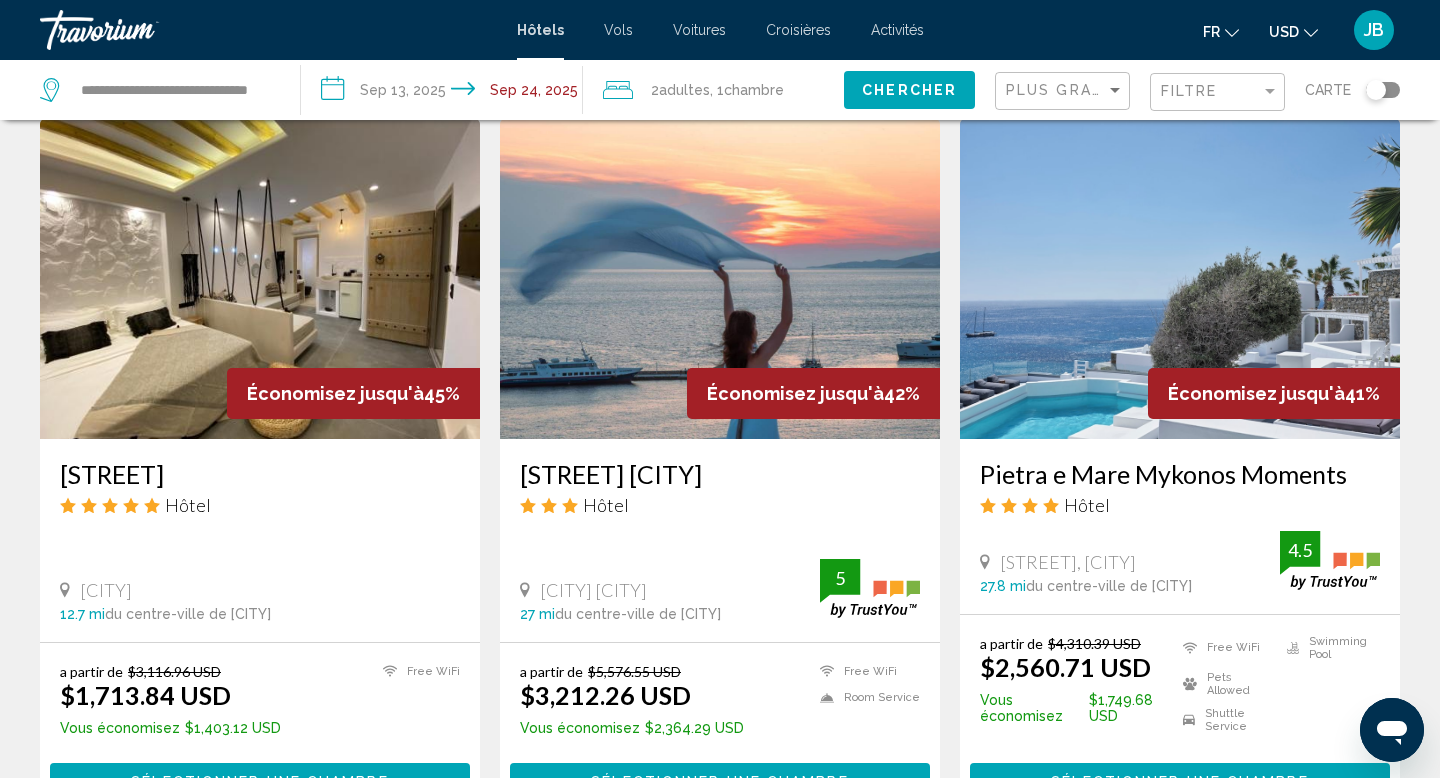 click on "USD
USD ($) MXN (Mex$) CAD (Can$) GBP (£) EUR (€) AUD (A$) NZD (NZ$) CNY (CN¥)" 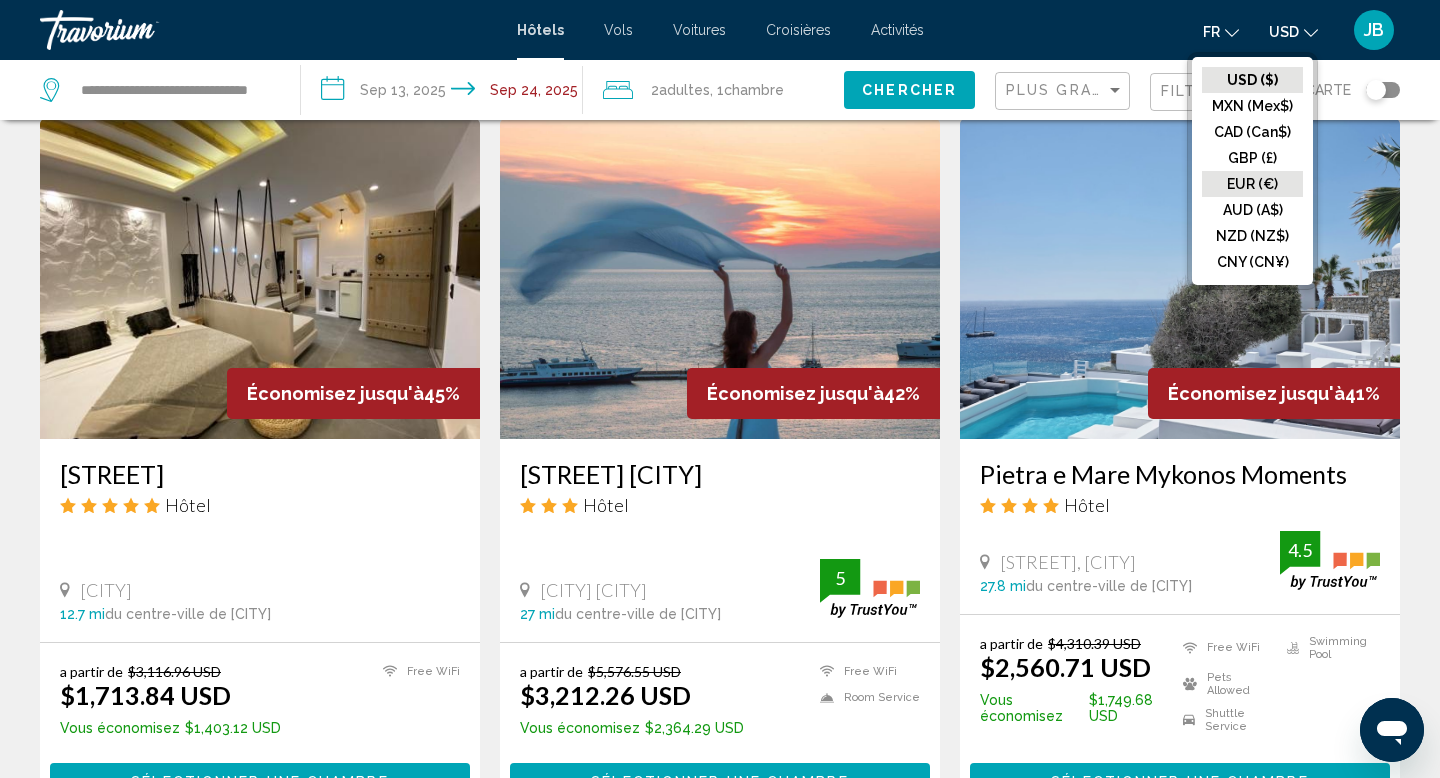 click on "EUR (€)" 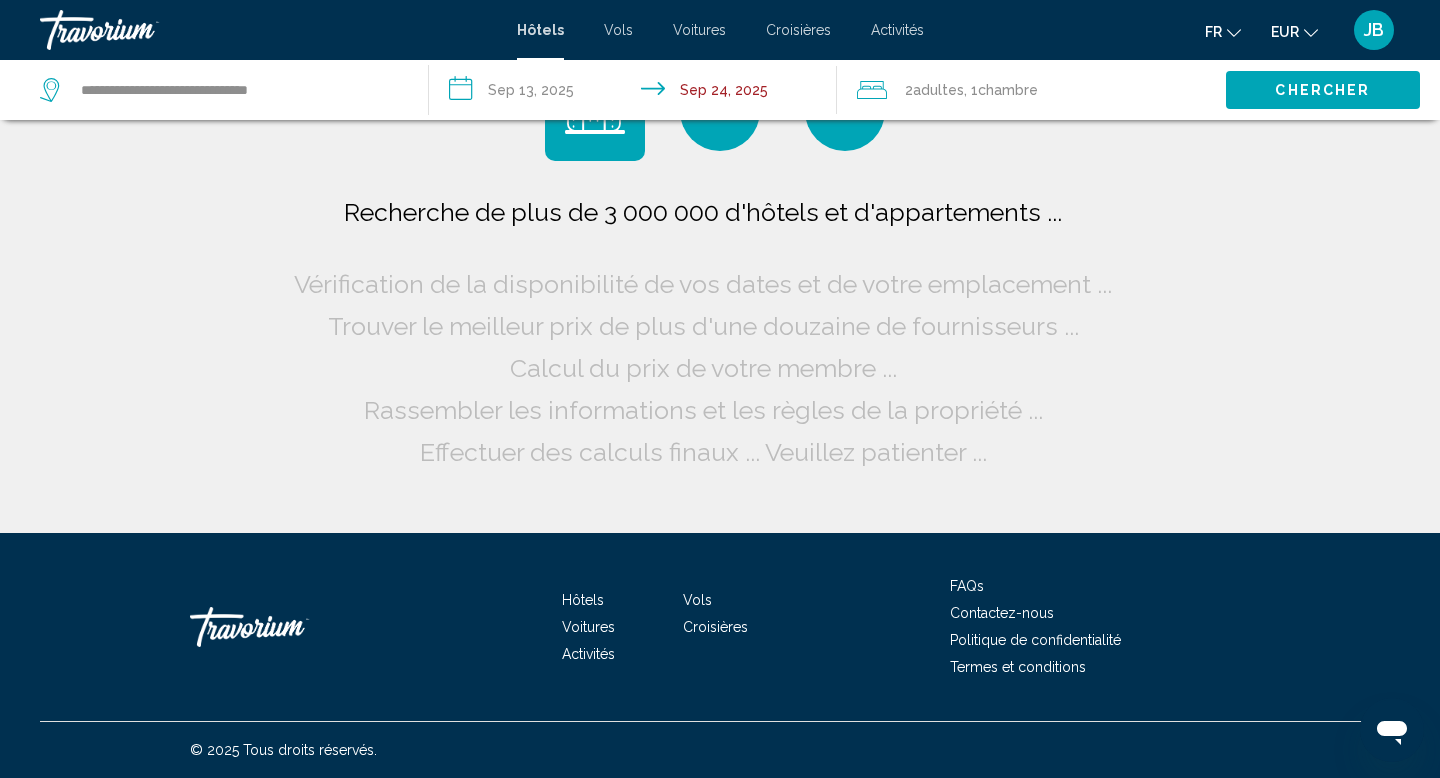 scroll, scrollTop: 0, scrollLeft: 0, axis: both 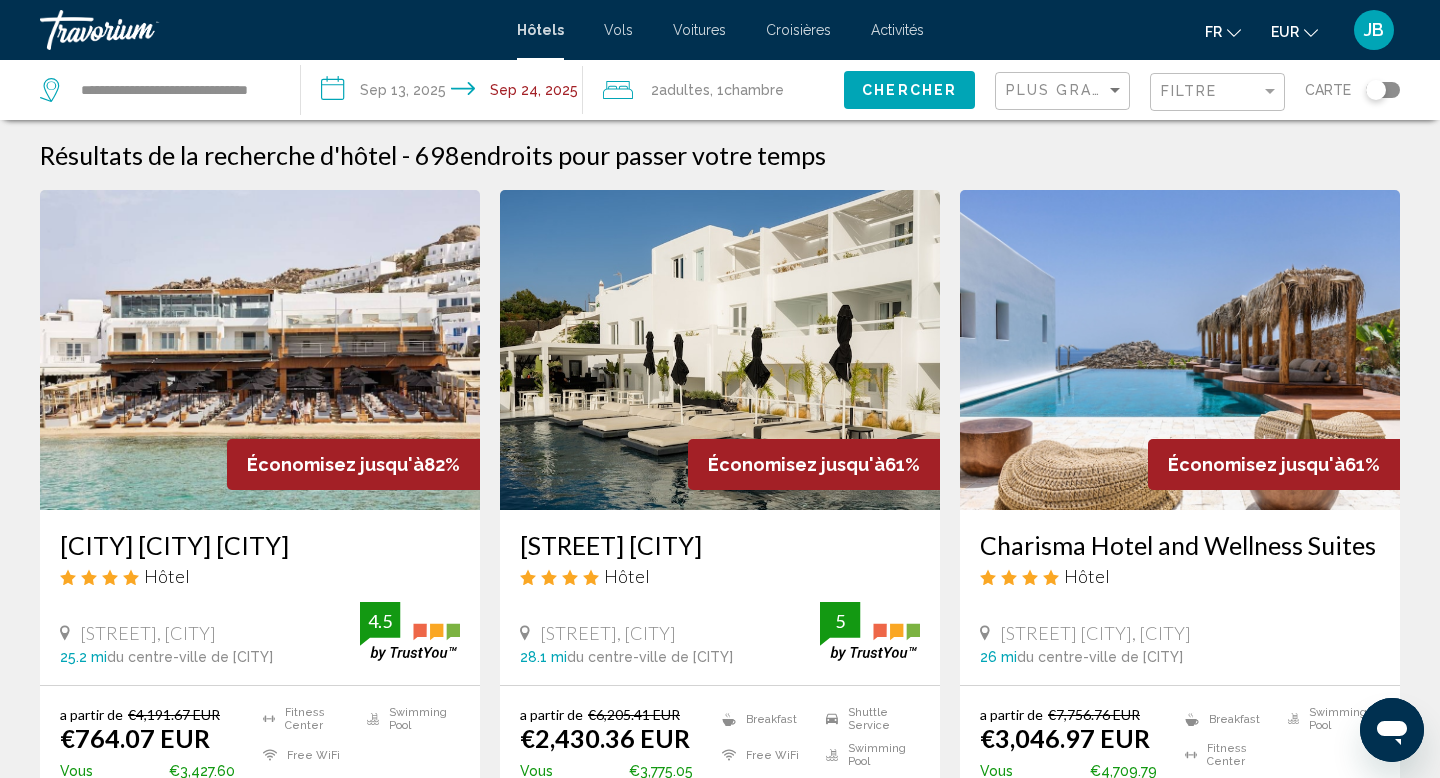 click on "Chambre" 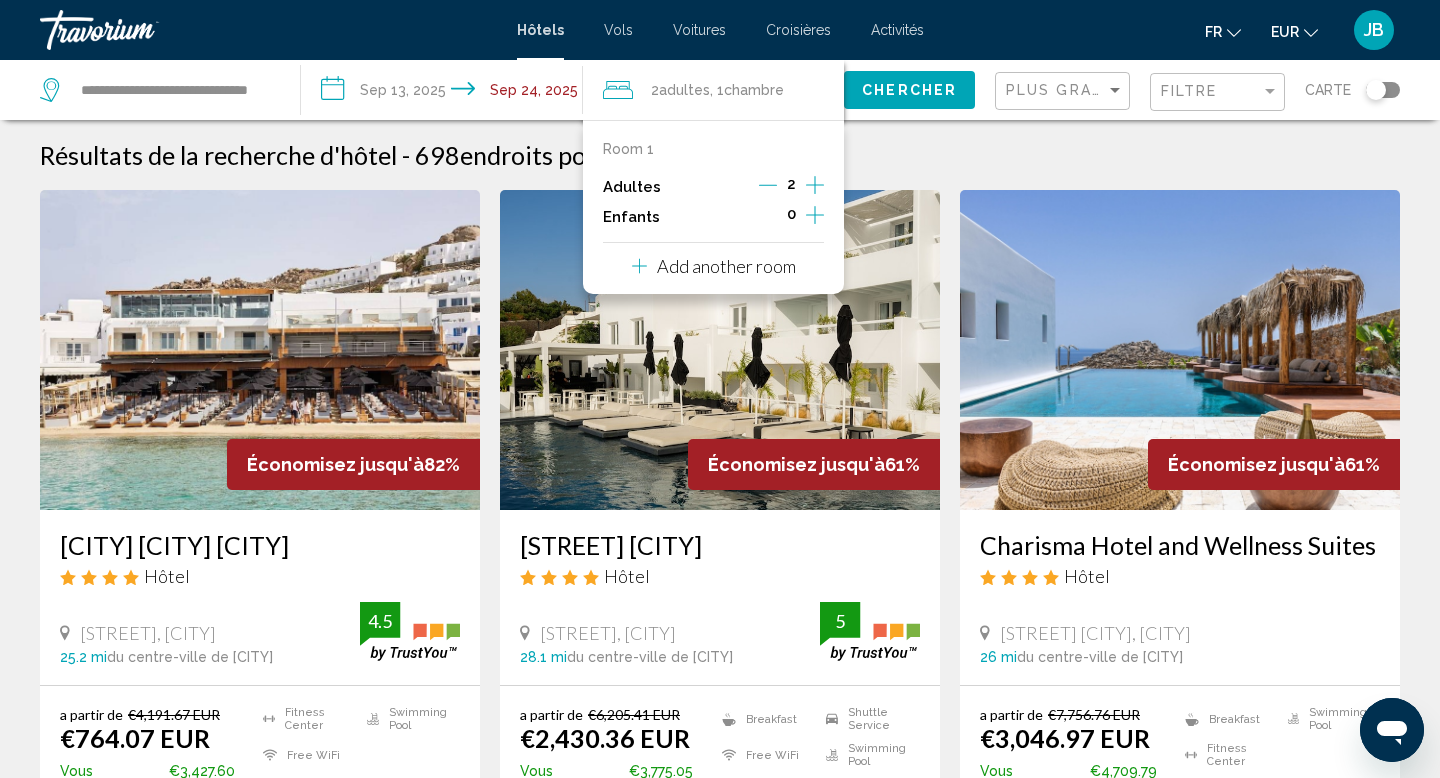 click on "Résultats de la recherche d'hôtel  -   698  endroits pour passer votre temps" at bounding box center [720, 155] 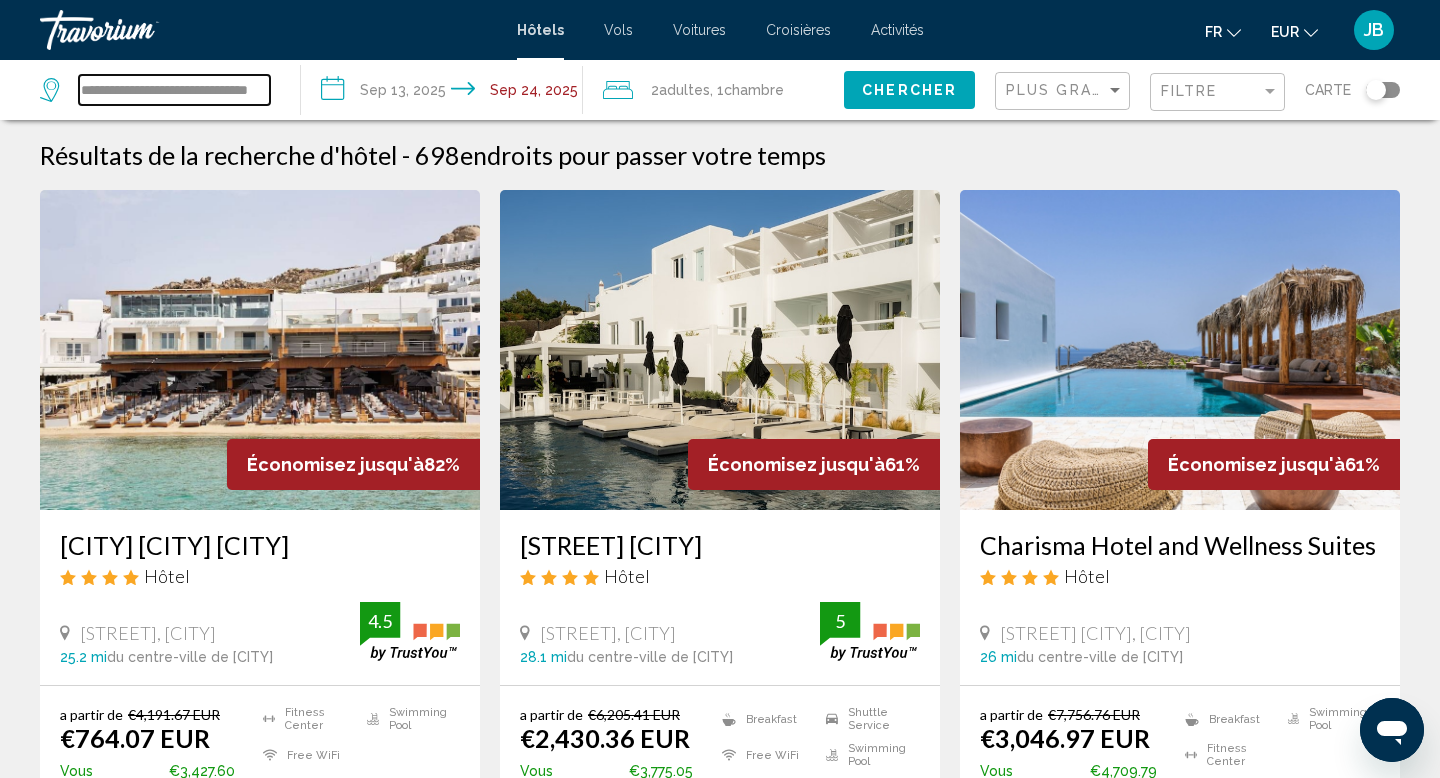 click on "**********" at bounding box center (174, 90) 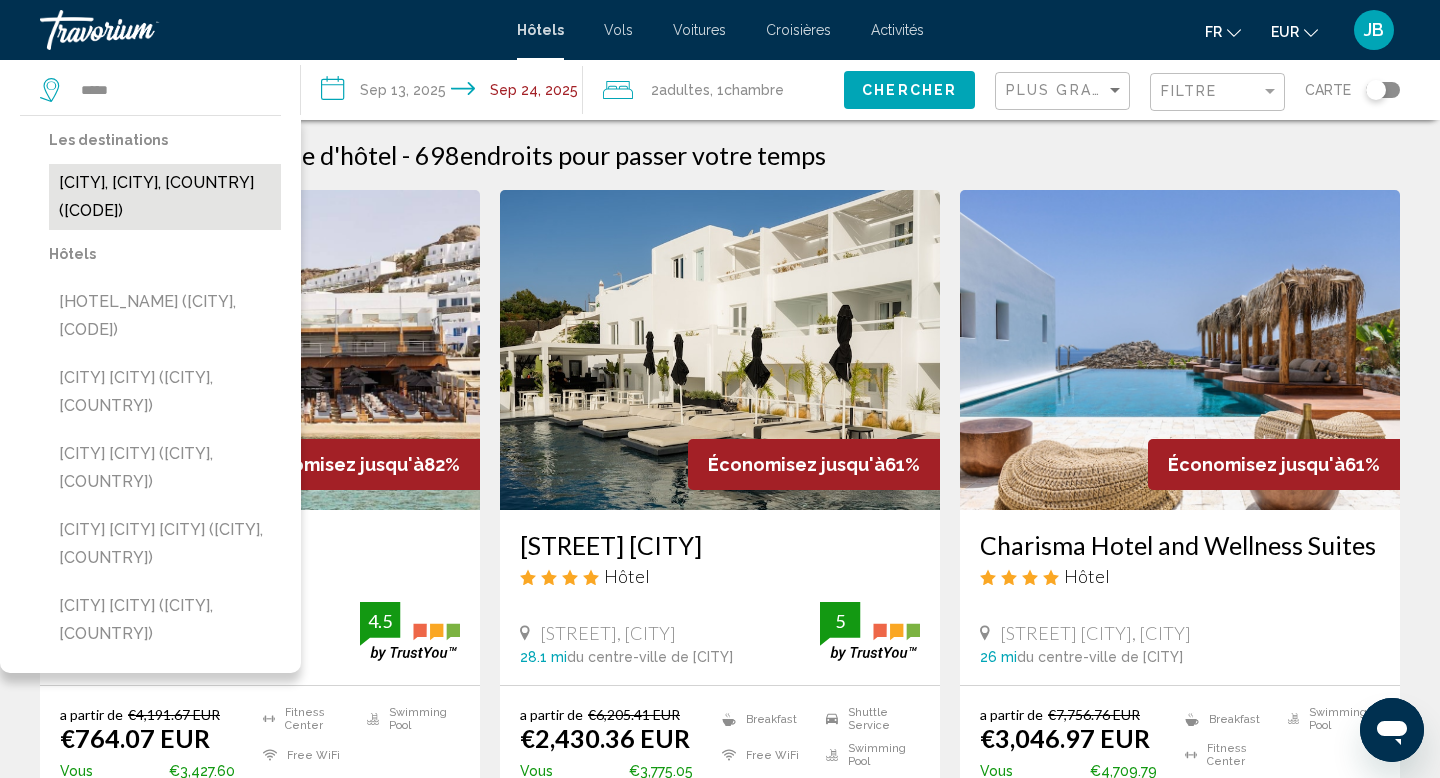 click on ", [LOCATION] [COUNTRY] ([AIRPORT_CODE])" at bounding box center (165, 197) 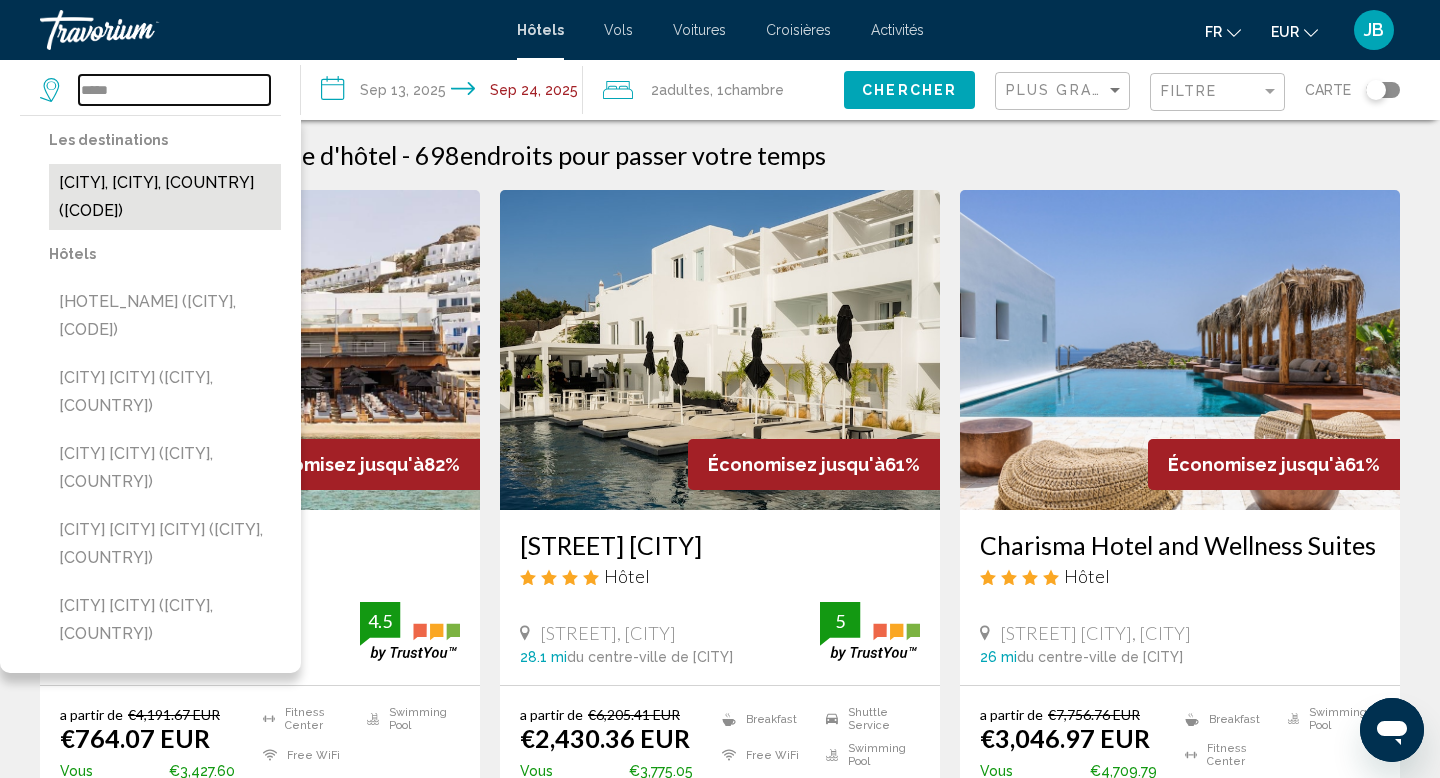type on "**********" 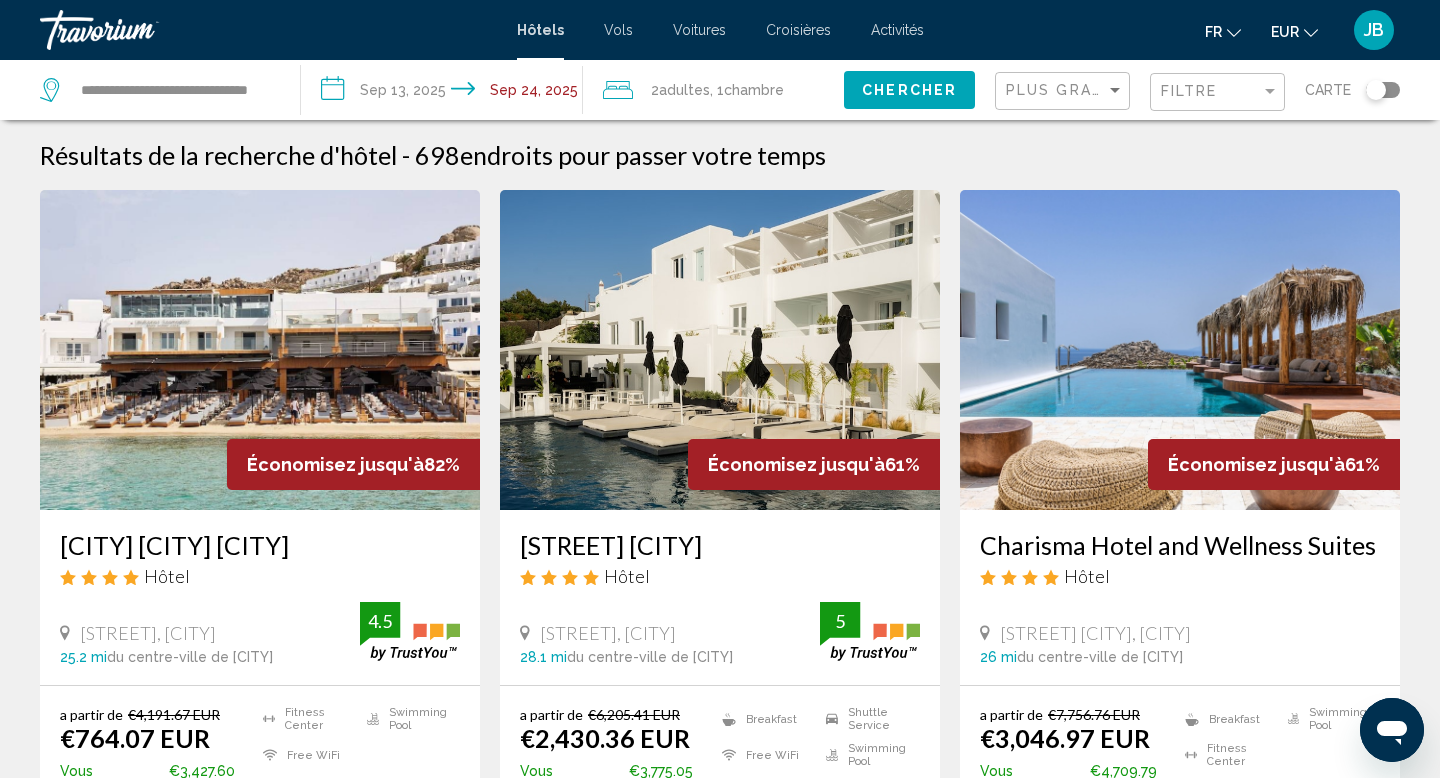 click on "Chercher" 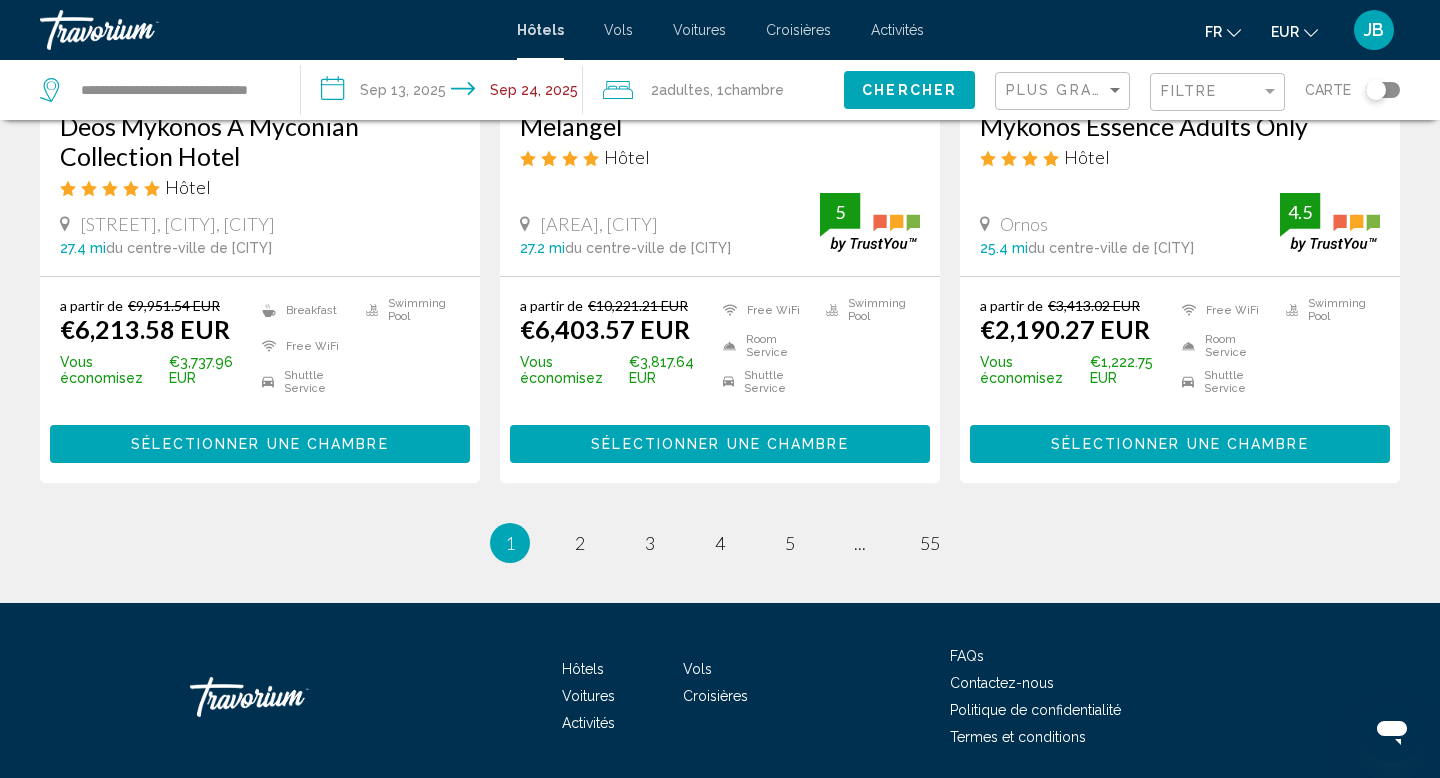 scroll, scrollTop: 2741, scrollLeft: 0, axis: vertical 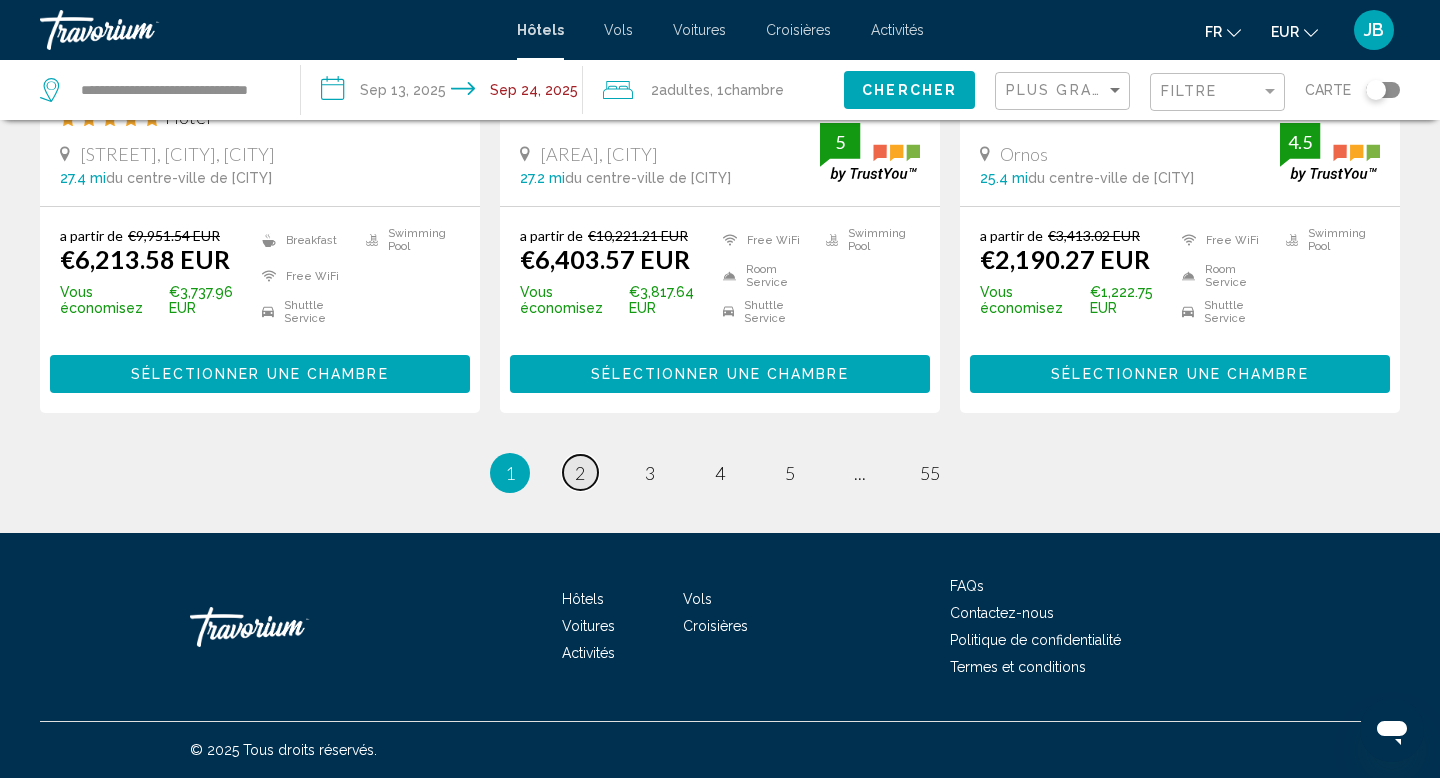 click on "2" at bounding box center [580, 473] 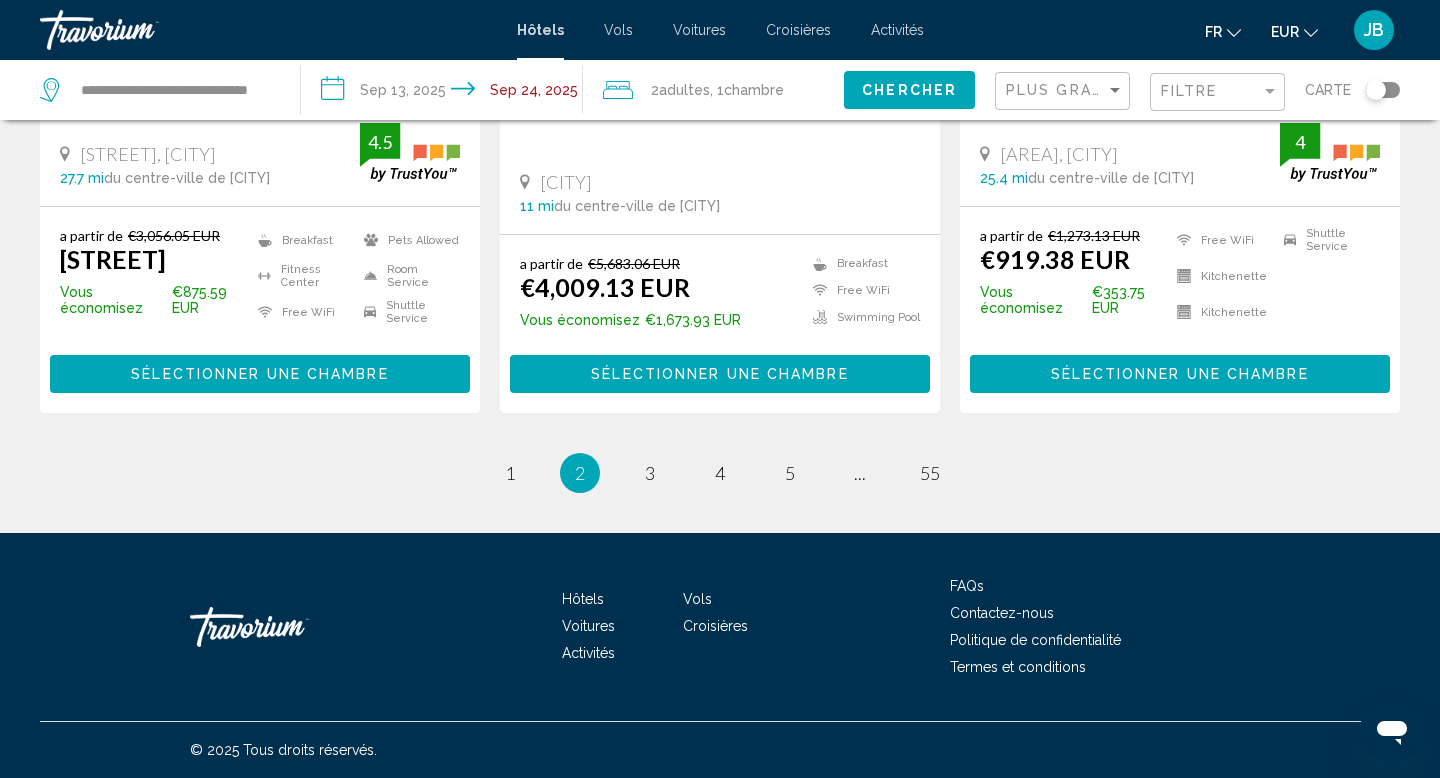 scroll, scrollTop: 2728, scrollLeft: 0, axis: vertical 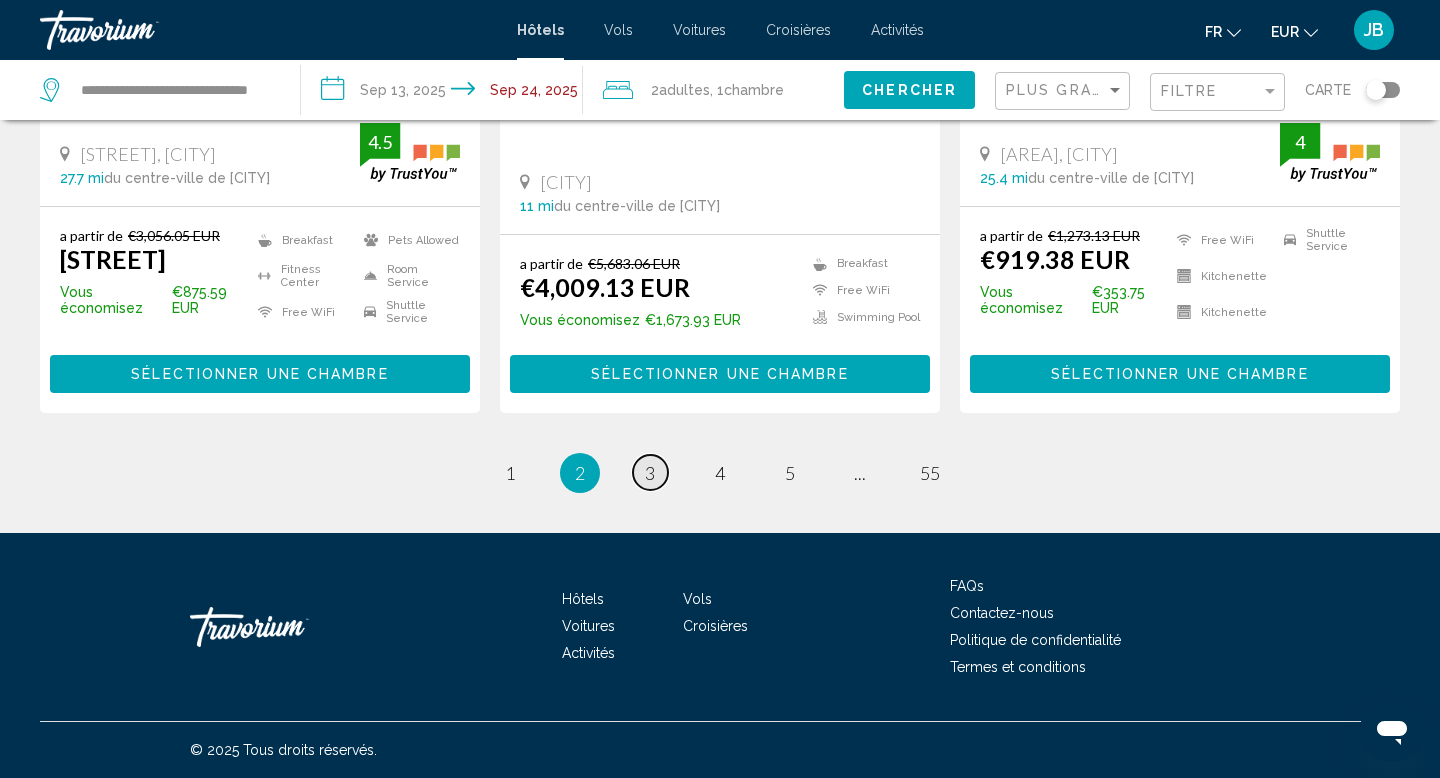 click on "page  3" at bounding box center (650, 472) 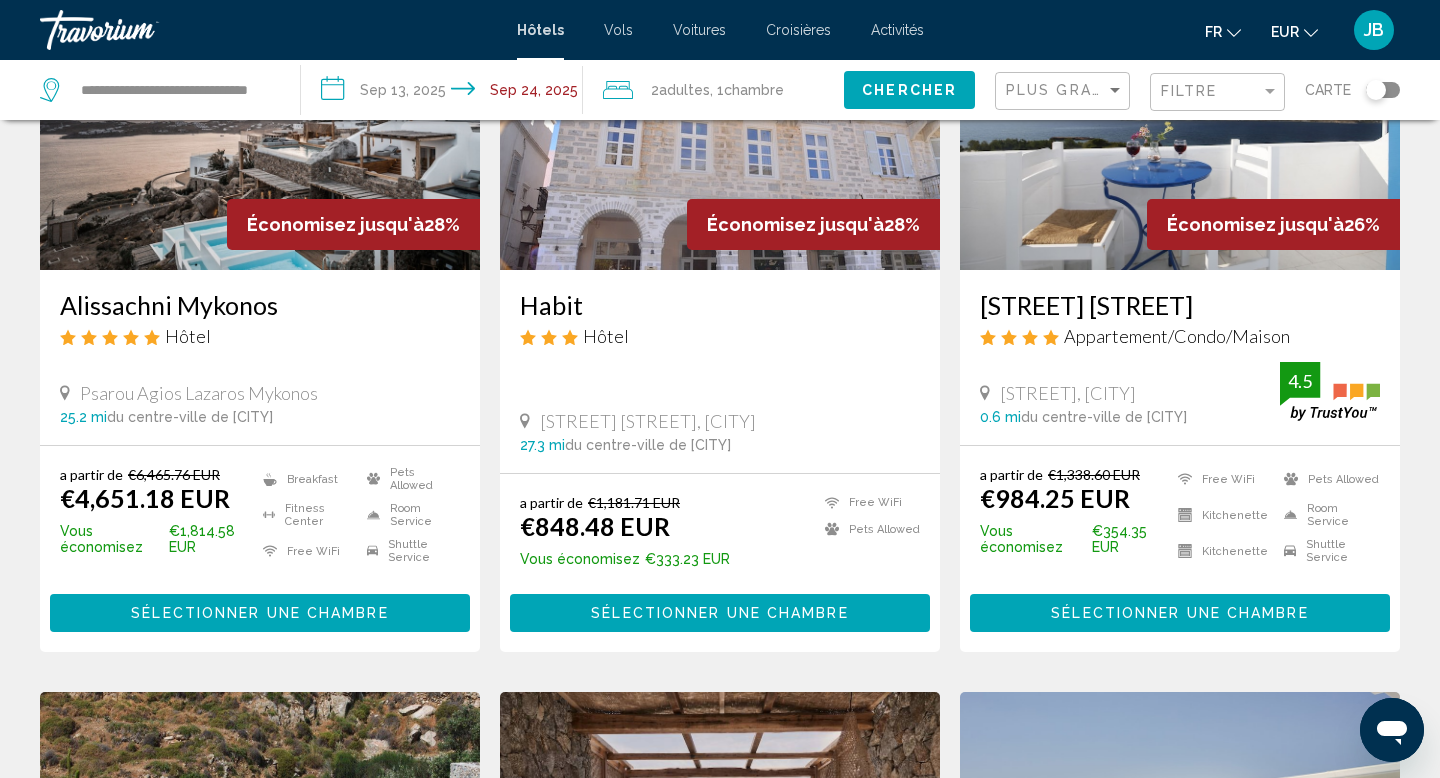 scroll, scrollTop: 241, scrollLeft: 0, axis: vertical 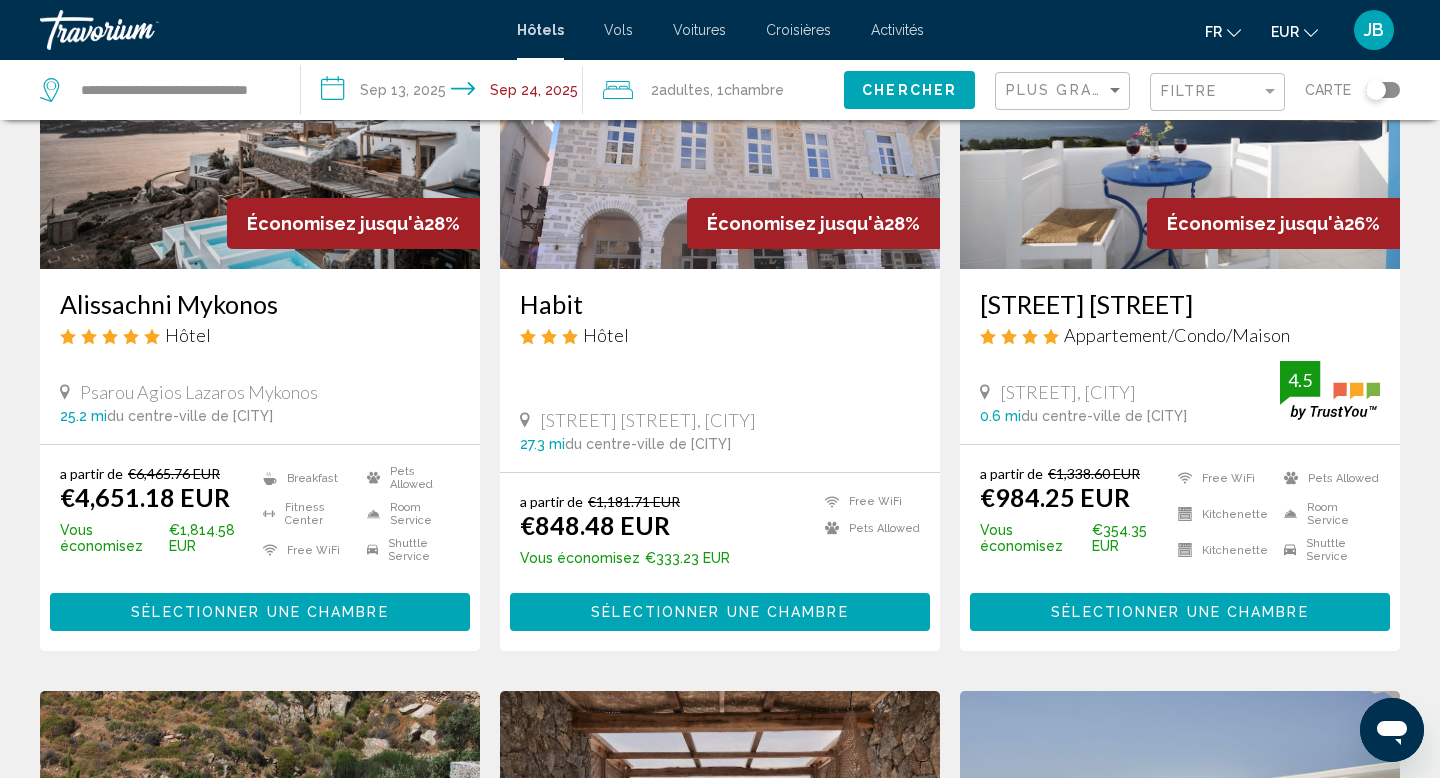 click on "Filtre" 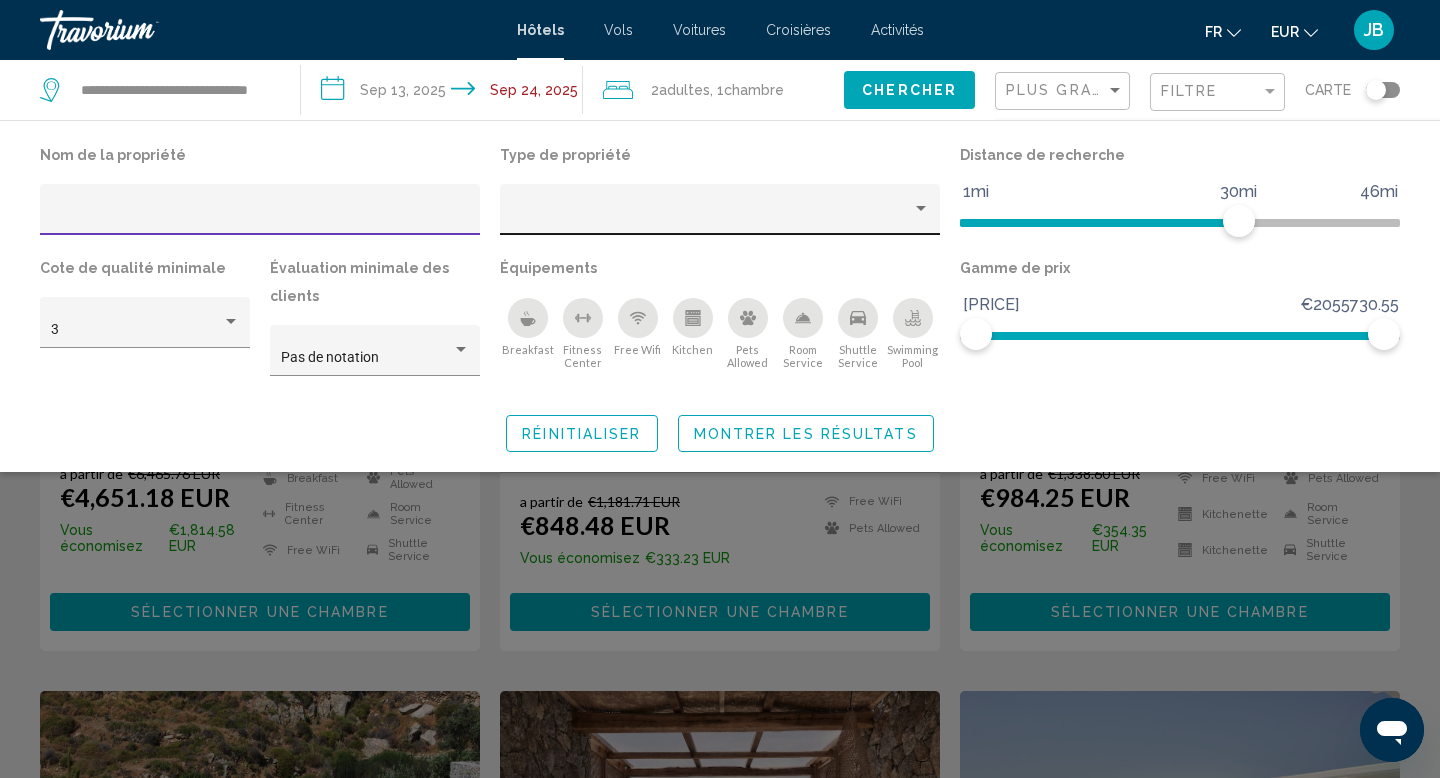 click 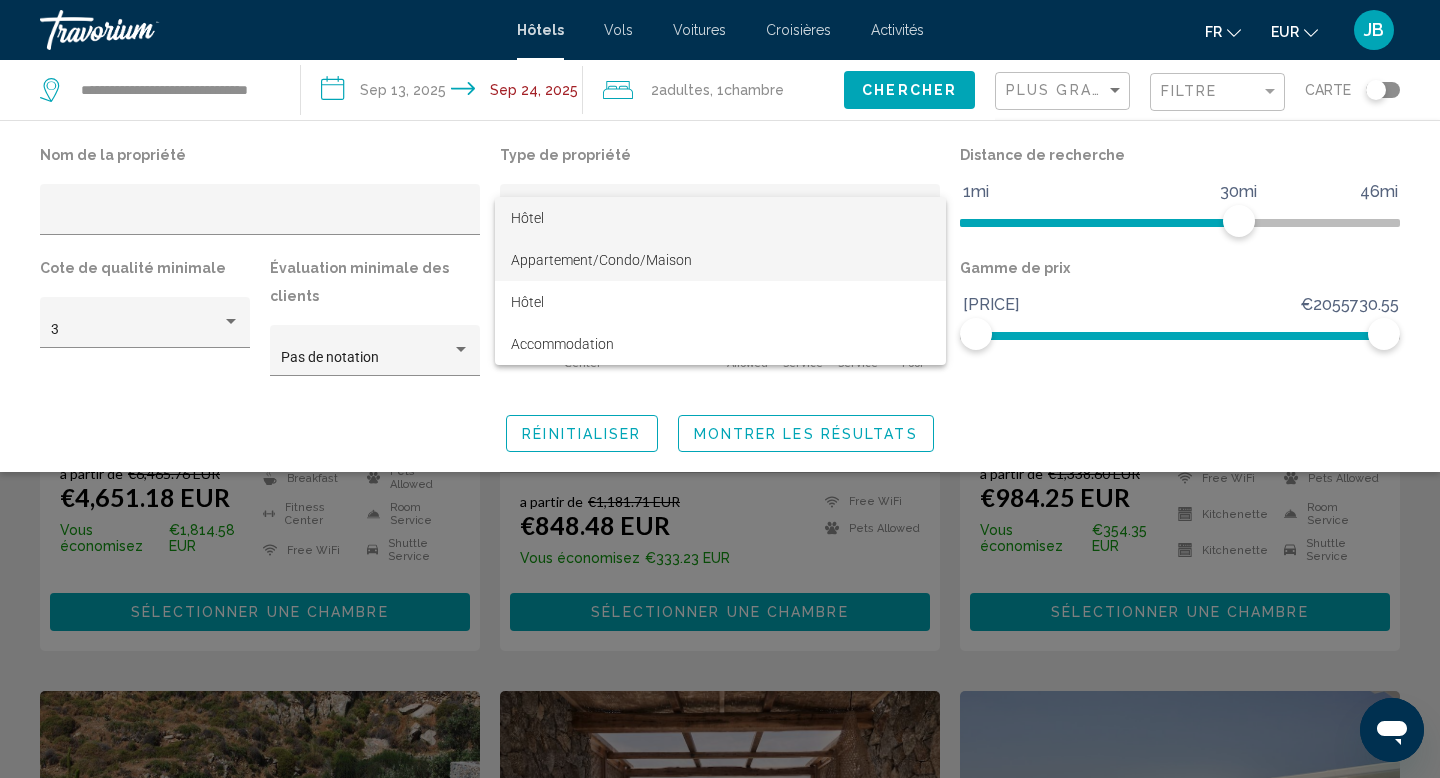 click on "Appartement/Condo/Maison" at bounding box center (601, 260) 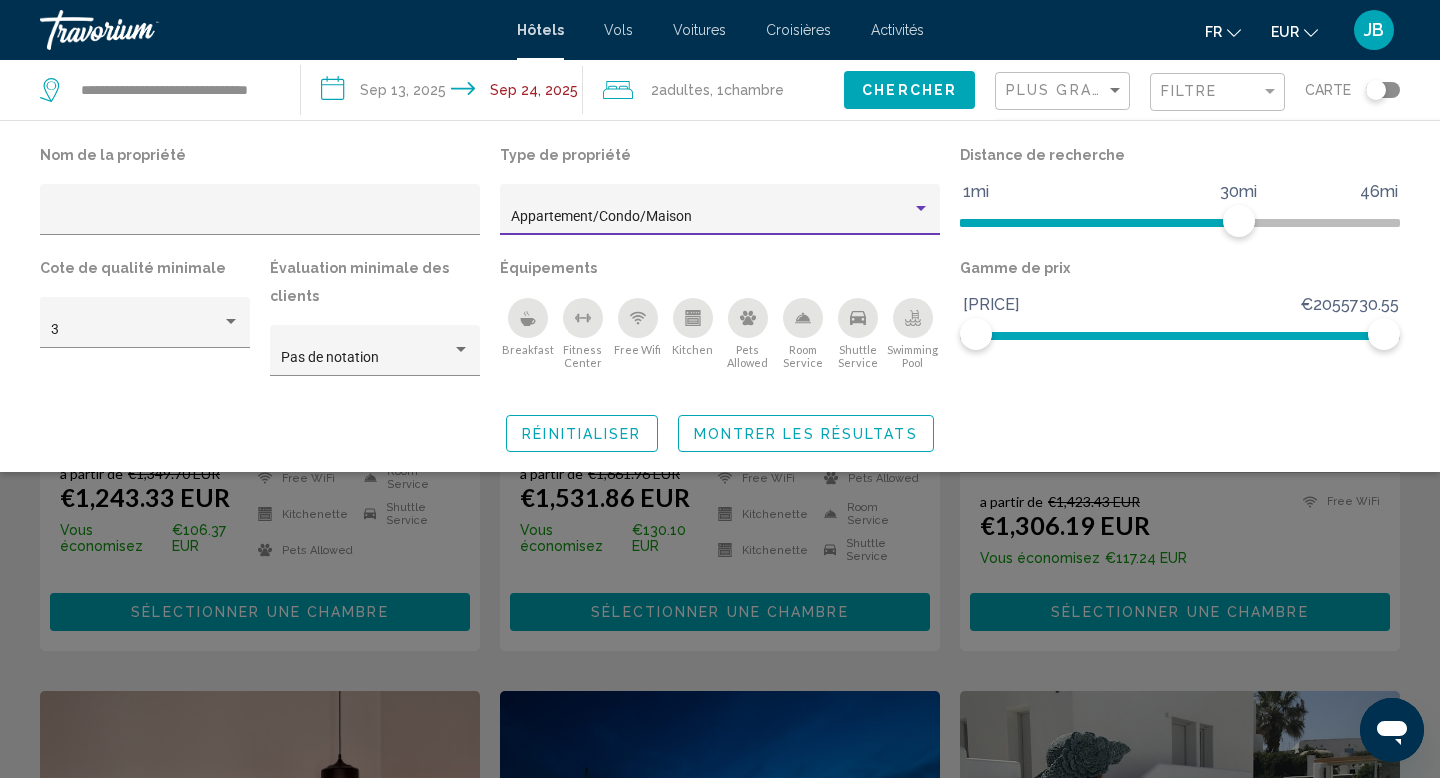 click on "Montrer les résultats" 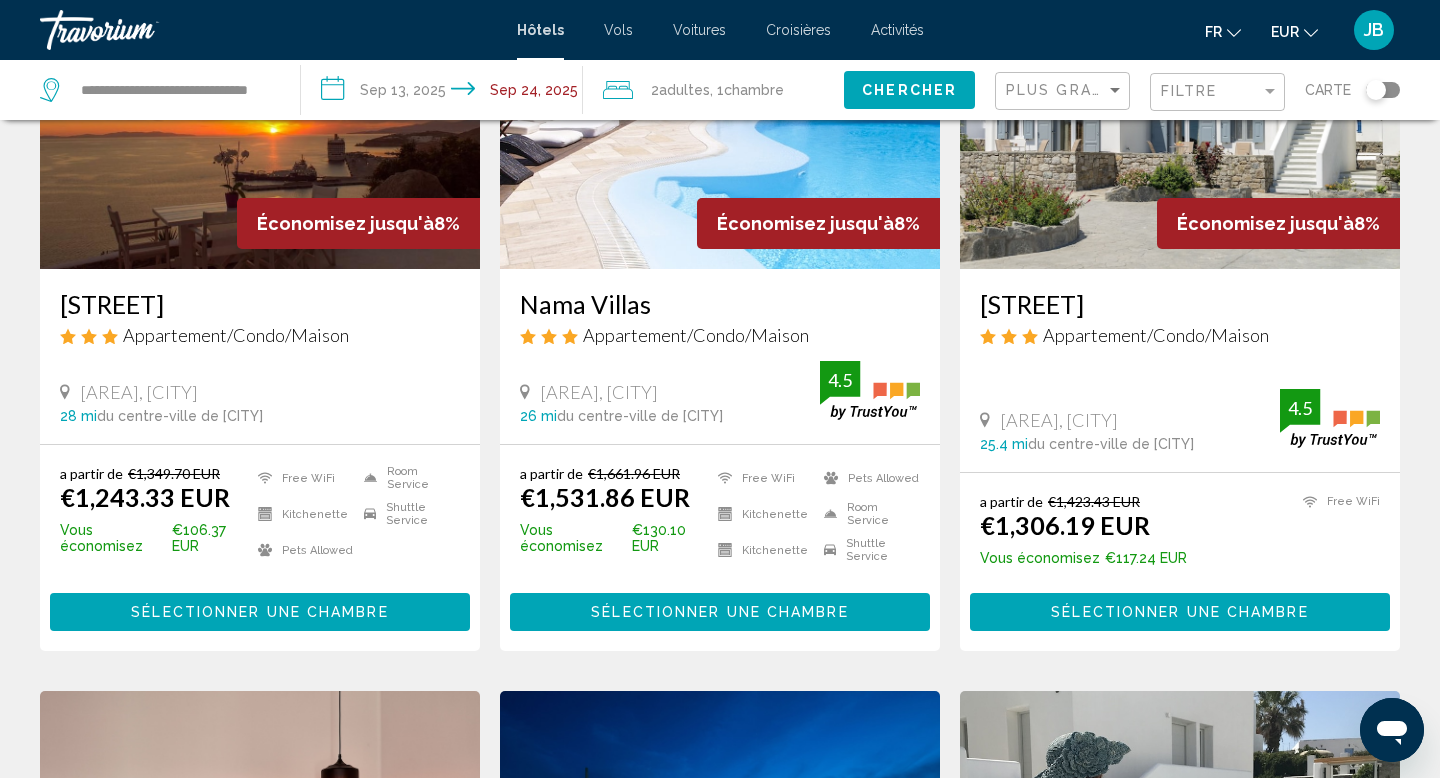 click on "Chercher" 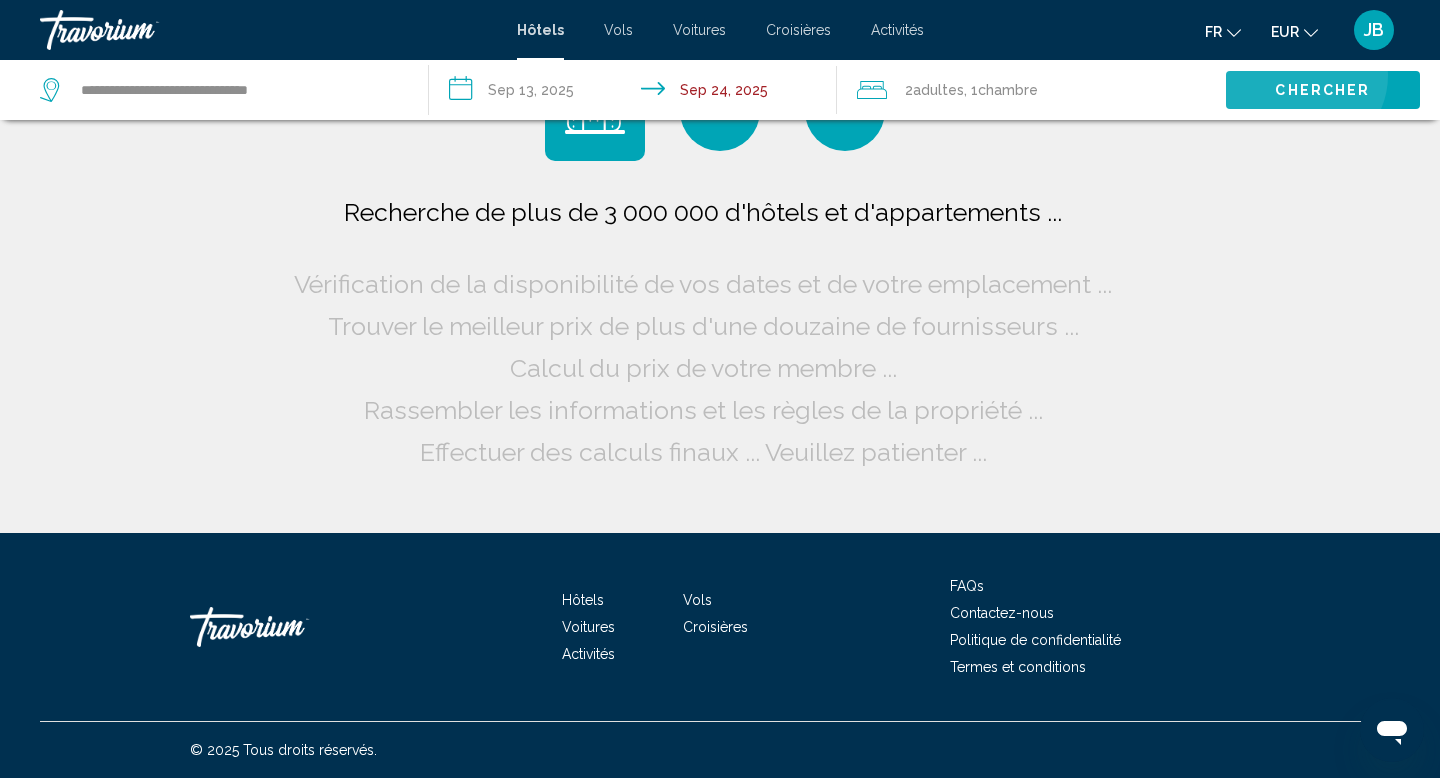 scroll, scrollTop: 0, scrollLeft: 0, axis: both 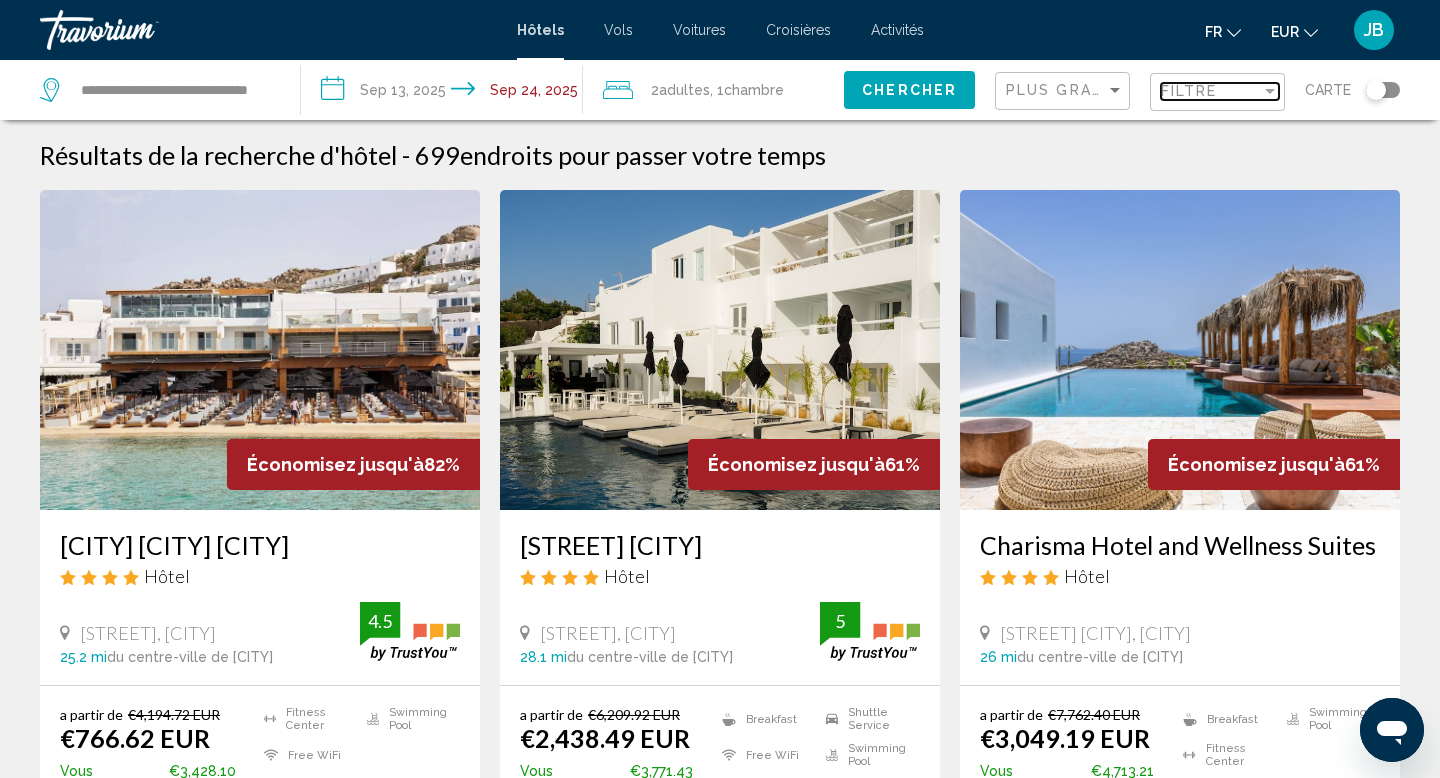 click on "Filtre" at bounding box center [1189, 91] 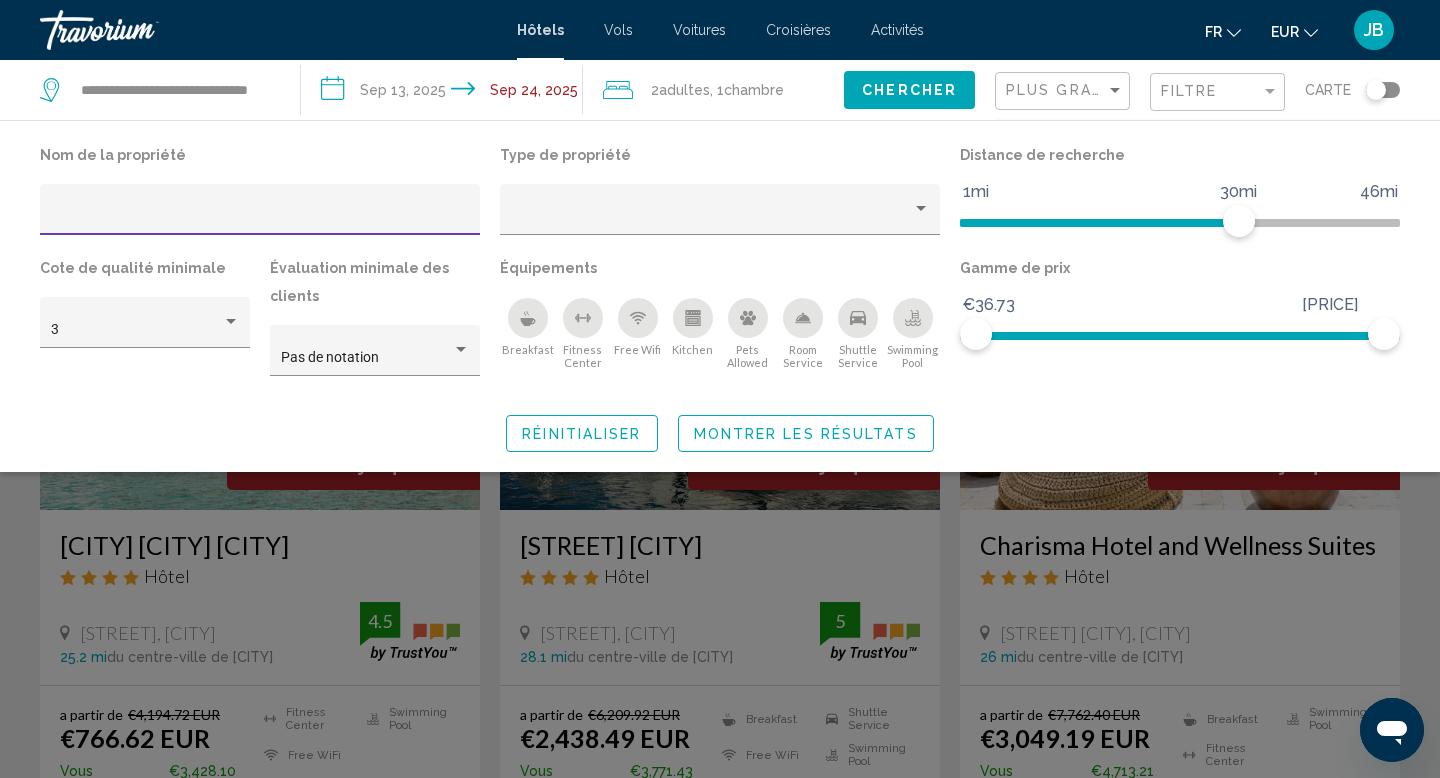 click on "Type de propriété" 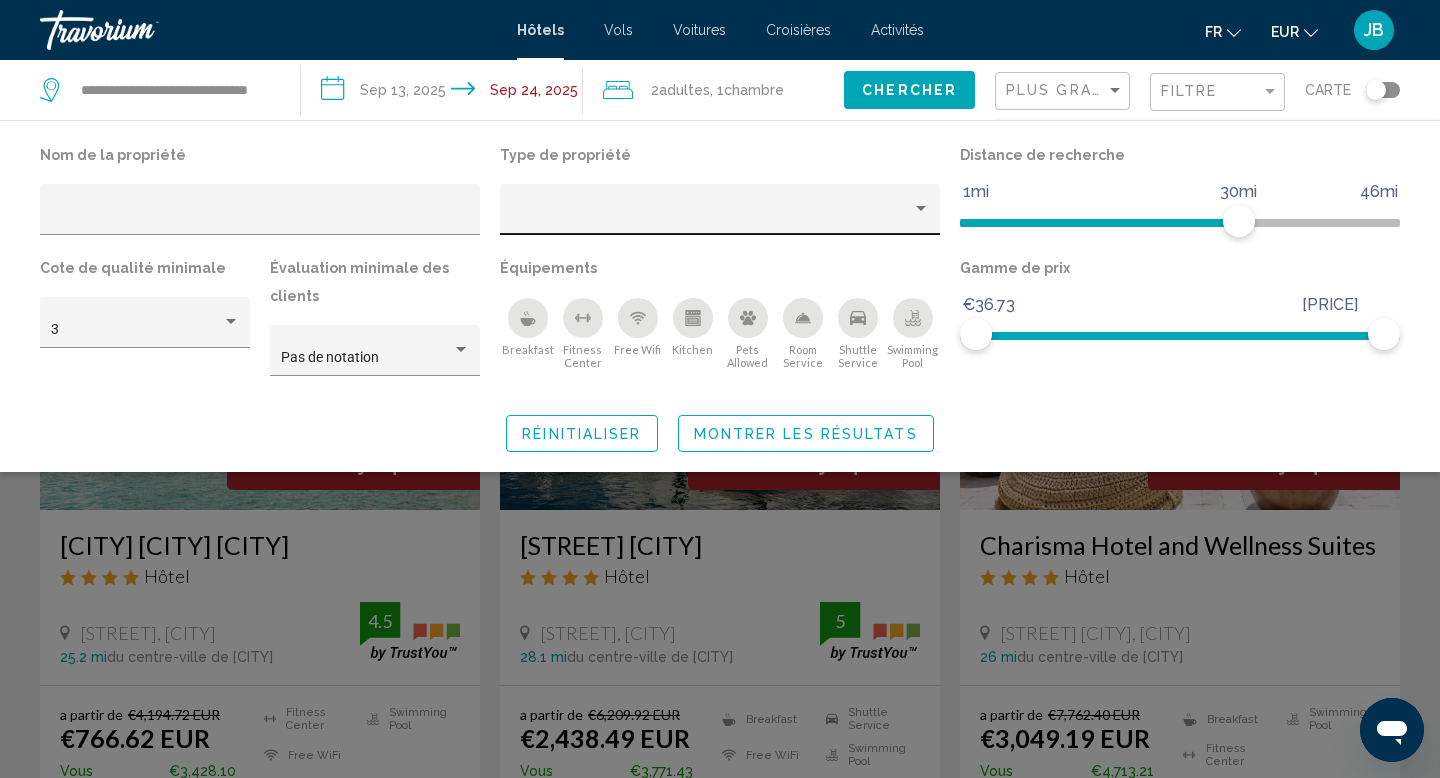 click at bounding box center (711, 217) 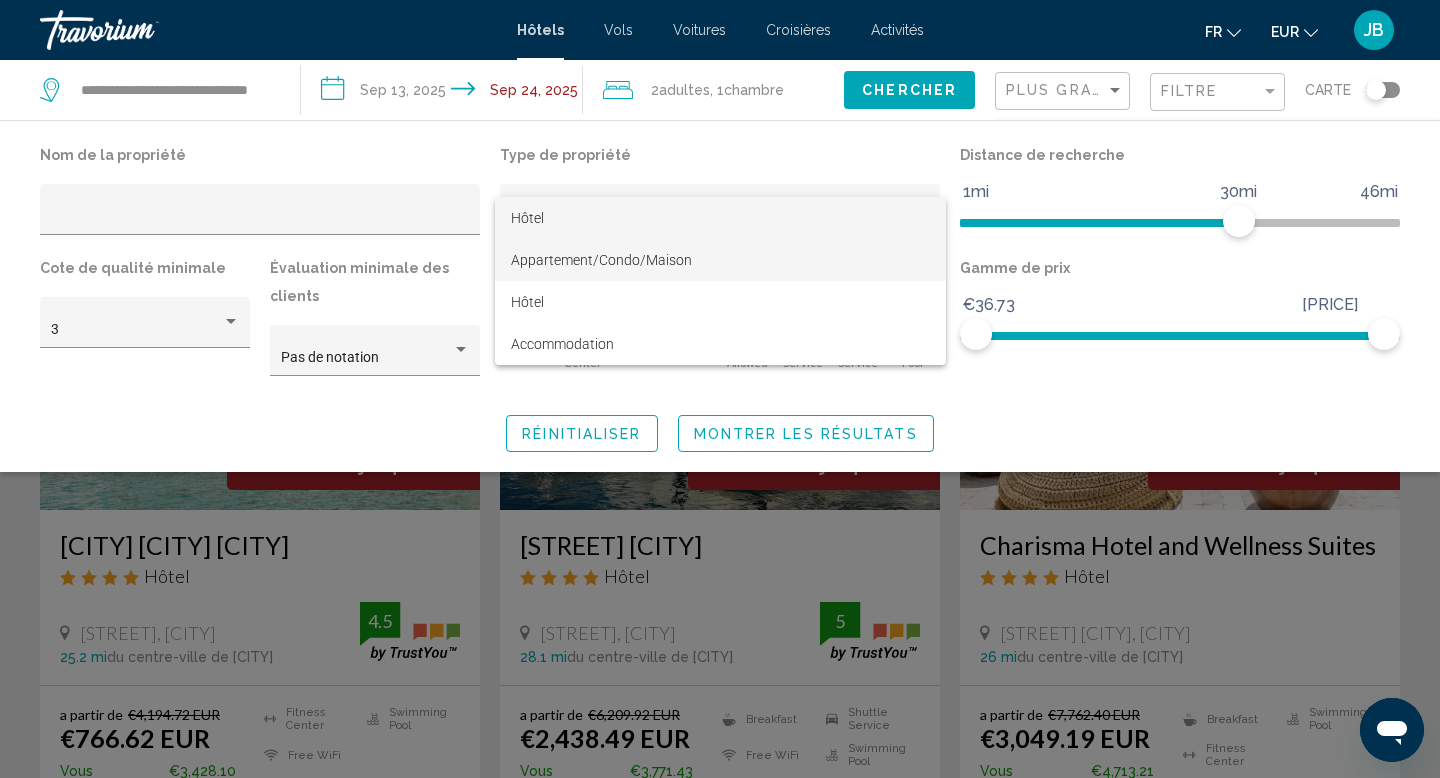 click on "Appartement/Condo/Maison" at bounding box center [601, 260] 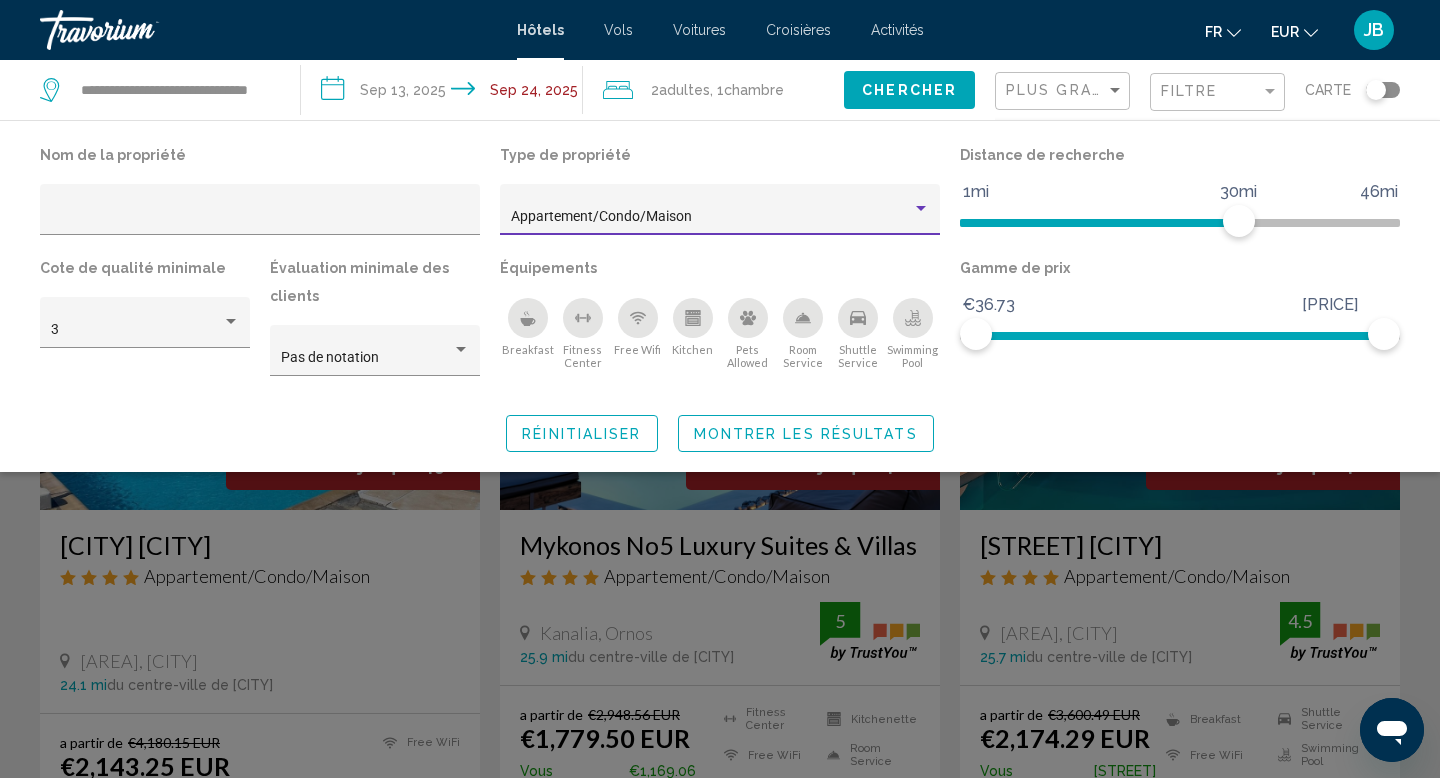 click 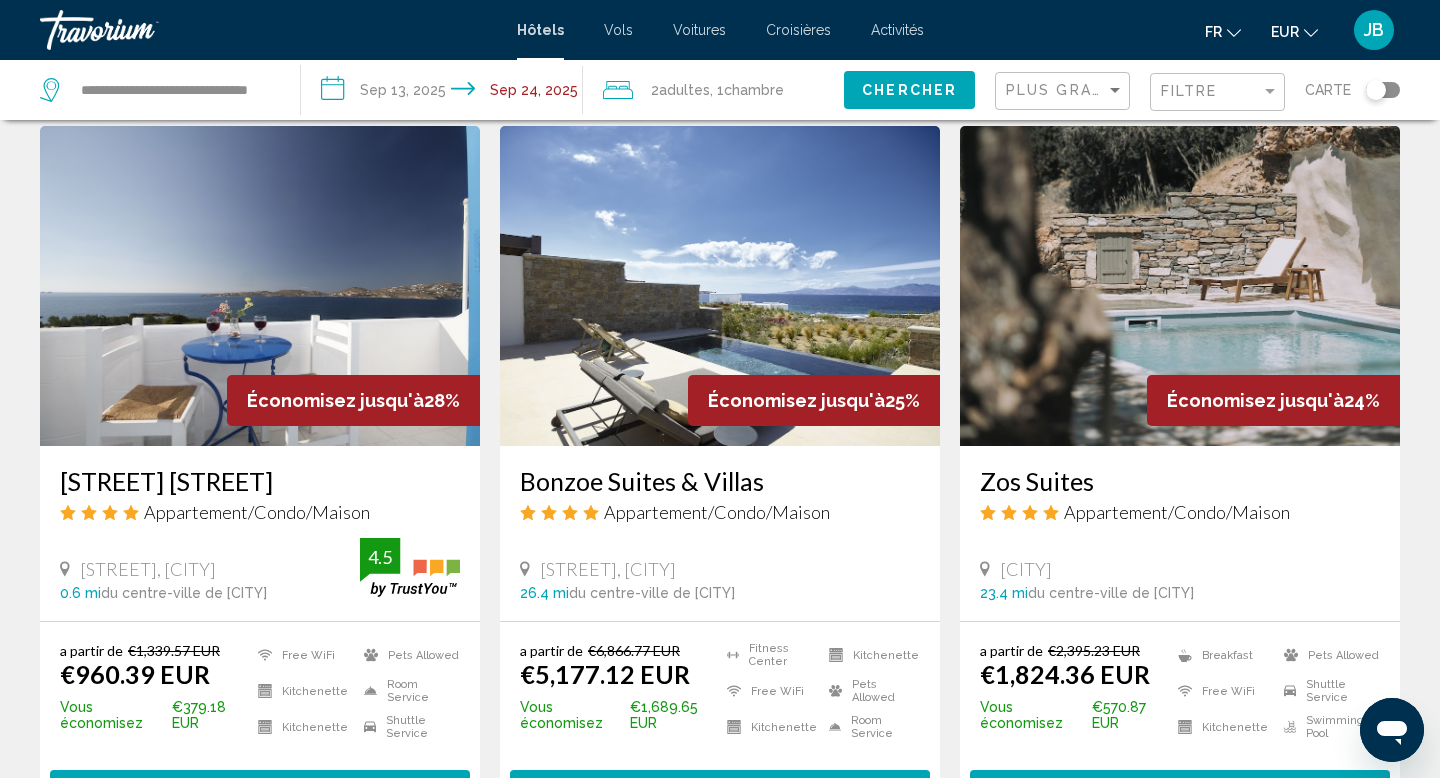 scroll, scrollTop: 800, scrollLeft: 0, axis: vertical 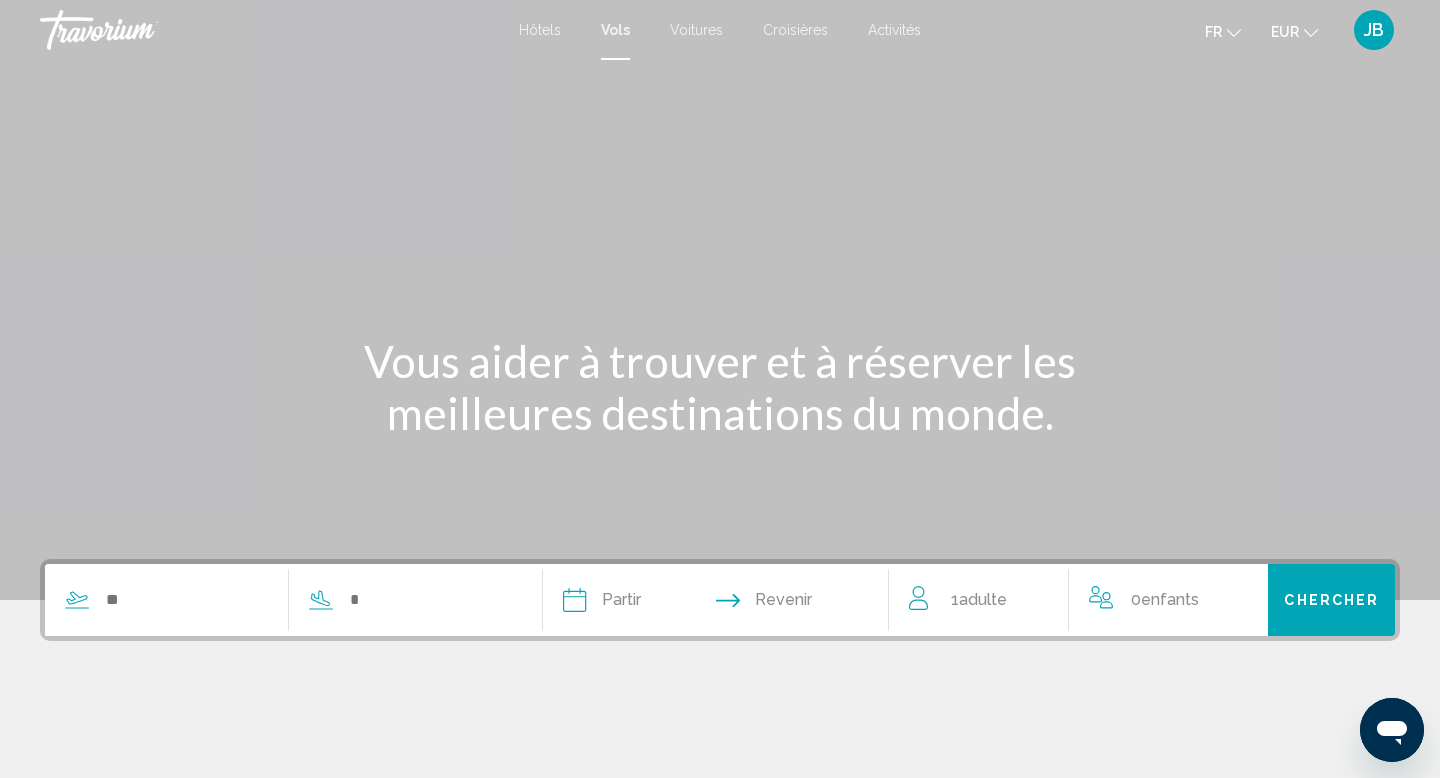 click at bounding box center (278, 600) 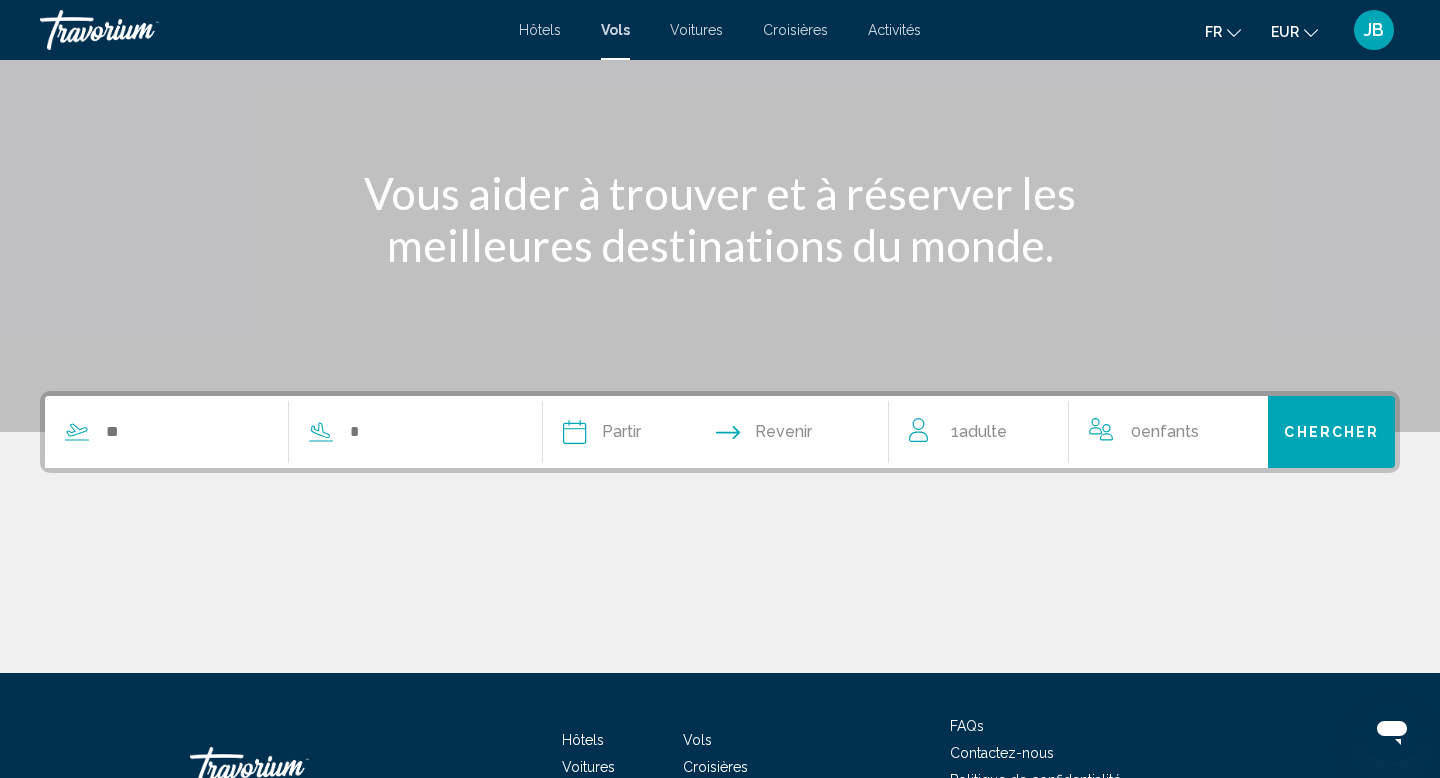 scroll, scrollTop: 308, scrollLeft: 0, axis: vertical 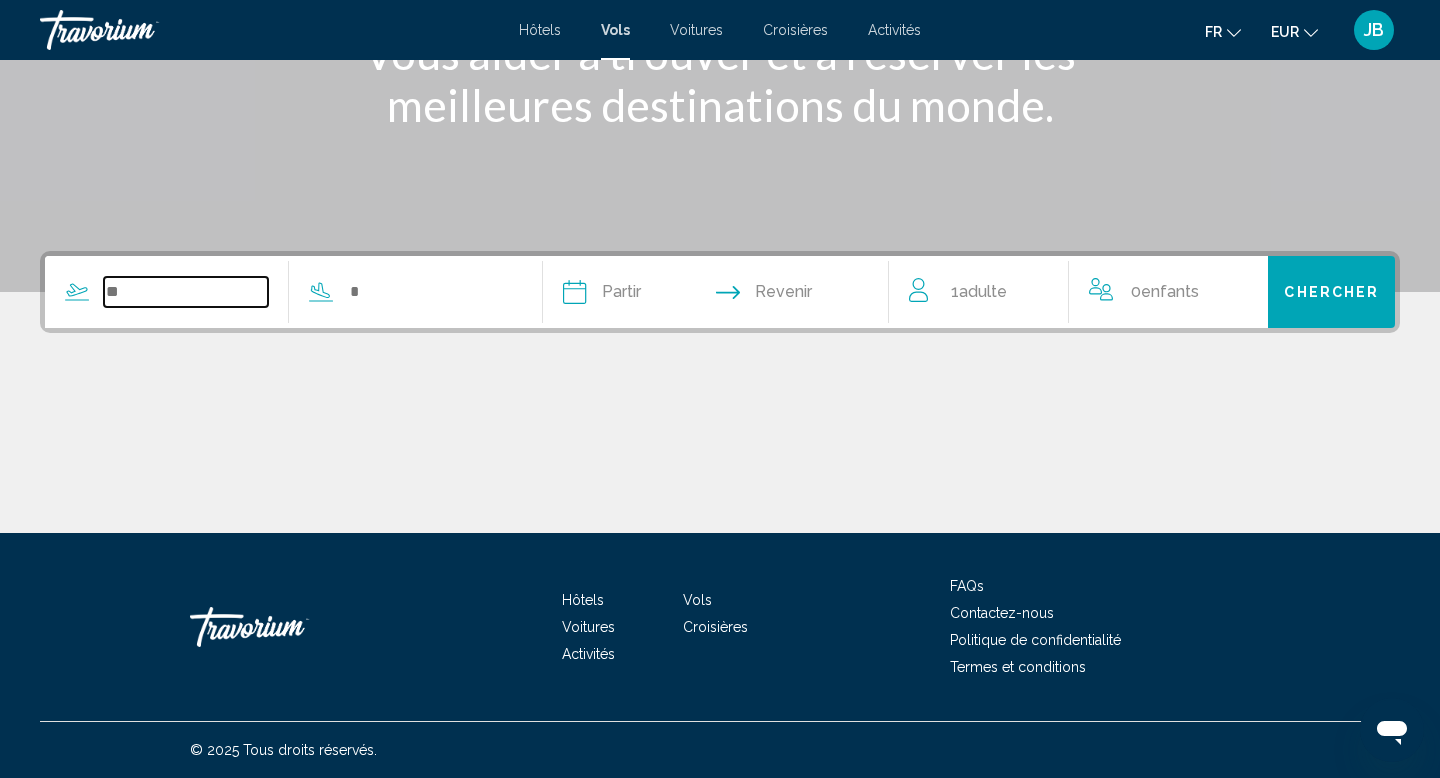 click at bounding box center (186, 292) 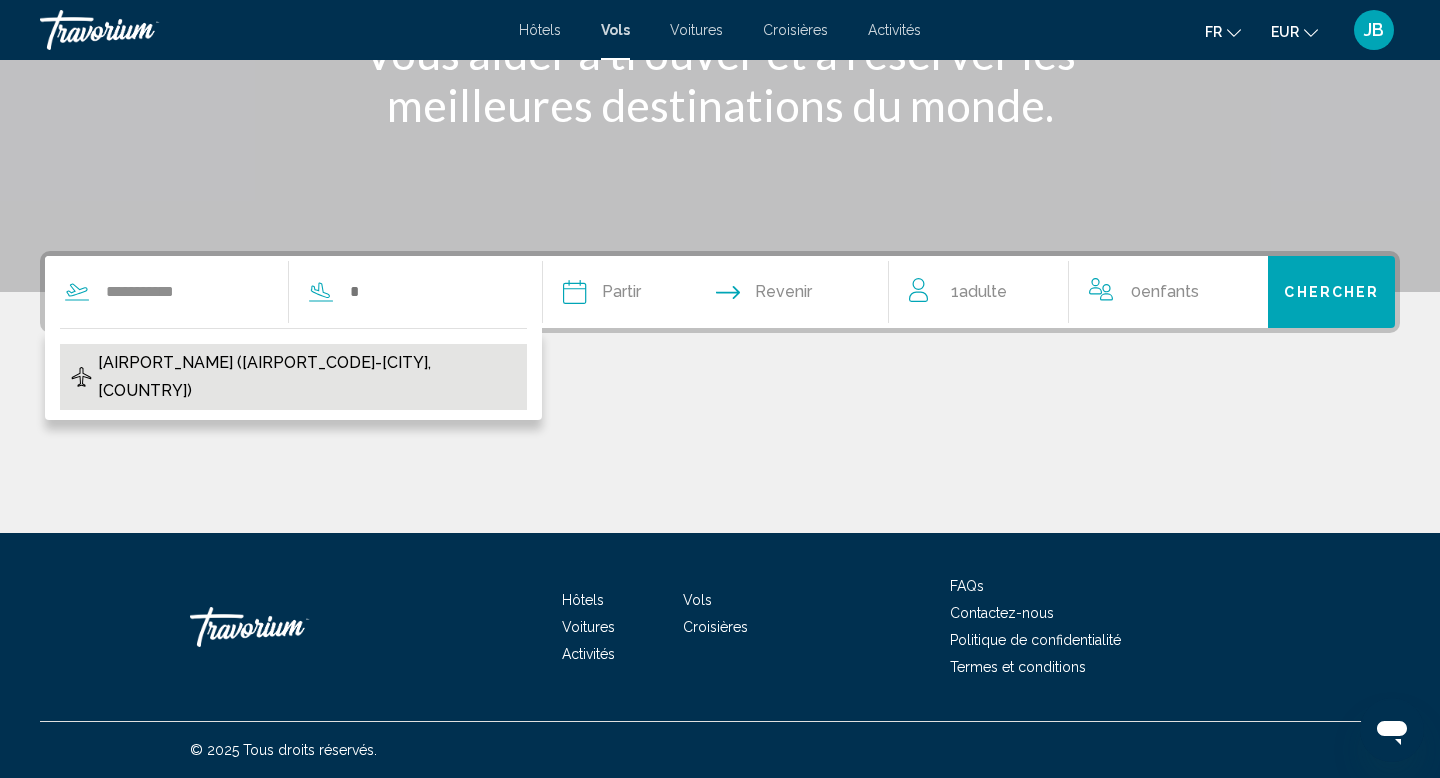 click on "[AIRPORT_NAME] ([AIRPORT_CODE]-[CITY], [COUNTRY])" at bounding box center [307, 377] 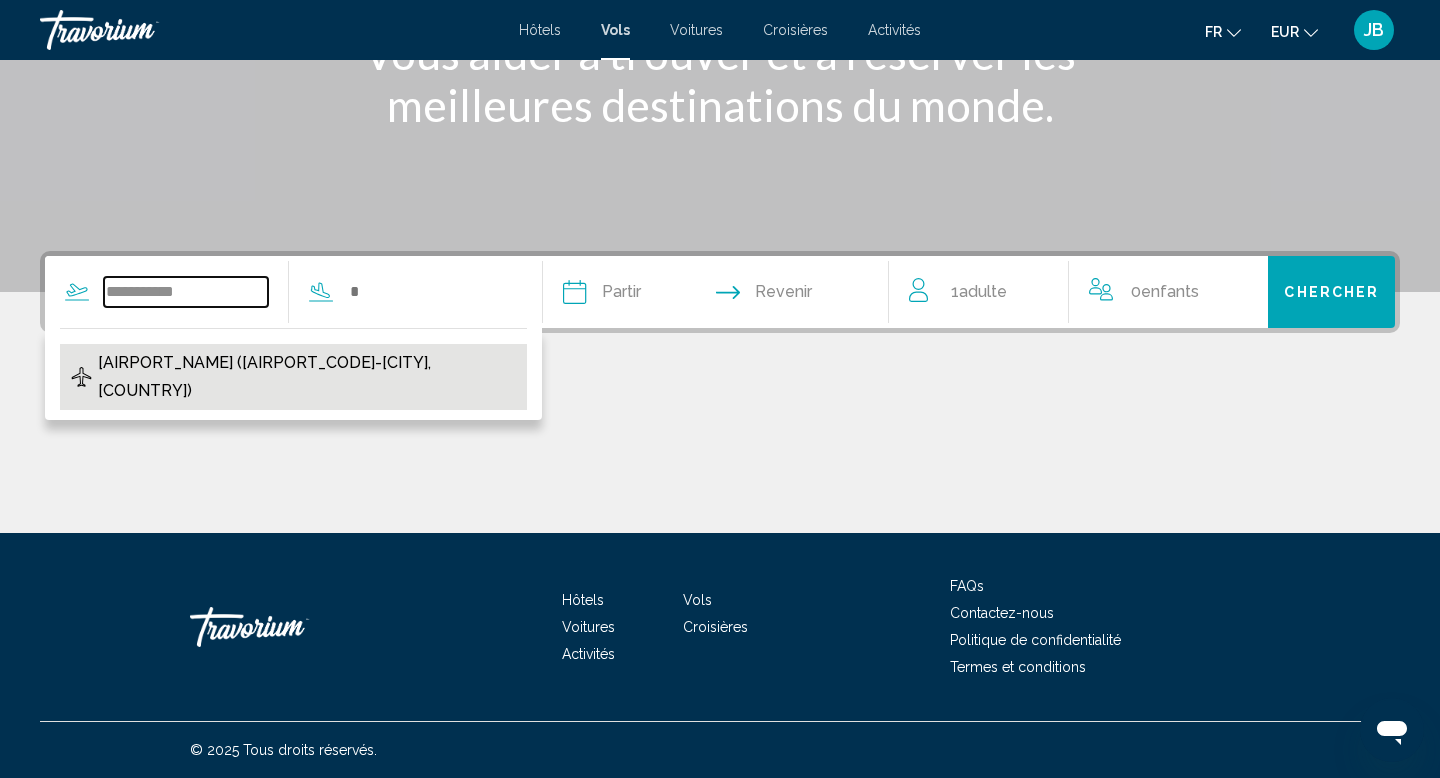 type on "**********" 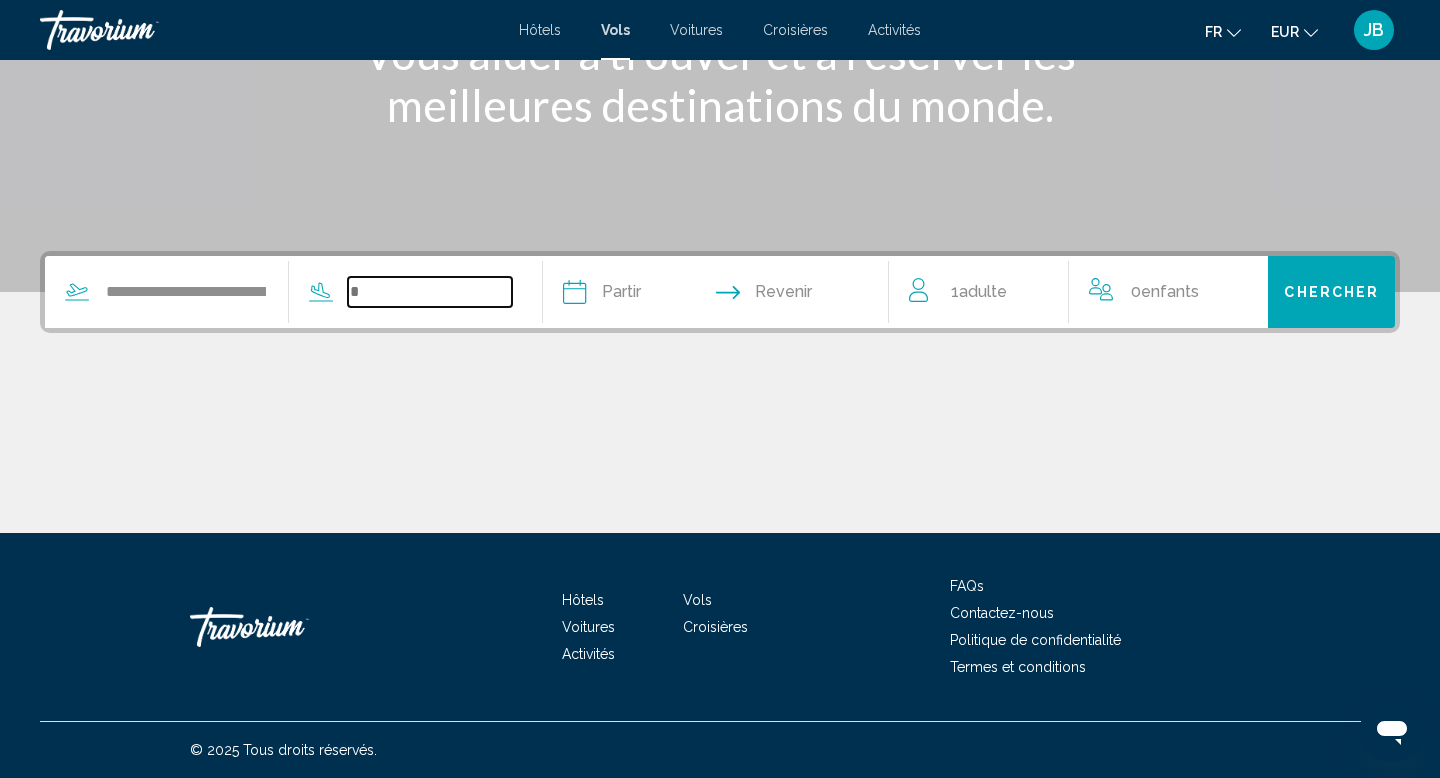 click at bounding box center [430, 292] 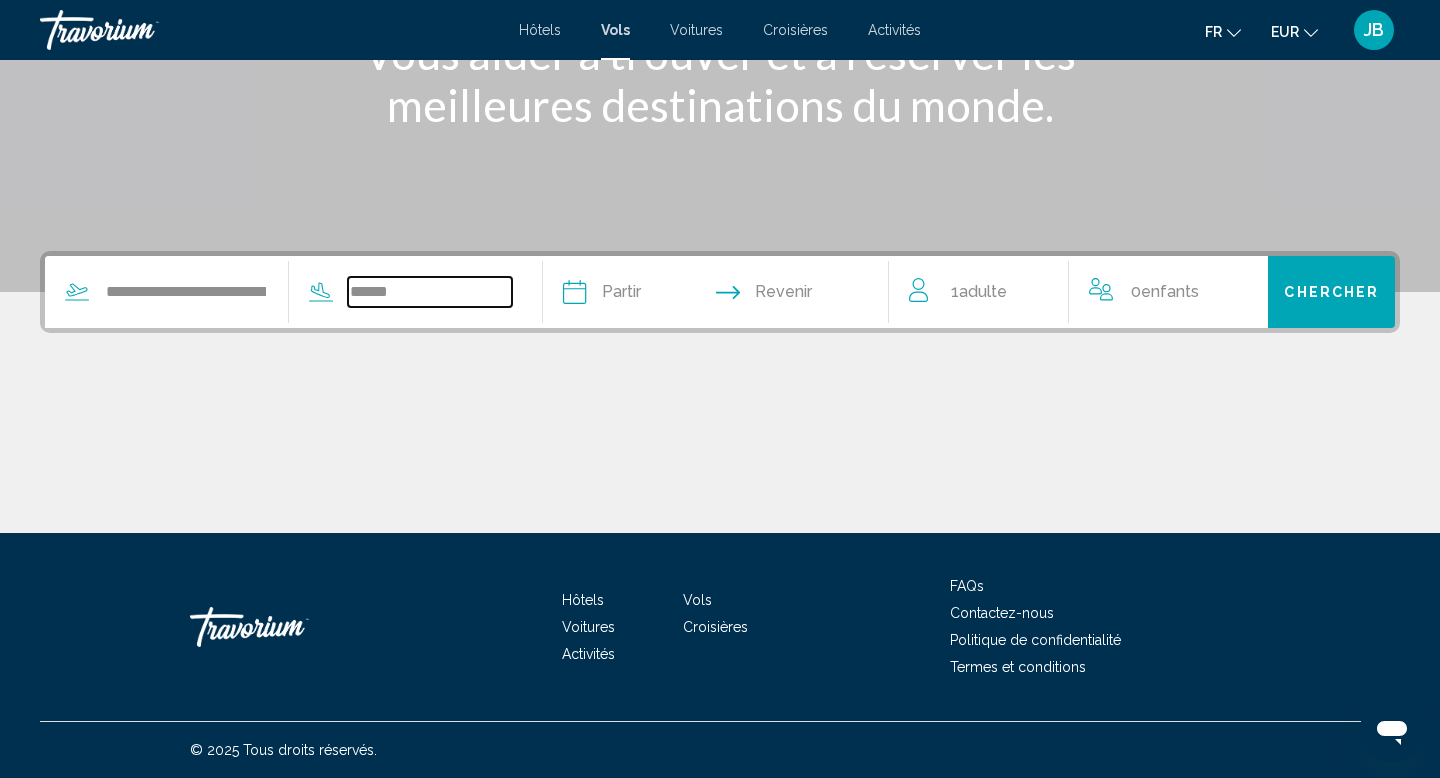 type on "*******" 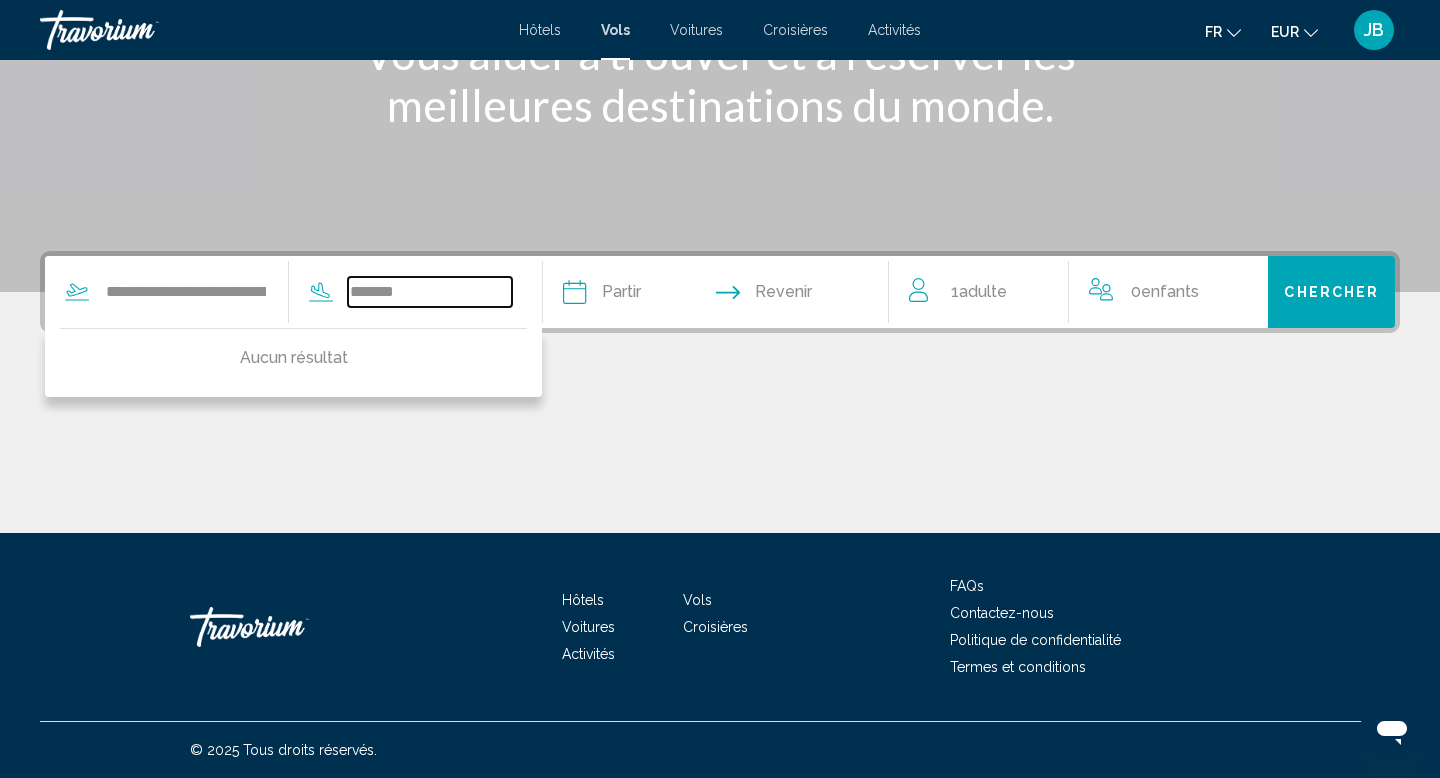drag, startPoint x: 429, startPoint y: 296, endPoint x: 334, endPoint y: 296, distance: 95 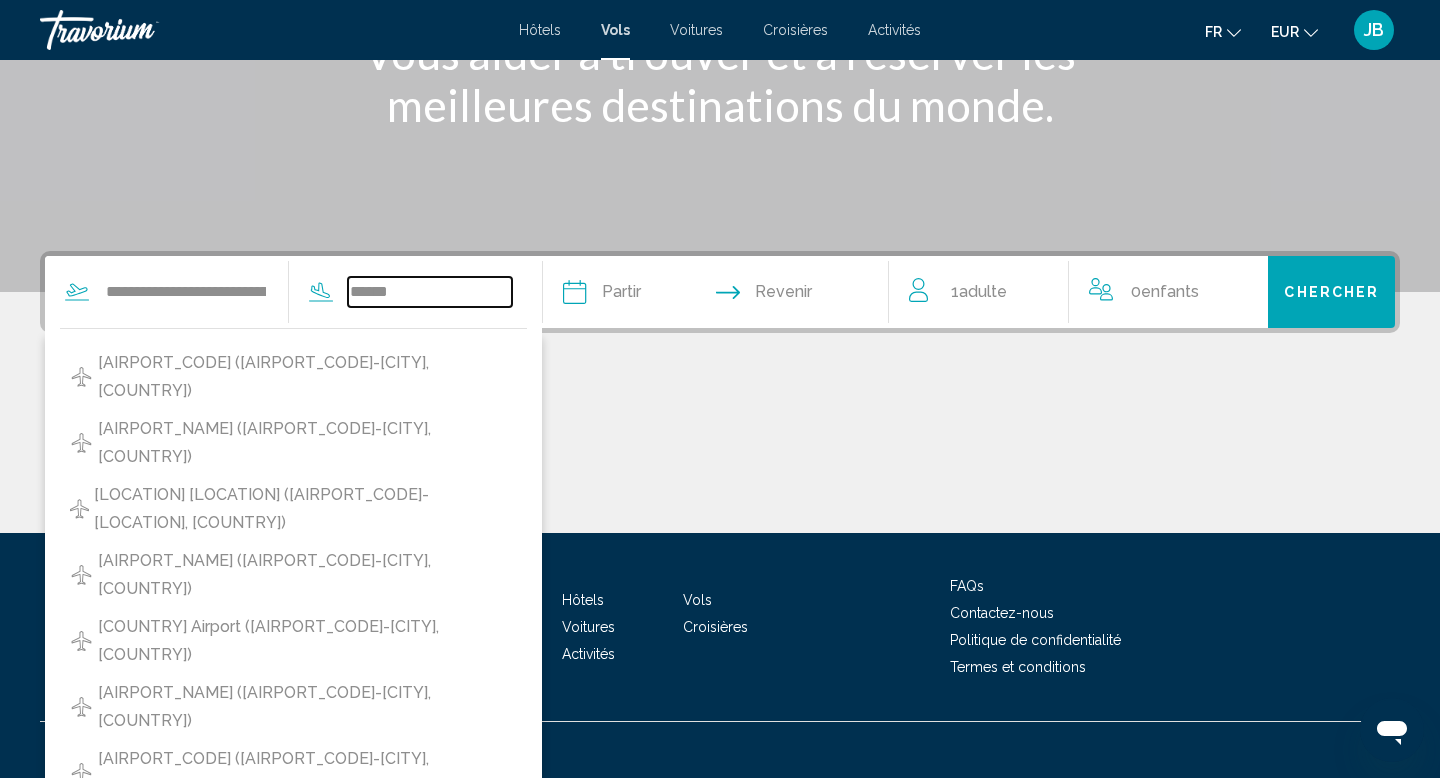 drag, startPoint x: 418, startPoint y: 297, endPoint x: 343, endPoint y: 294, distance: 75.059975 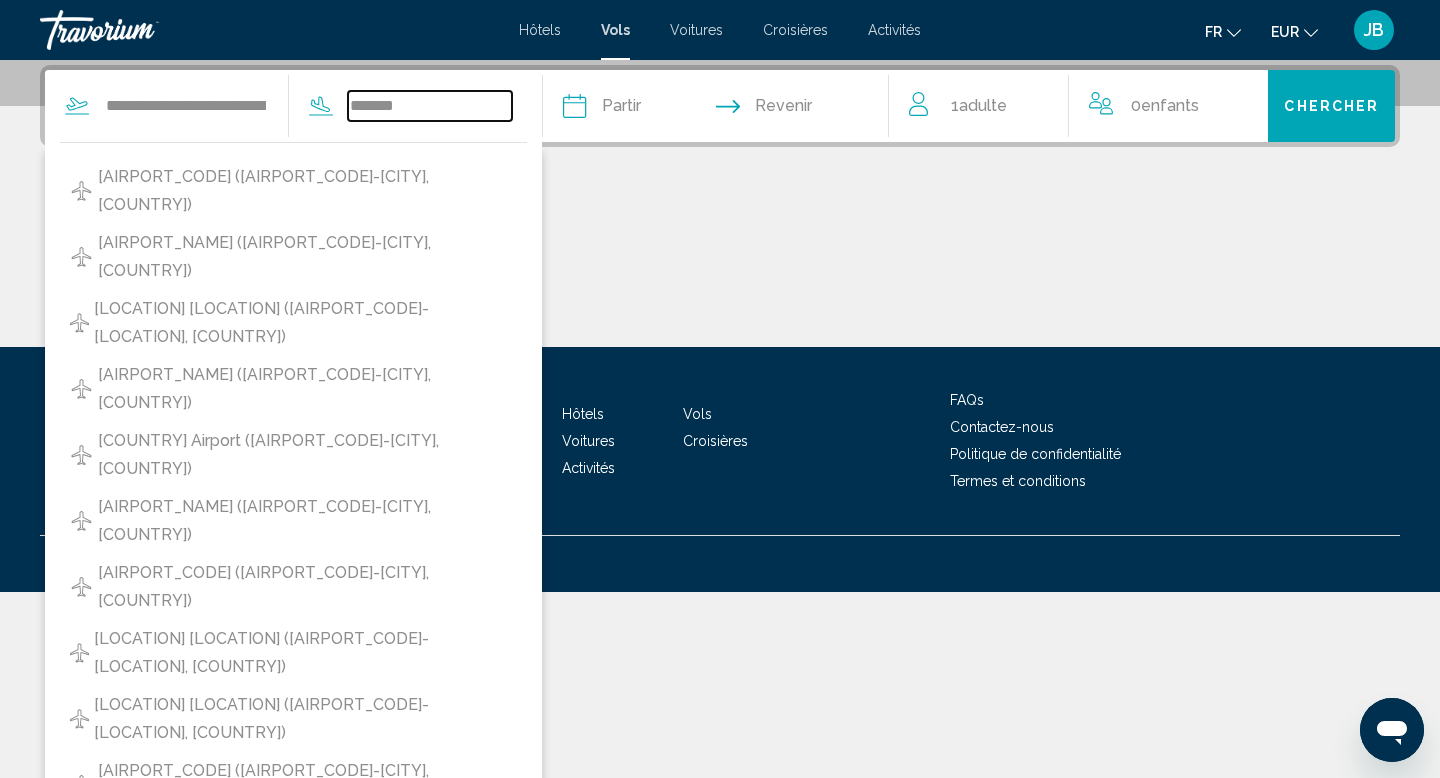 scroll, scrollTop: 308, scrollLeft: 0, axis: vertical 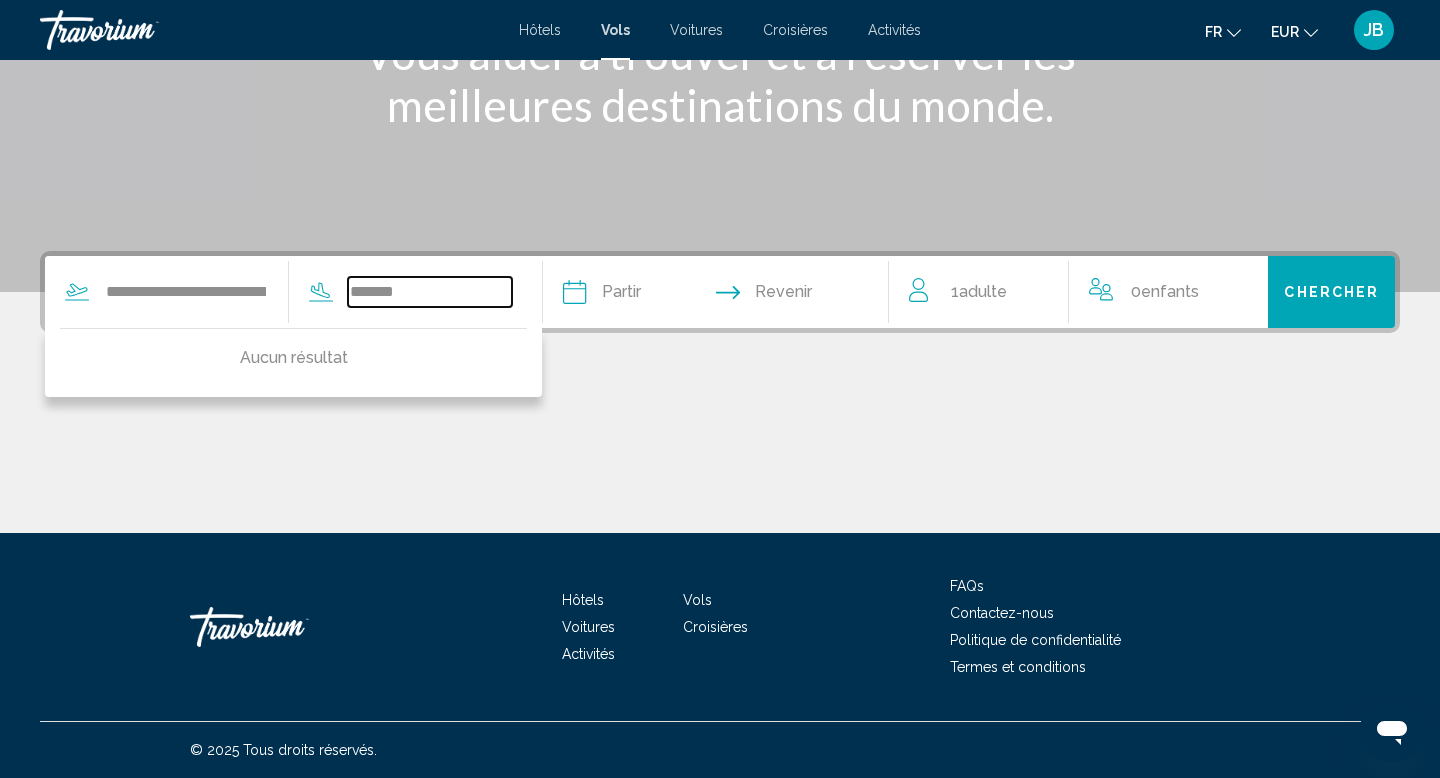 type on "*******" 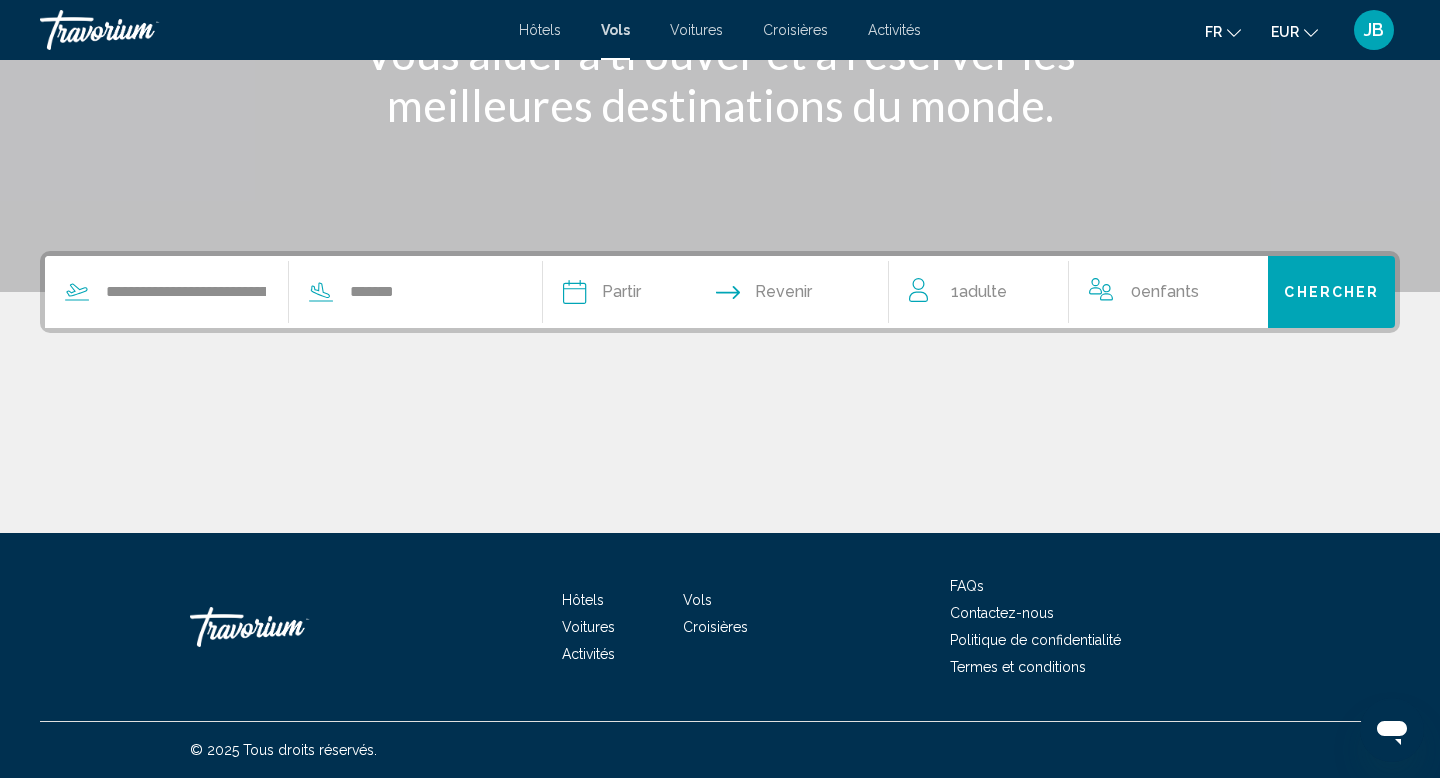 click on "Hôtels" at bounding box center [540, 30] 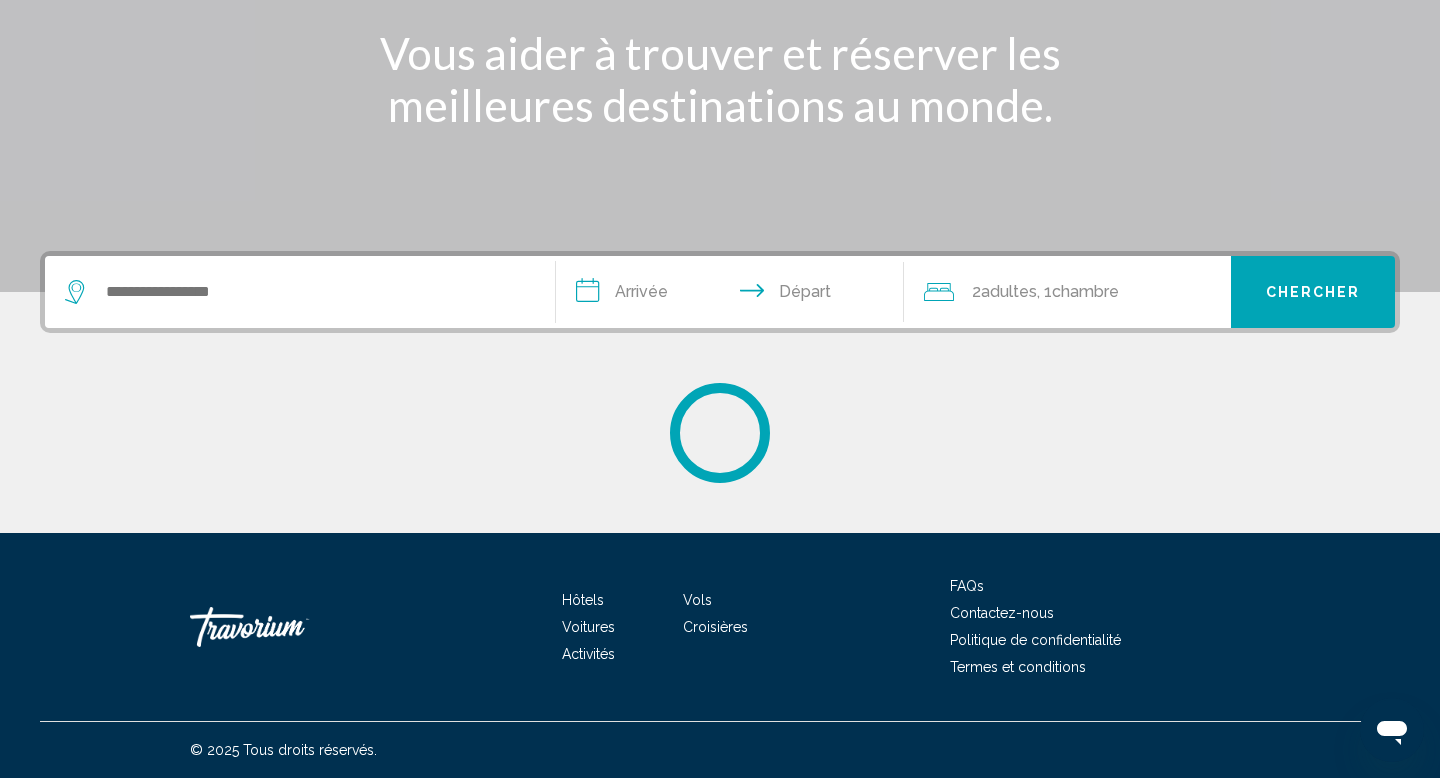 scroll, scrollTop: 0, scrollLeft: 0, axis: both 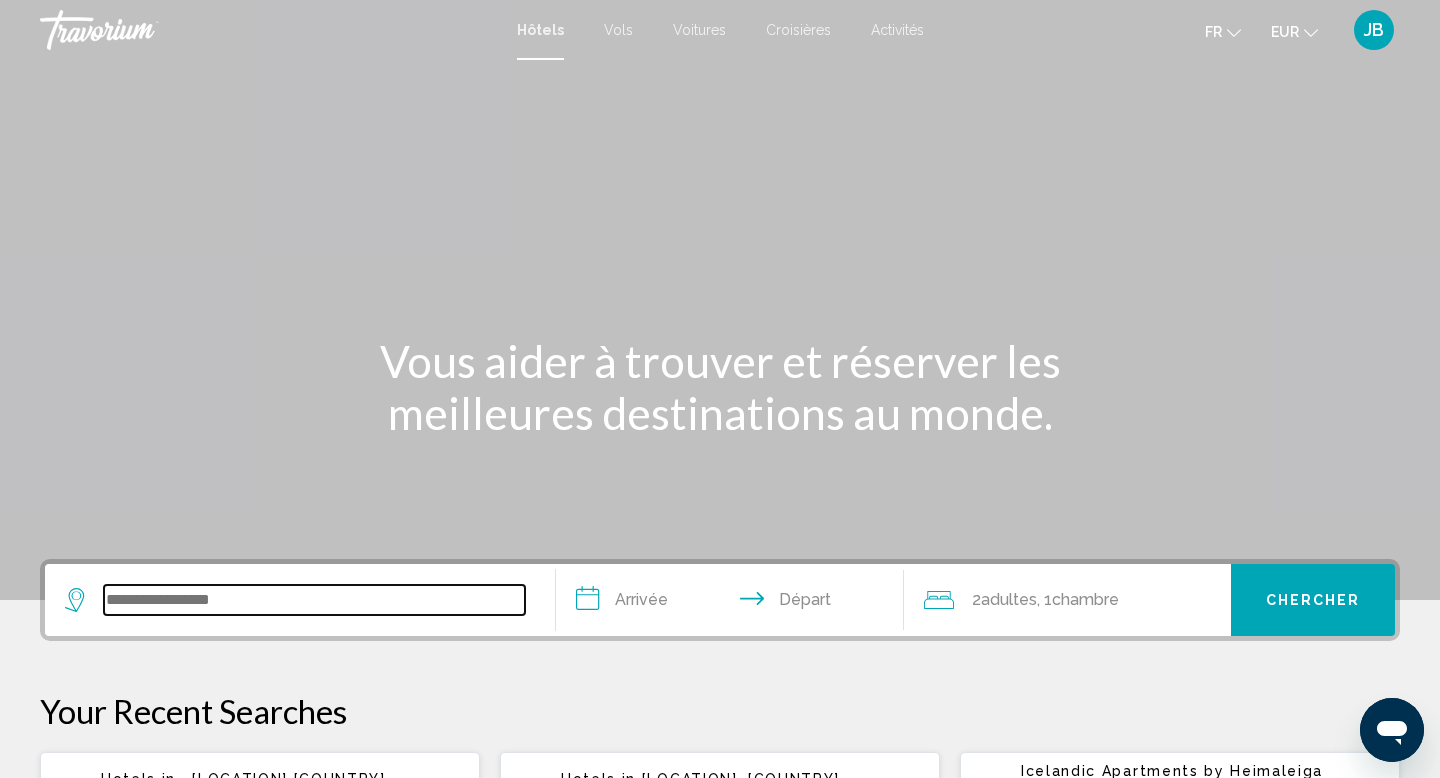 click at bounding box center (314, 600) 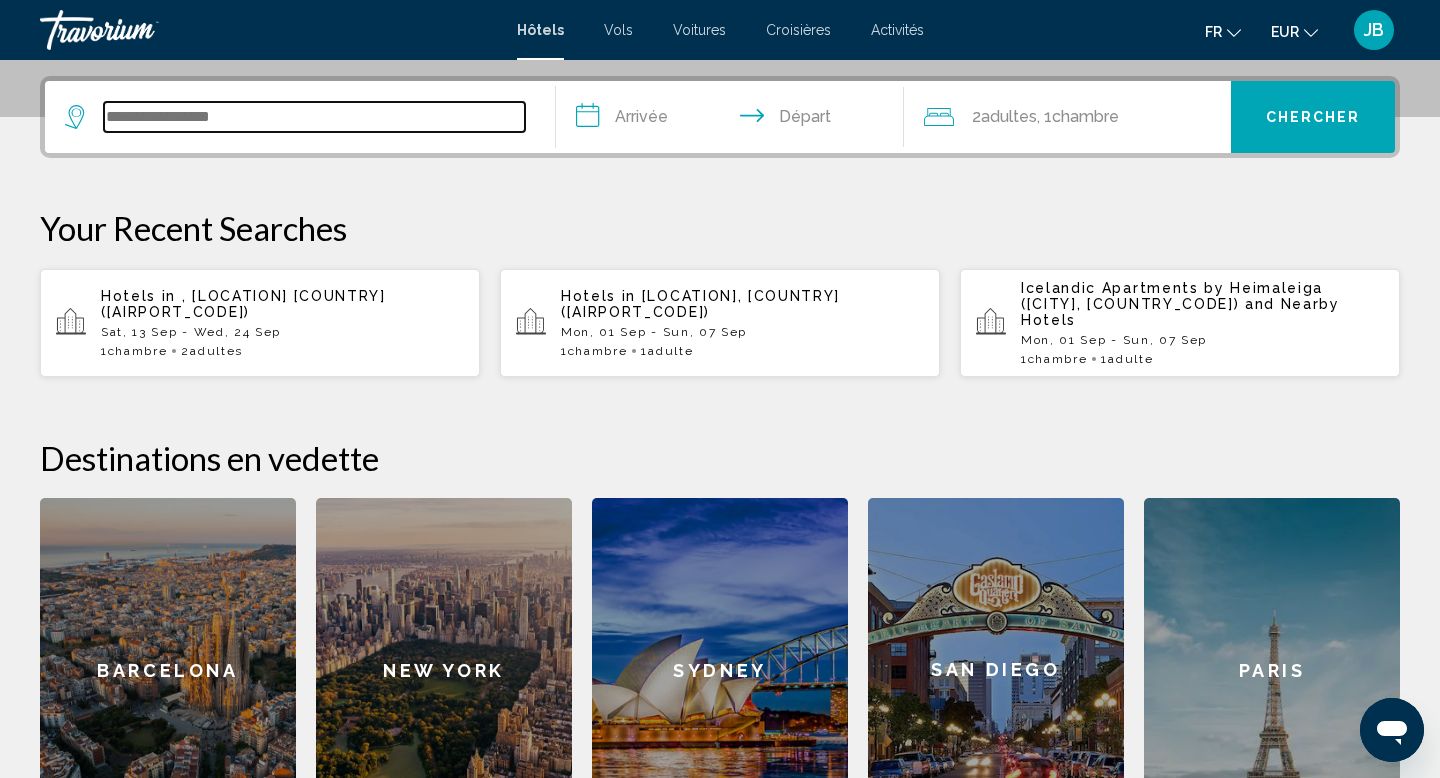 scroll, scrollTop: 494, scrollLeft: 0, axis: vertical 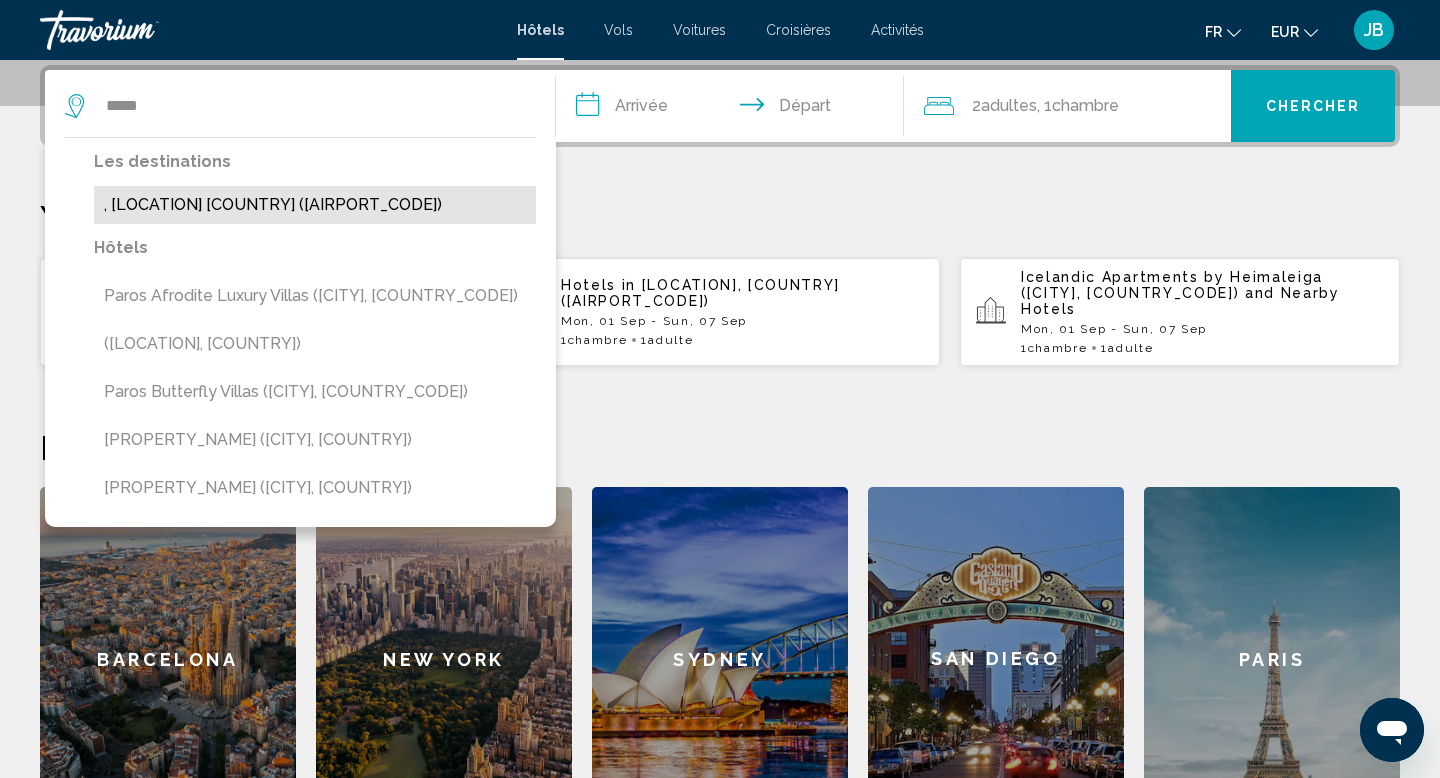 click on ", [LOCATION] [COUNTRY] ([AIRPORT_CODE])" at bounding box center (315, 205) 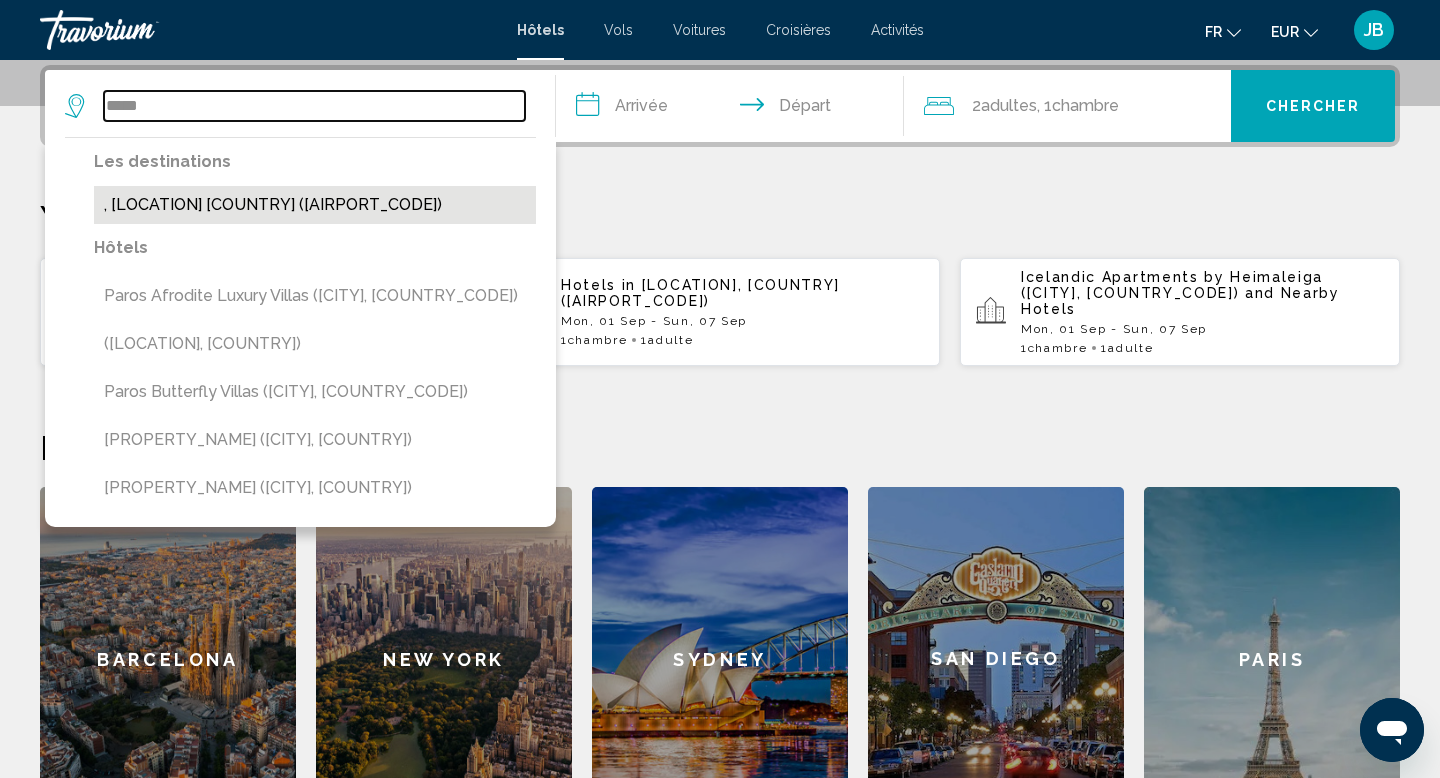 type on "**********" 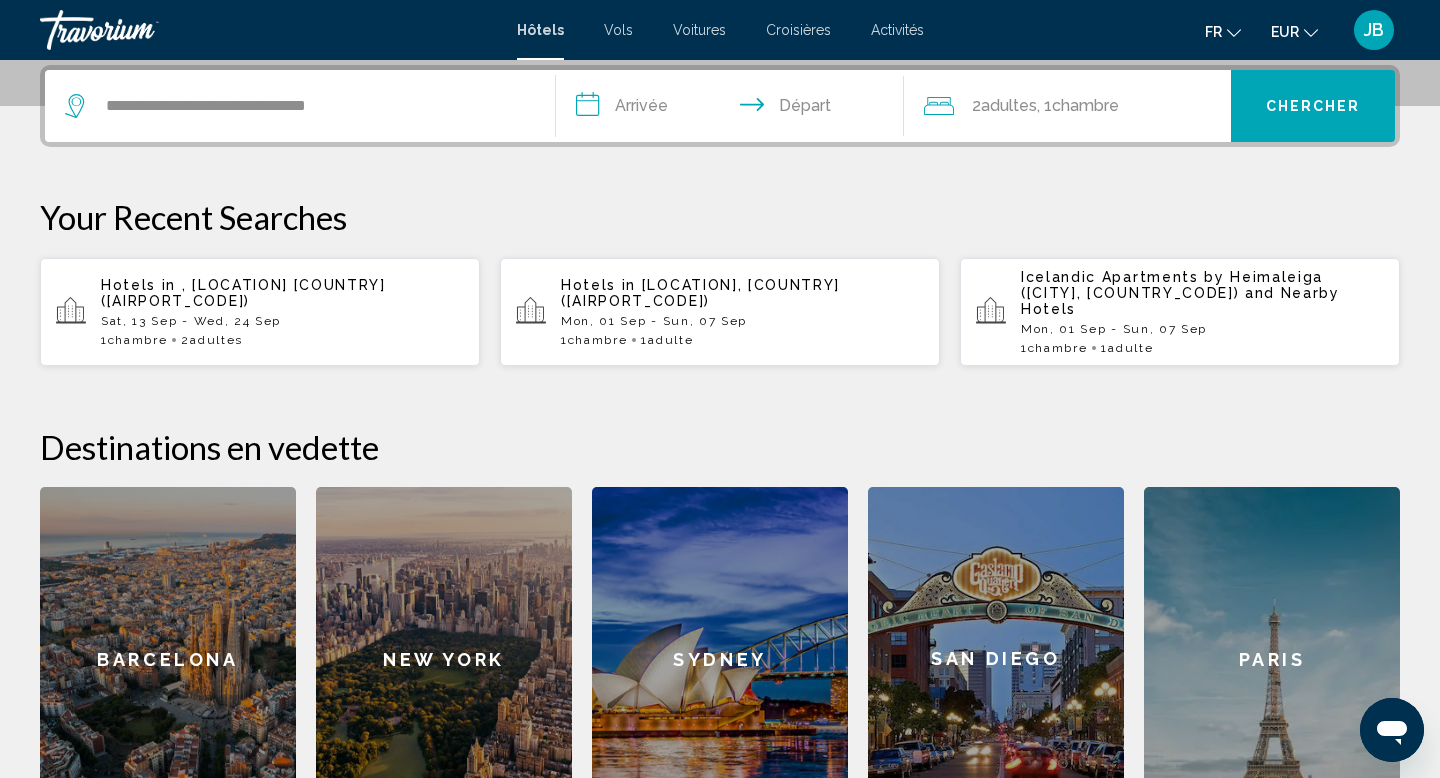 click on "**********" at bounding box center (734, 109) 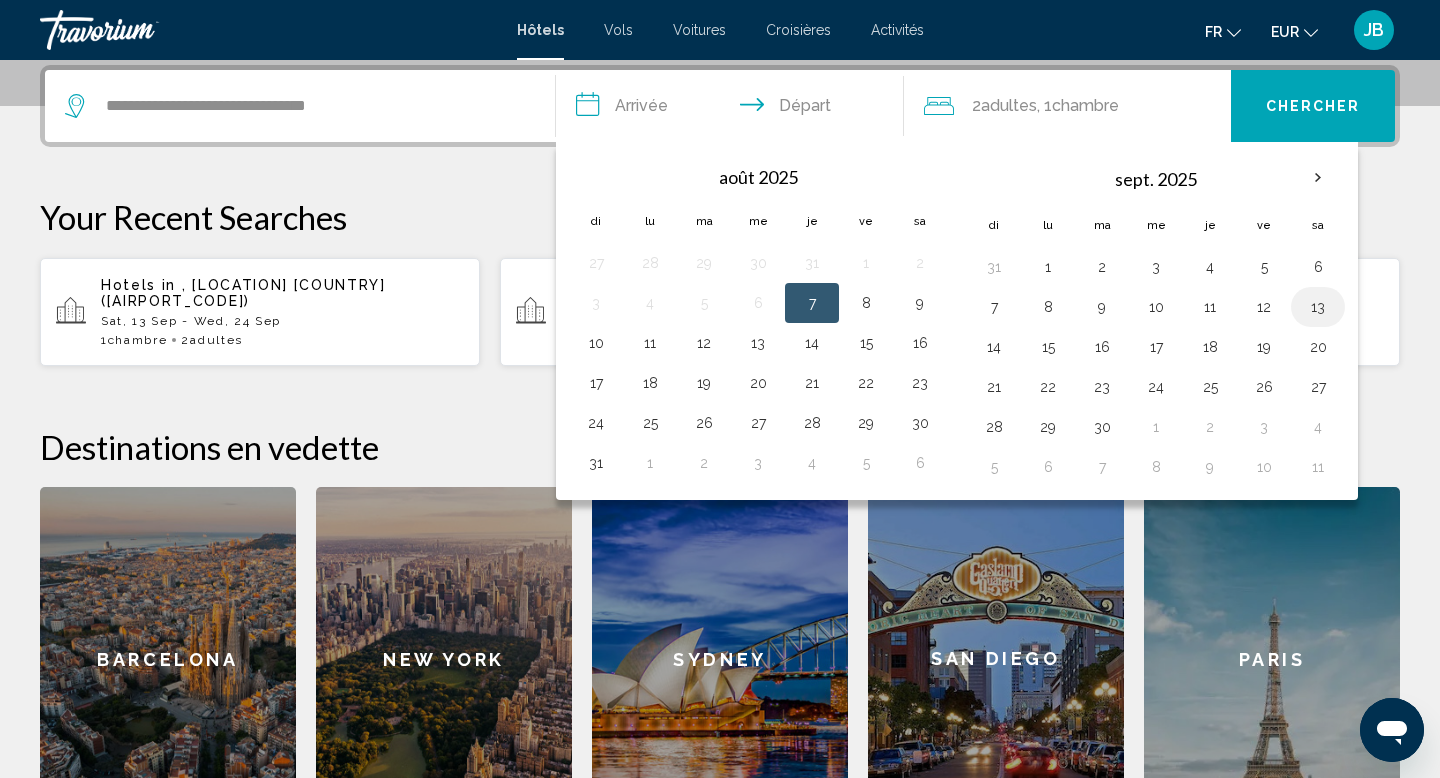 click on "13" at bounding box center (1318, 307) 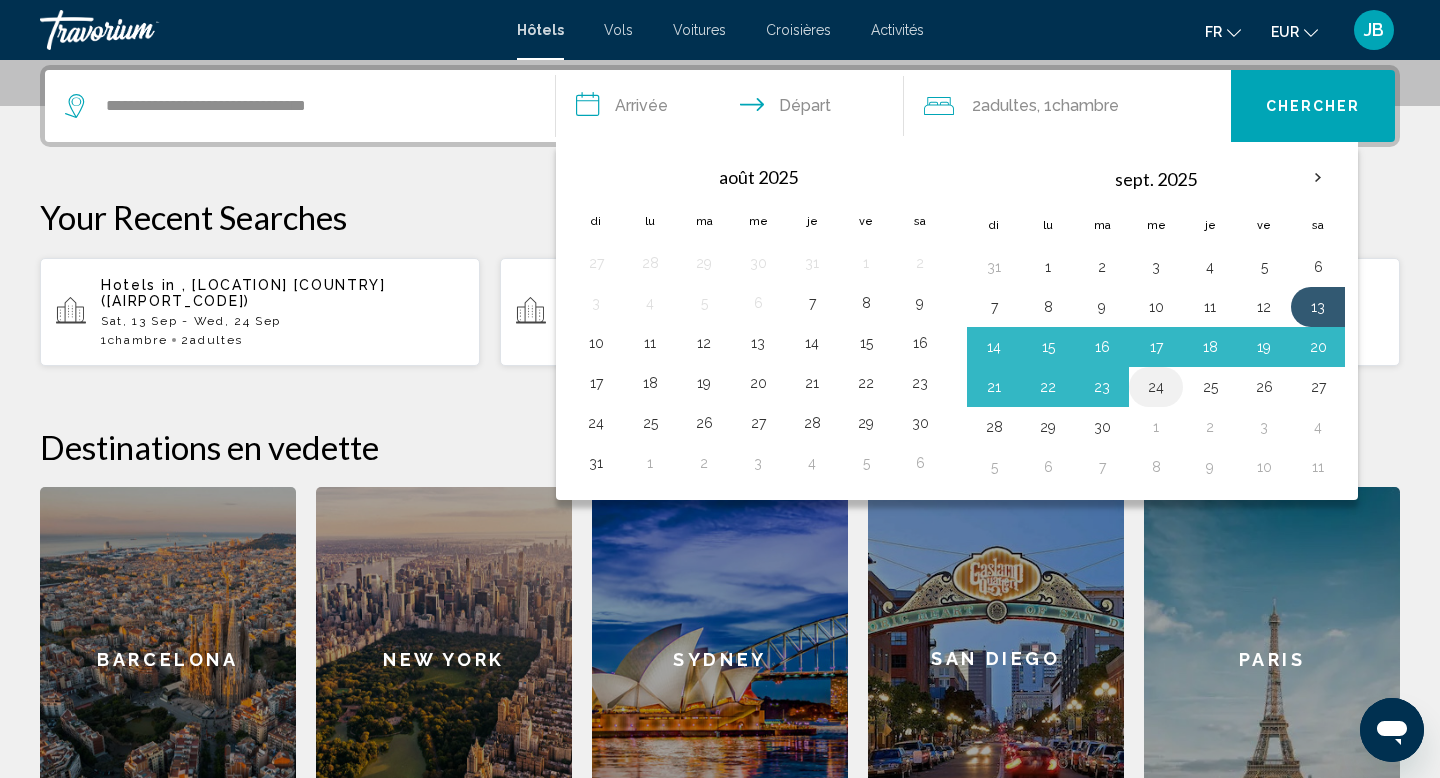 click on "24" at bounding box center (1156, 387) 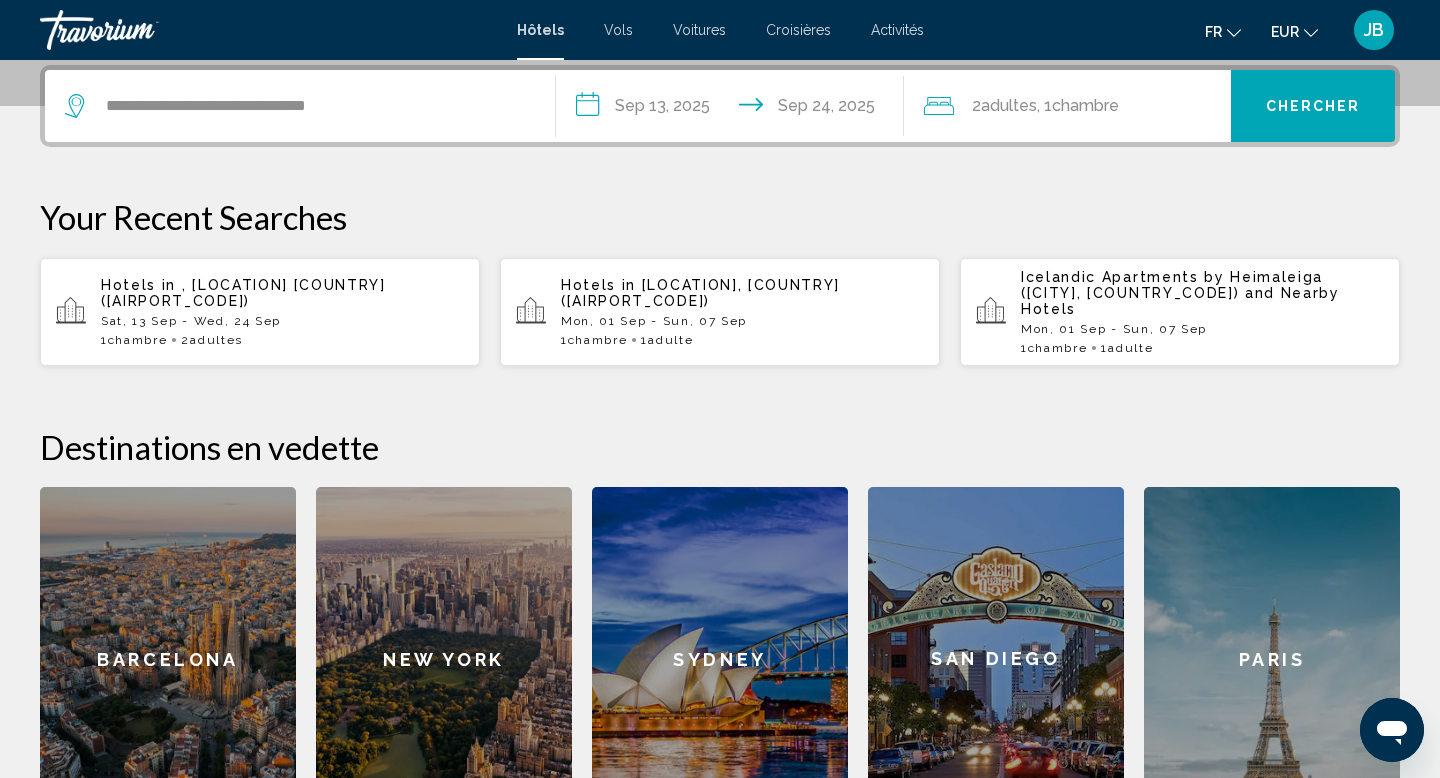 click on "Chercher" at bounding box center [1313, 106] 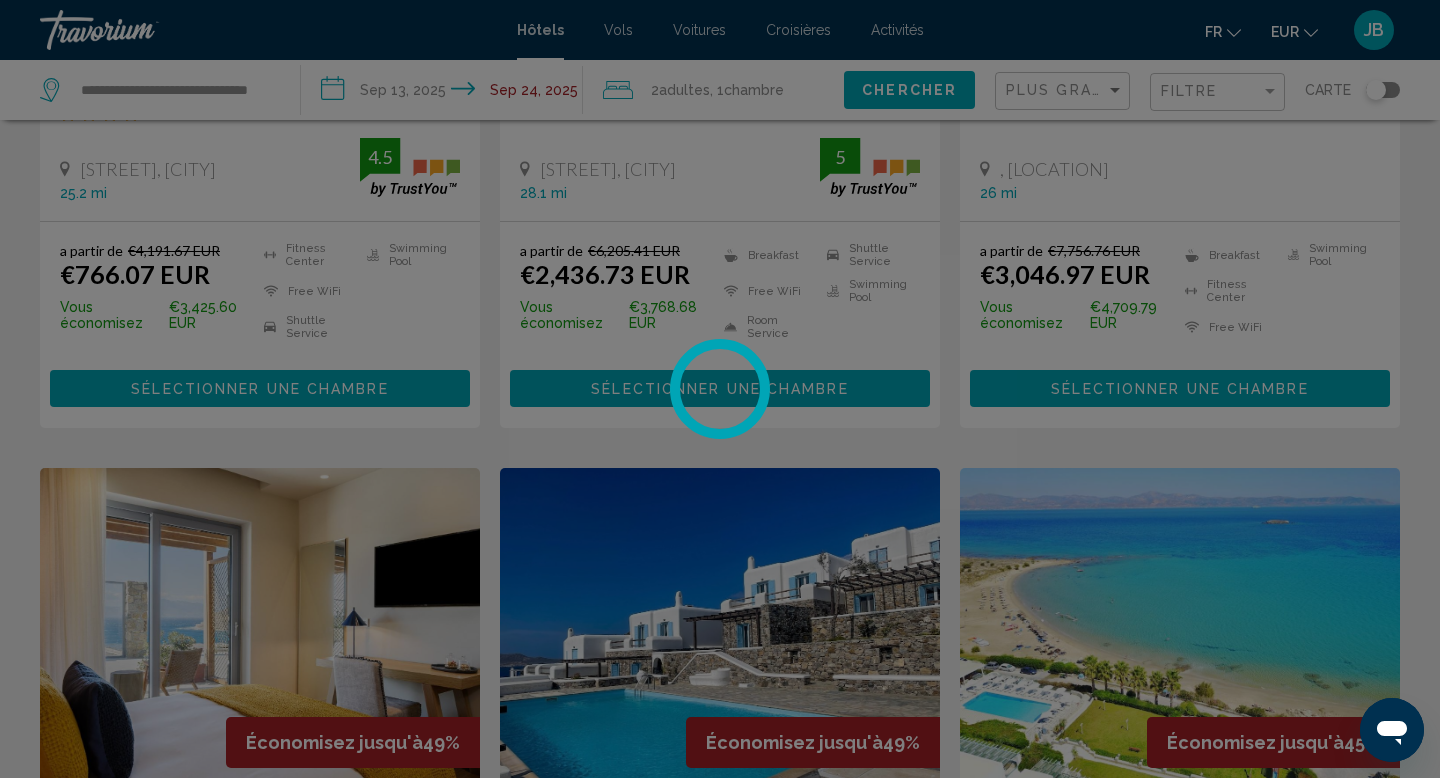 scroll, scrollTop: 0, scrollLeft: 0, axis: both 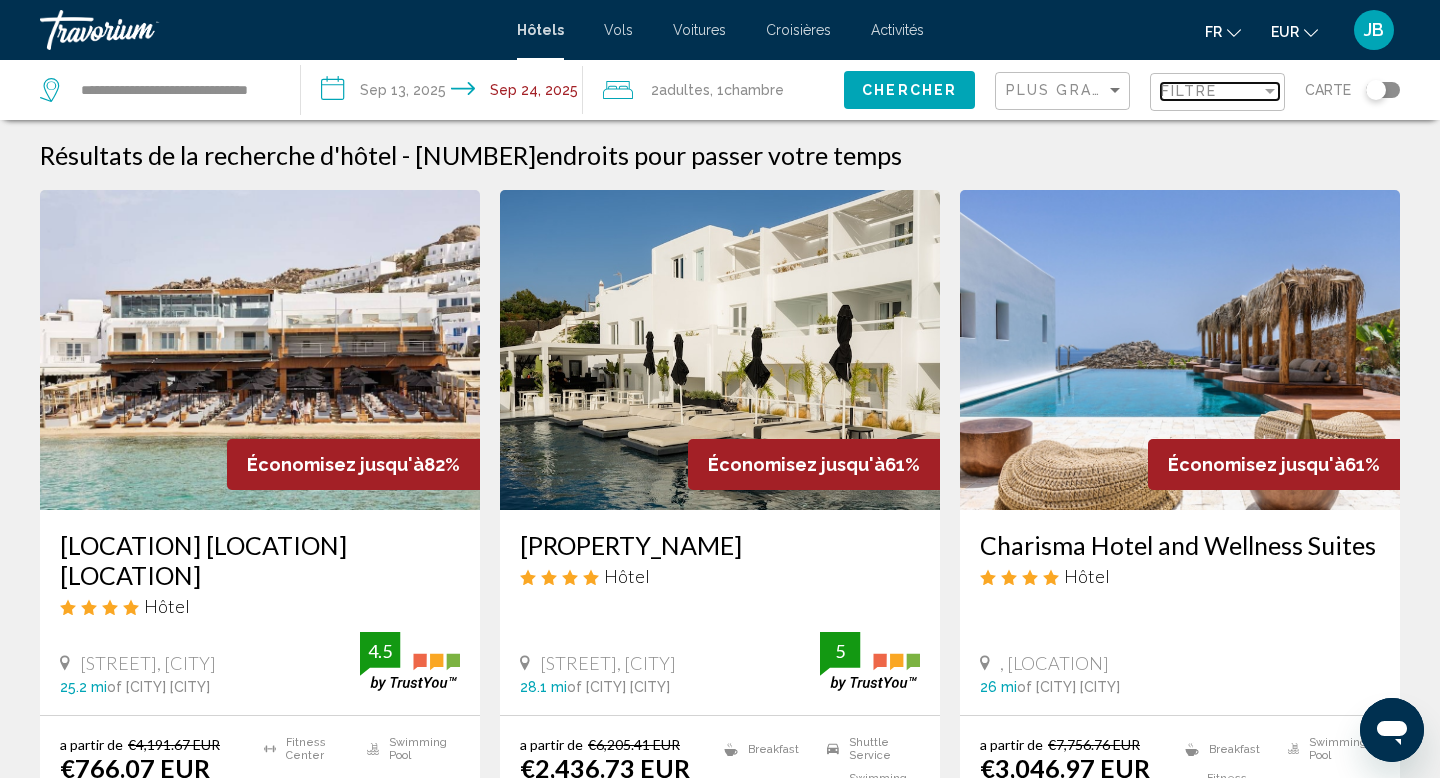 click on "Filtre" at bounding box center [1189, 91] 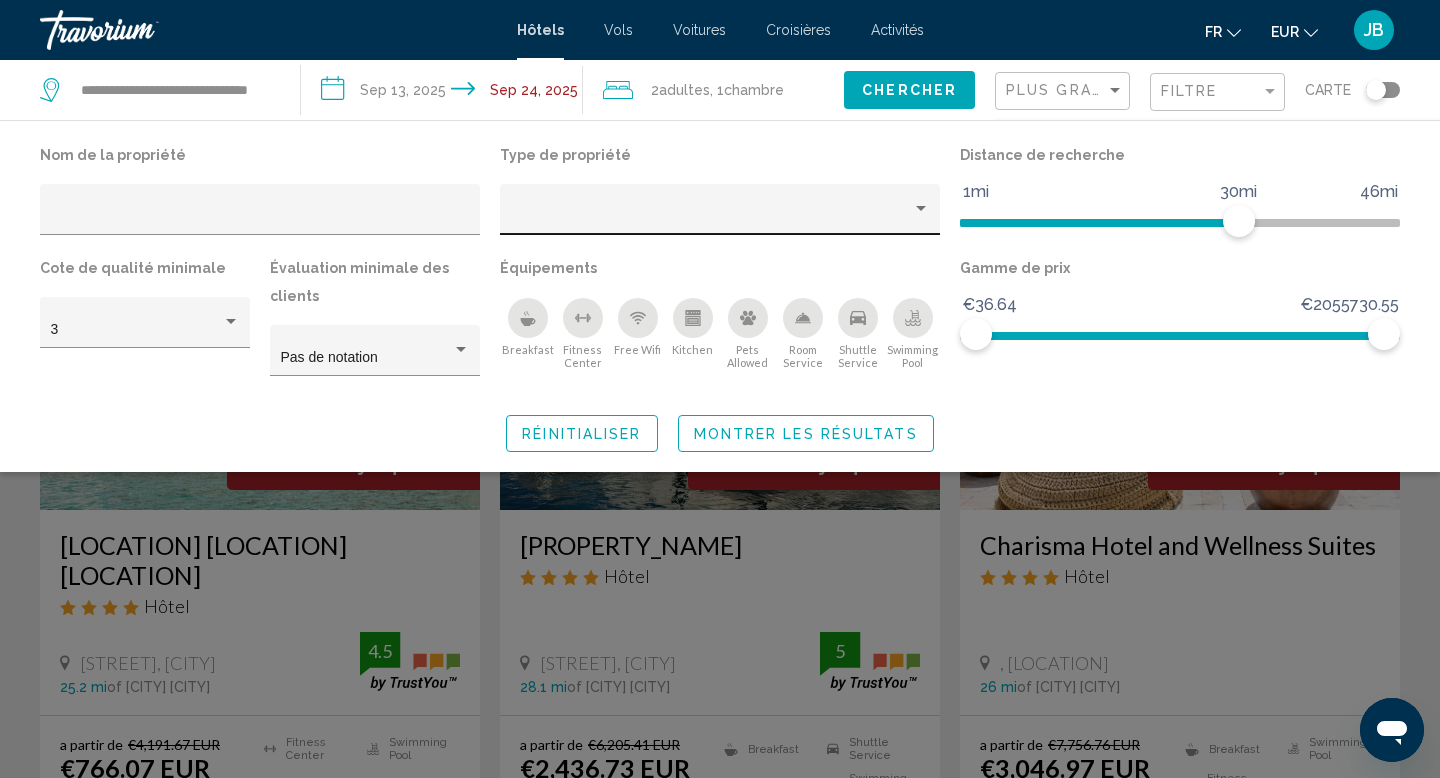 click 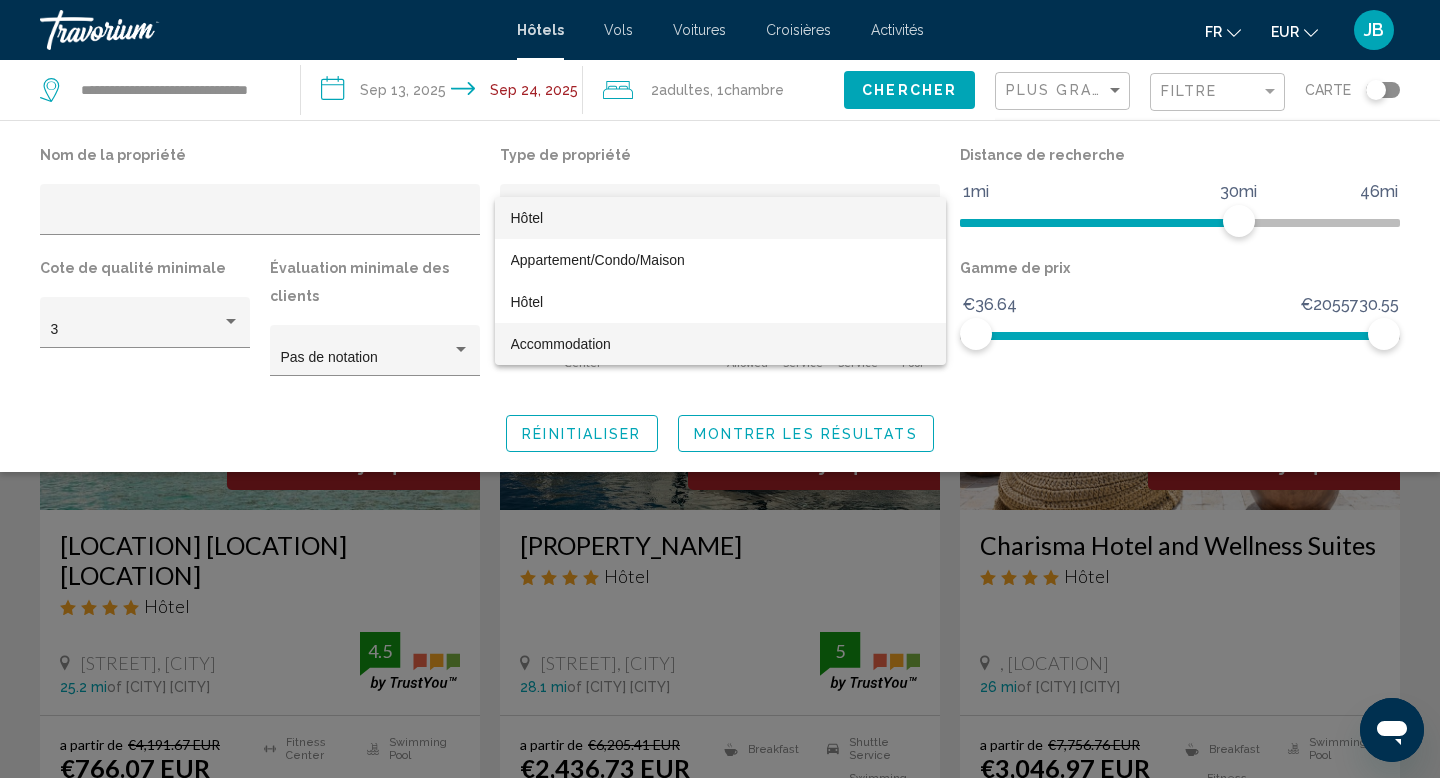 click on "Accommodation" at bounding box center (561, 344) 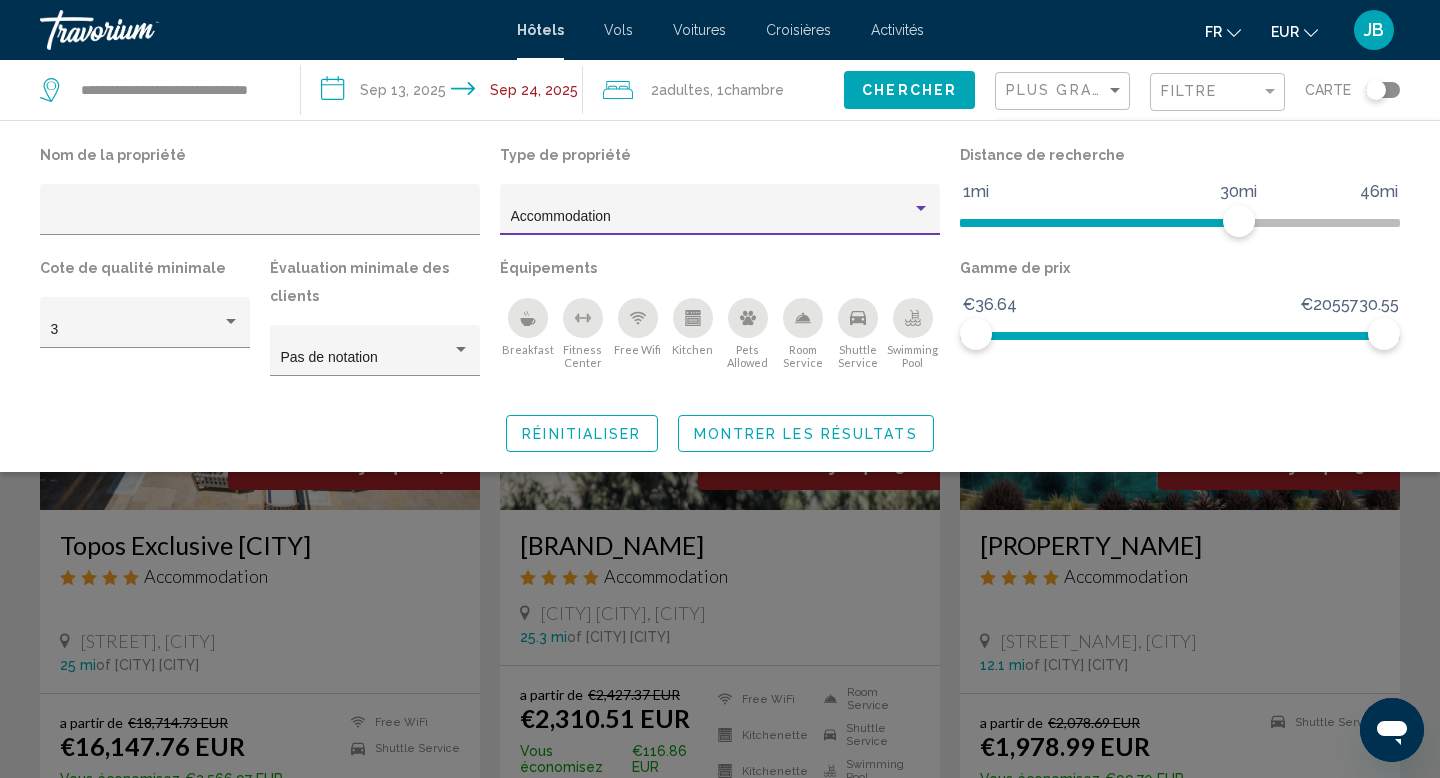 click 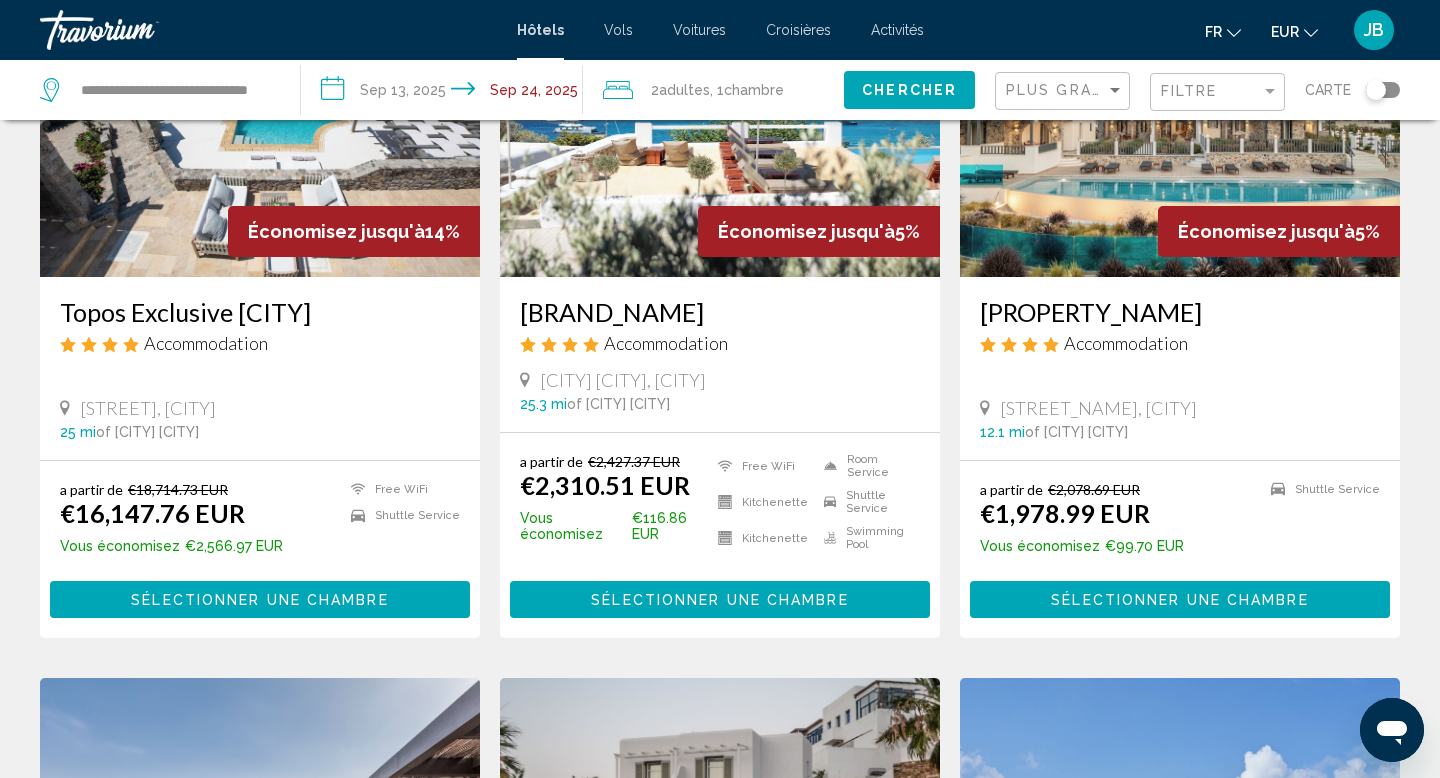 scroll, scrollTop: 0, scrollLeft: 0, axis: both 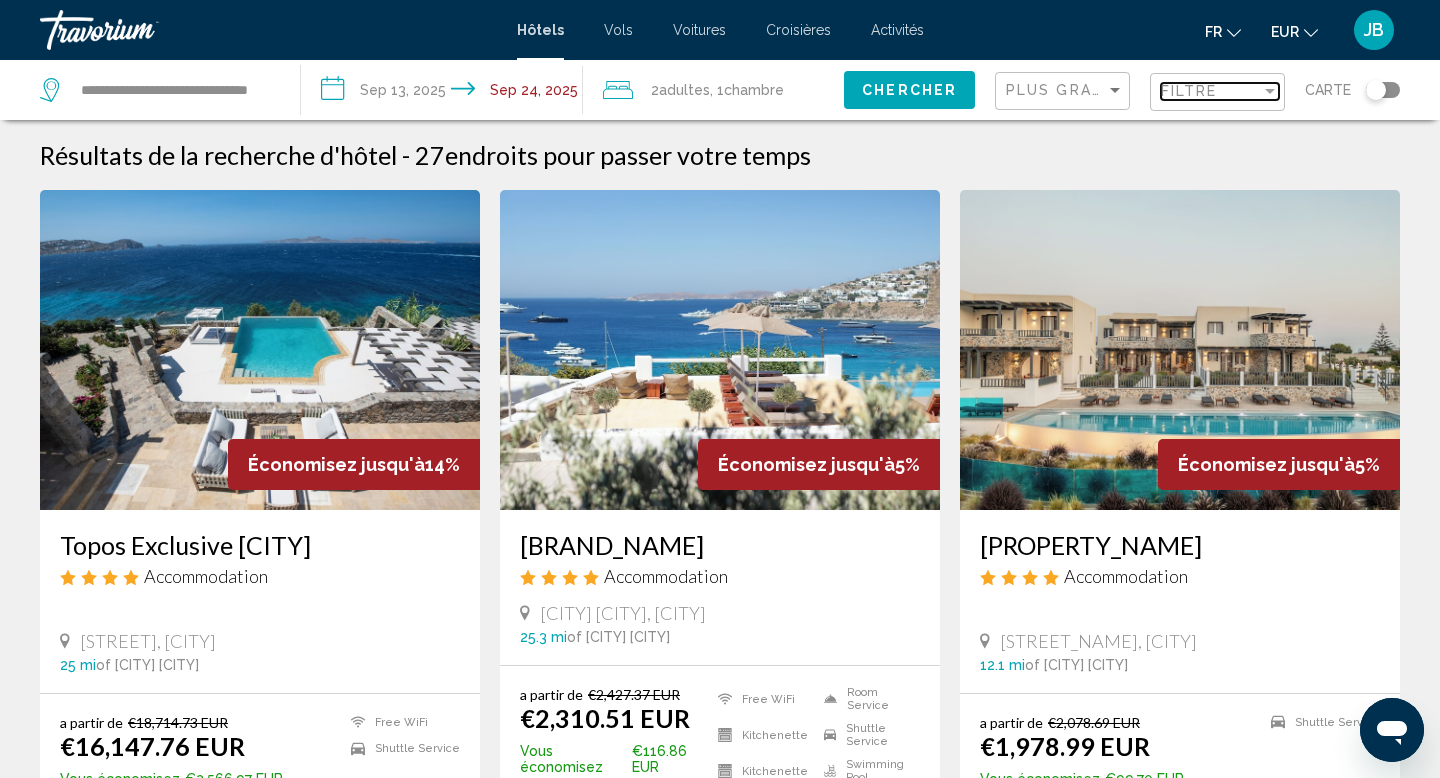 click on "Filtre" at bounding box center (1189, 91) 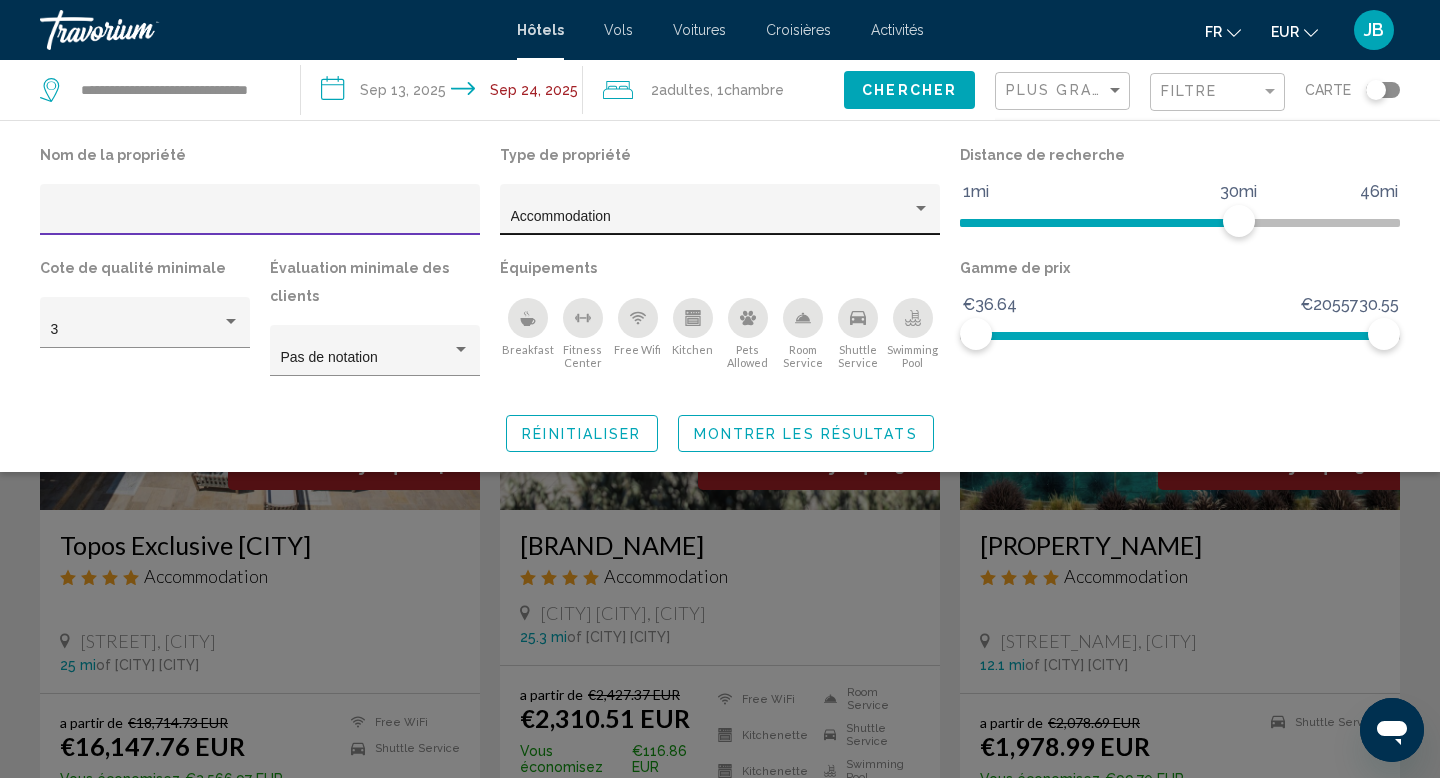 click on "Accommodation" at bounding box center (711, 217) 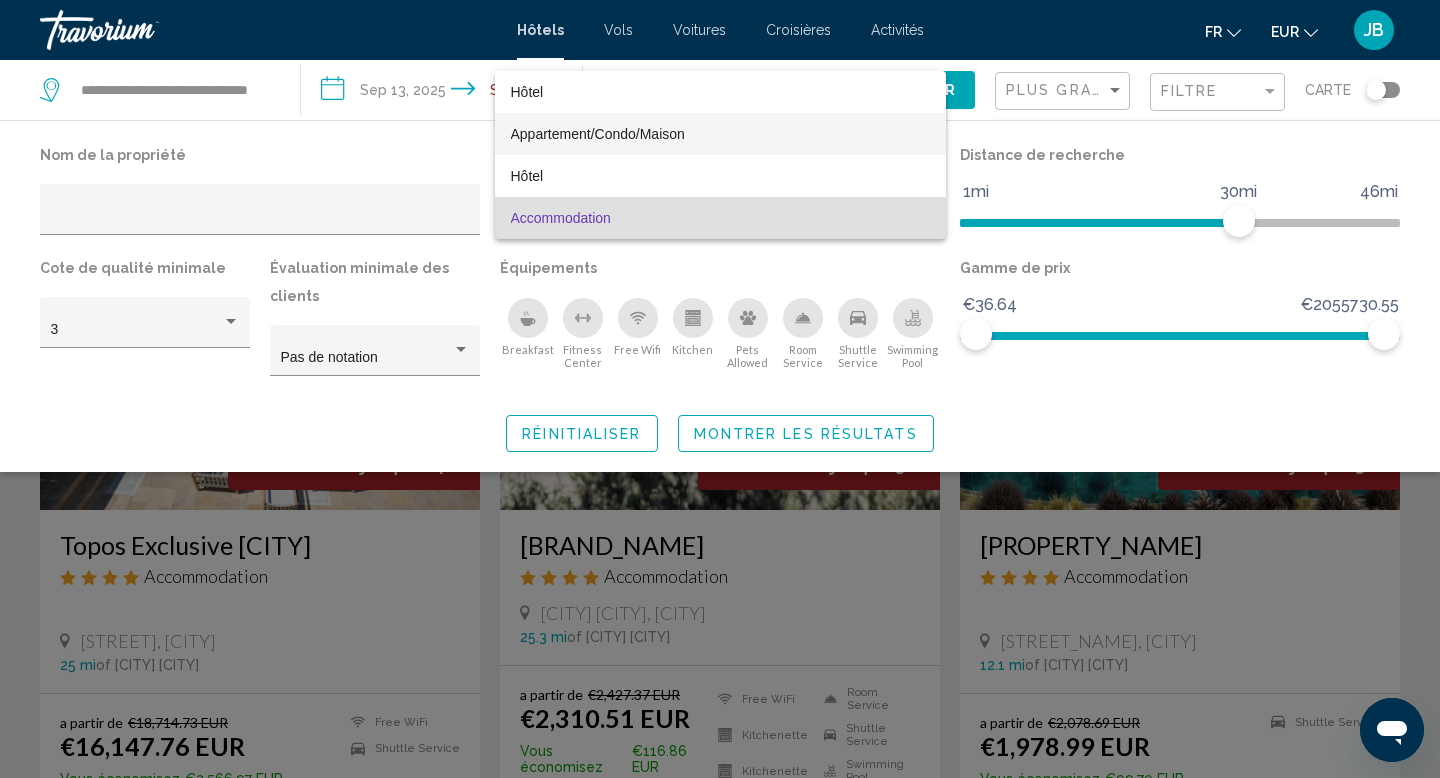 click on "Appartement/Condo/Maison" at bounding box center [598, 134] 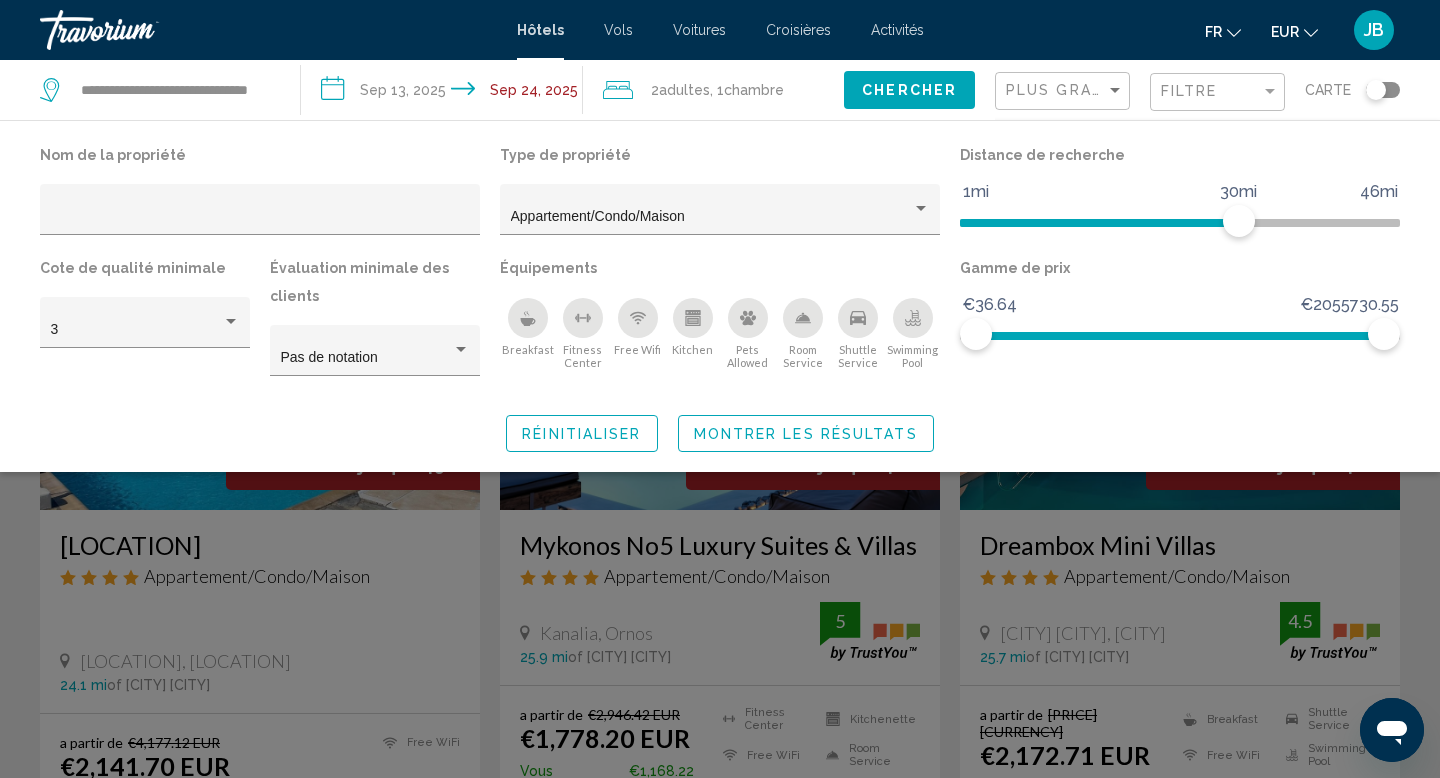 click 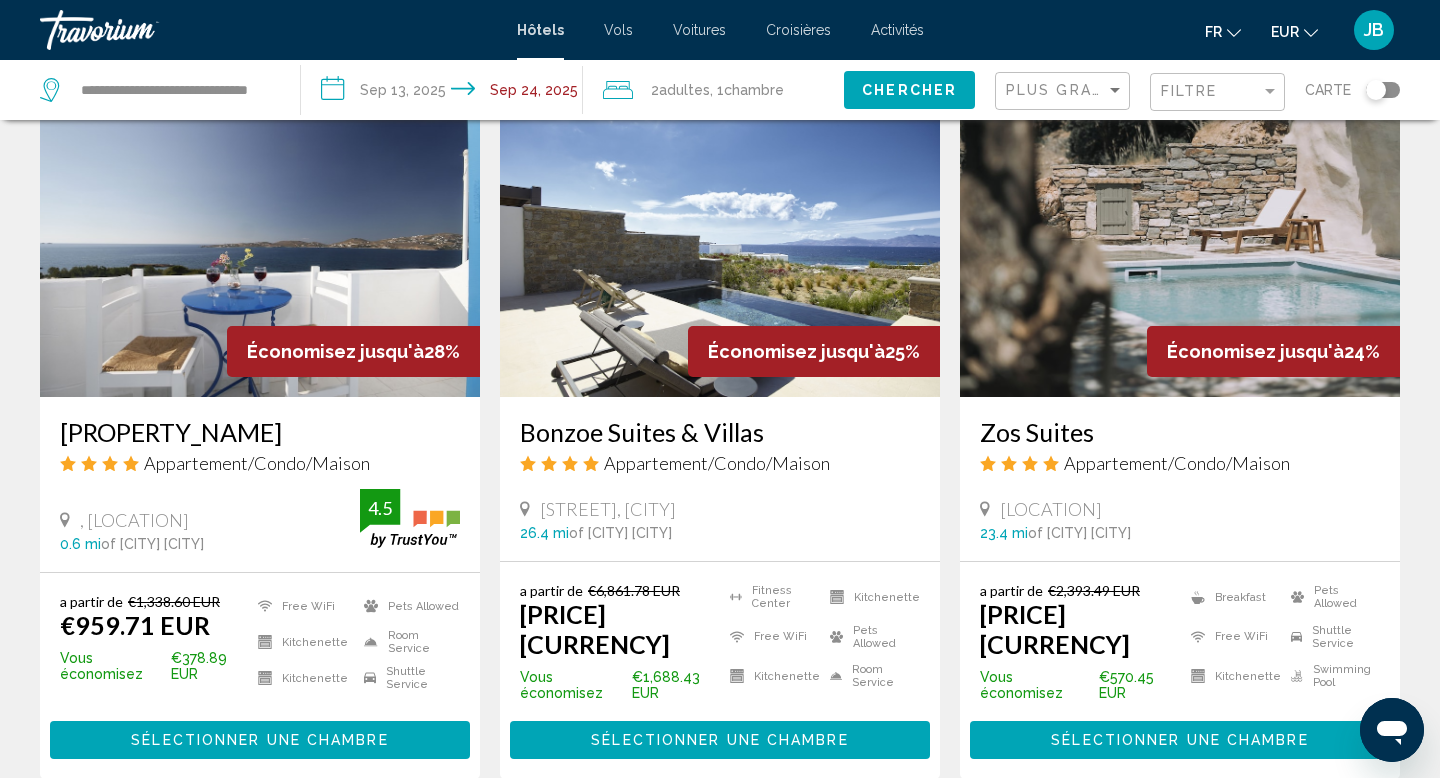 scroll, scrollTop: 854, scrollLeft: 0, axis: vertical 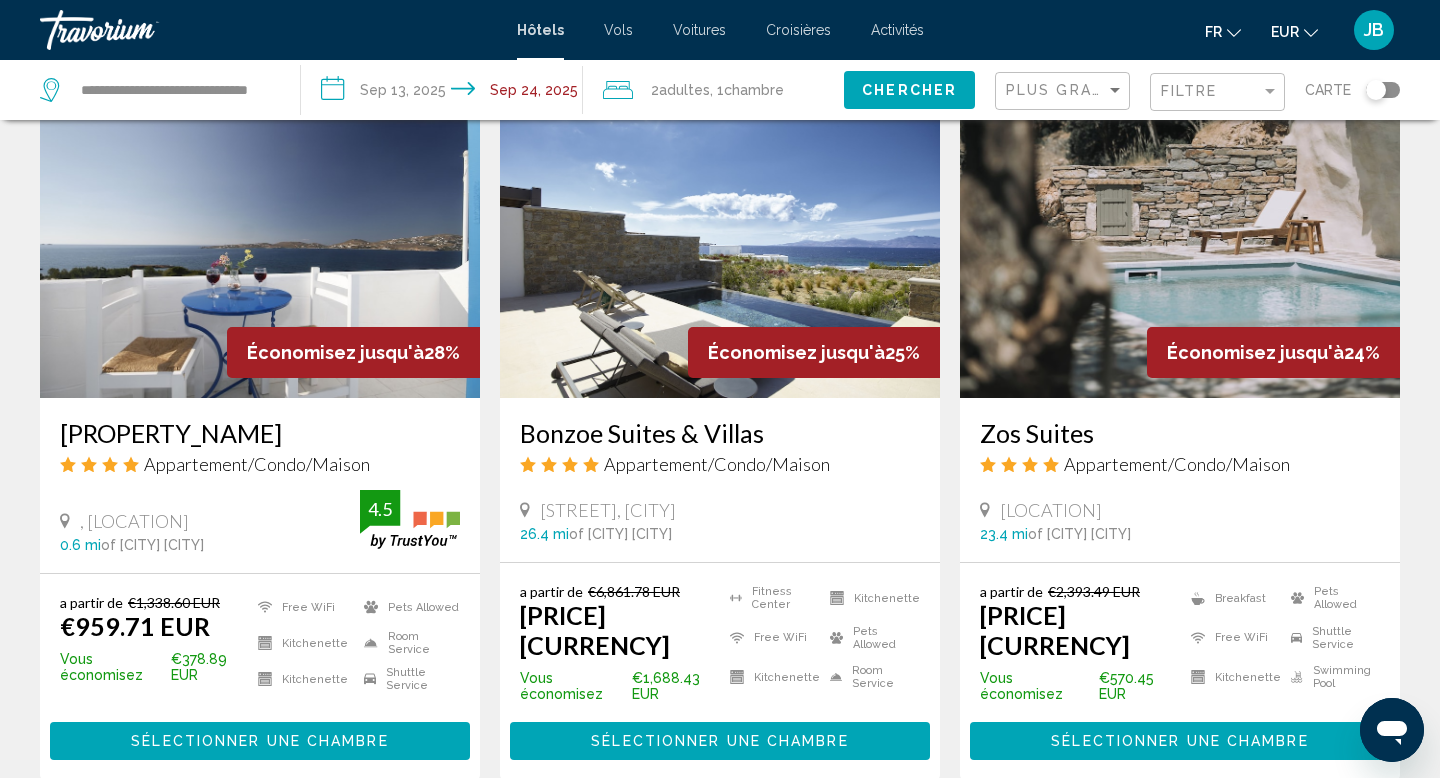 click at bounding box center [1180, 238] 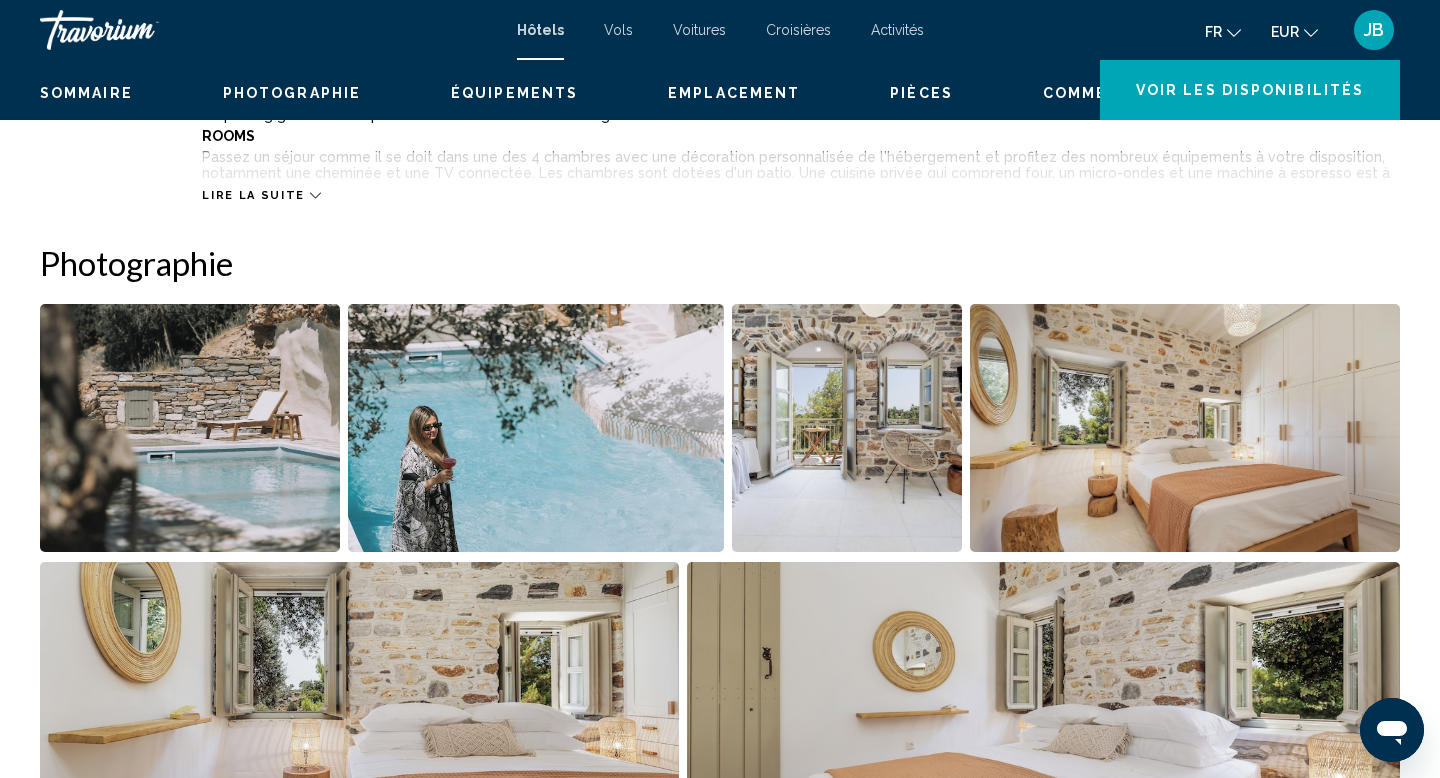 scroll, scrollTop: 0, scrollLeft: 0, axis: both 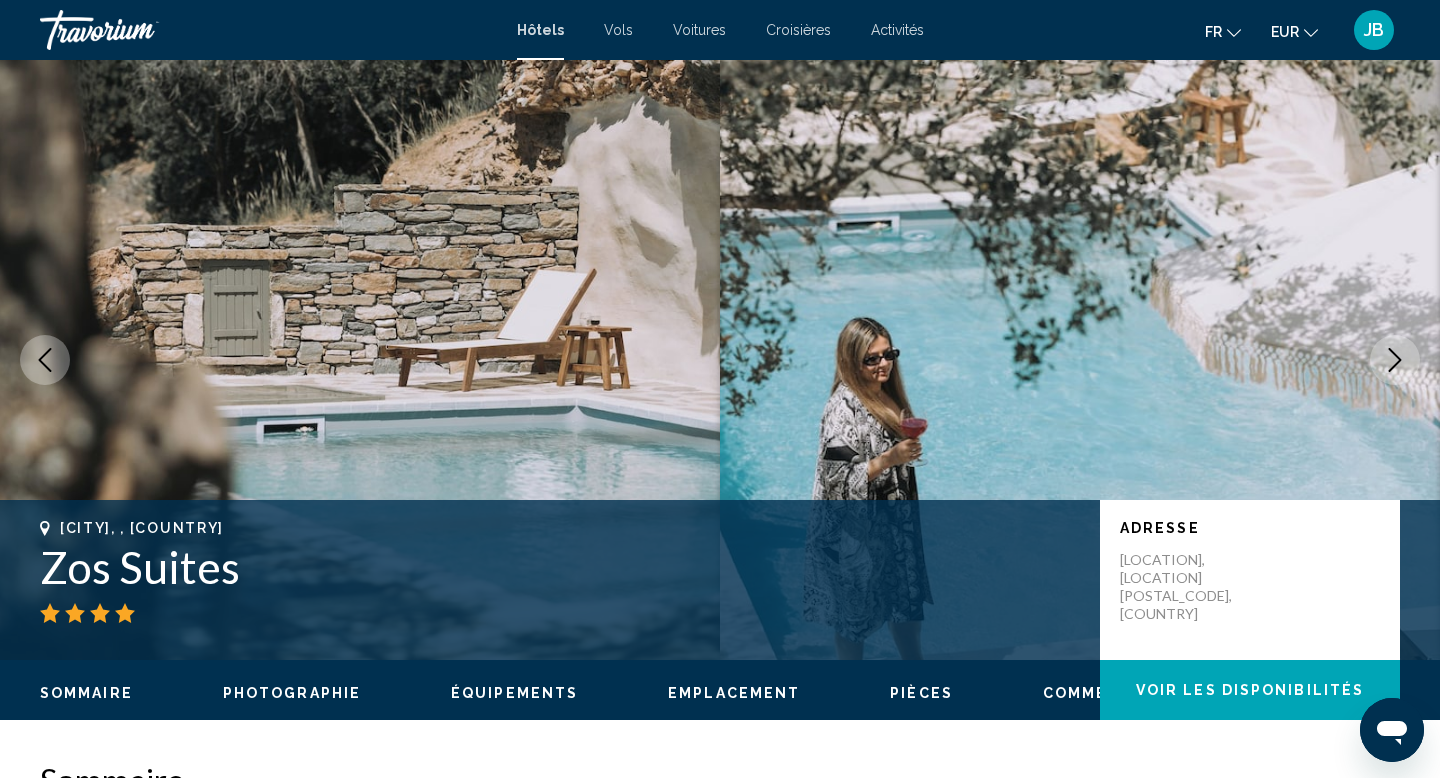 click 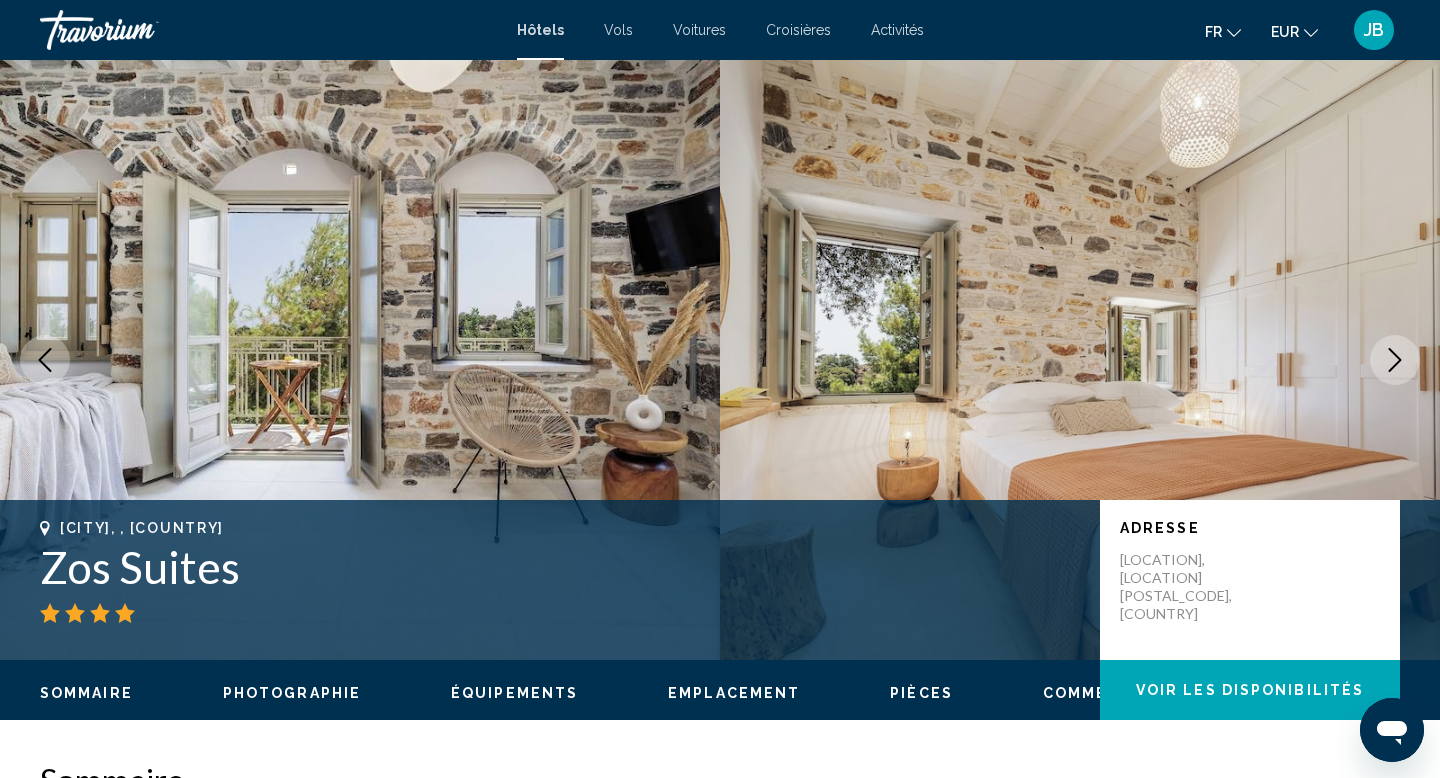click 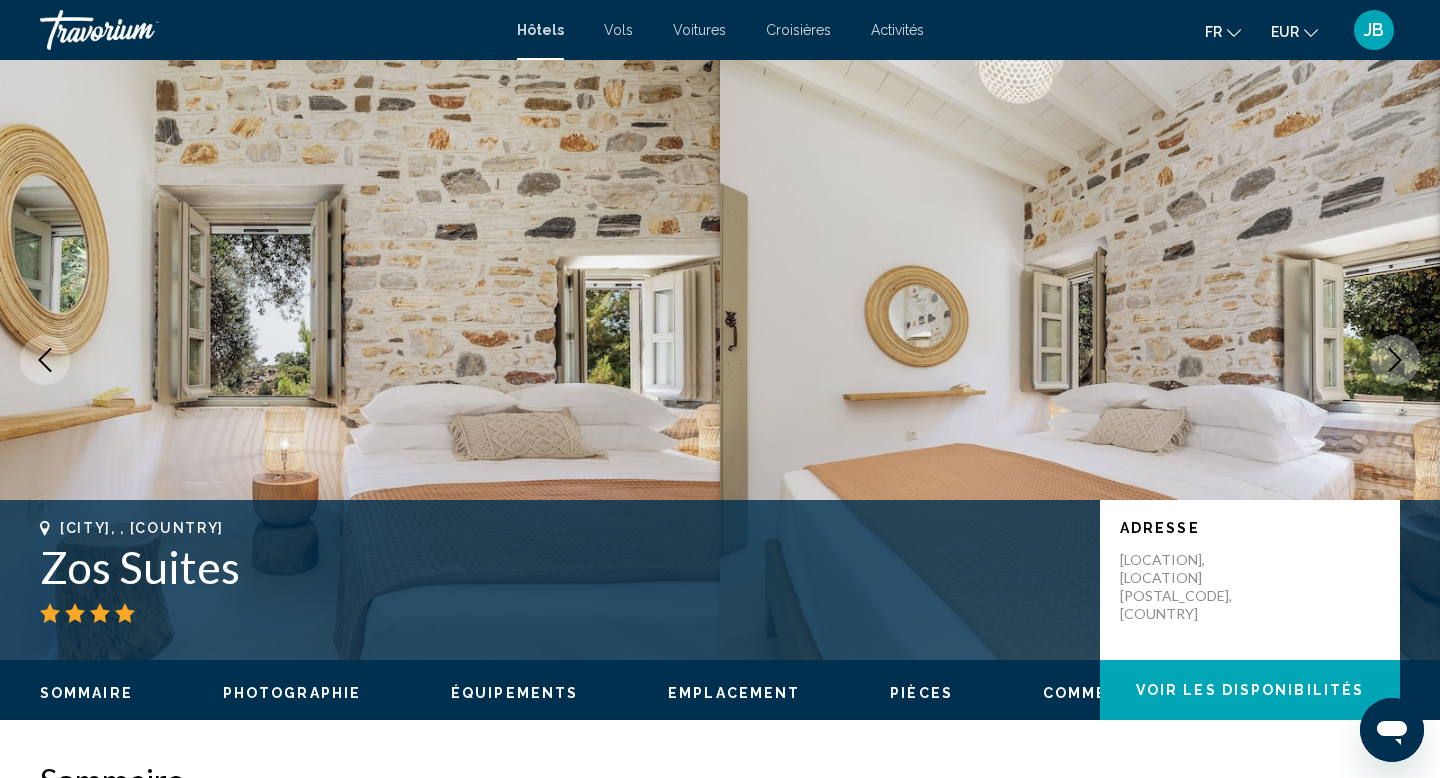click 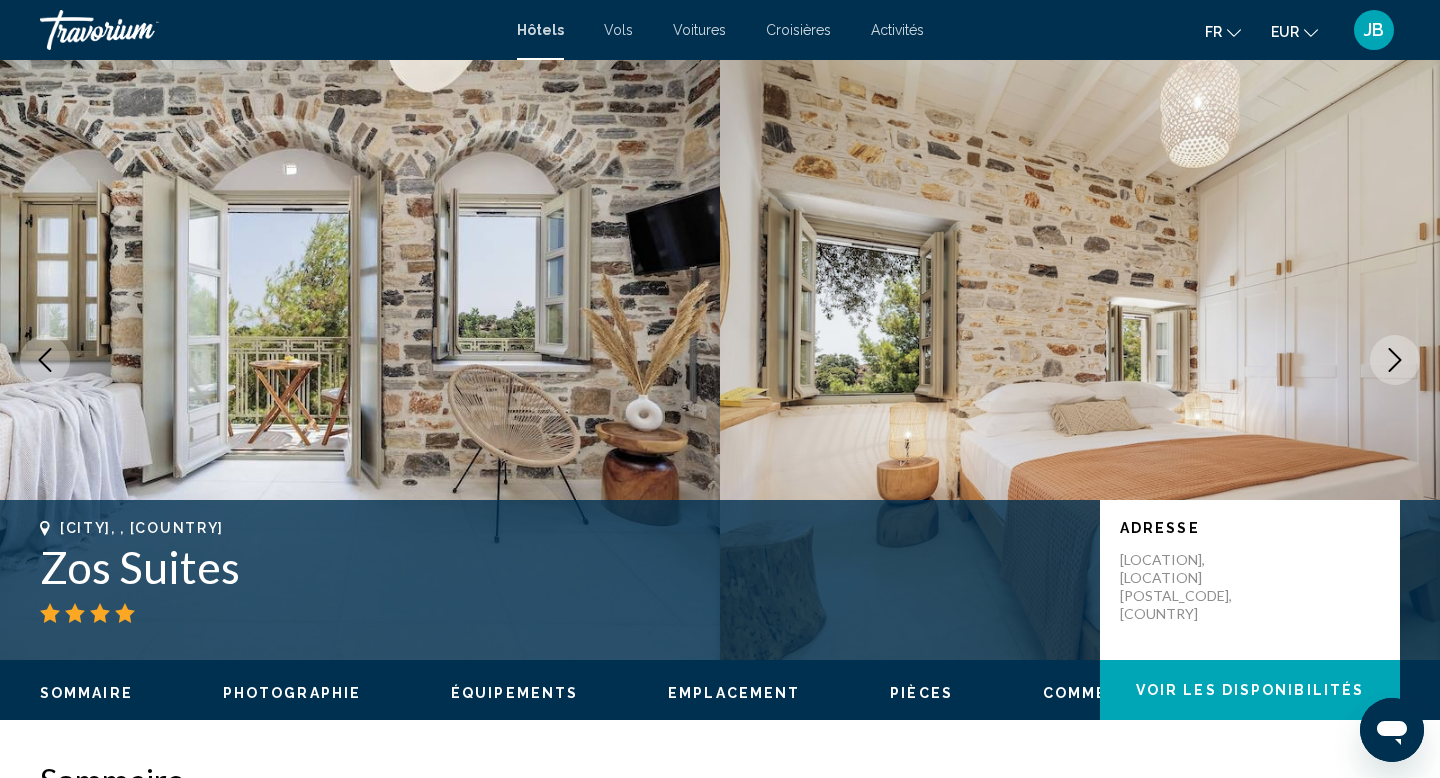 click 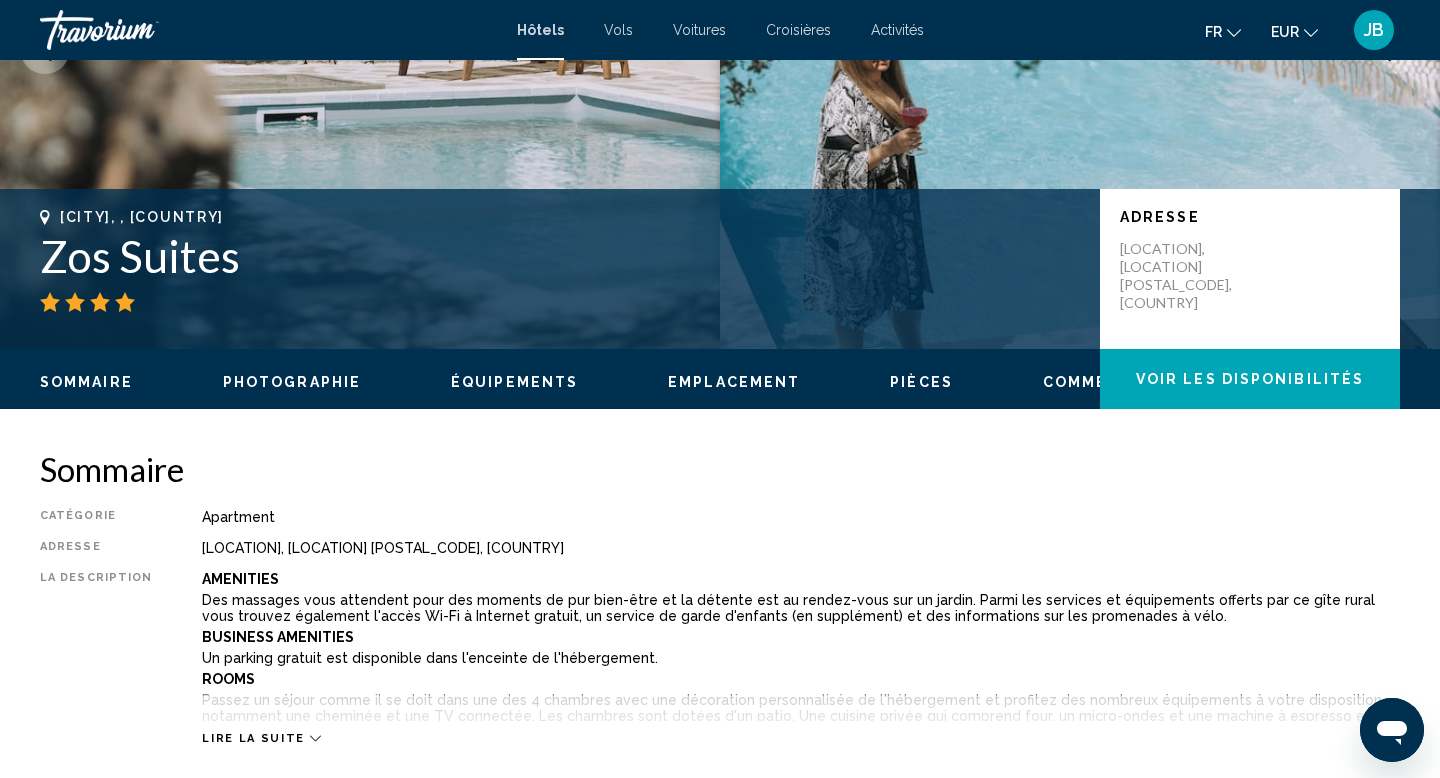 scroll, scrollTop: 317, scrollLeft: 0, axis: vertical 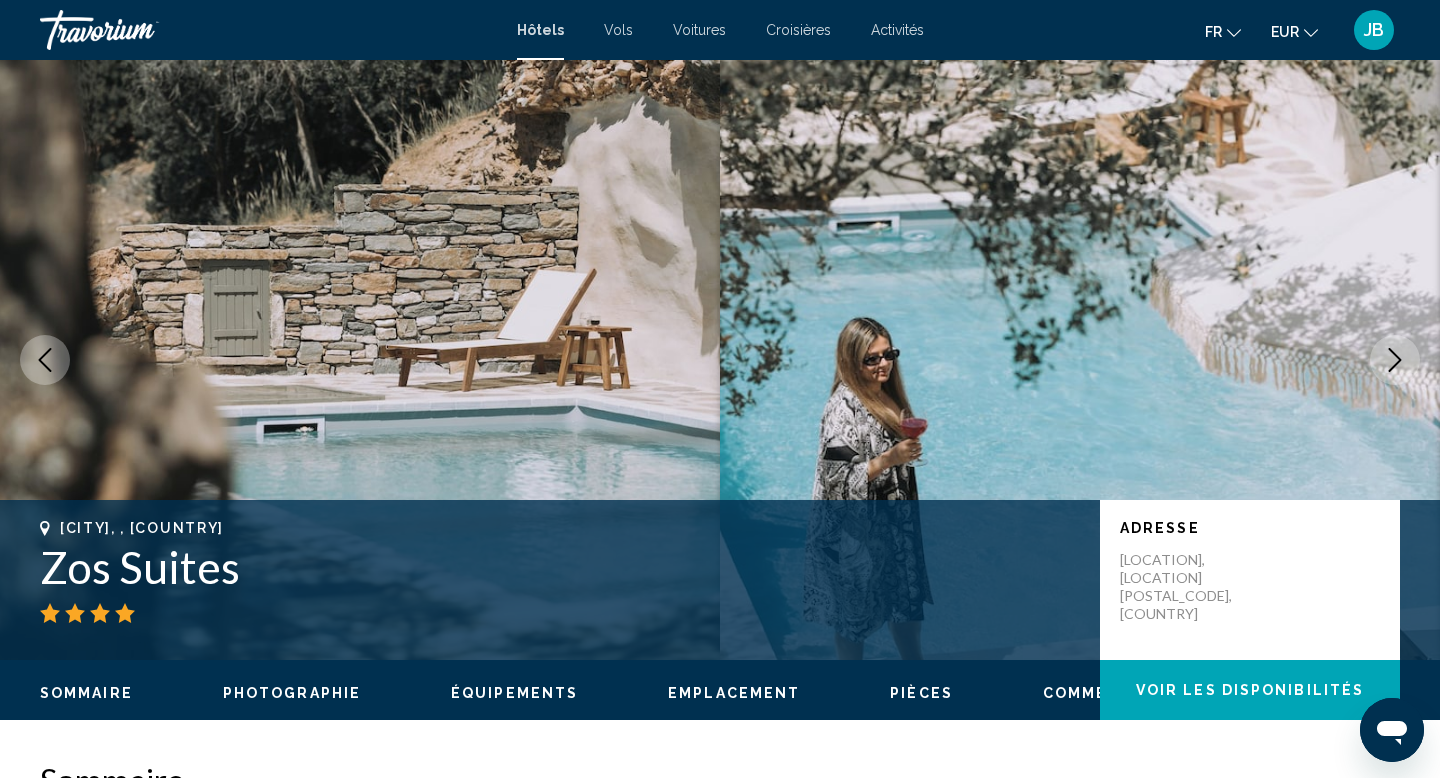 click 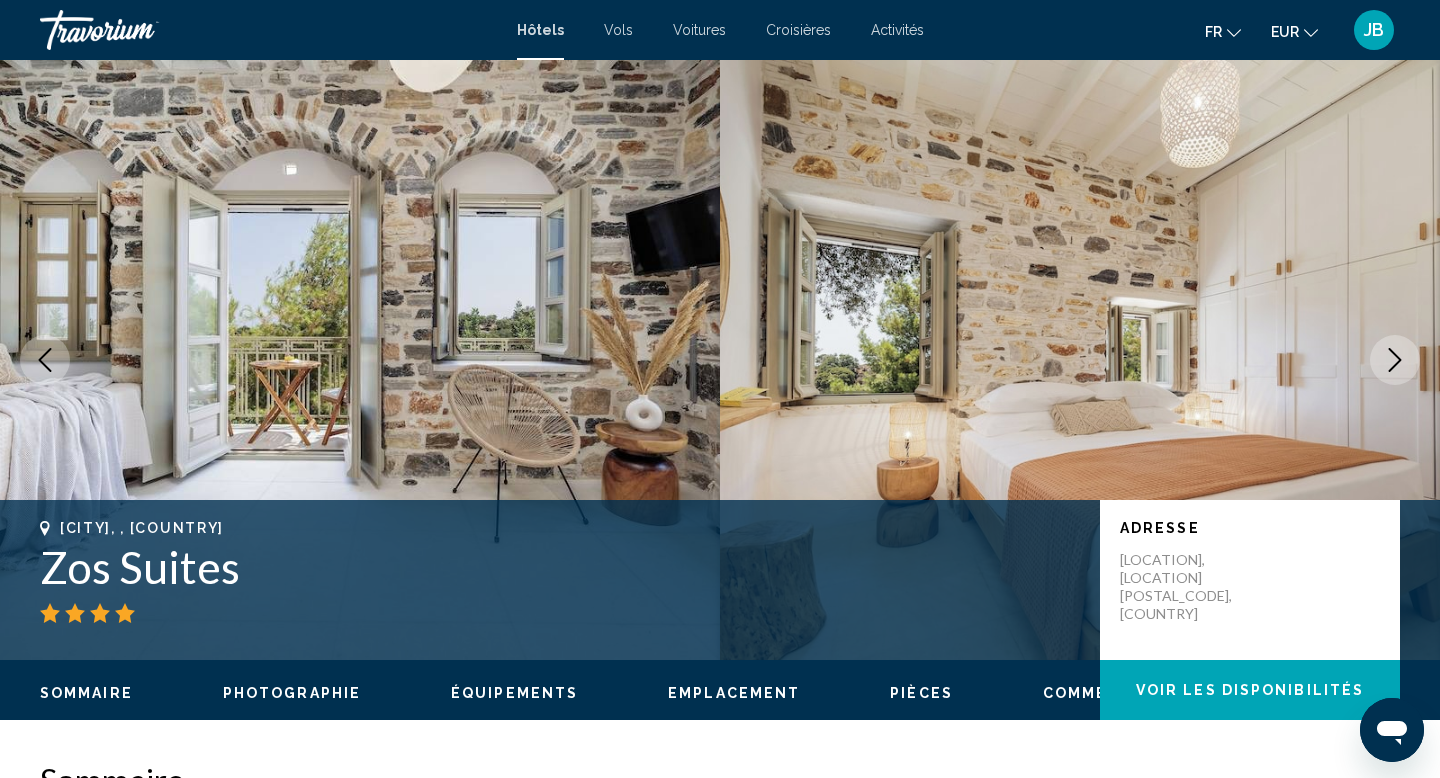 click 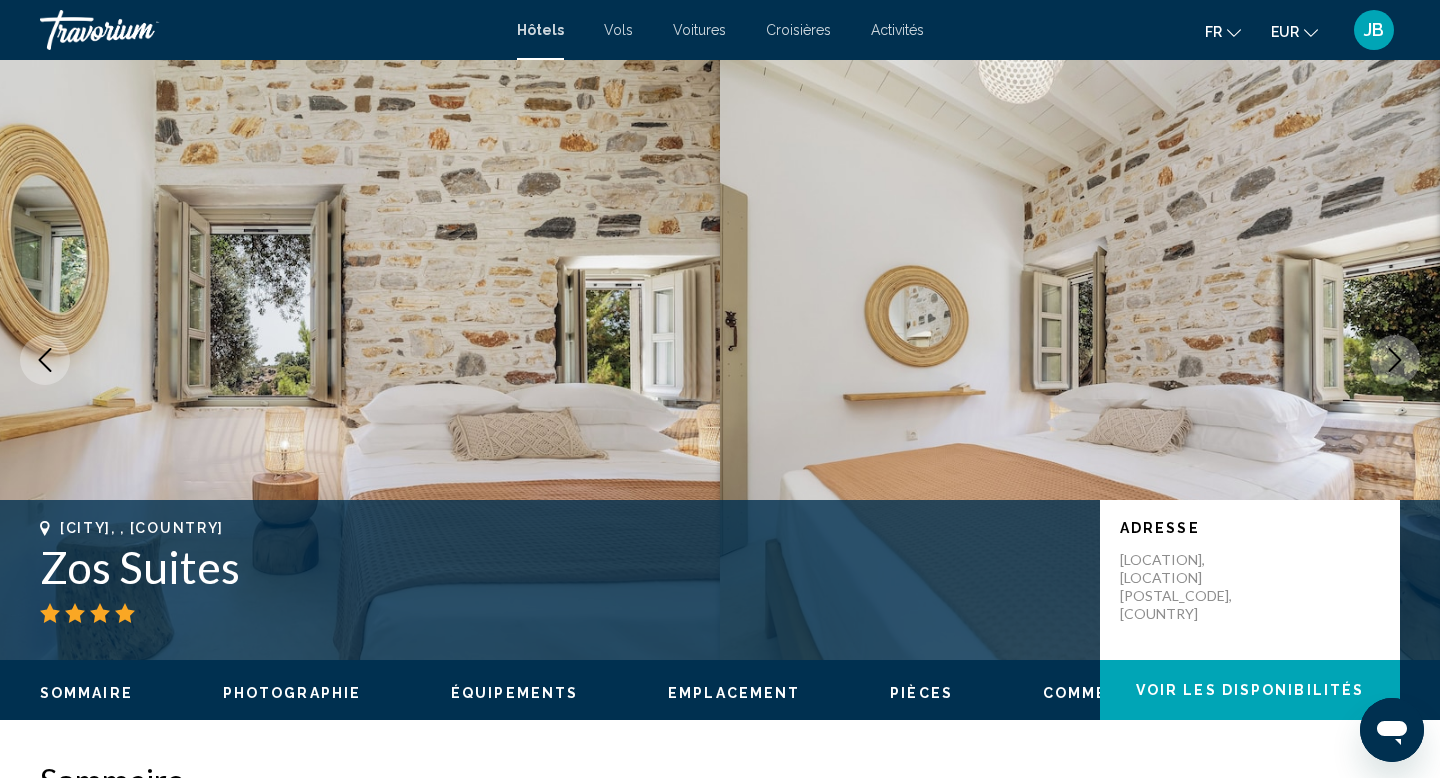 click 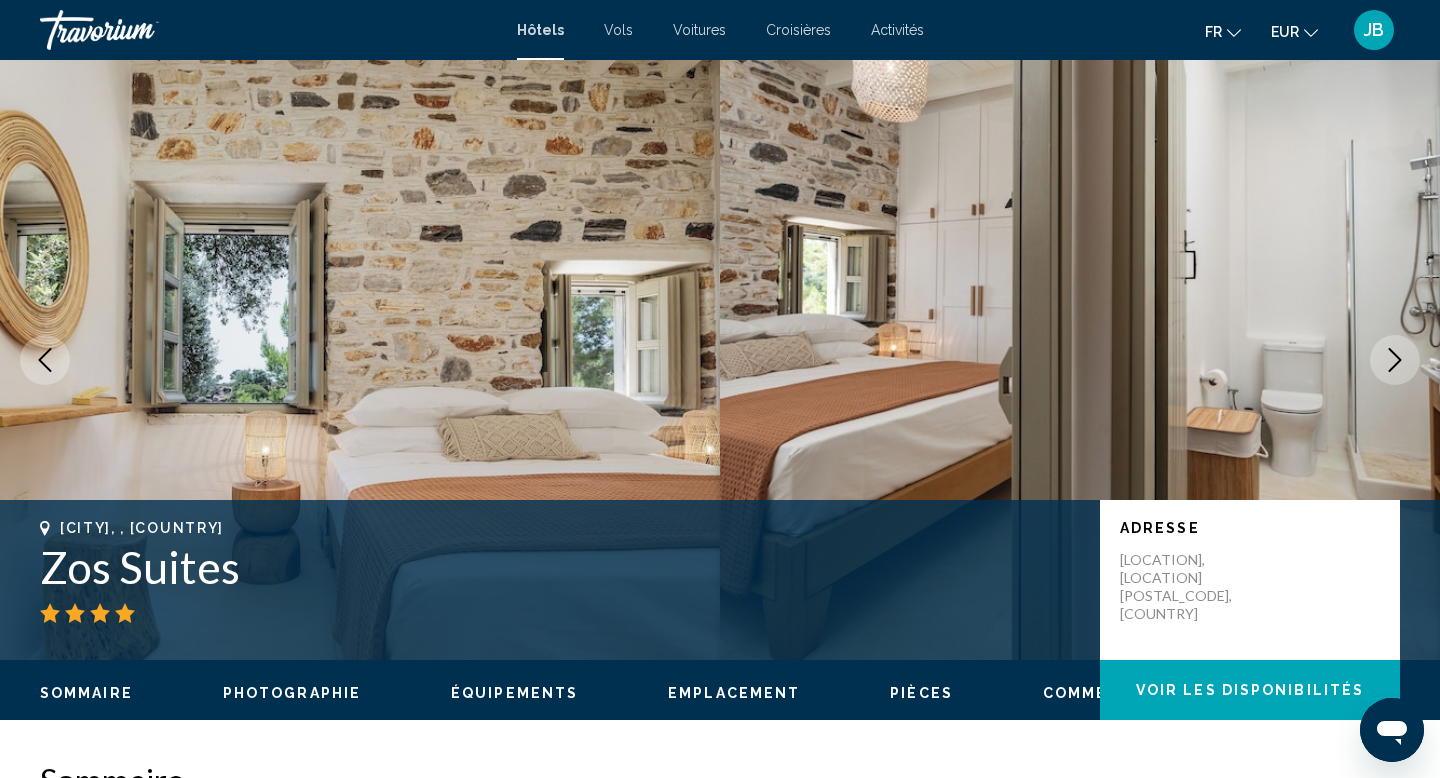 click 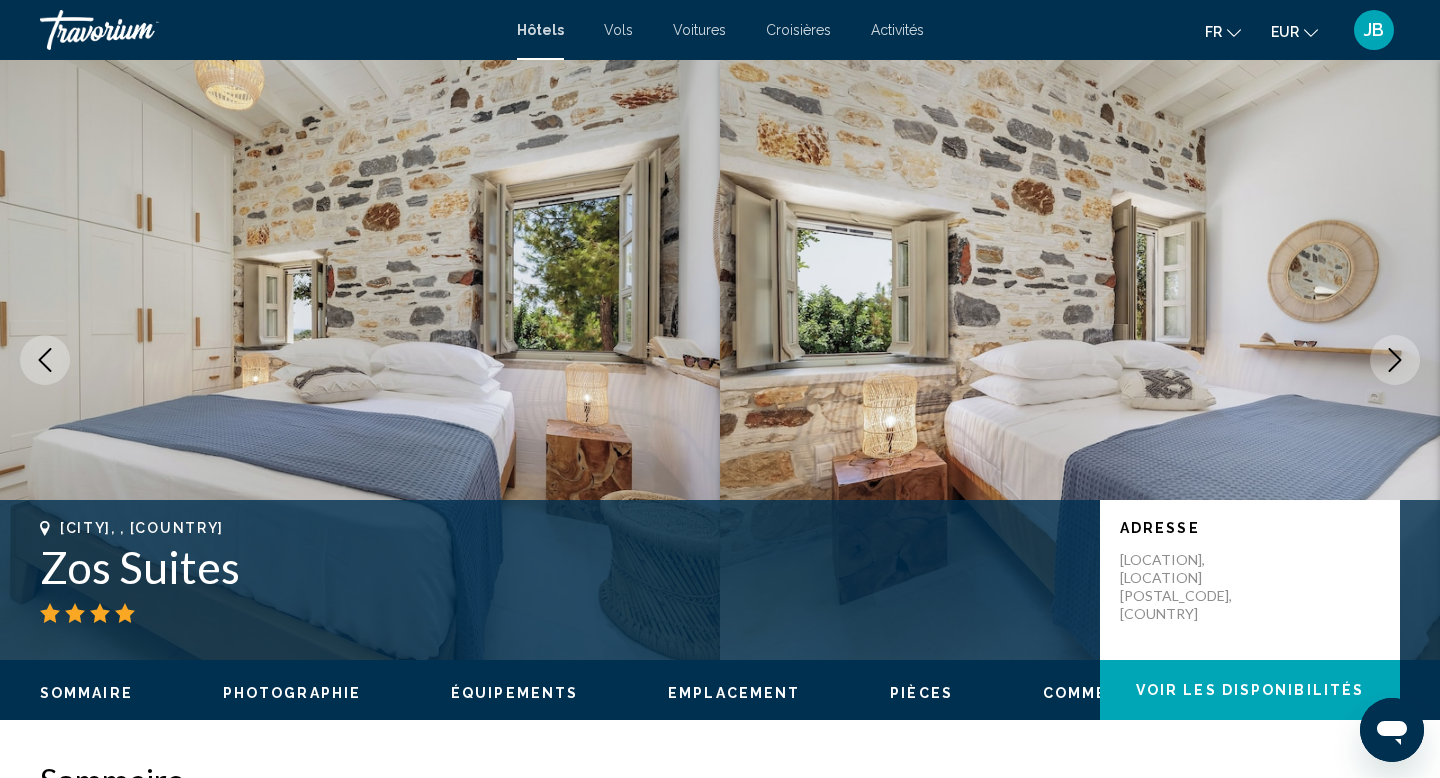 click 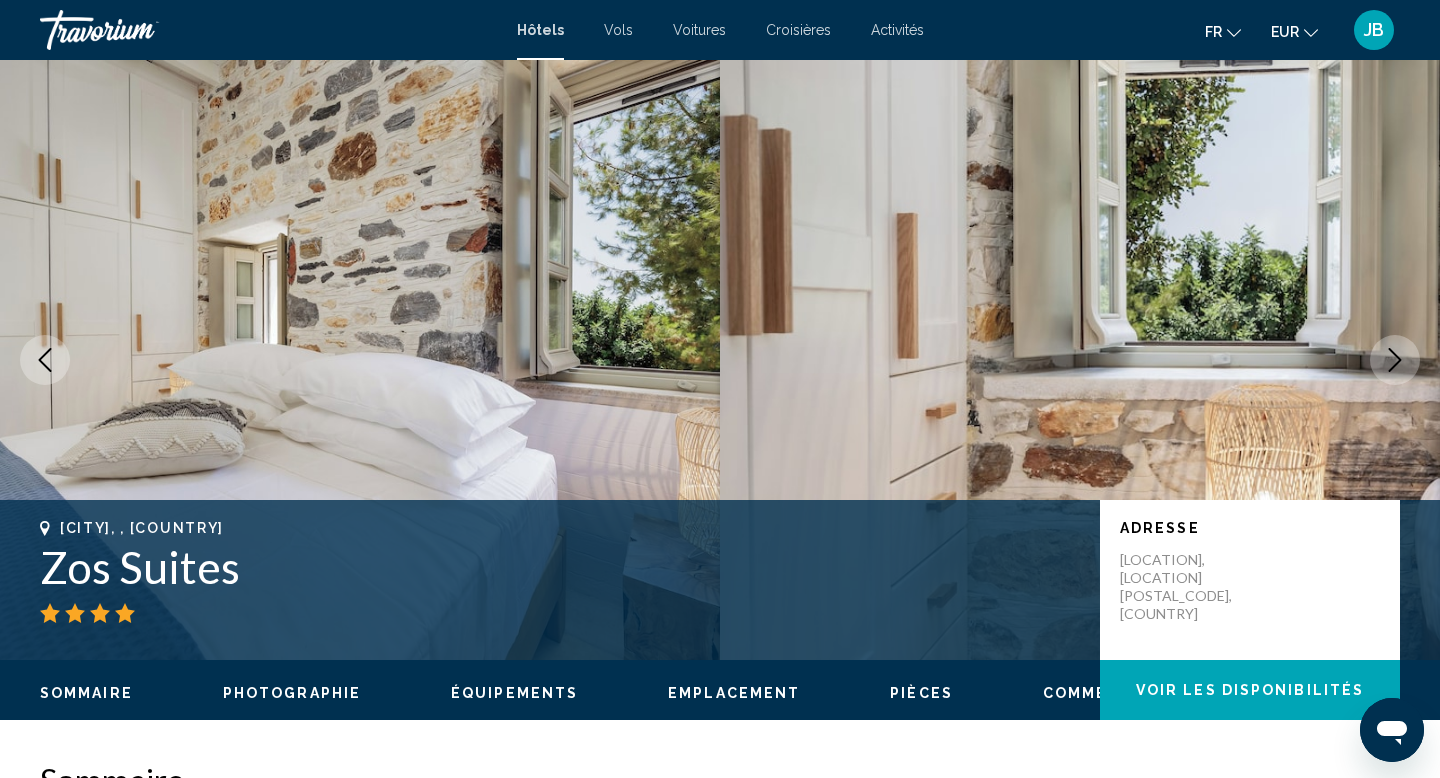 click 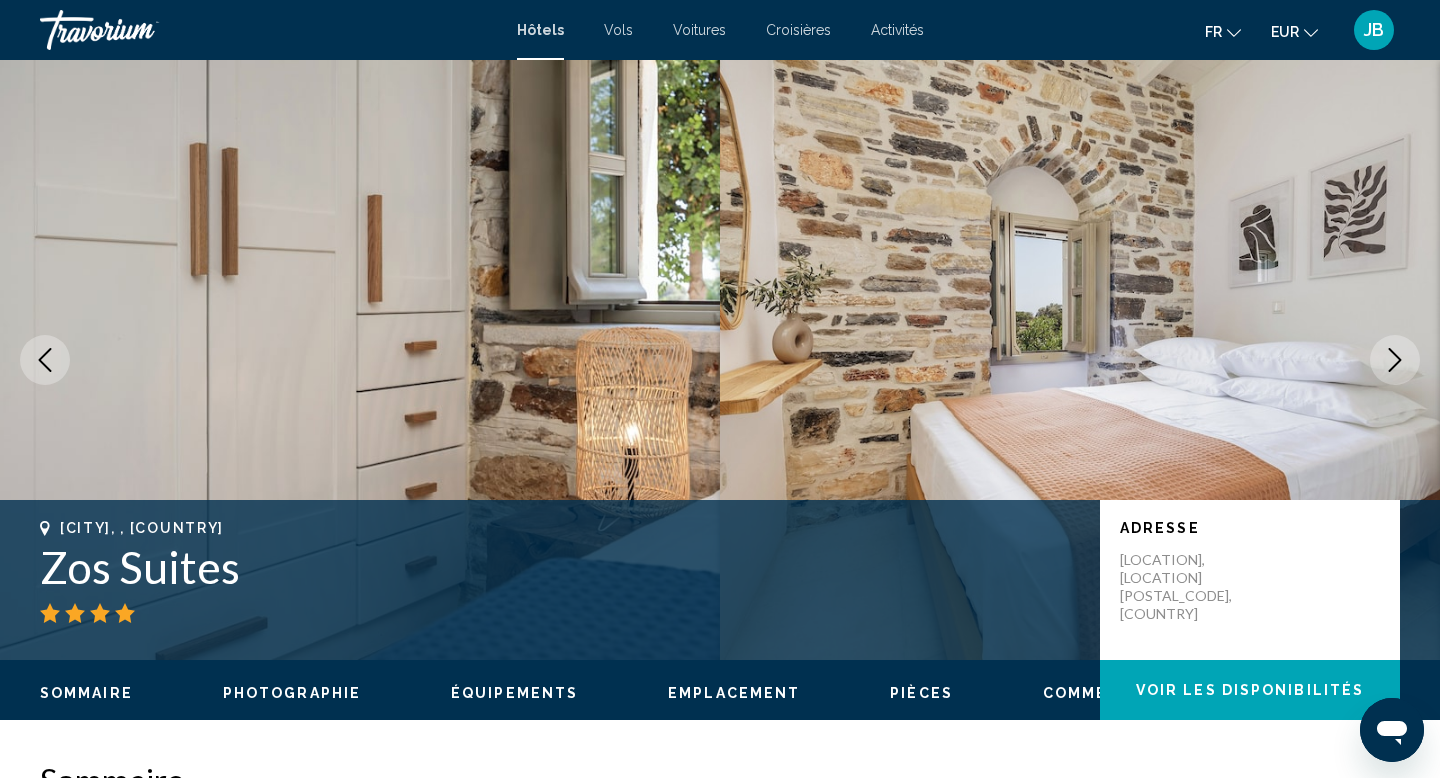 click 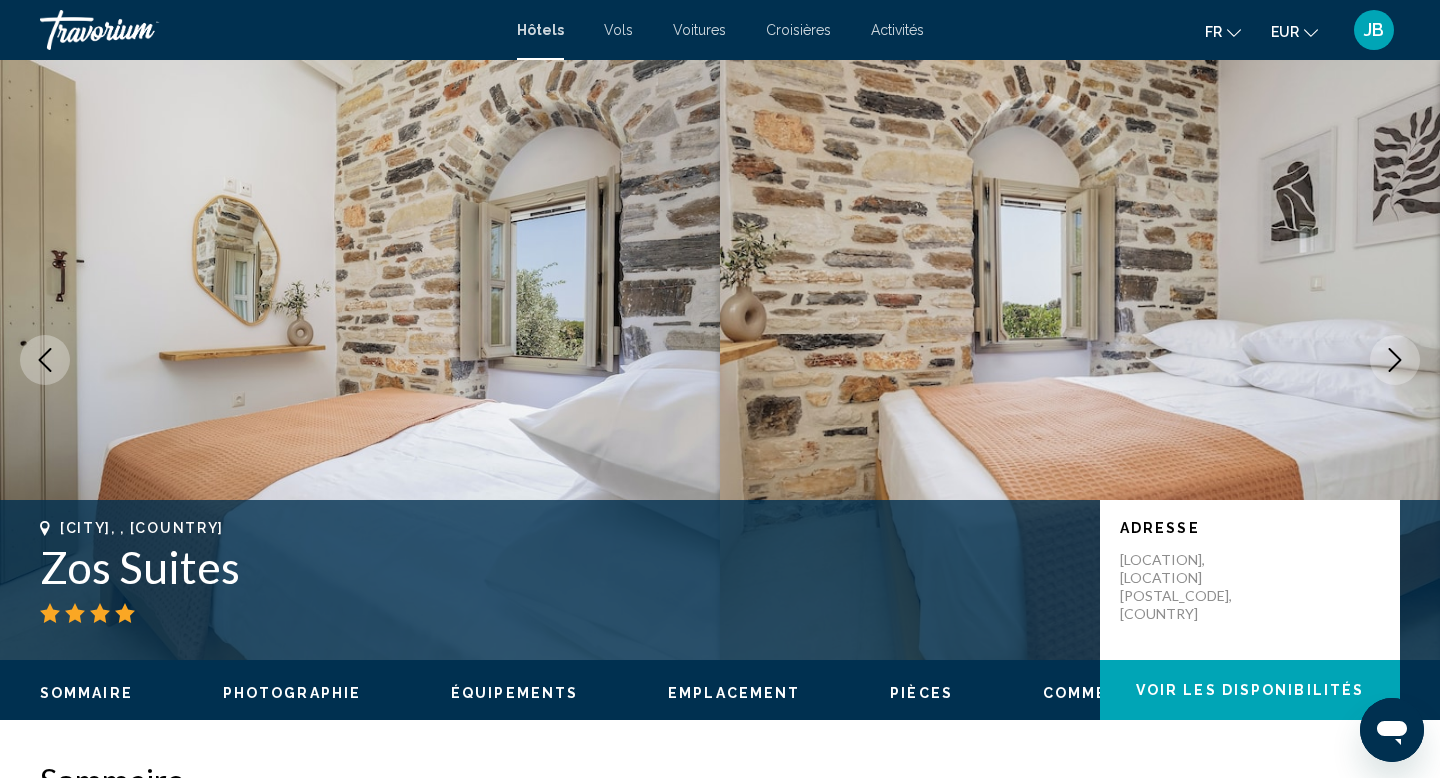 click at bounding box center (45, 360) 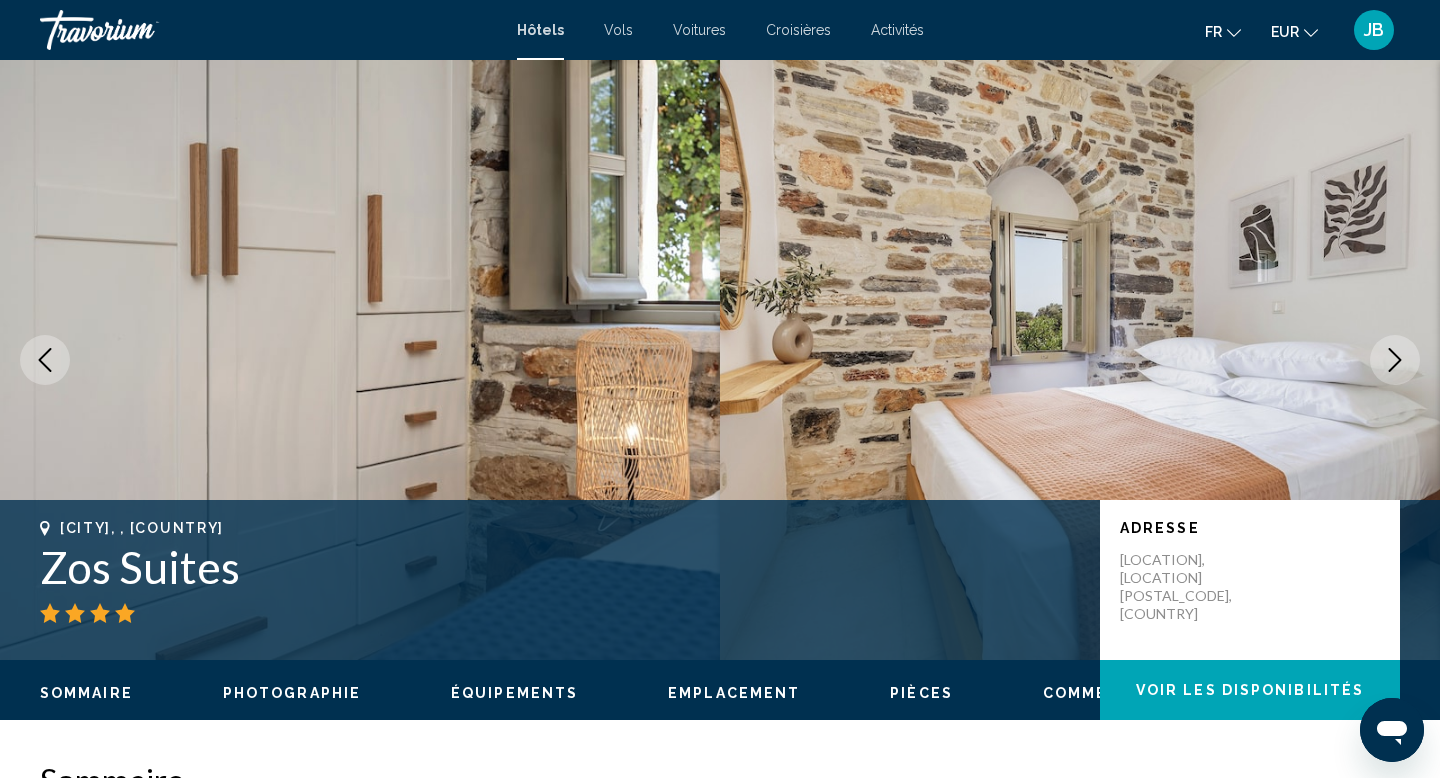 click at bounding box center [45, 360] 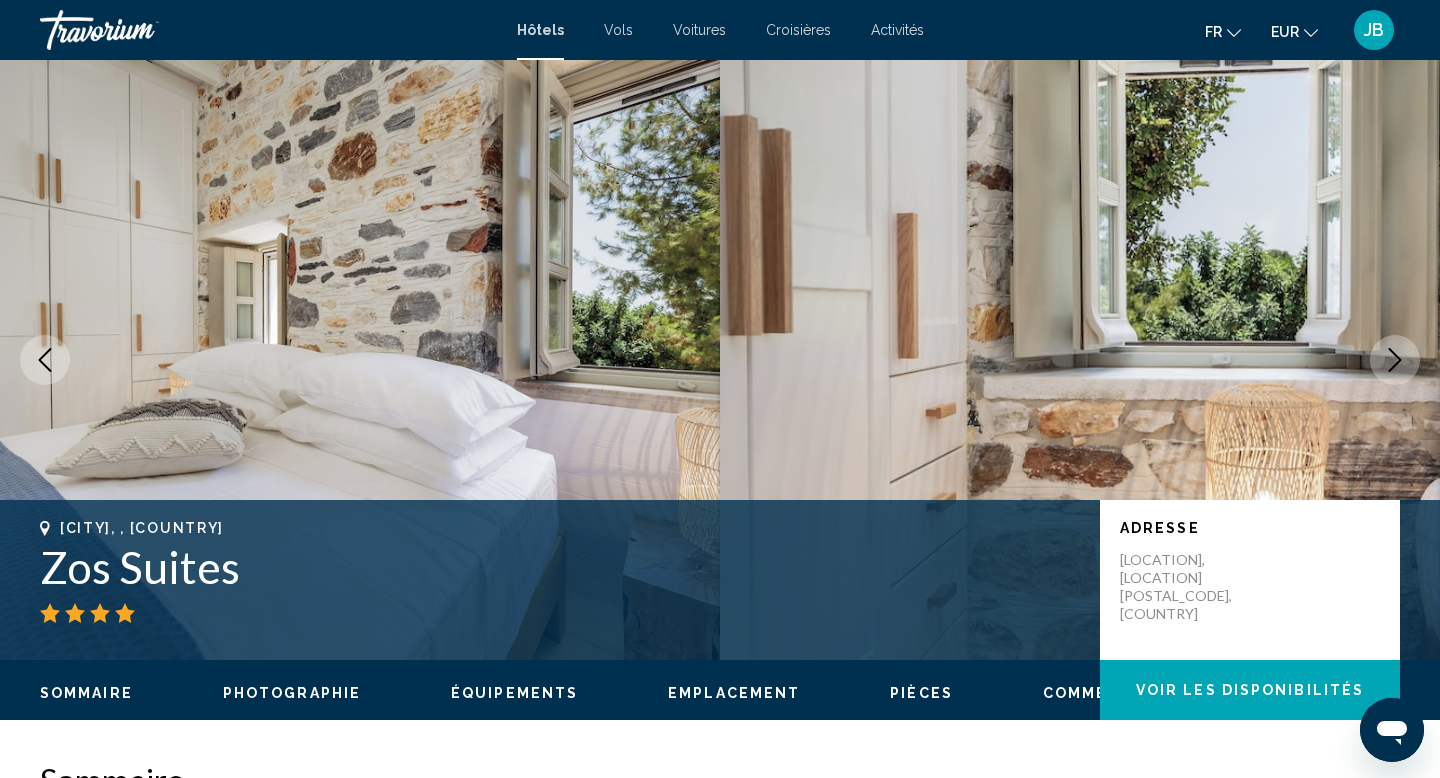 click at bounding box center [45, 360] 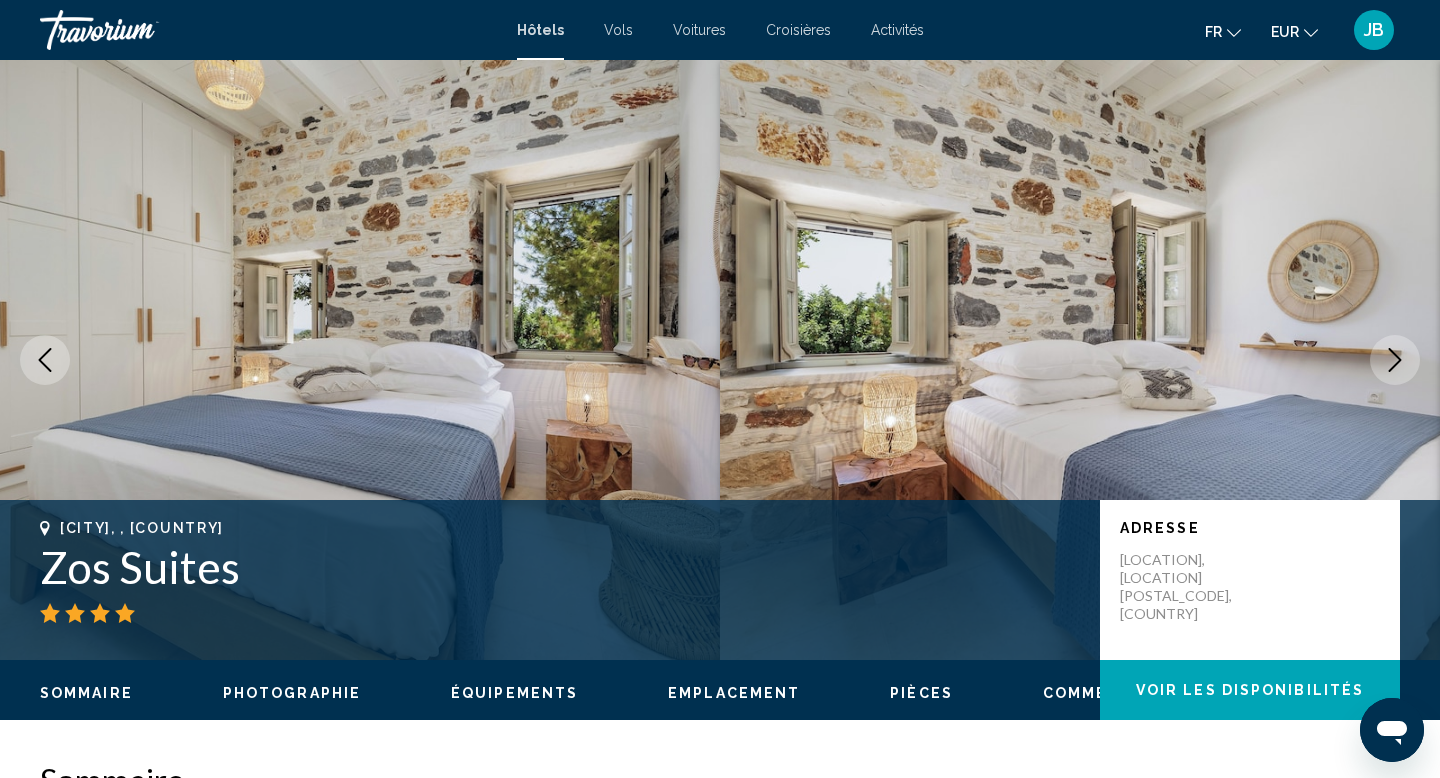 click at bounding box center (45, 360) 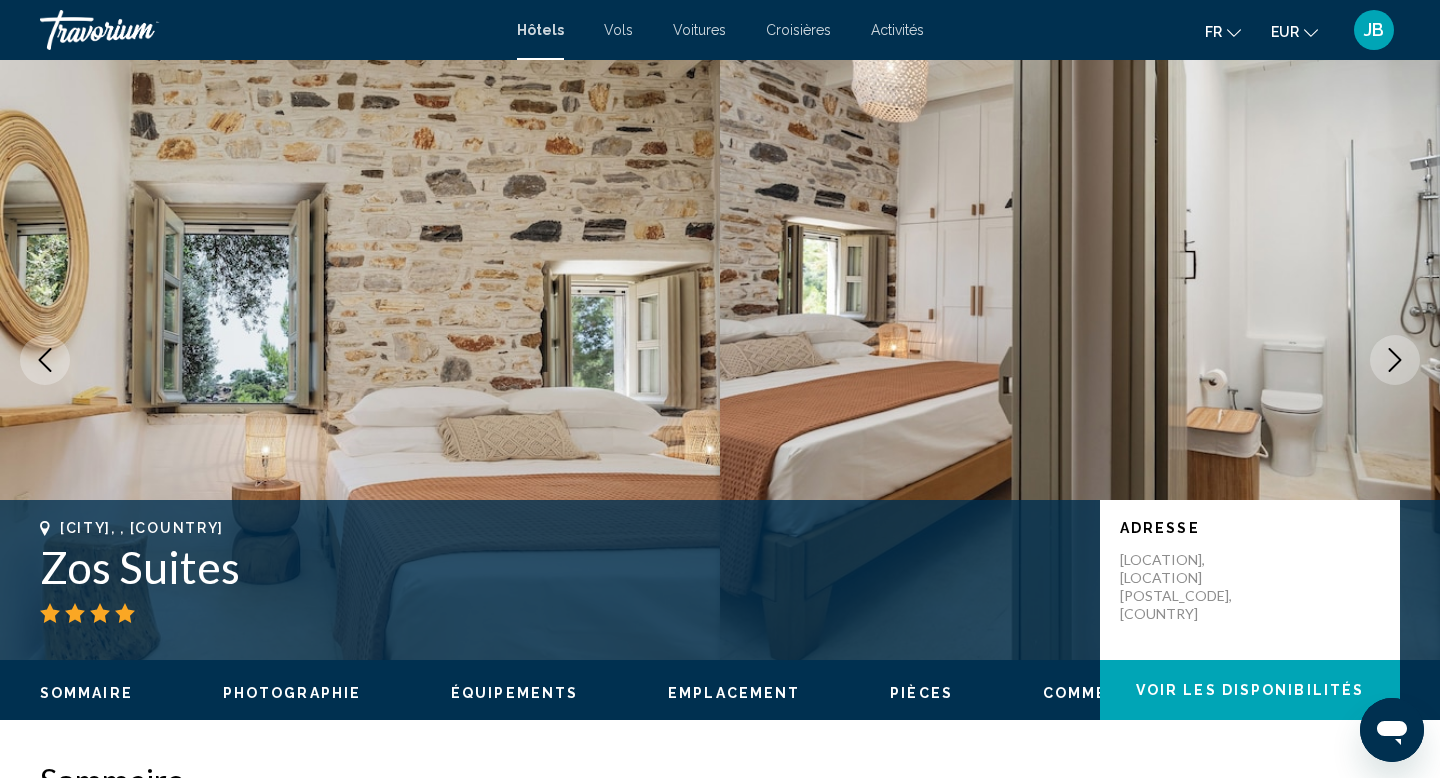 click at bounding box center (45, 360) 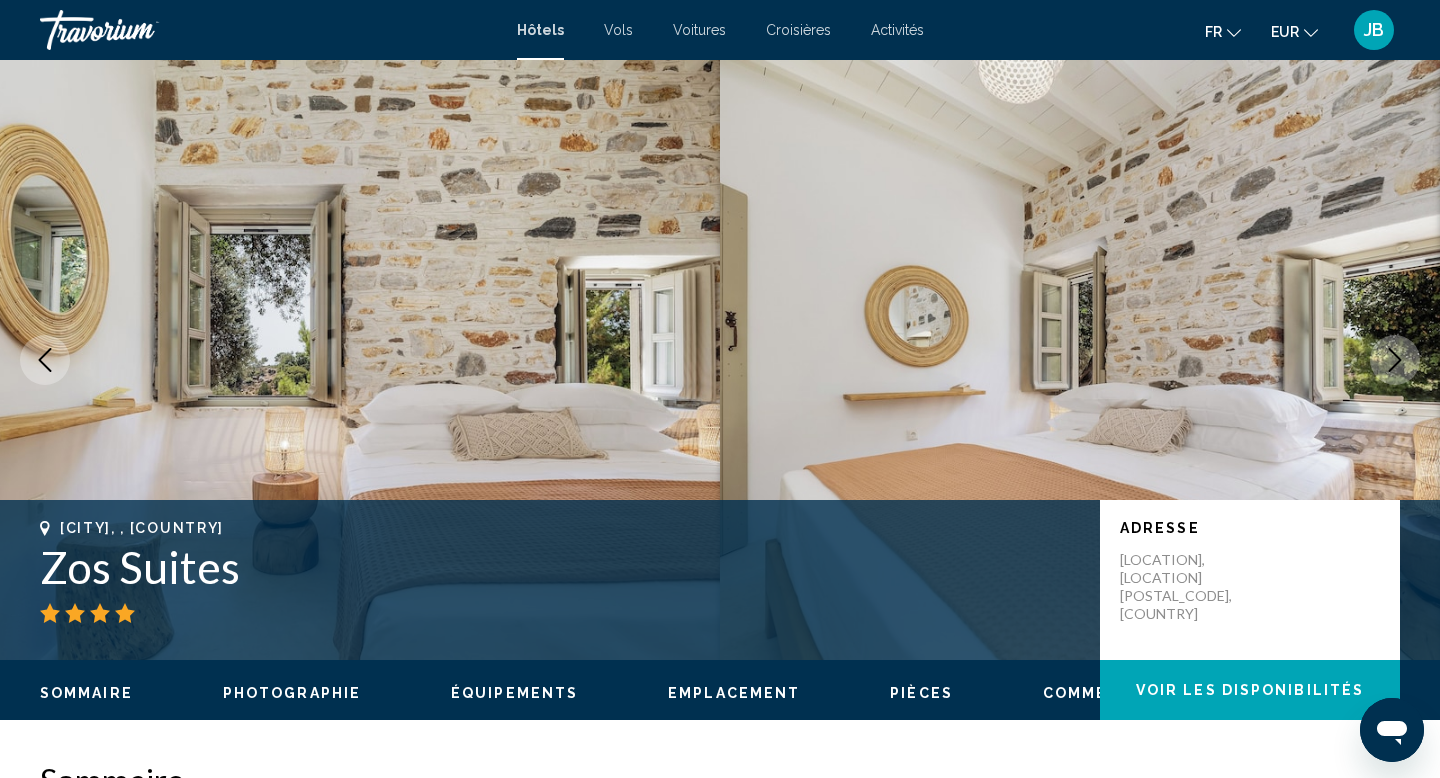 click at bounding box center (45, 360) 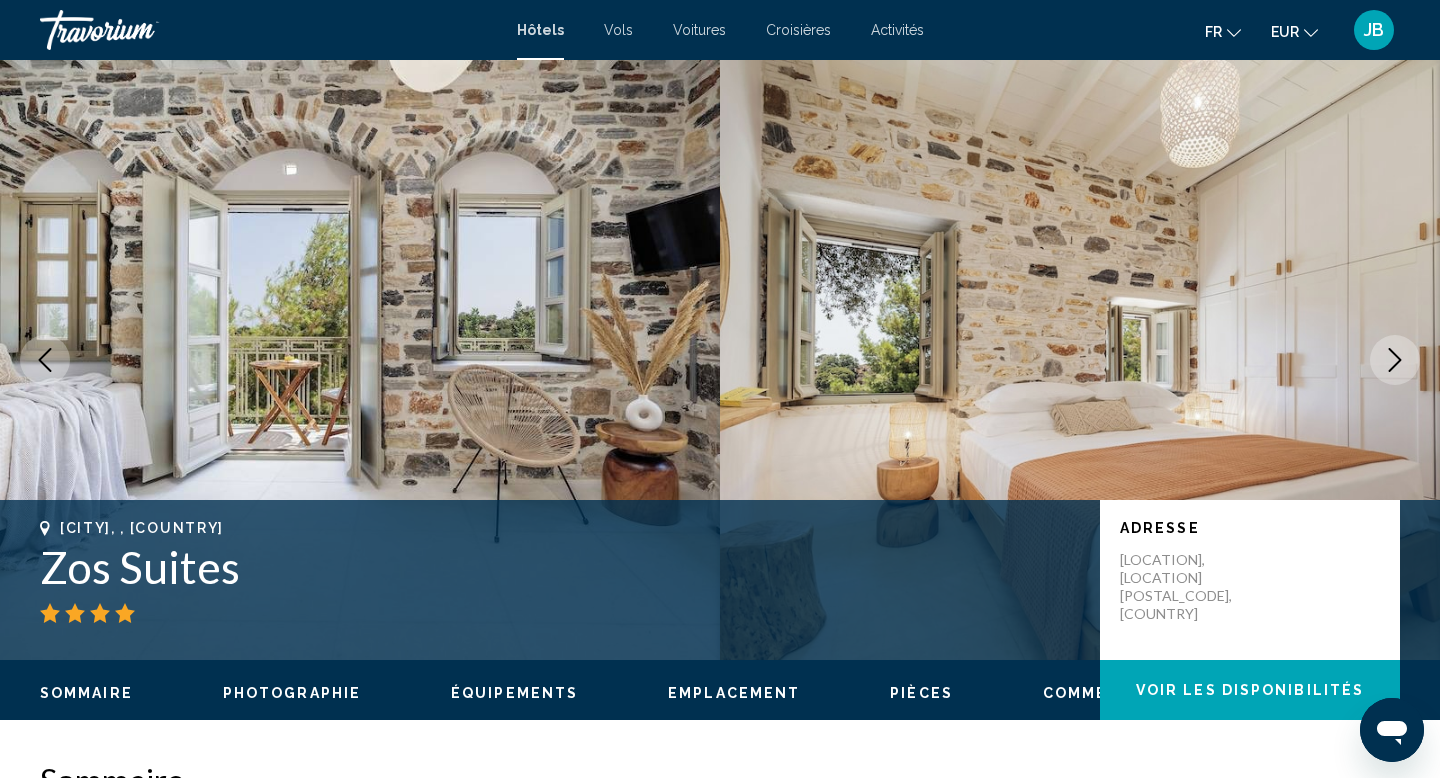 click at bounding box center (45, 360) 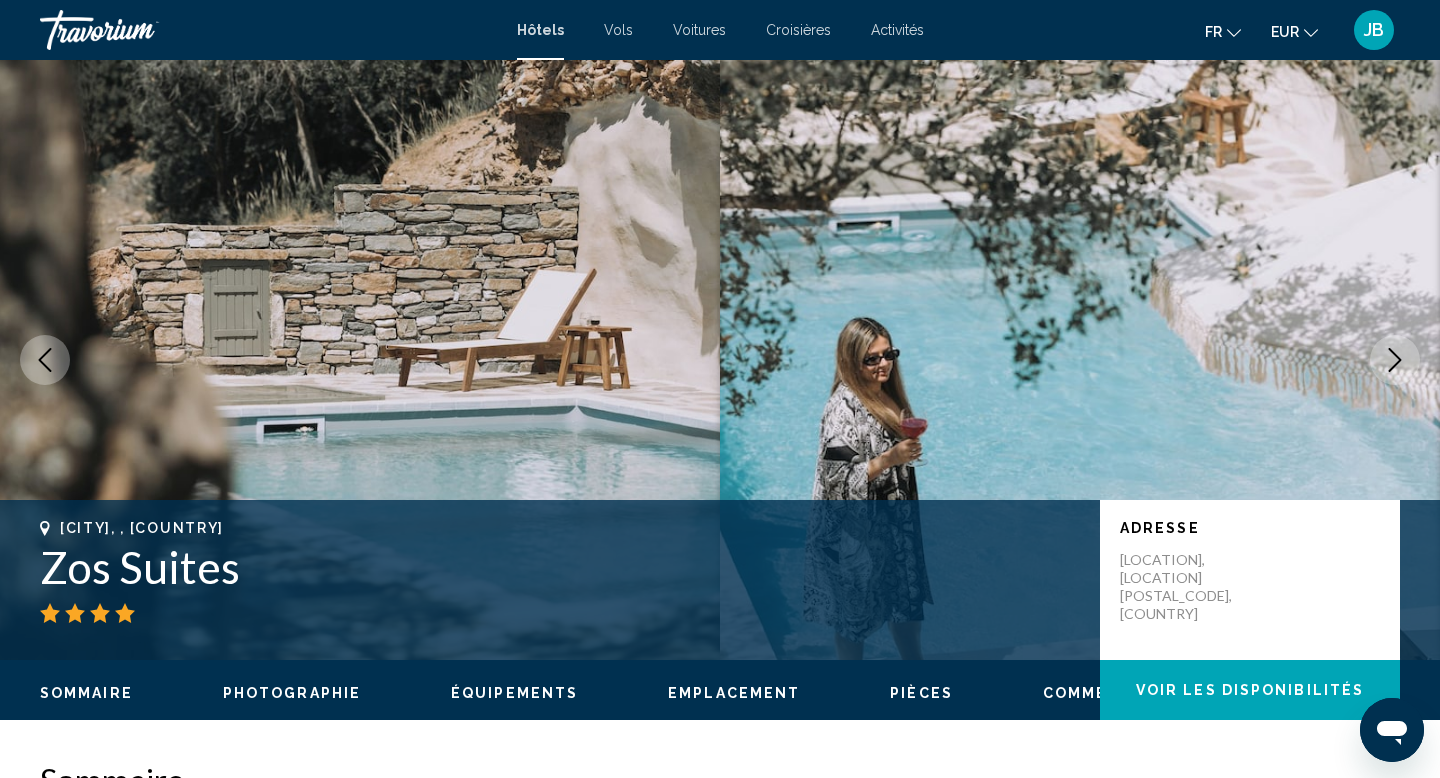 click 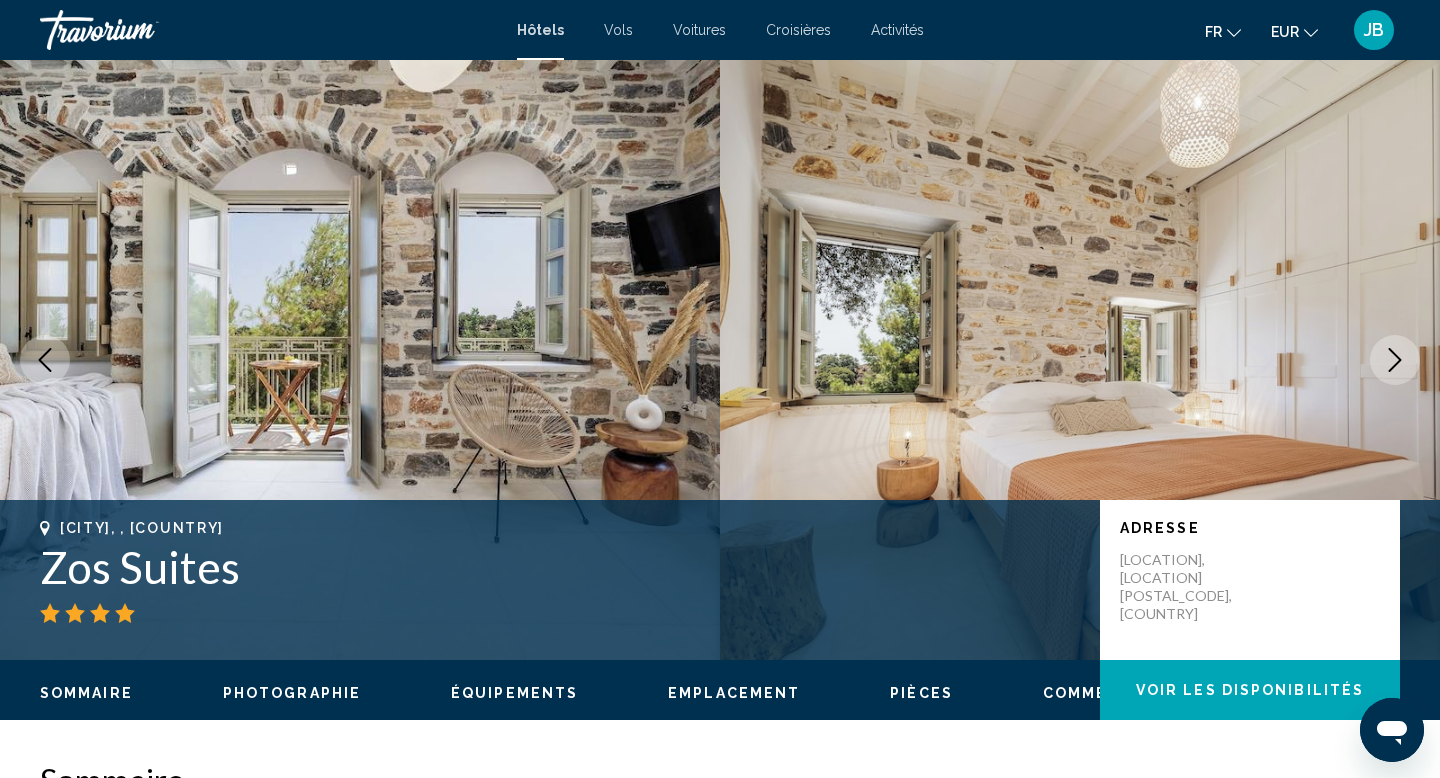 click 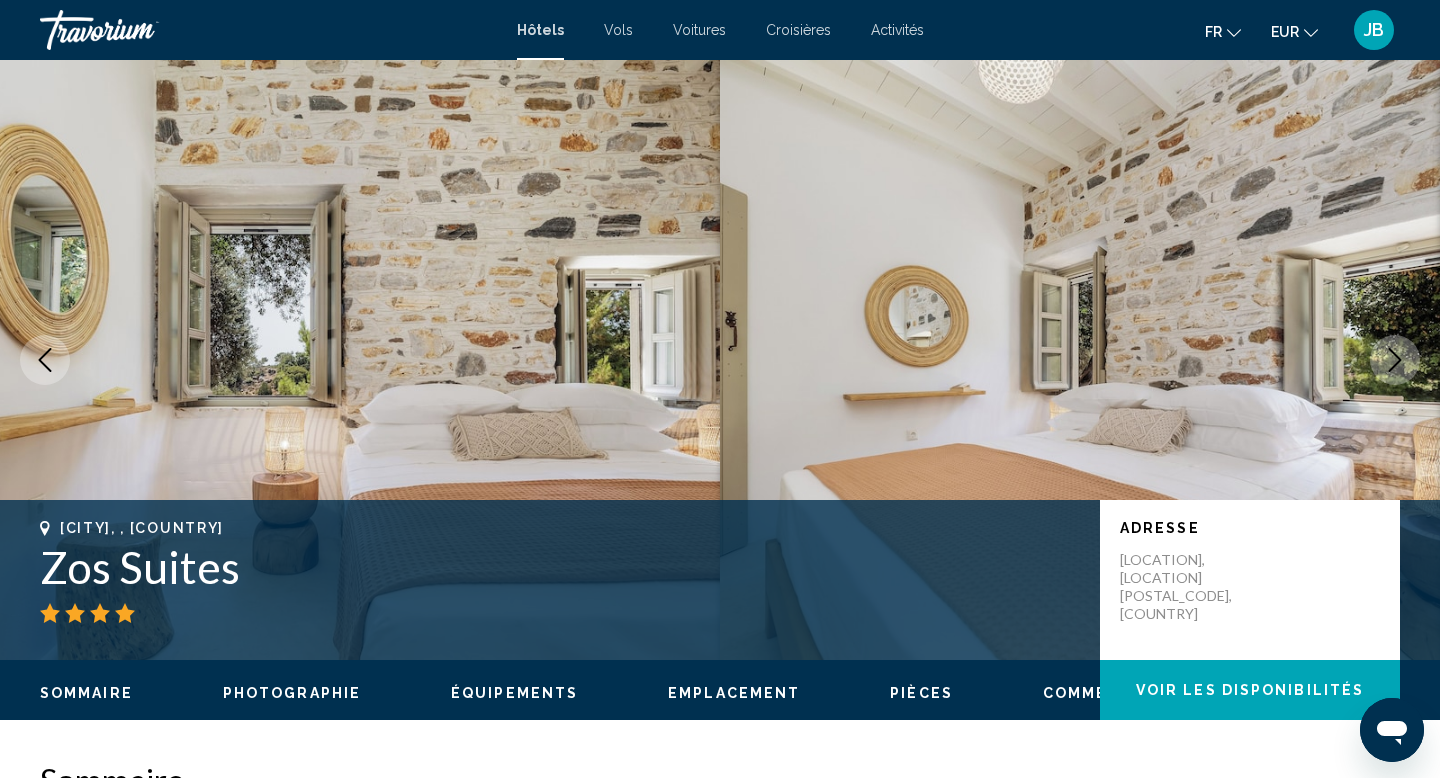 click 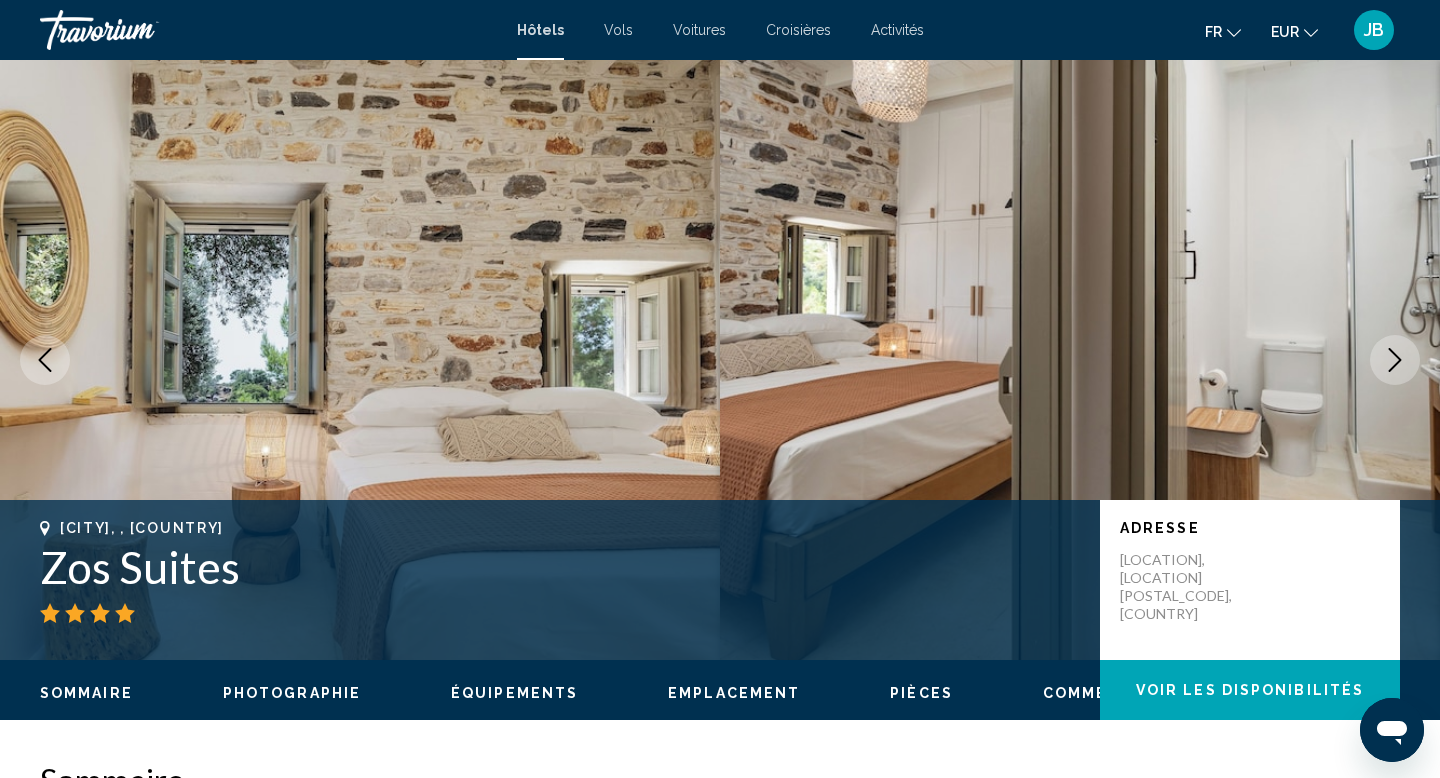 click 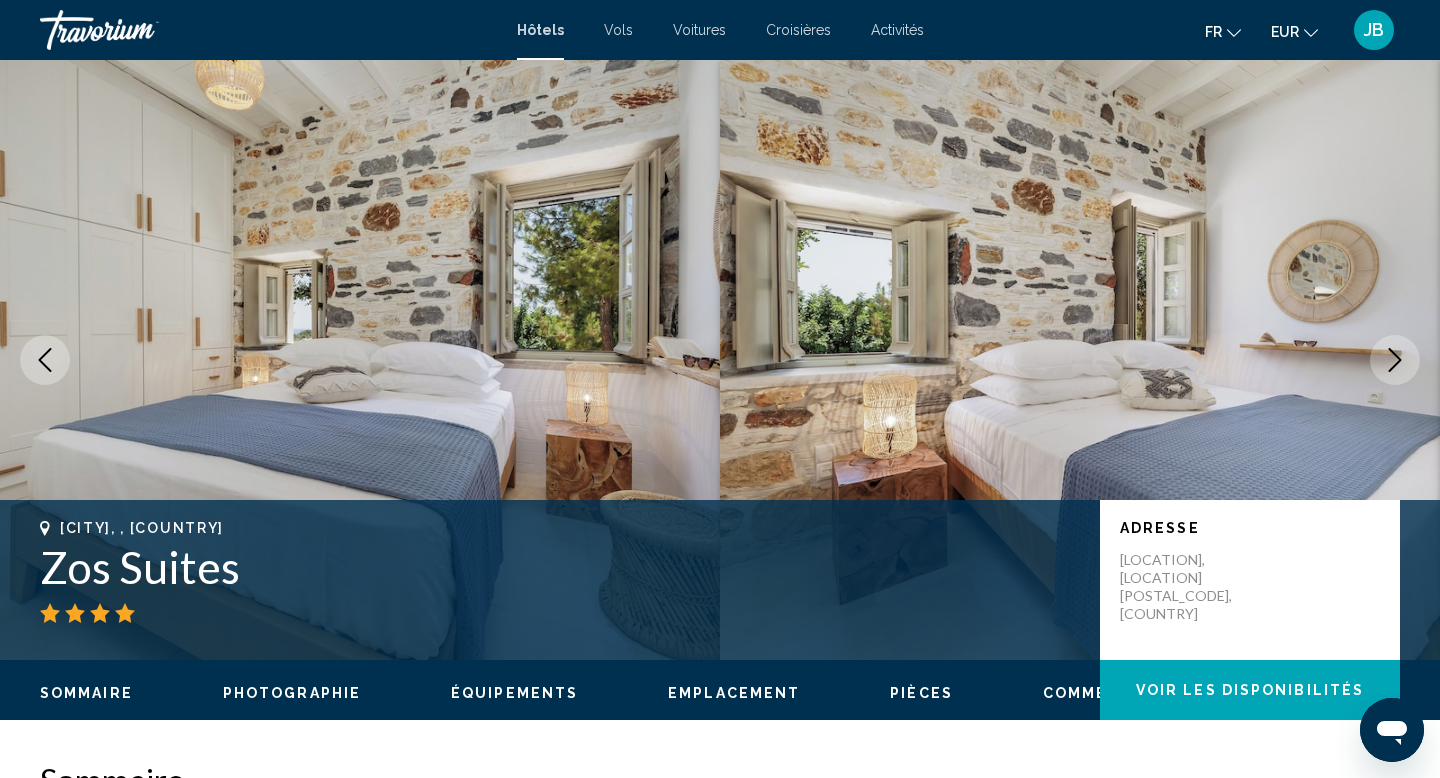 click 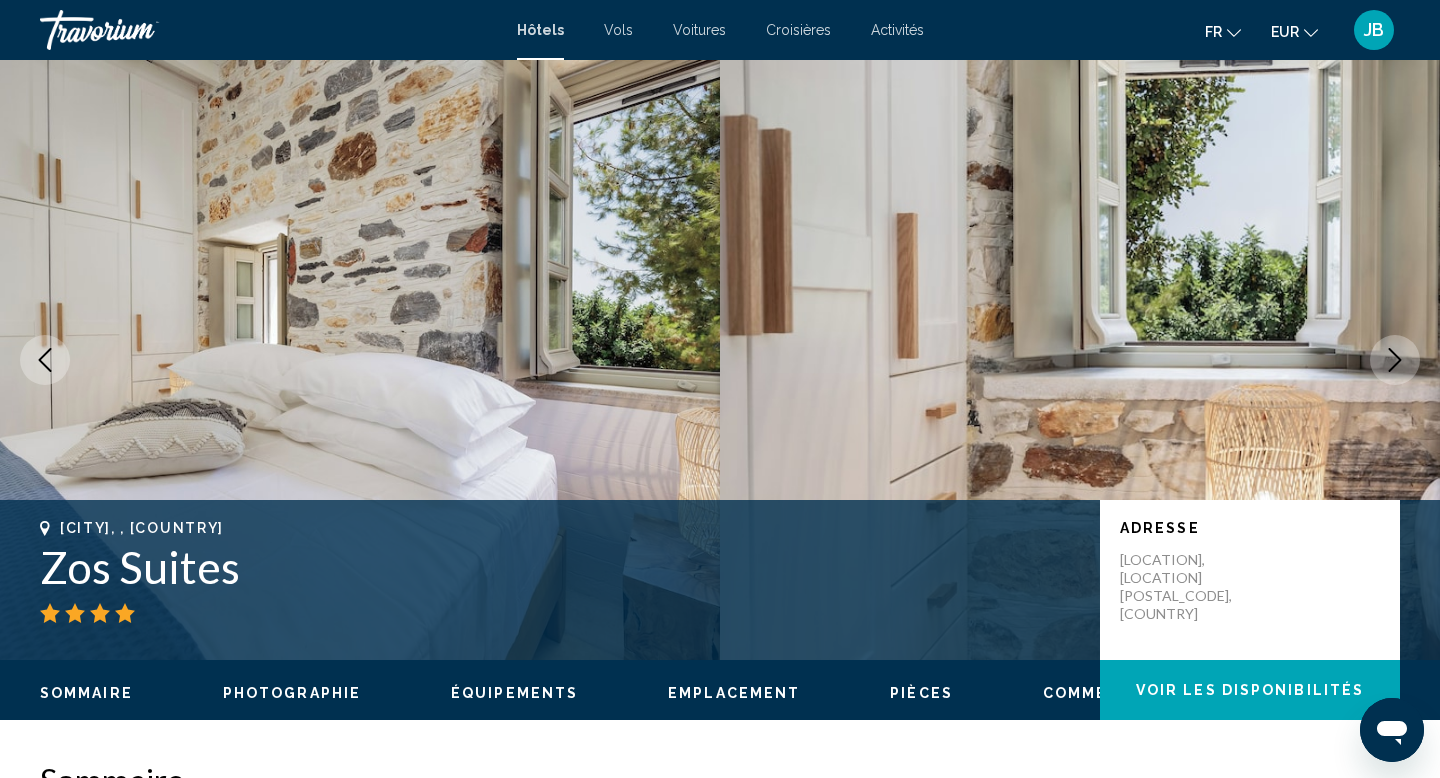 click 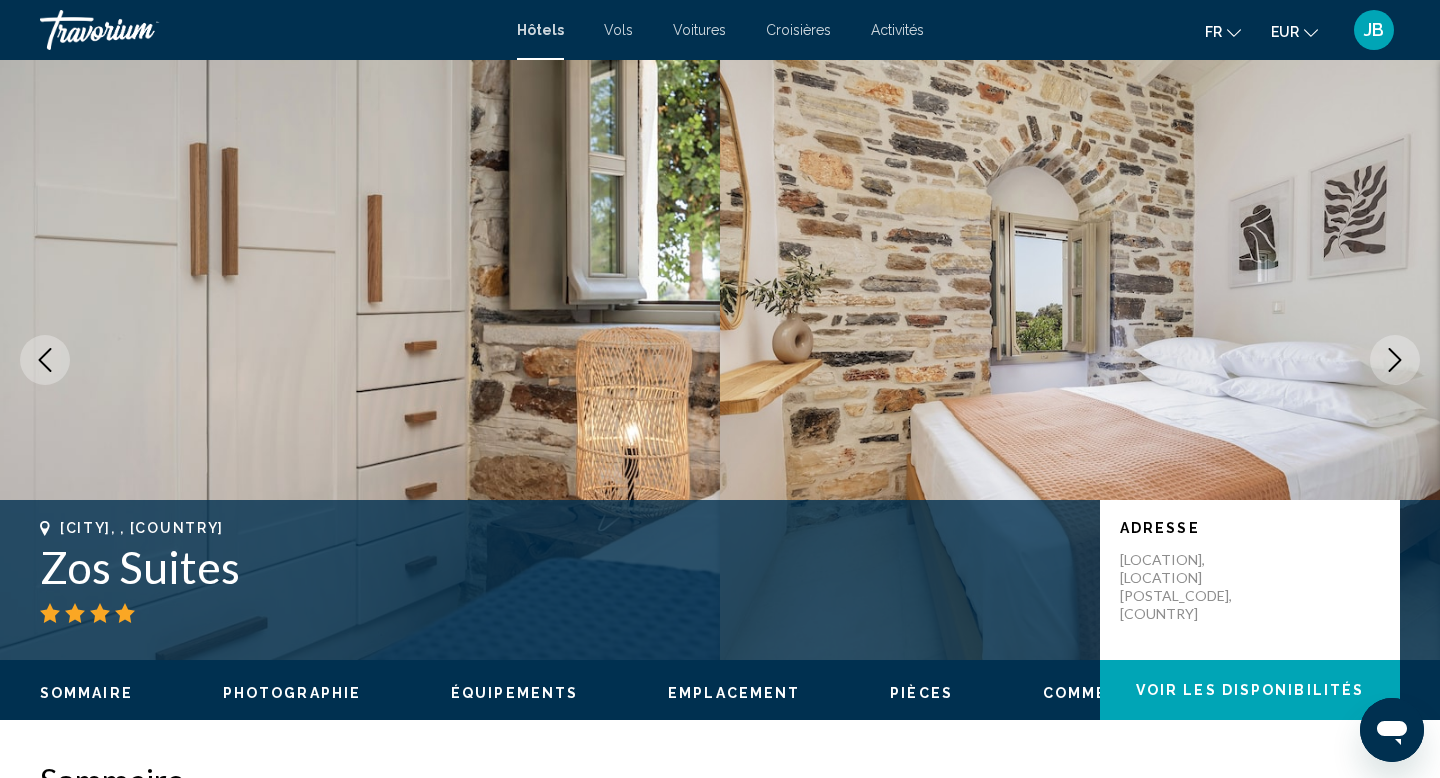 click 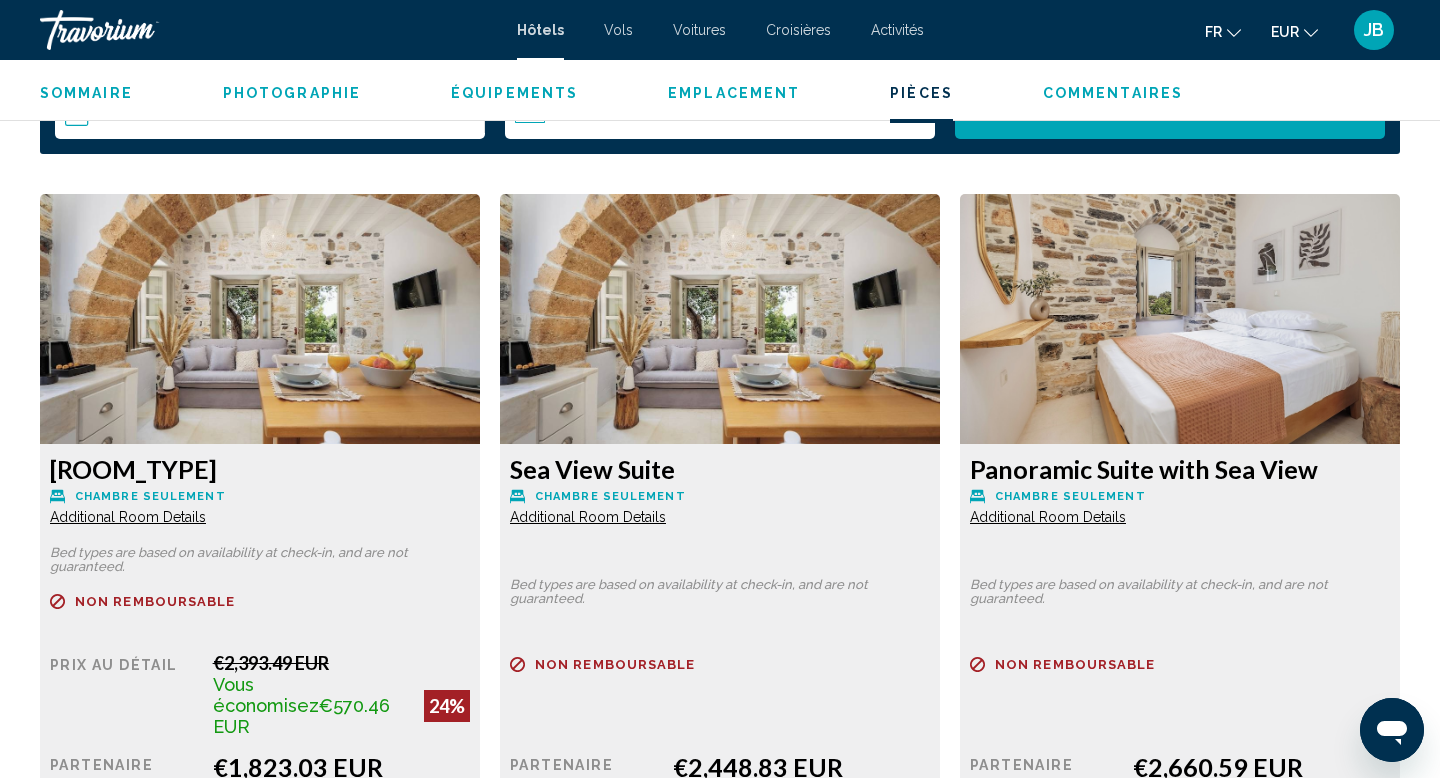 scroll, scrollTop: 2735, scrollLeft: 0, axis: vertical 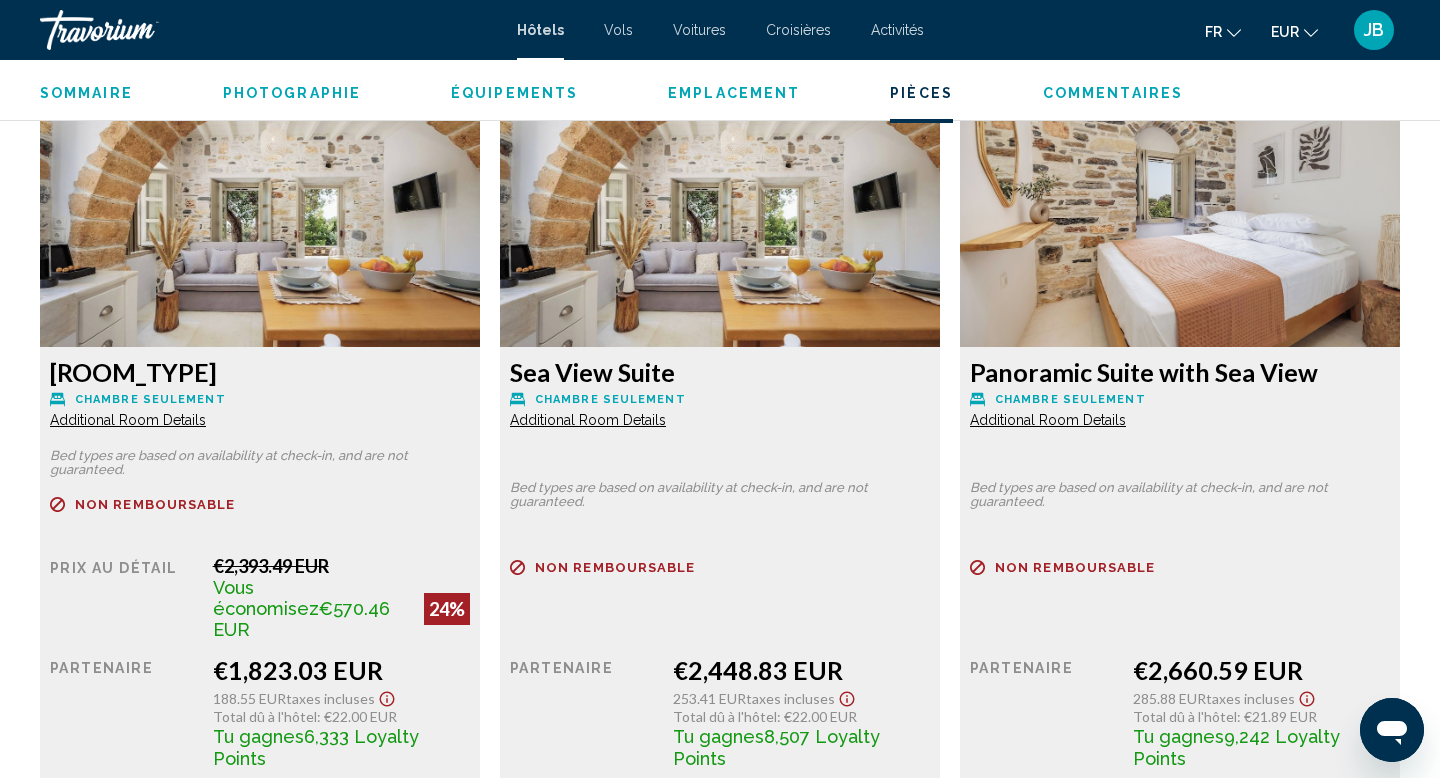 drag, startPoint x: 208, startPoint y: 651, endPoint x: 401, endPoint y: 655, distance: 193.04144 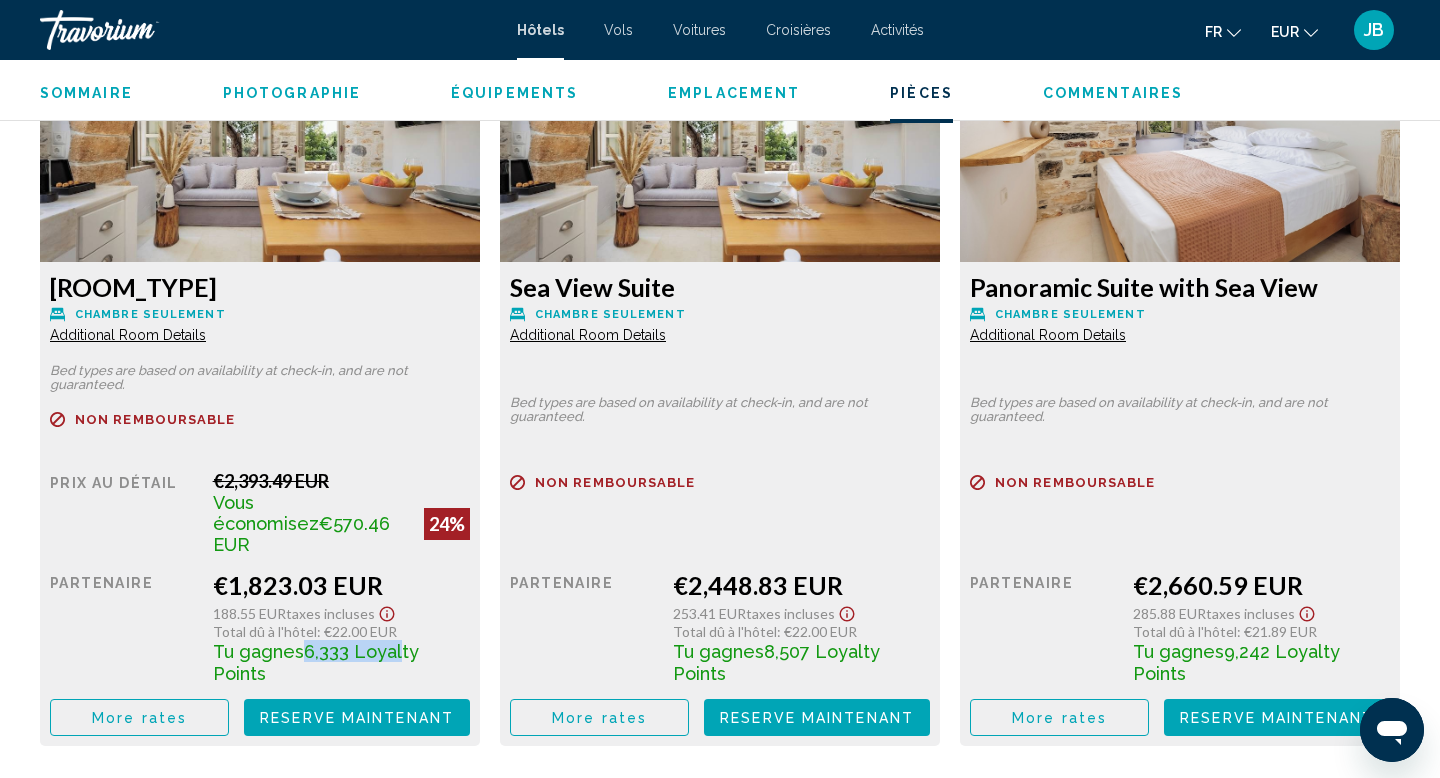 drag, startPoint x: 292, startPoint y: 633, endPoint x: 387, endPoint y: 633, distance: 95 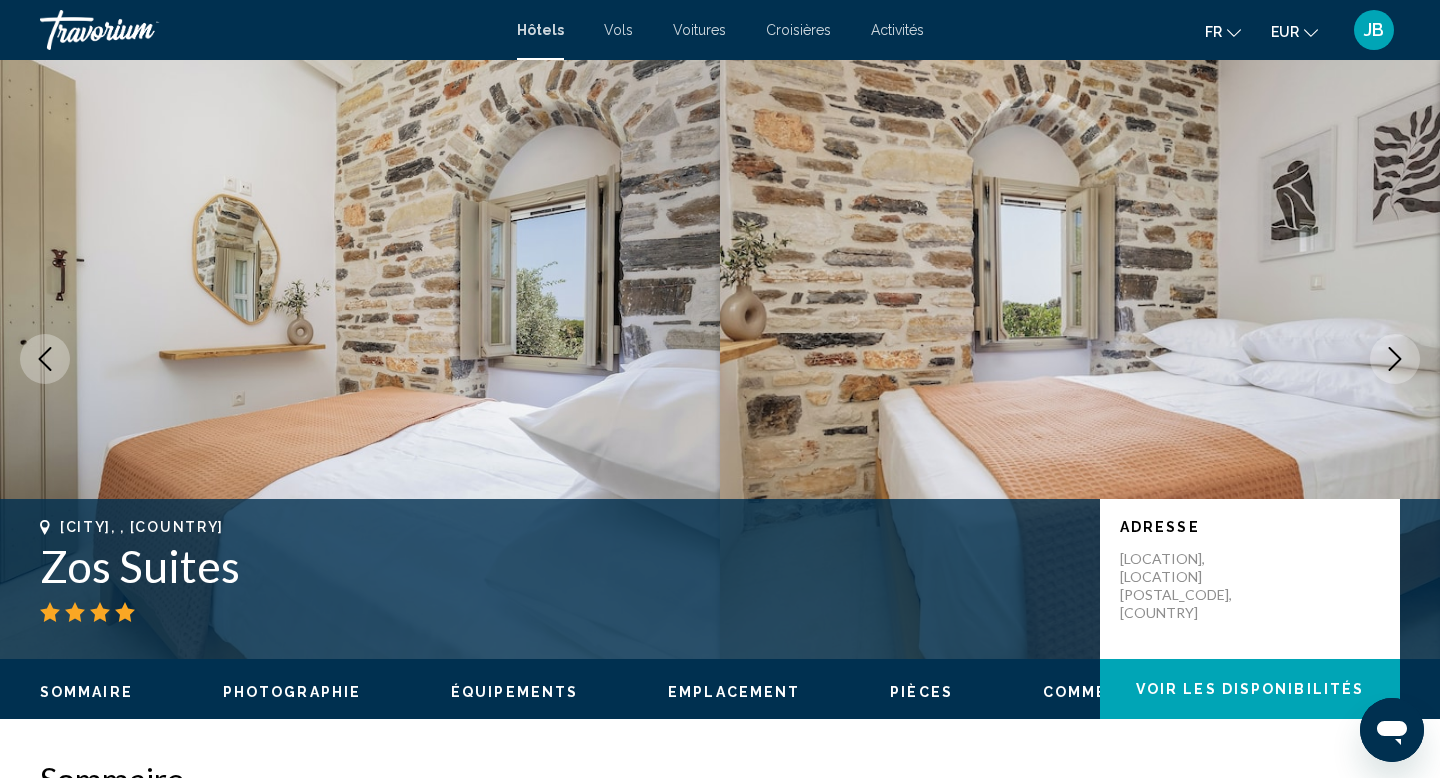 scroll, scrollTop: 0, scrollLeft: 0, axis: both 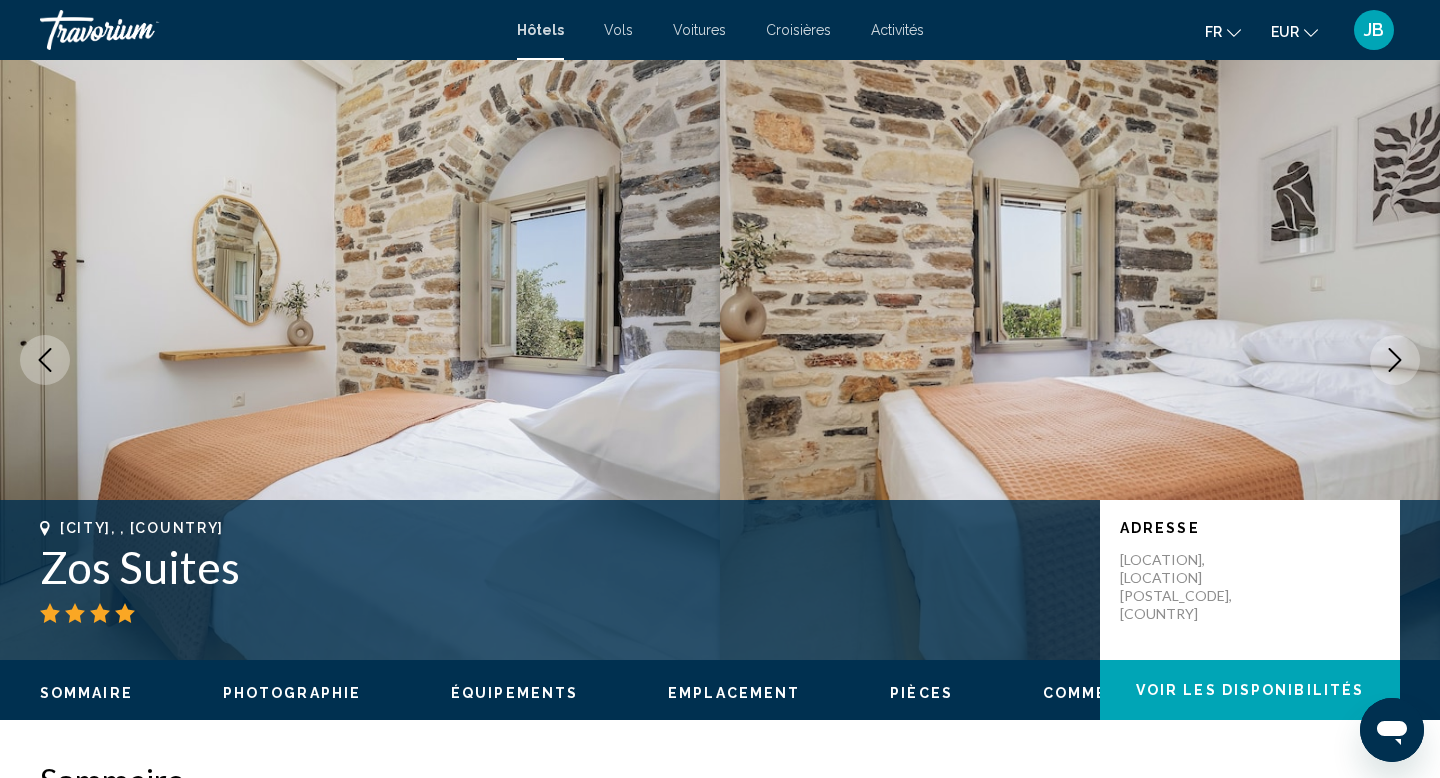 click at bounding box center (360, 360) 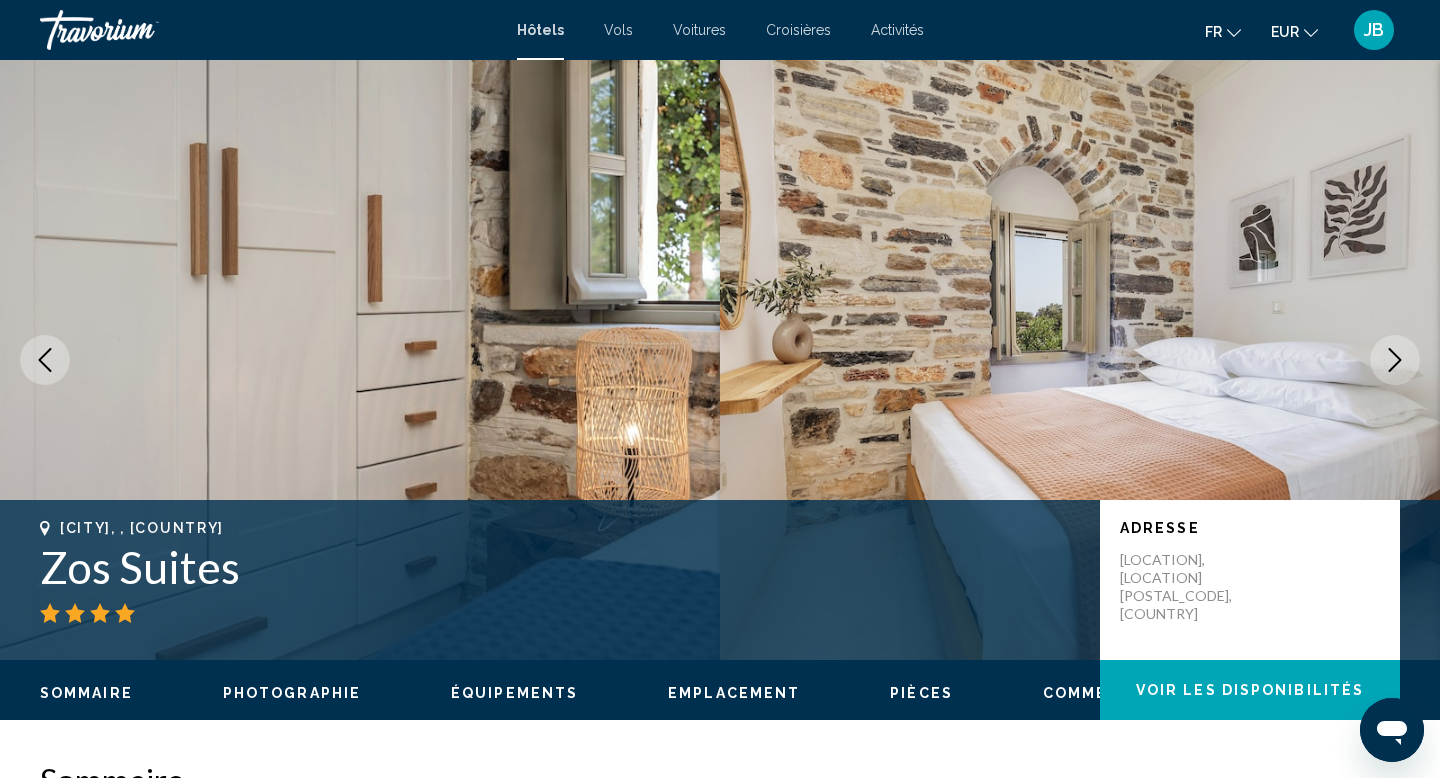 click at bounding box center (45, 360) 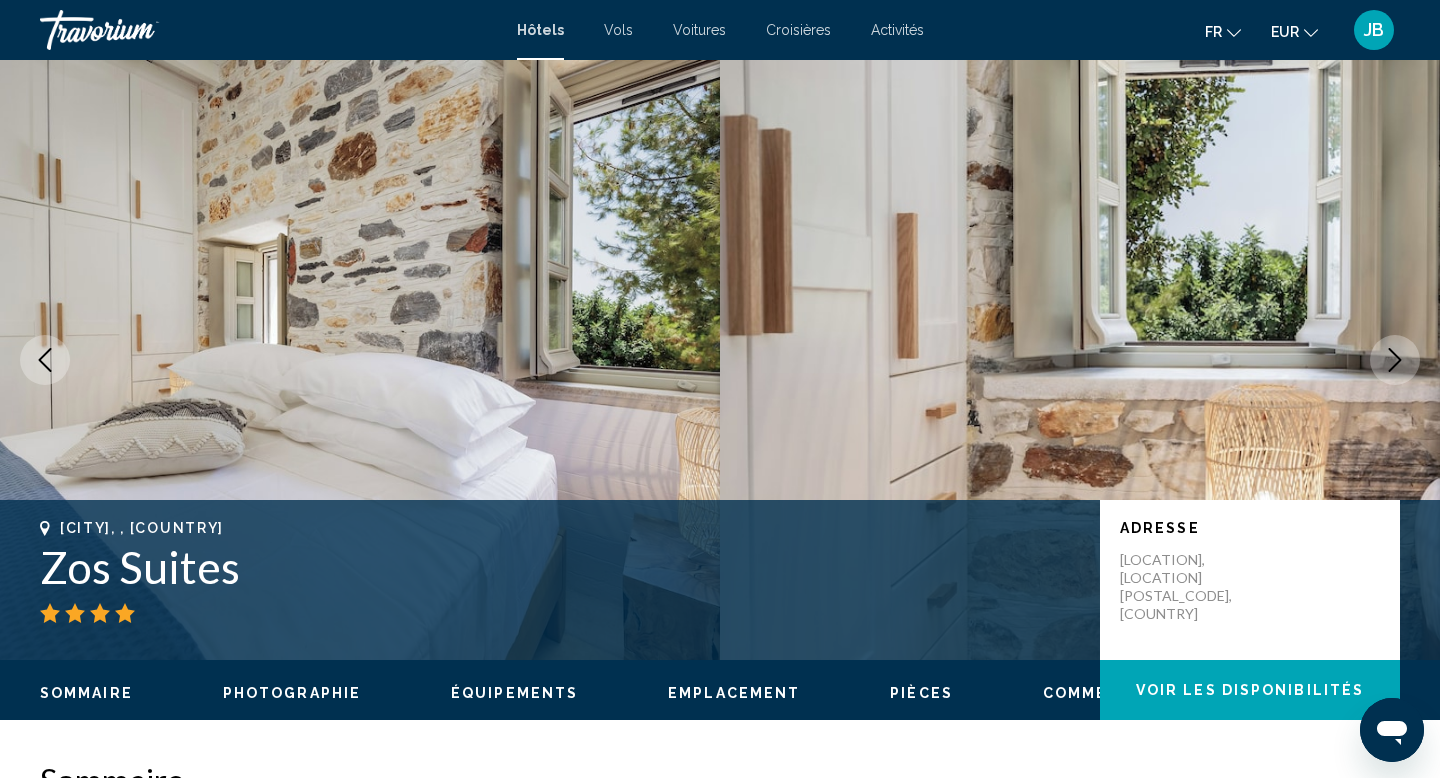 click 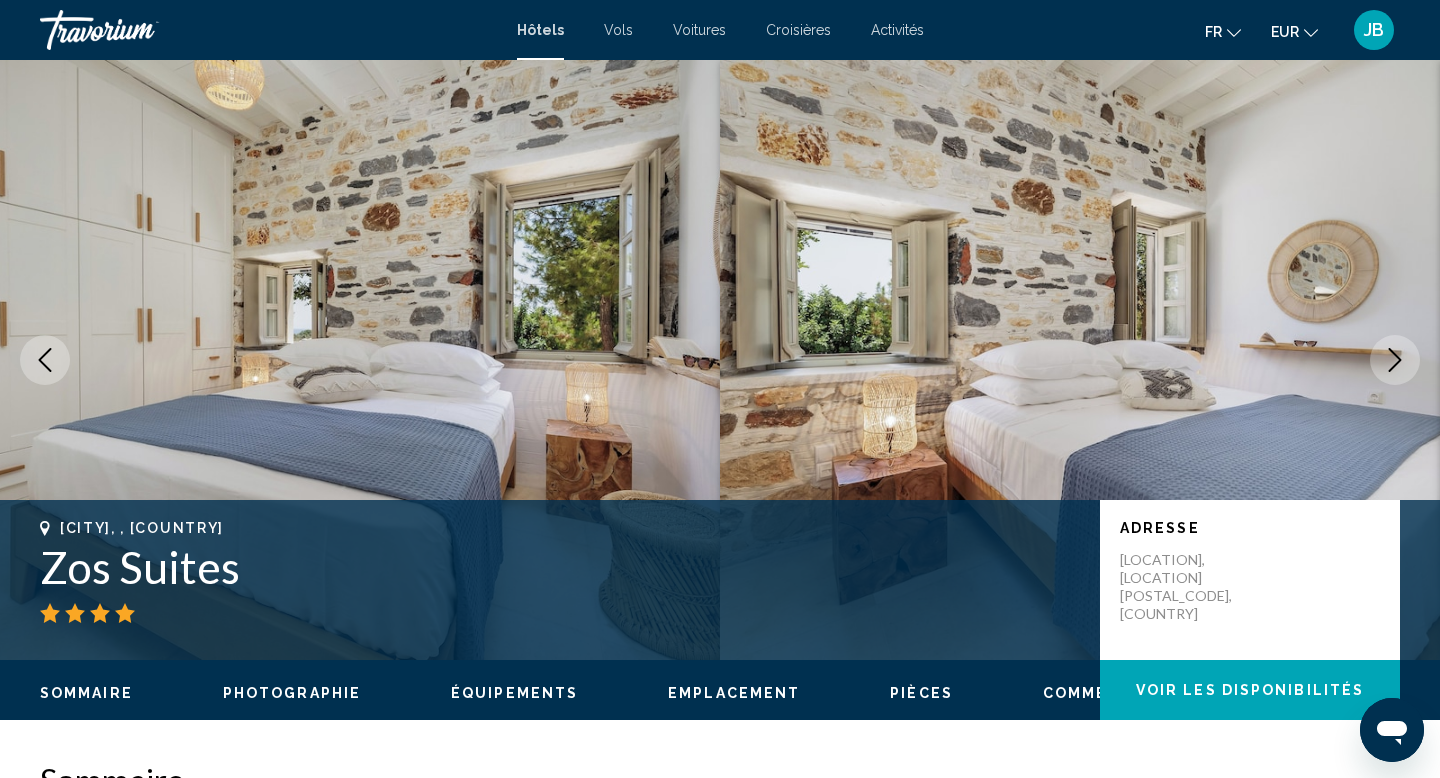 click 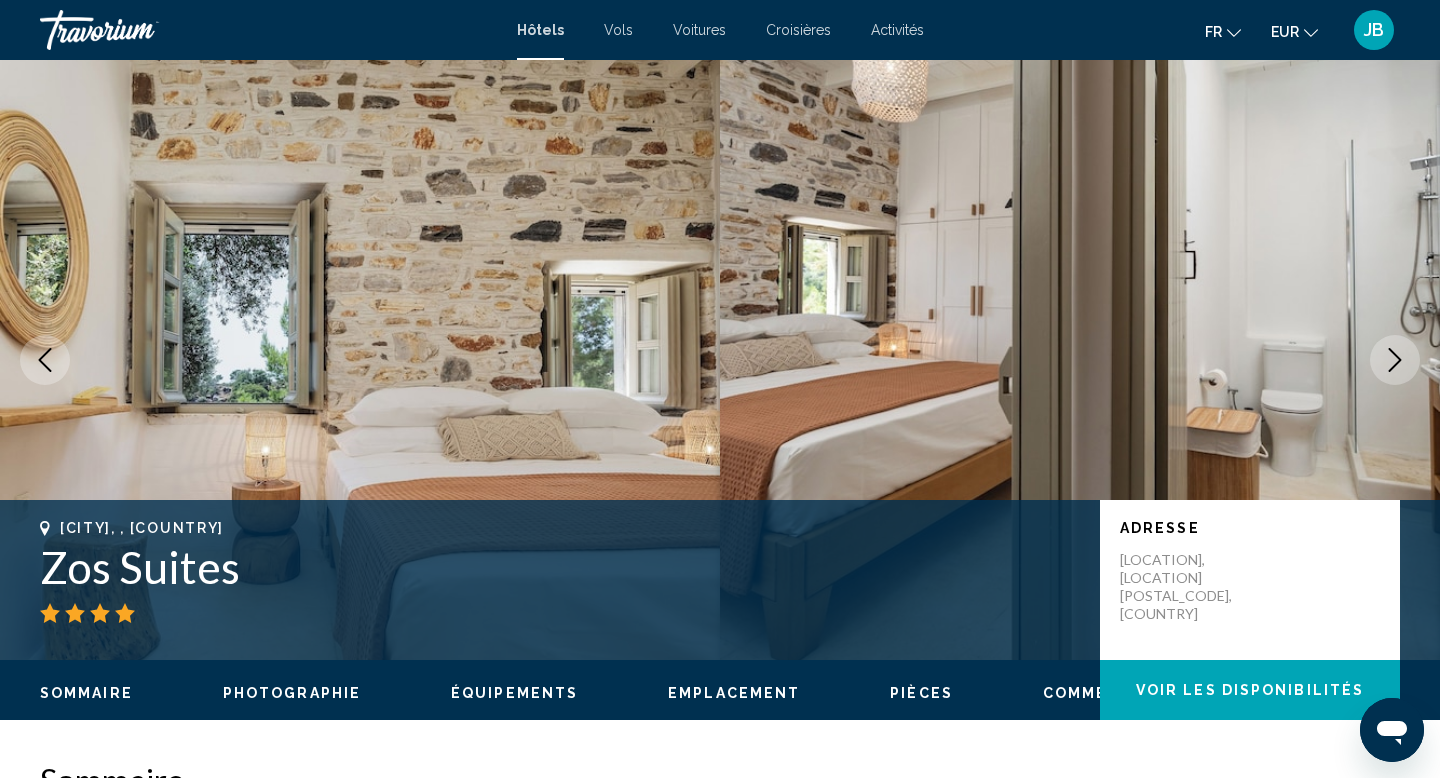 click 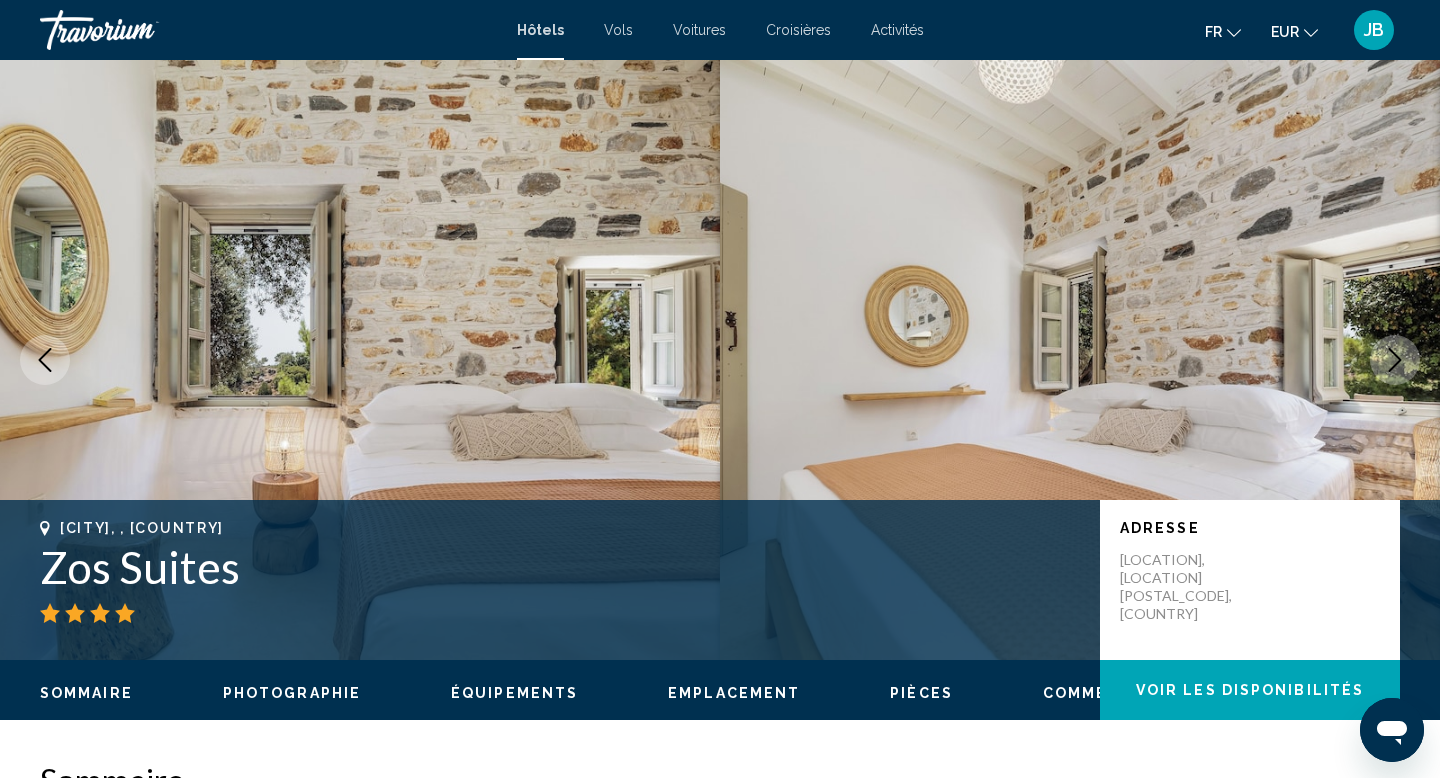 click 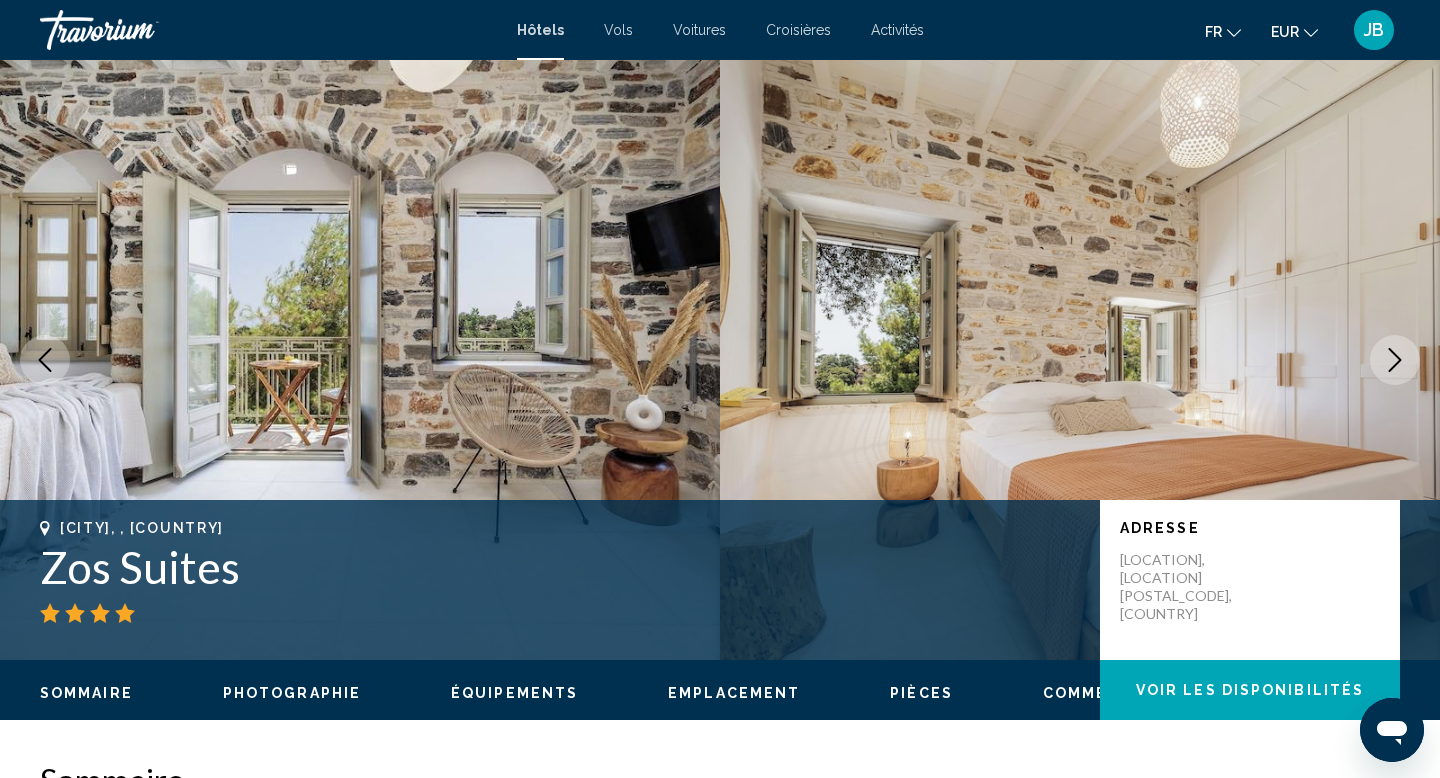 click 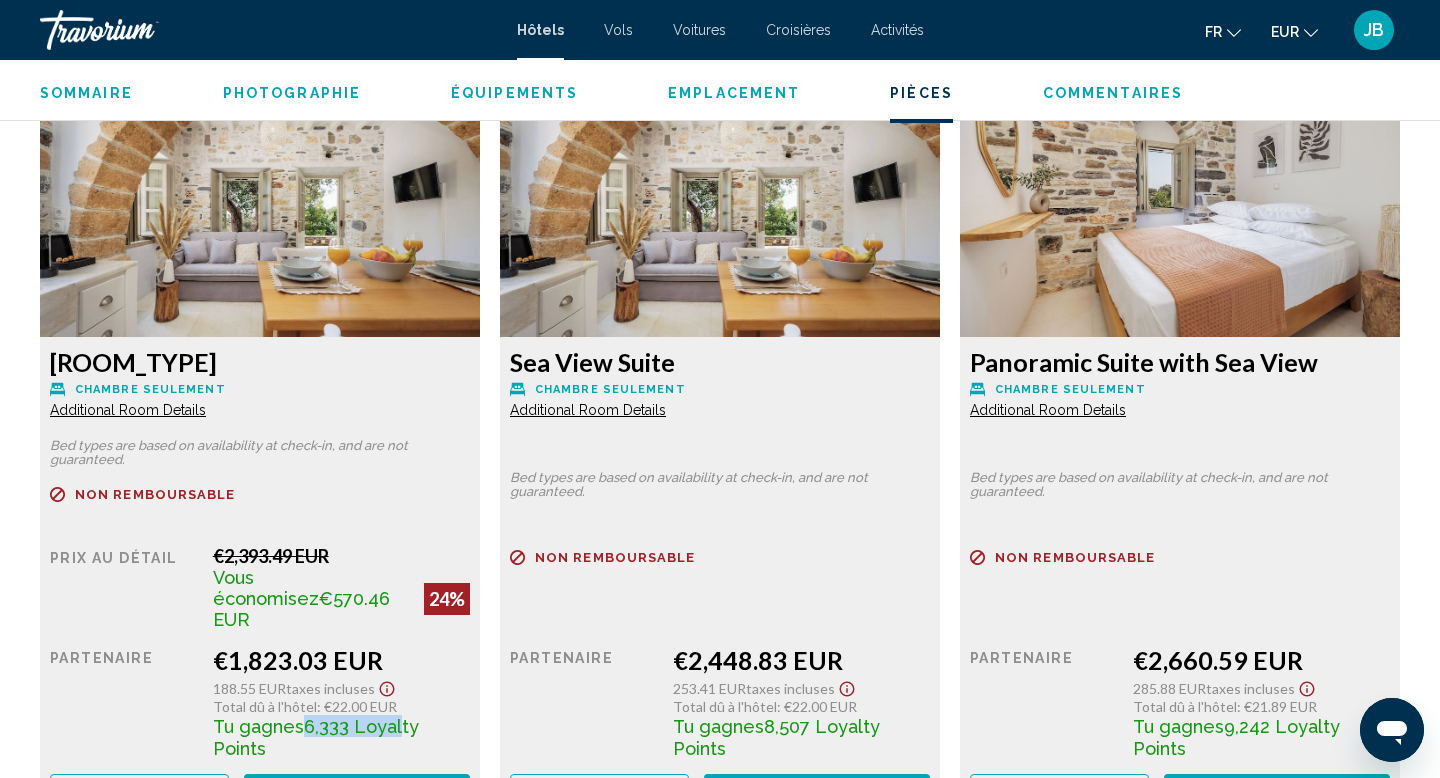 scroll, scrollTop: 2767, scrollLeft: 0, axis: vertical 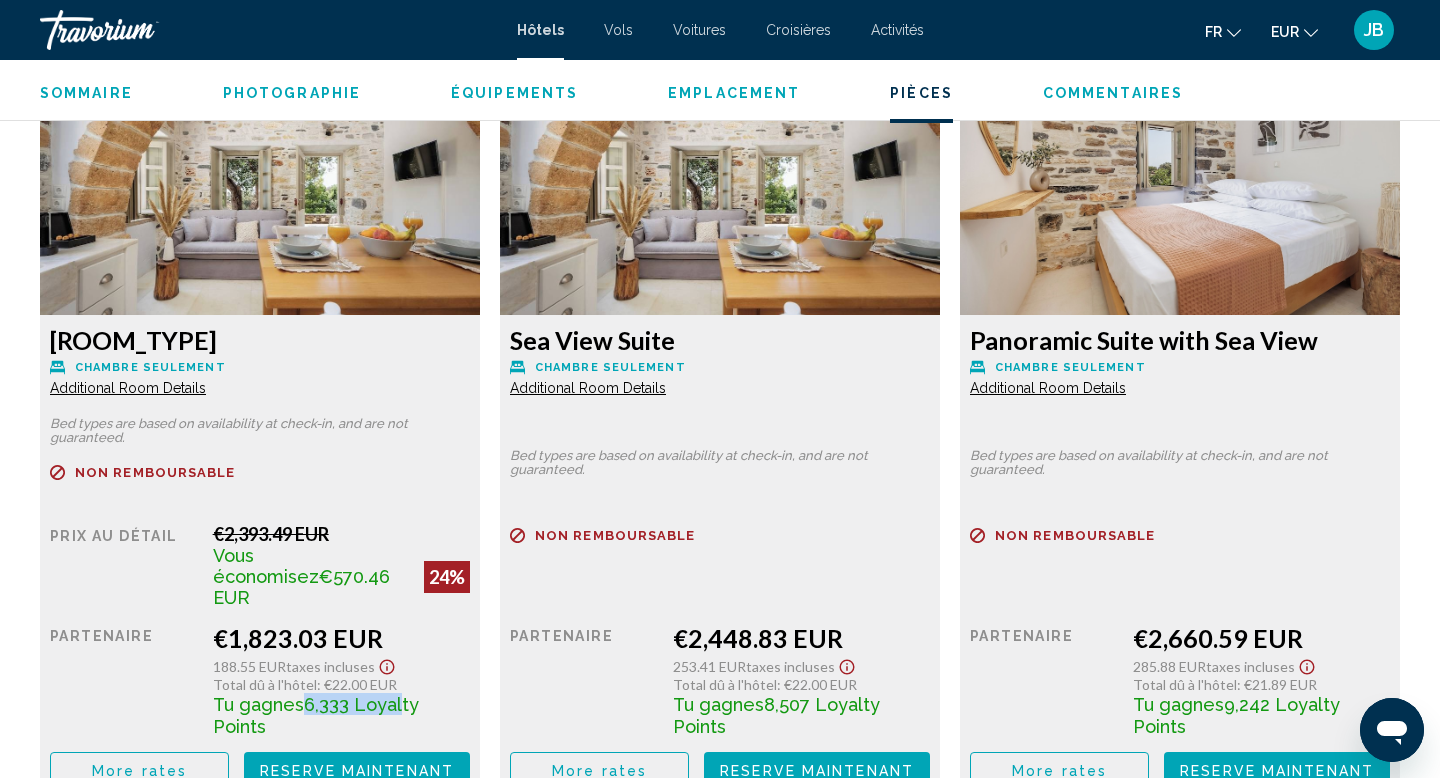drag, startPoint x: 210, startPoint y: 615, endPoint x: 378, endPoint y: 623, distance: 168.19037 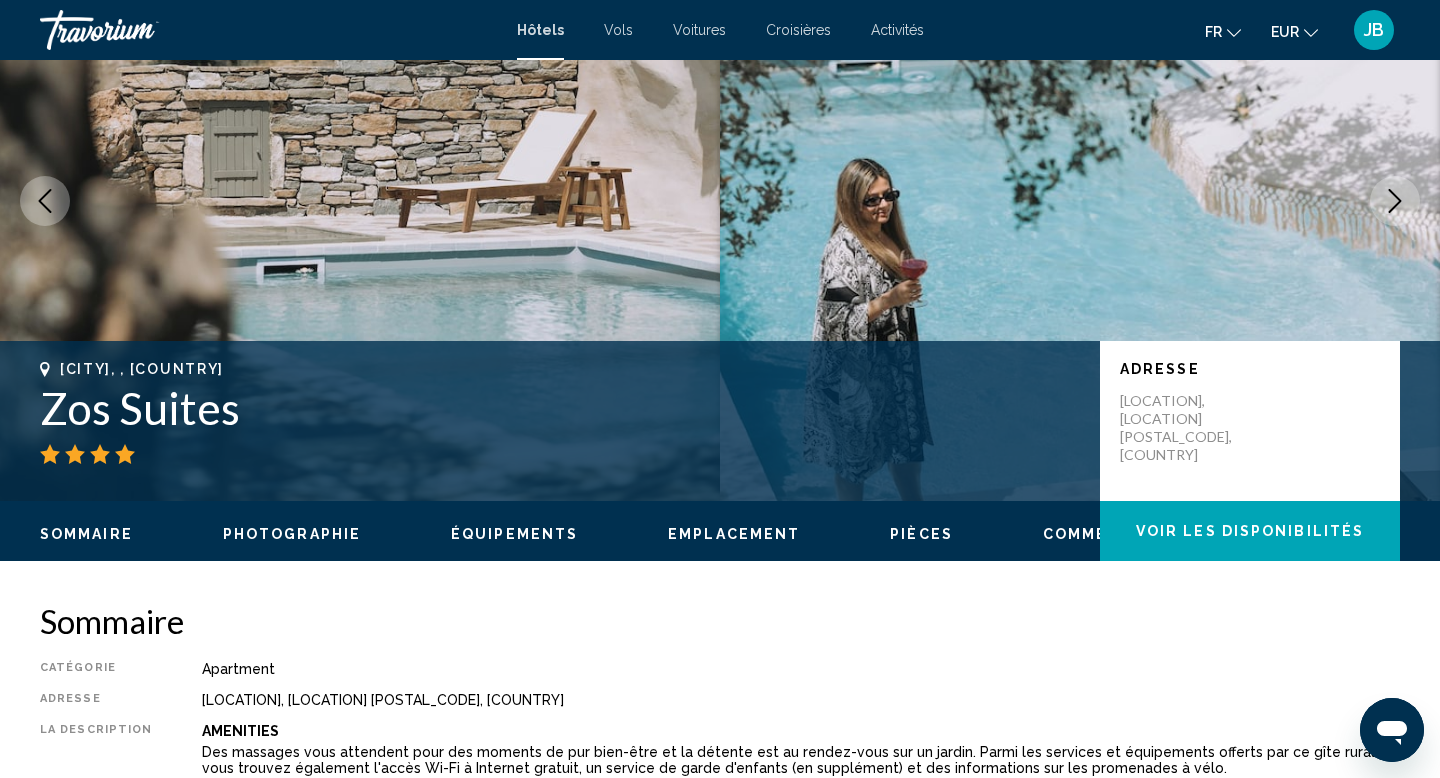 scroll, scrollTop: 0, scrollLeft: 0, axis: both 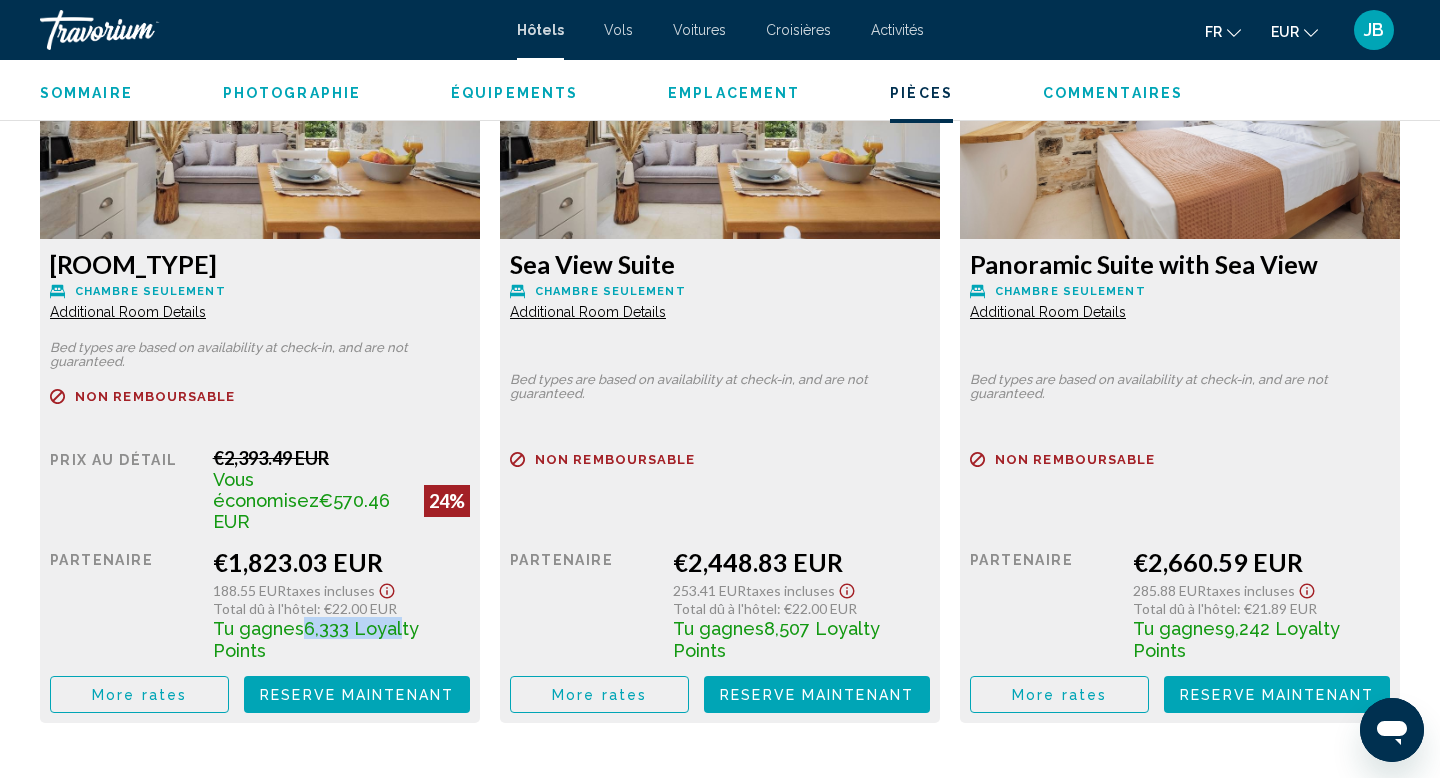 drag, startPoint x: 206, startPoint y: 542, endPoint x: 384, endPoint y: 550, distance: 178.17969 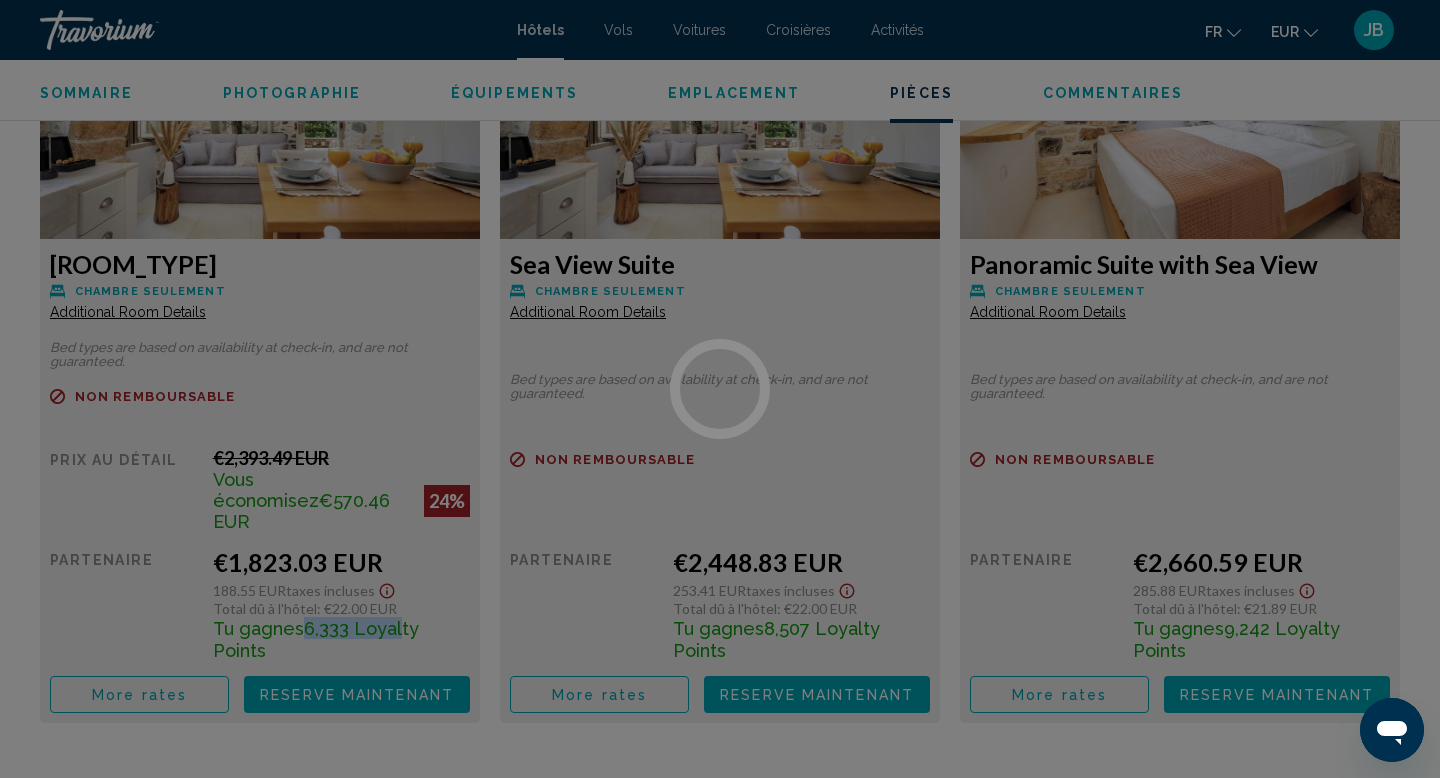 scroll, scrollTop: 0, scrollLeft: 0, axis: both 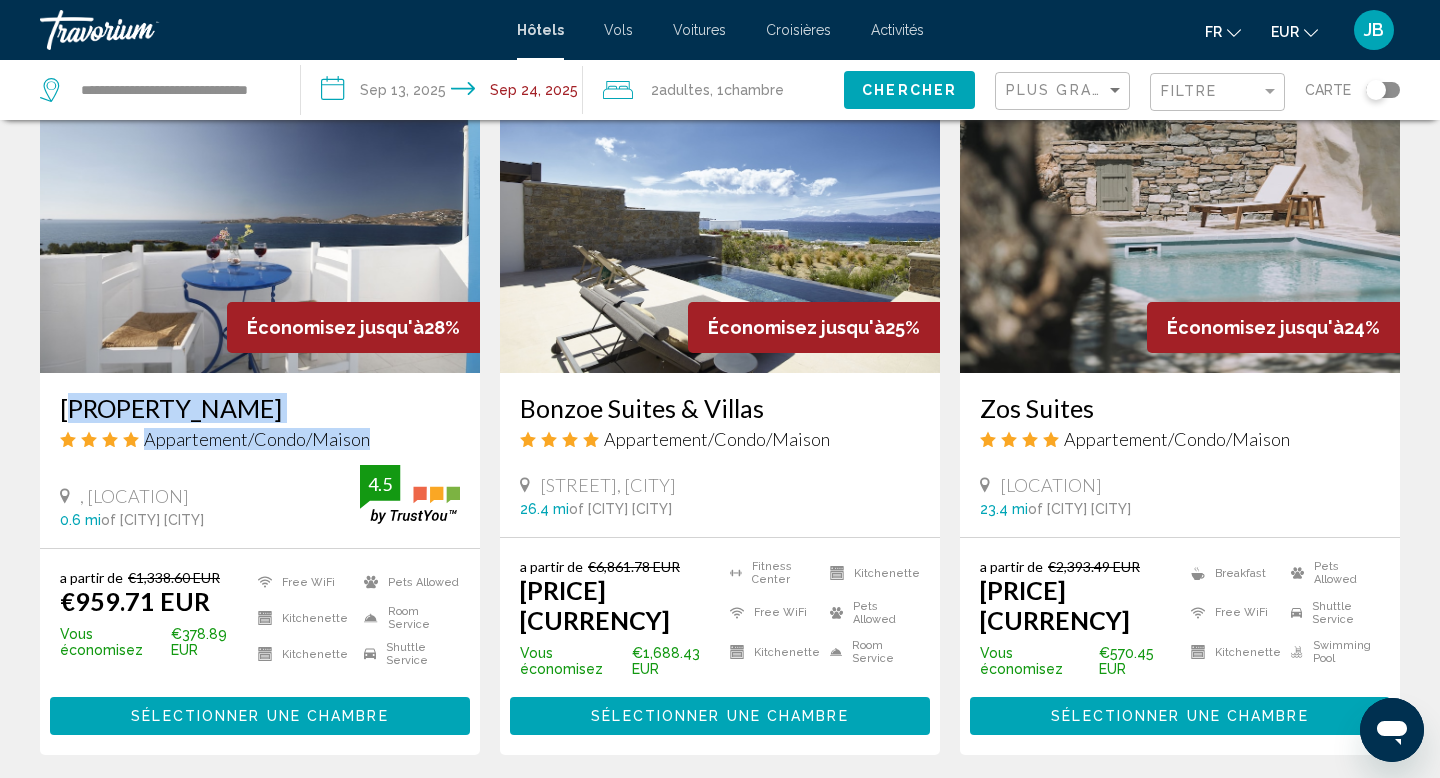 drag, startPoint x: 35, startPoint y: 409, endPoint x: 405, endPoint y: 429, distance: 370.54016 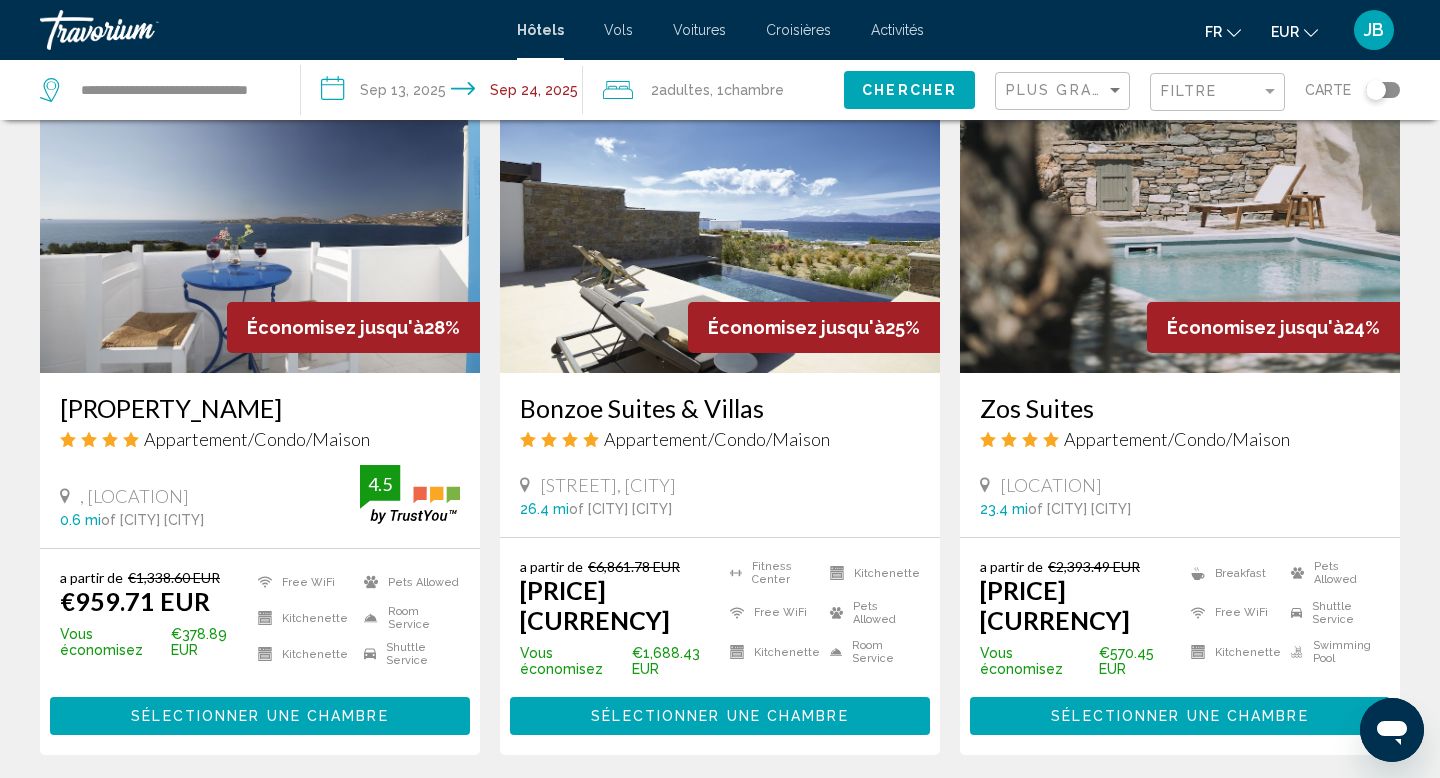 drag, startPoint x: 48, startPoint y: 407, endPoint x: 396, endPoint y: 414, distance: 348.0704 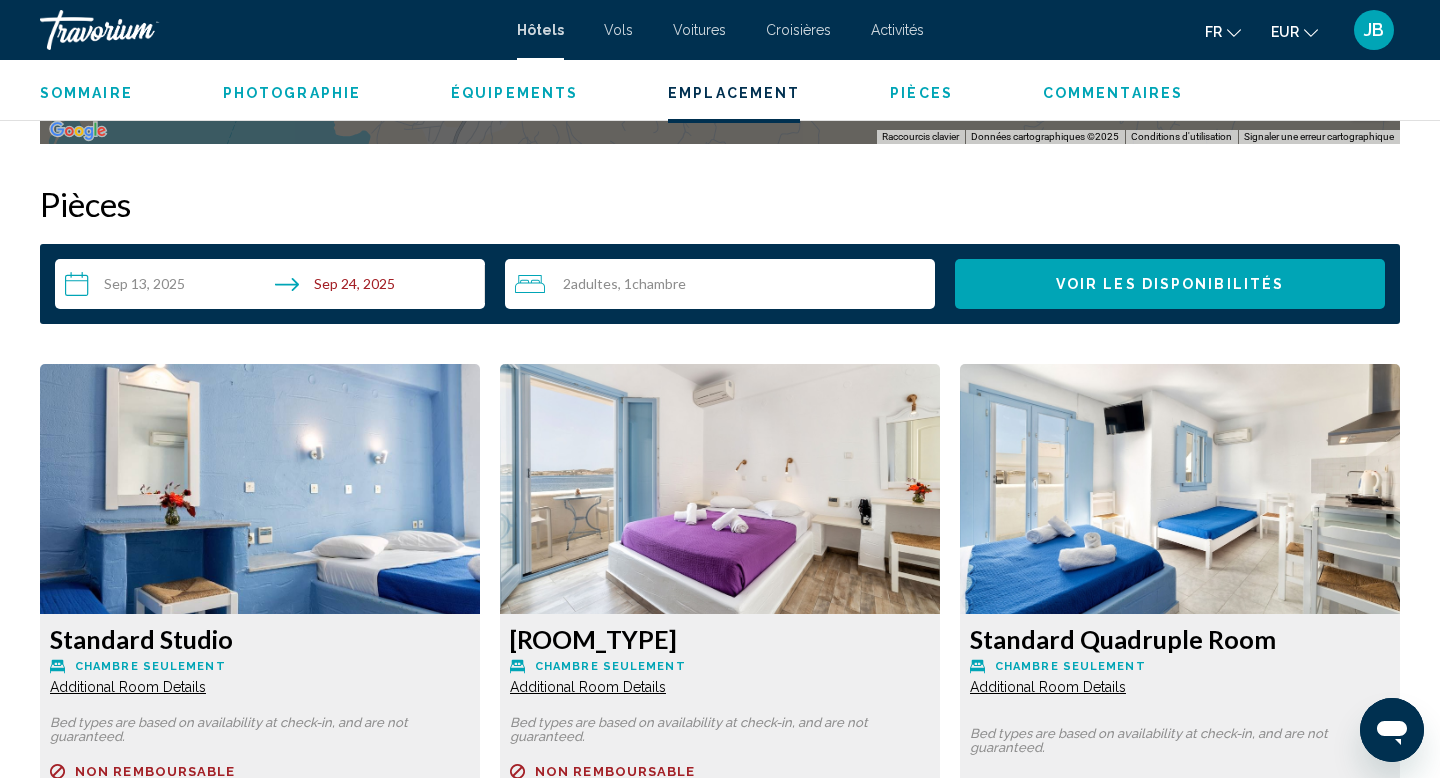 scroll, scrollTop: 2477, scrollLeft: 0, axis: vertical 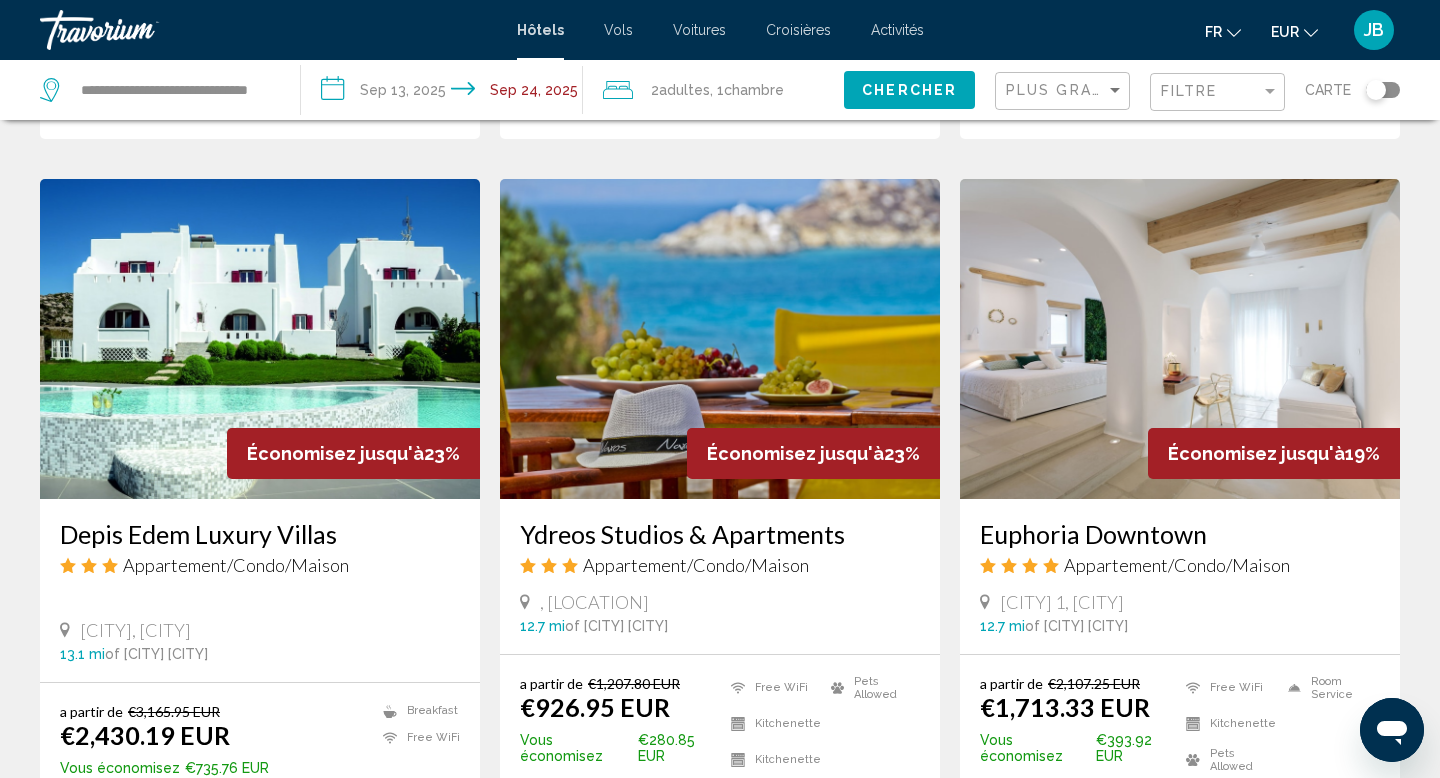 click on "Filtre" 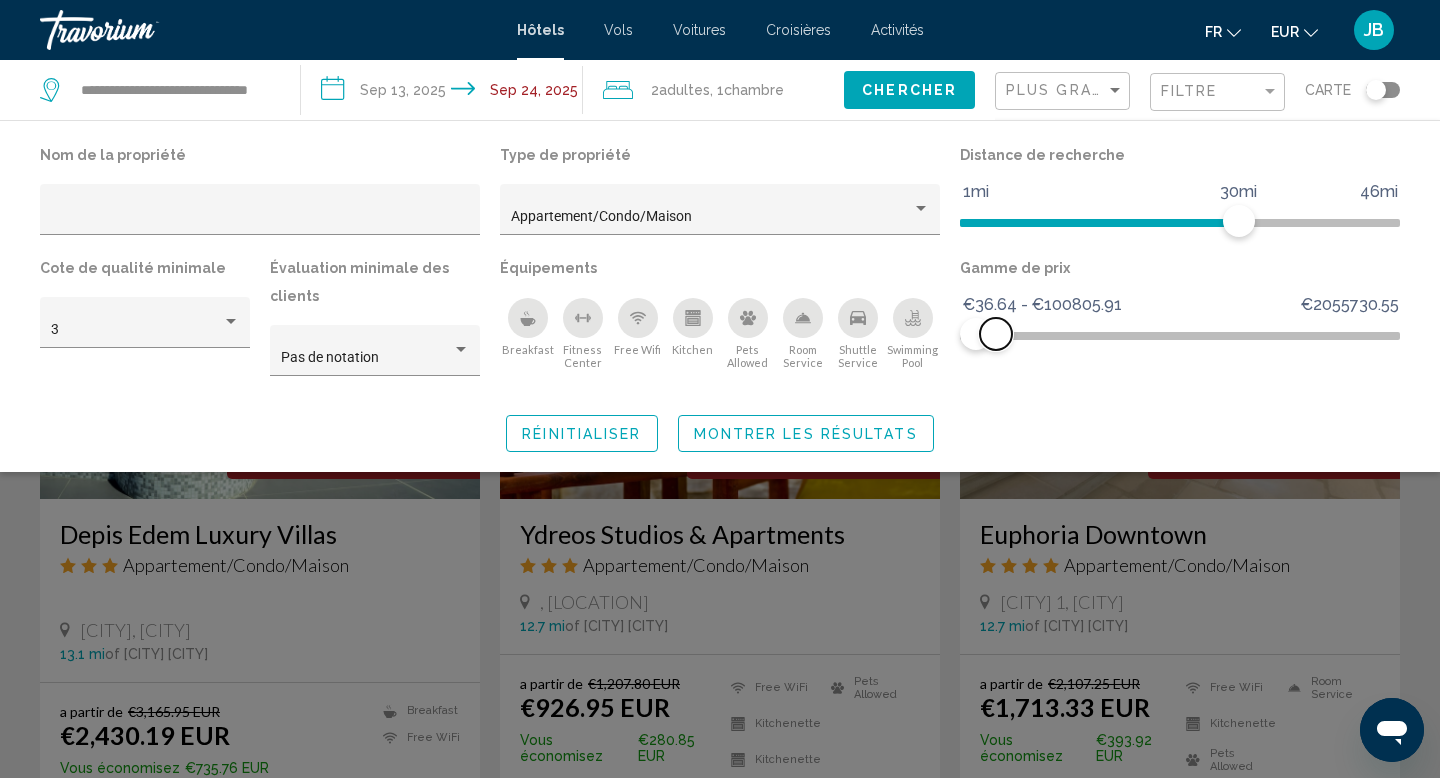 drag, startPoint x: 1372, startPoint y: 337, endPoint x: 996, endPoint y: 330, distance: 376.06516 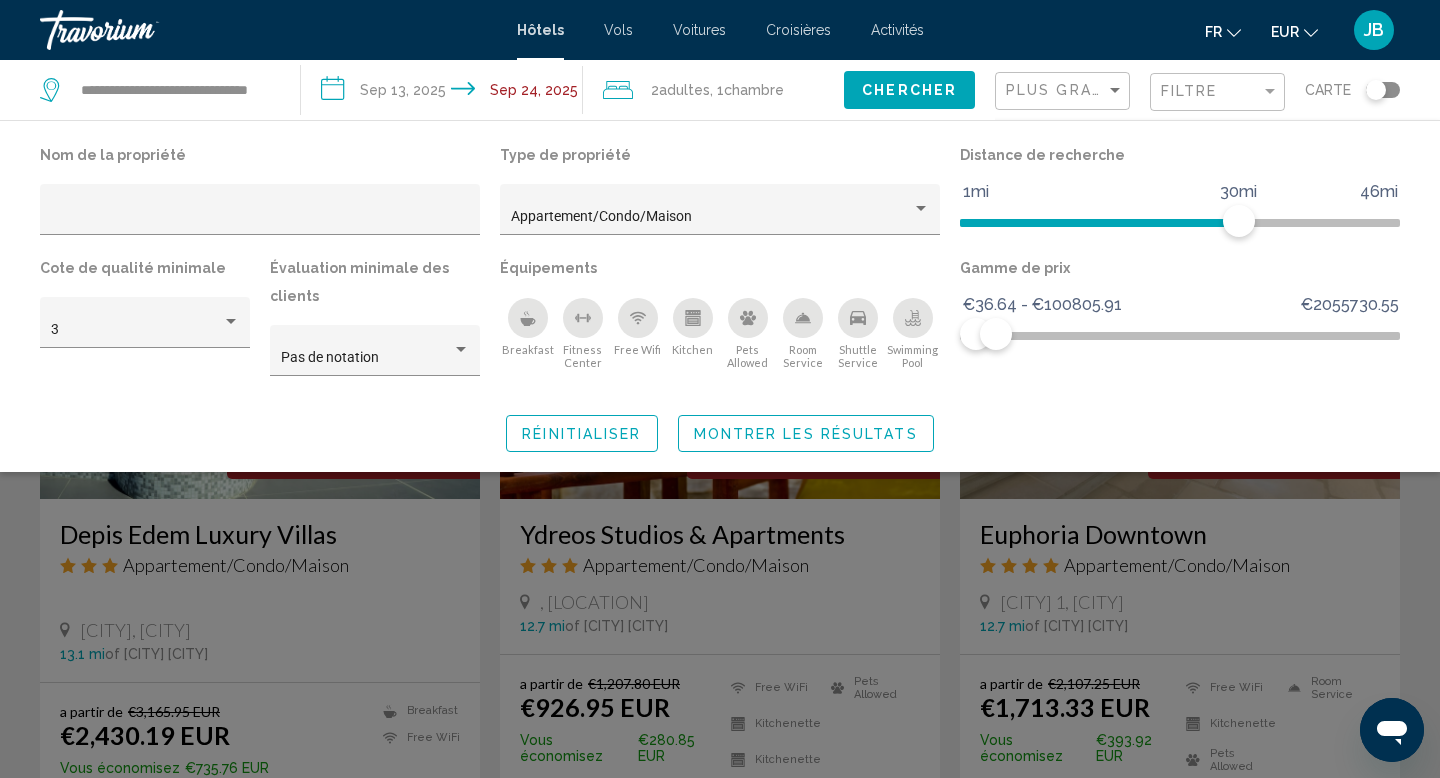 click on "Montrer les résultats" 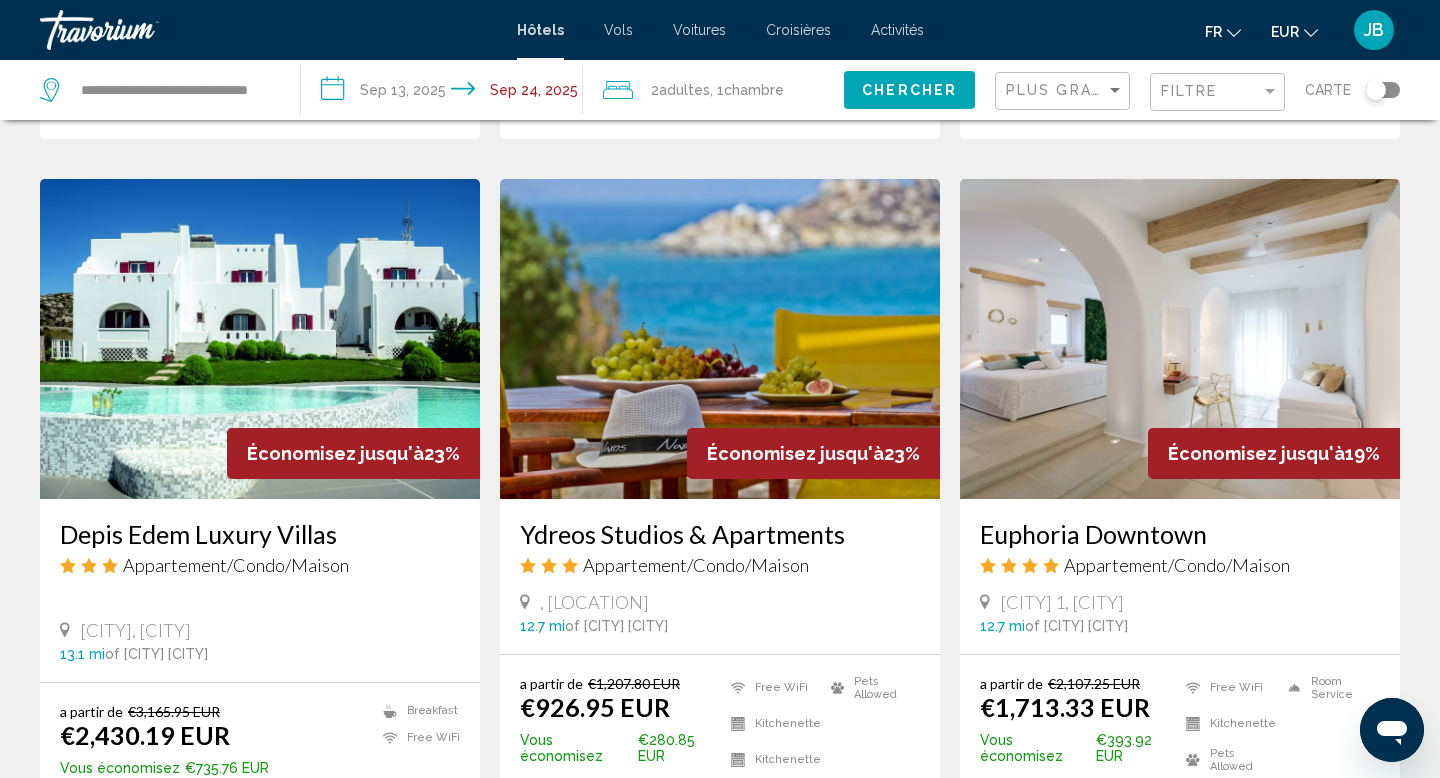 click on "Filtre" 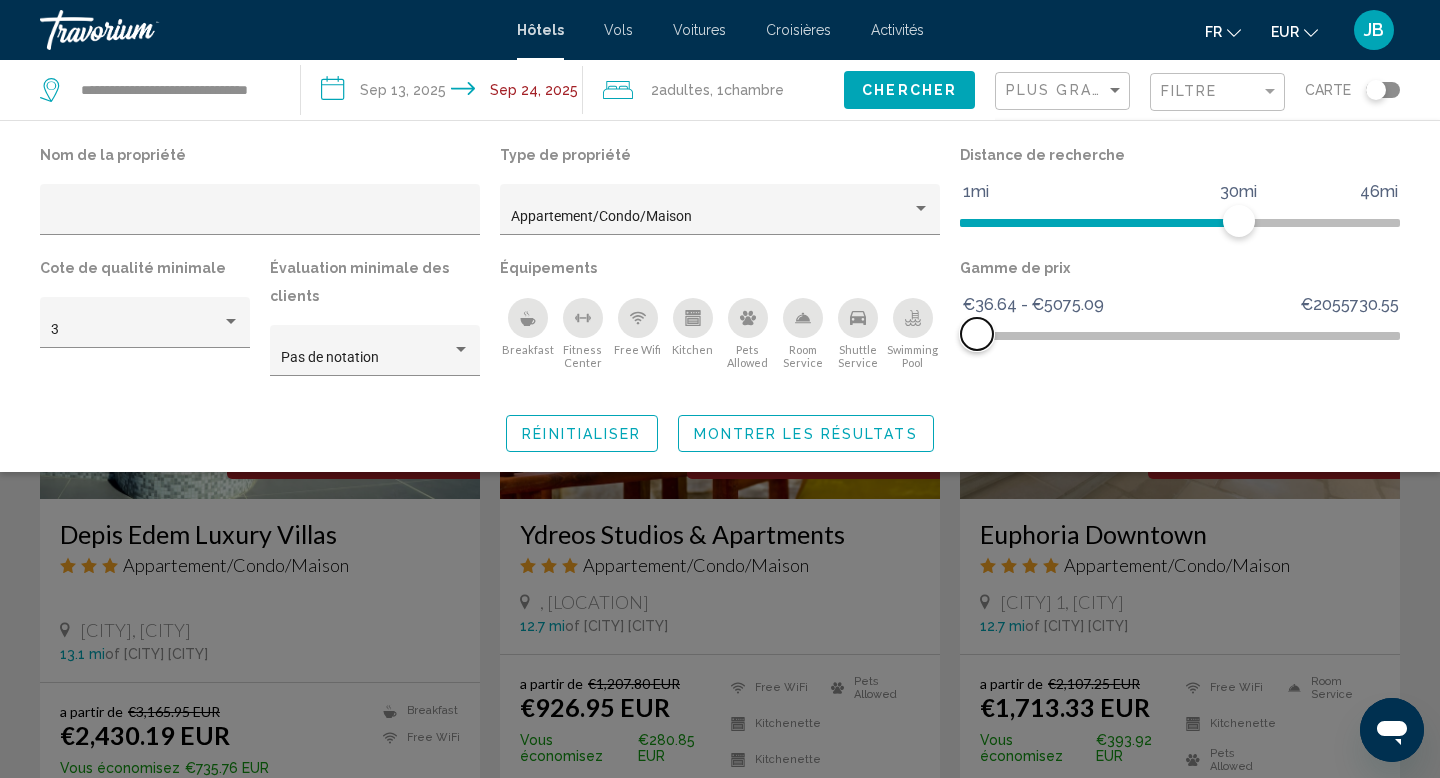 drag, startPoint x: 1000, startPoint y: 334, endPoint x: 977, endPoint y: 333, distance: 23.021729 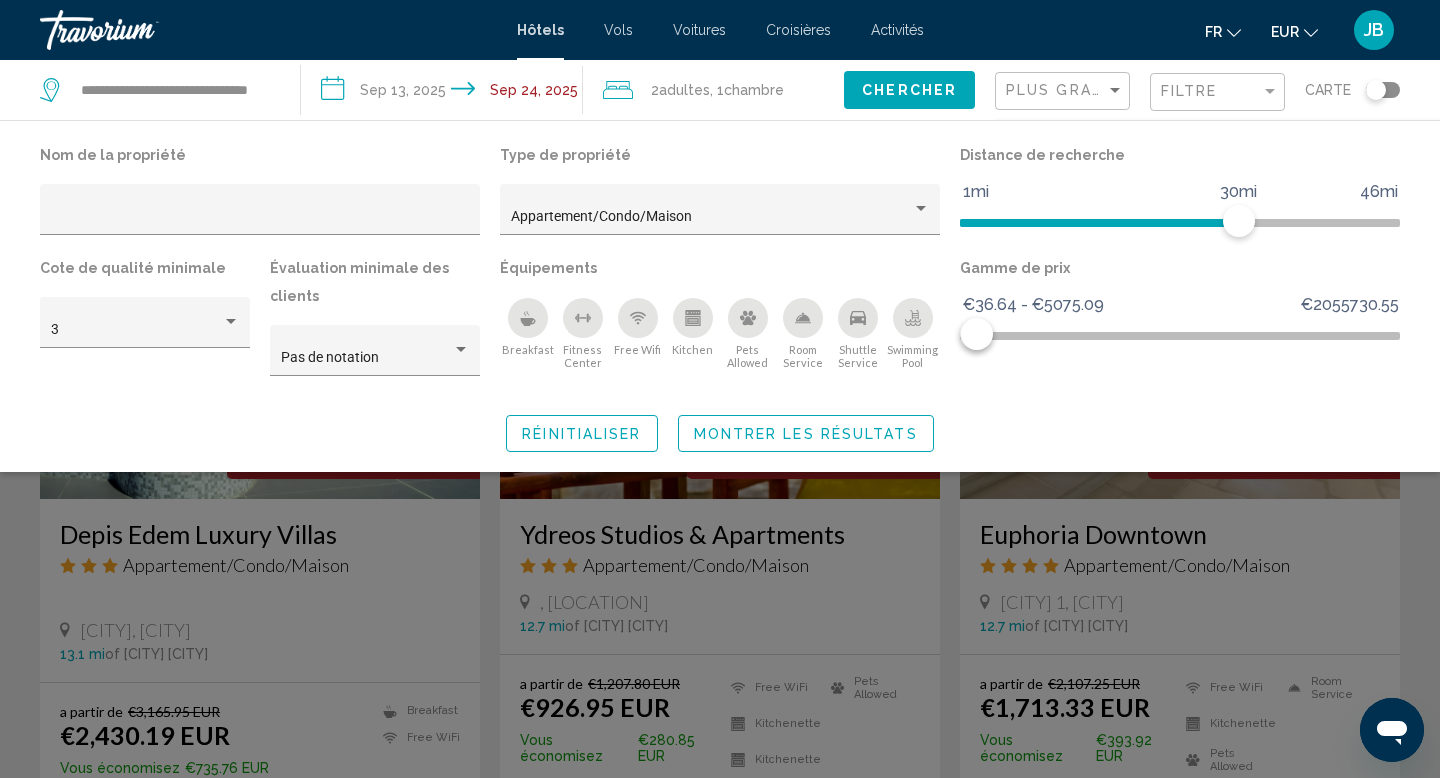 click on "Montrer les résultats" 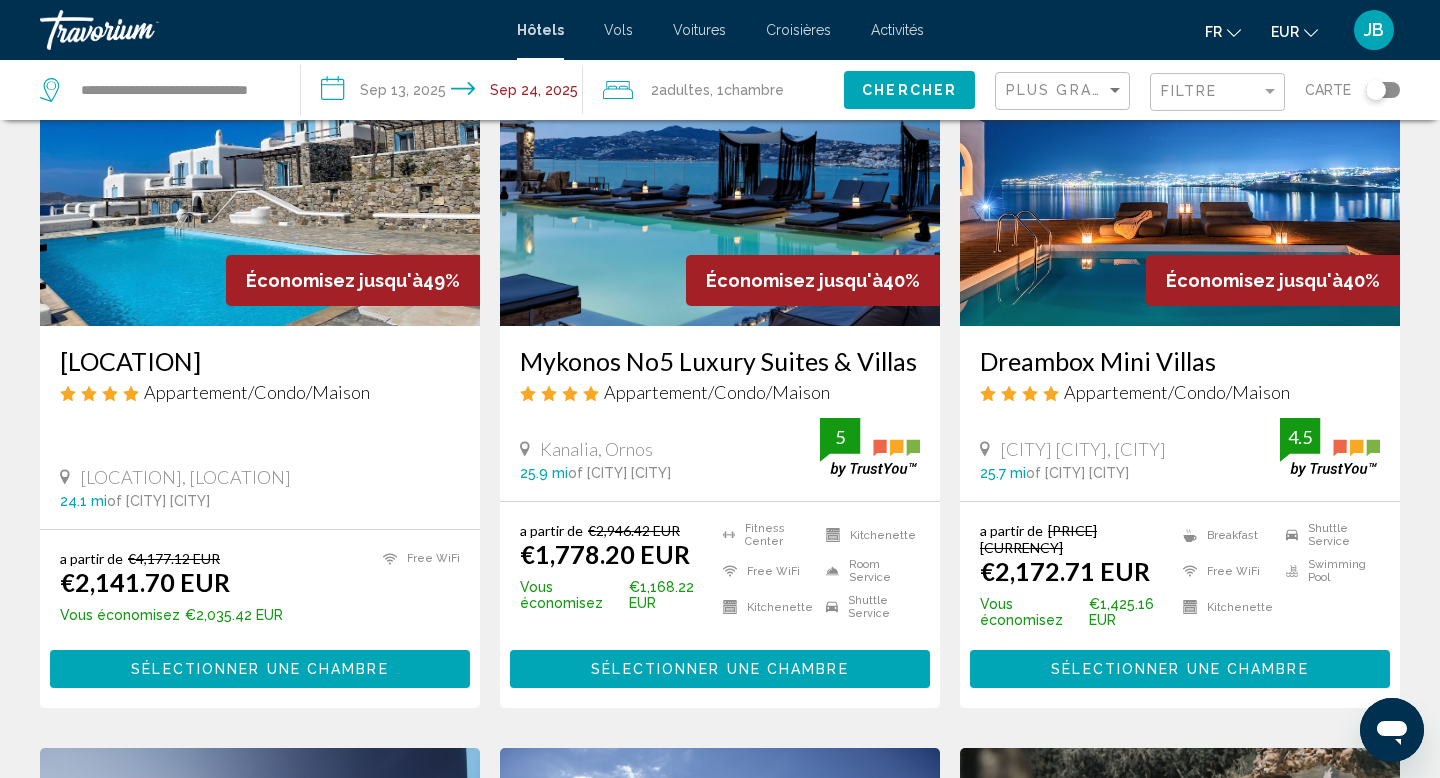 scroll, scrollTop: 0, scrollLeft: 0, axis: both 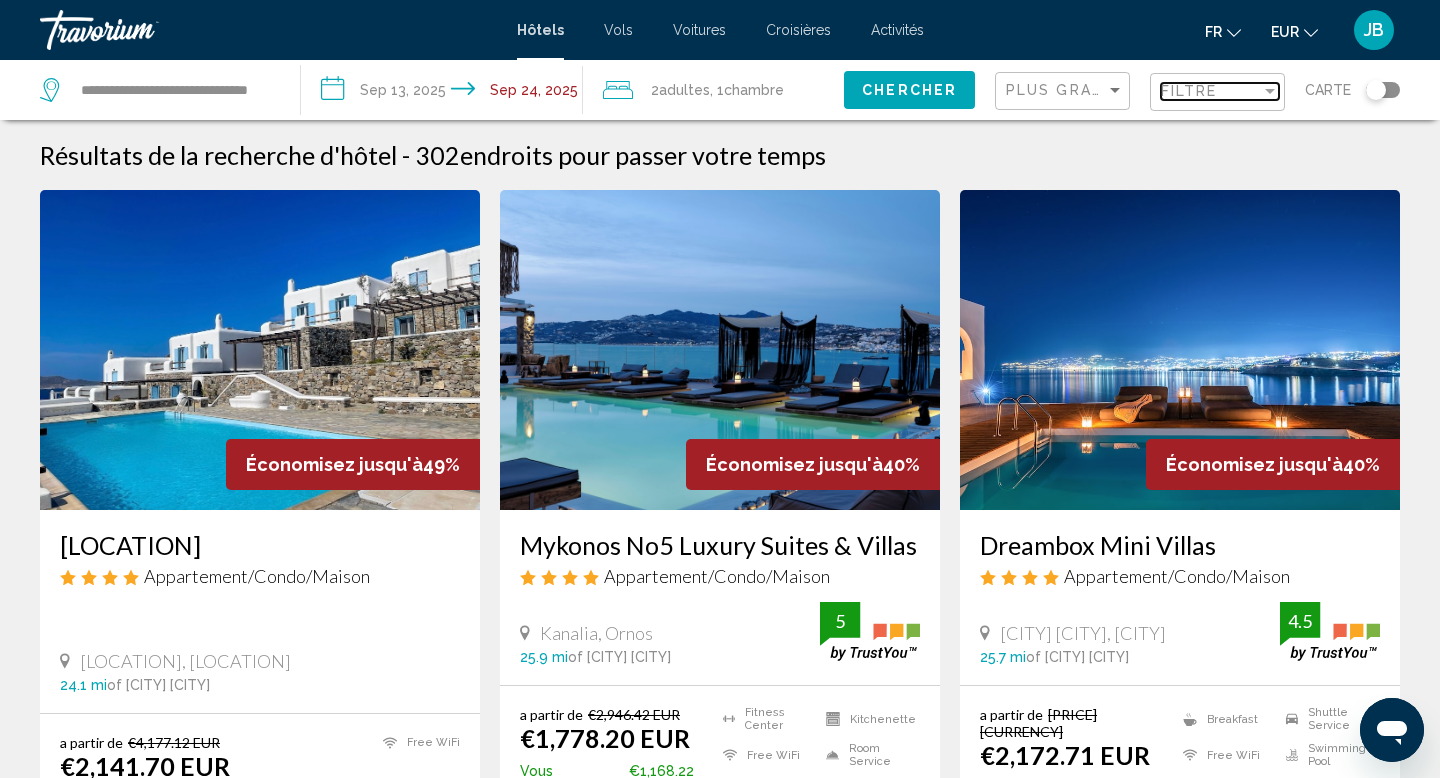 click on "Filtre" at bounding box center [1189, 91] 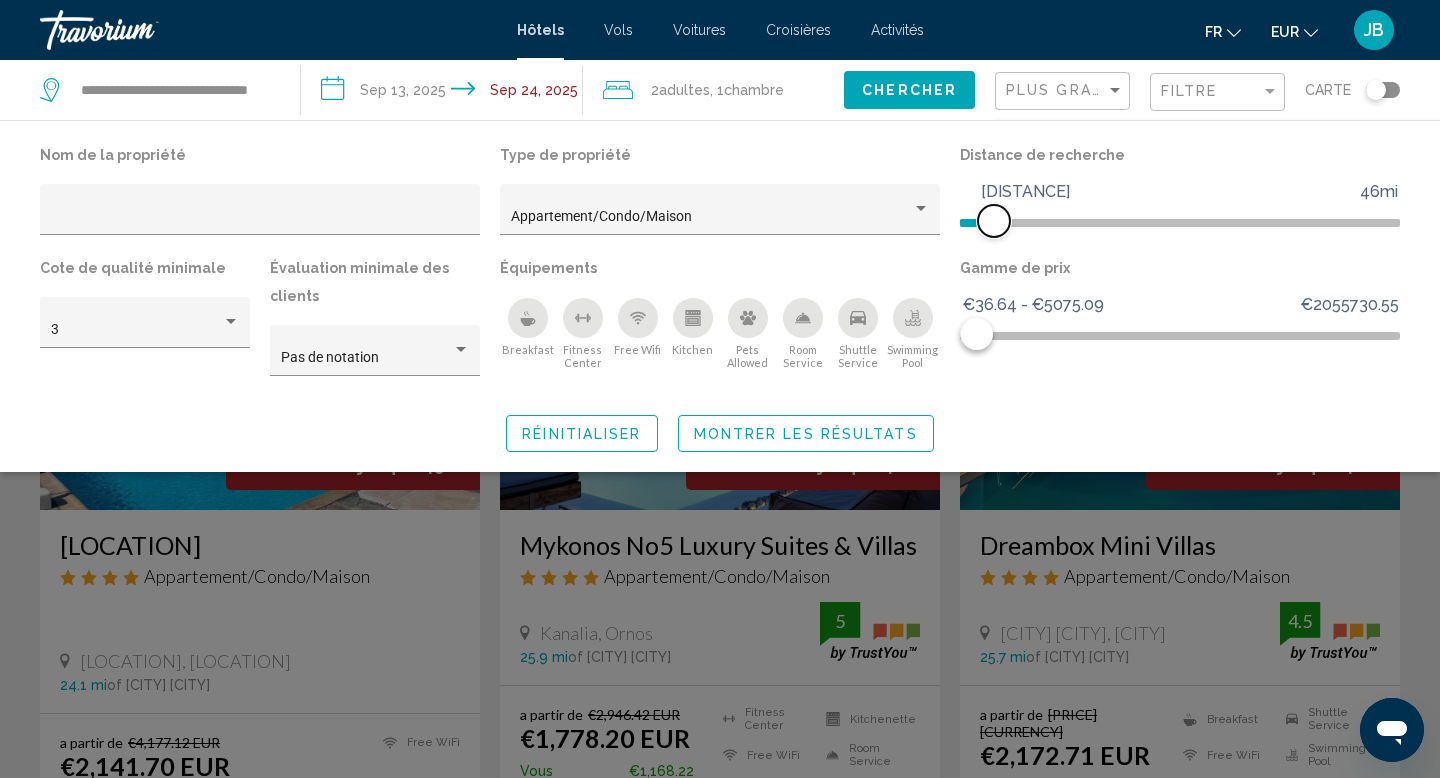 click 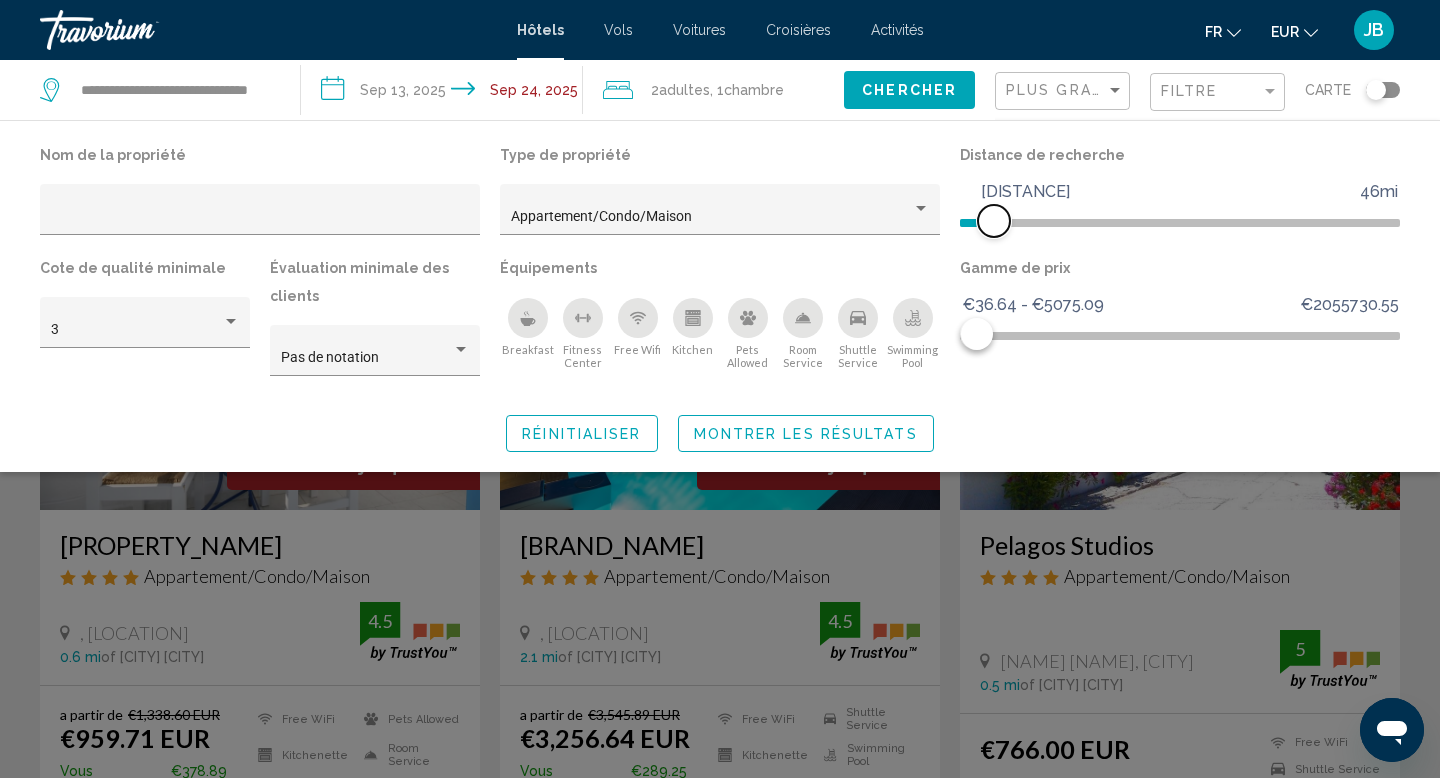 click on "1mi 46mi 3mi" 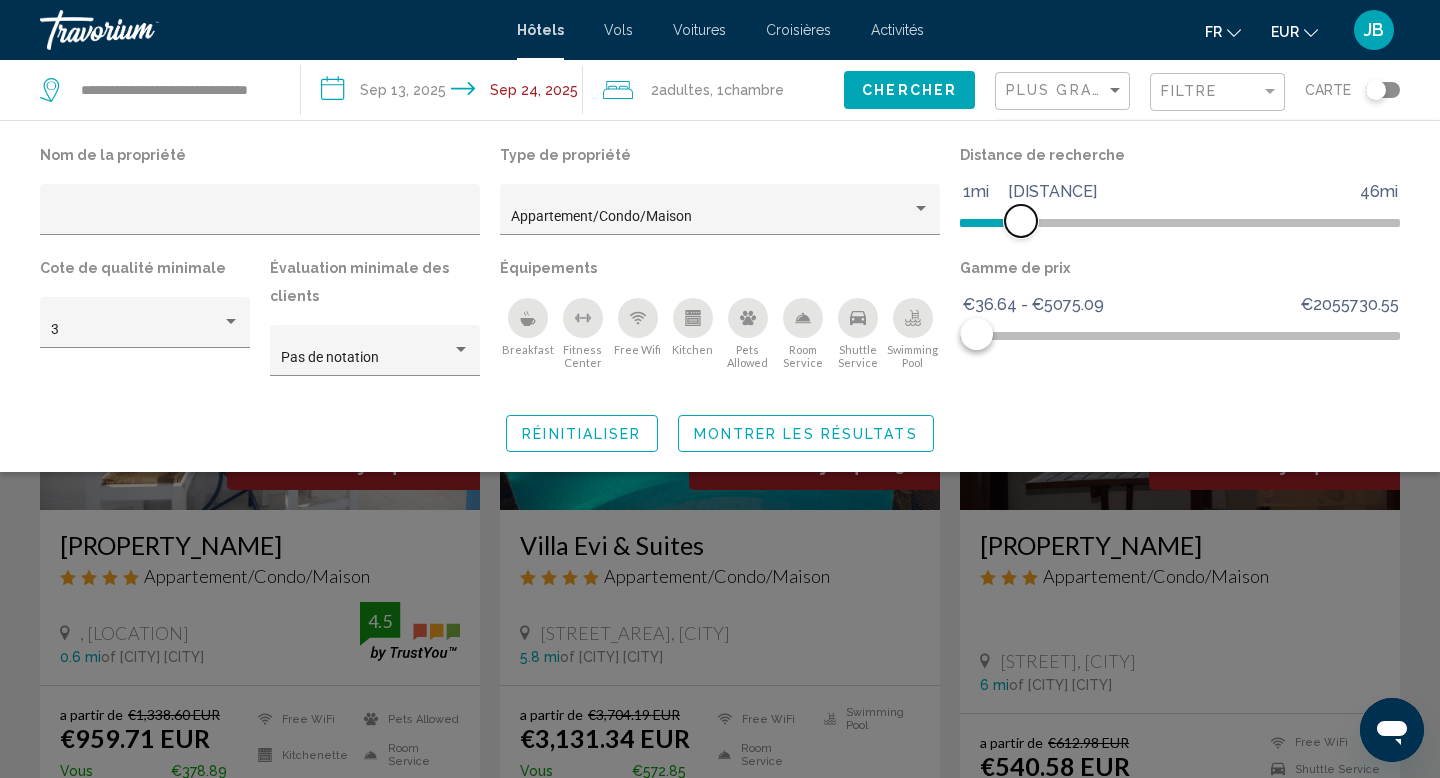 click 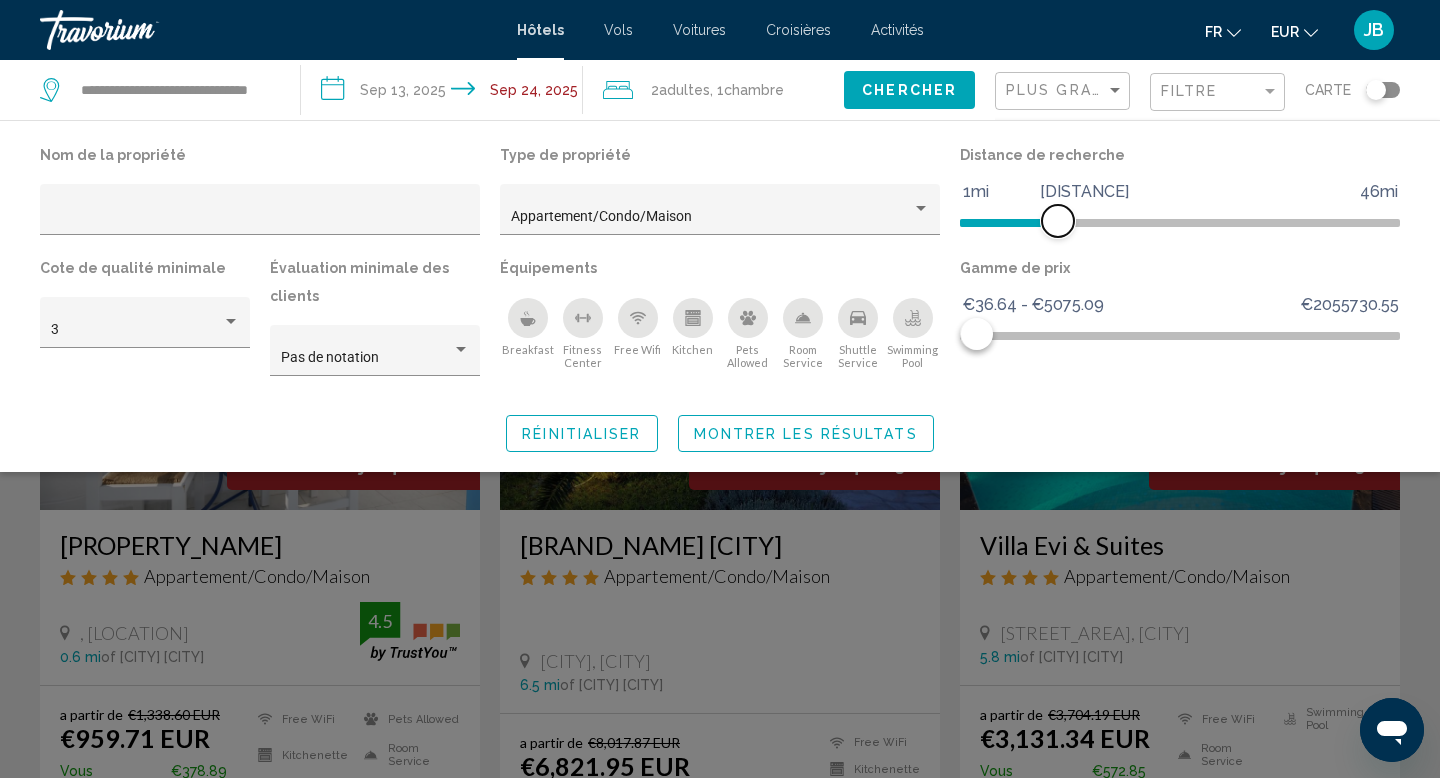 click 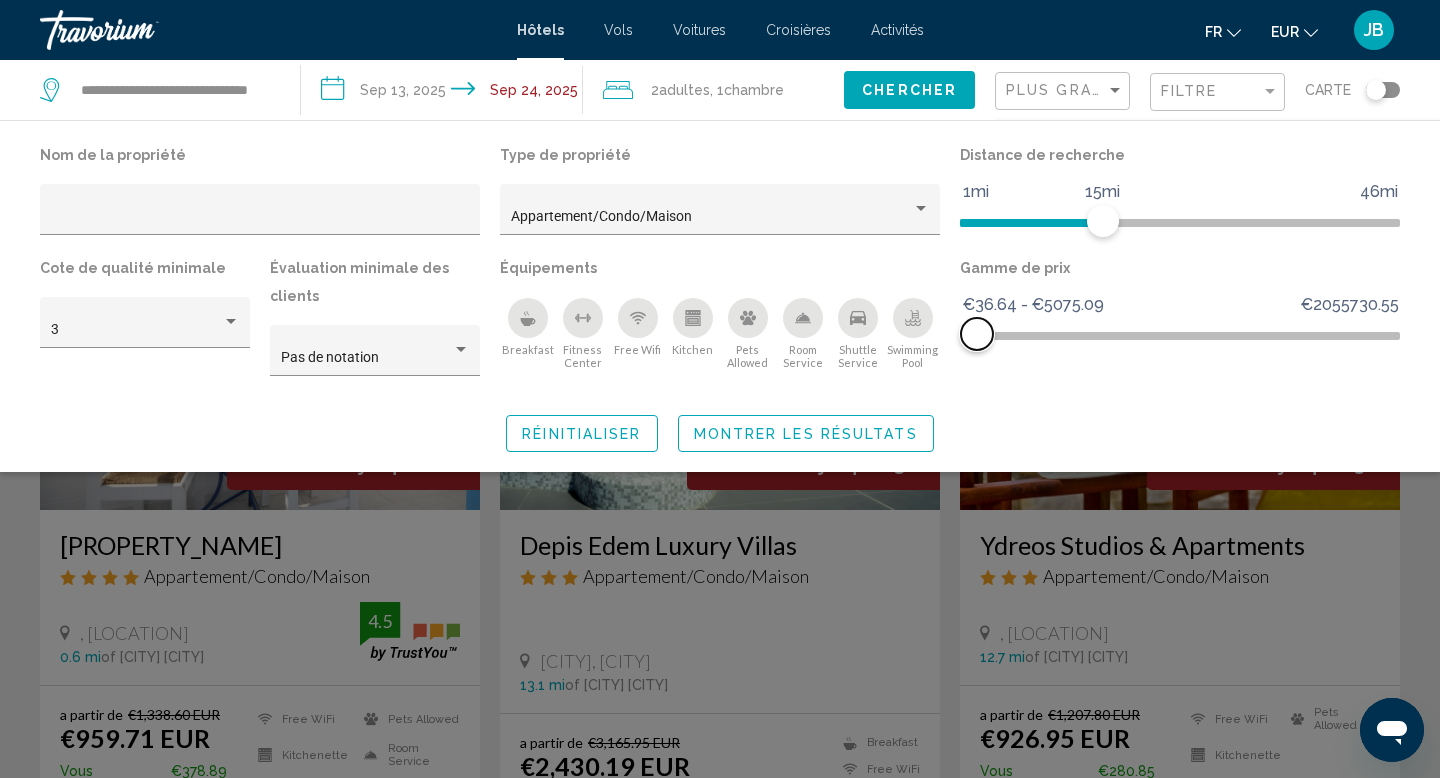 click 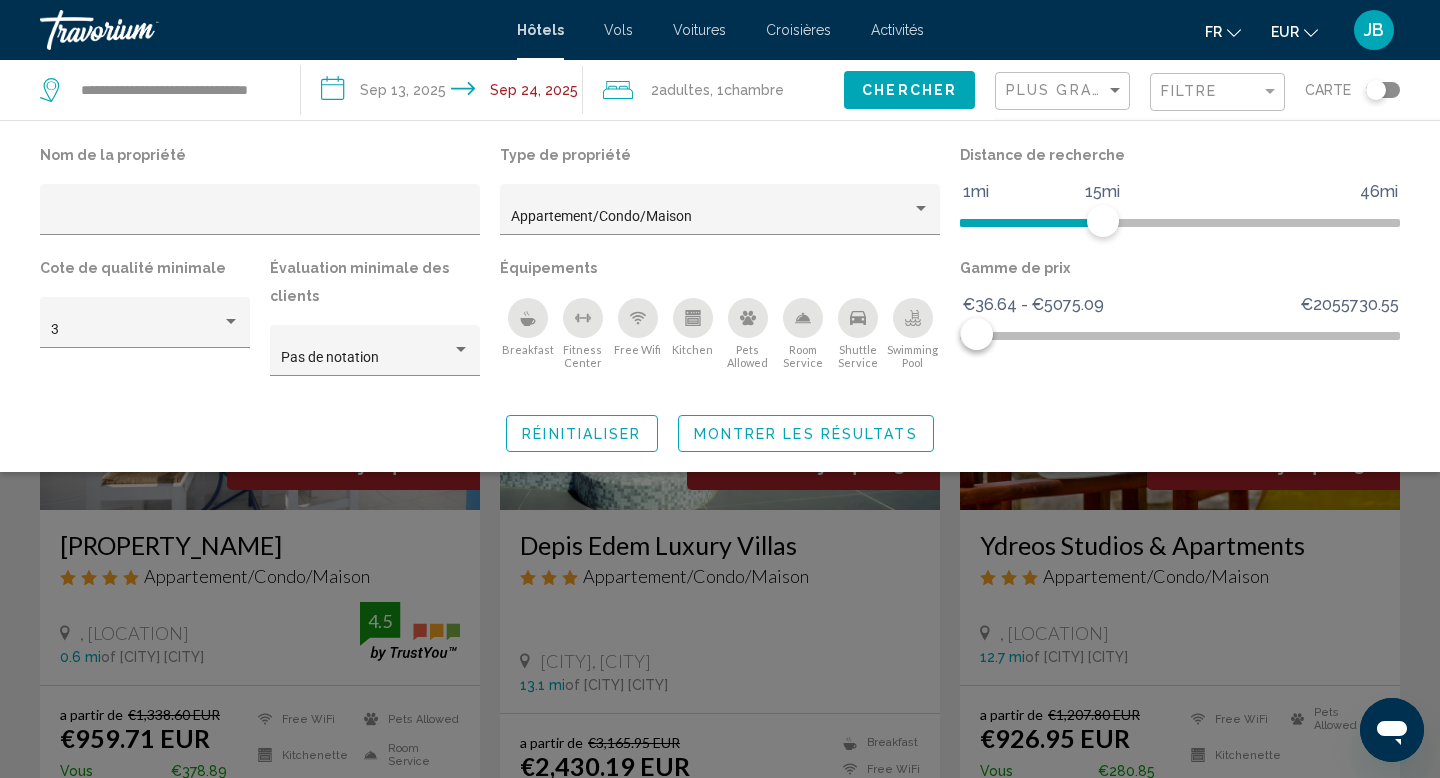 click on "Montrer les résultats" 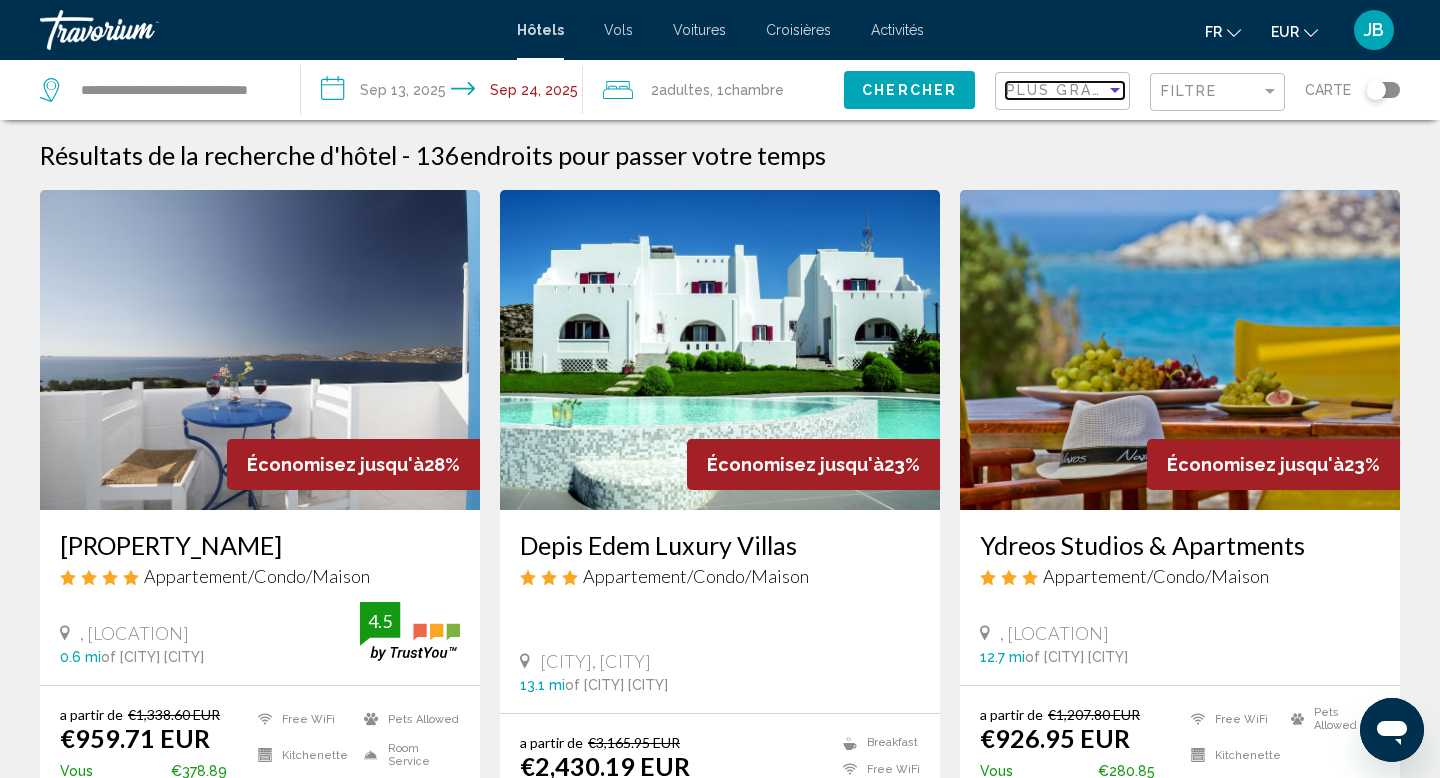 click on "Plus grandes économies" at bounding box center [1125, 90] 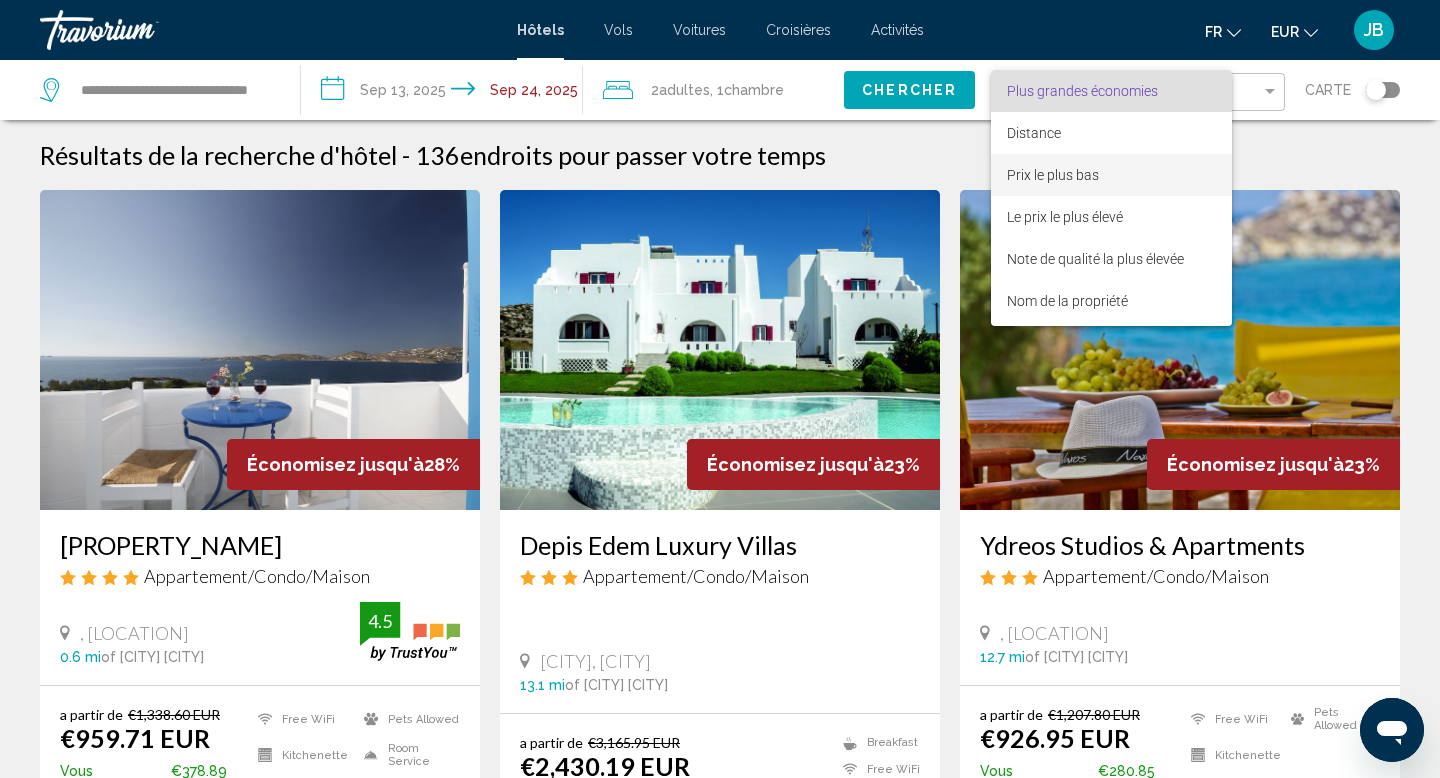 click on "Prix le plus bas" at bounding box center (1053, 175) 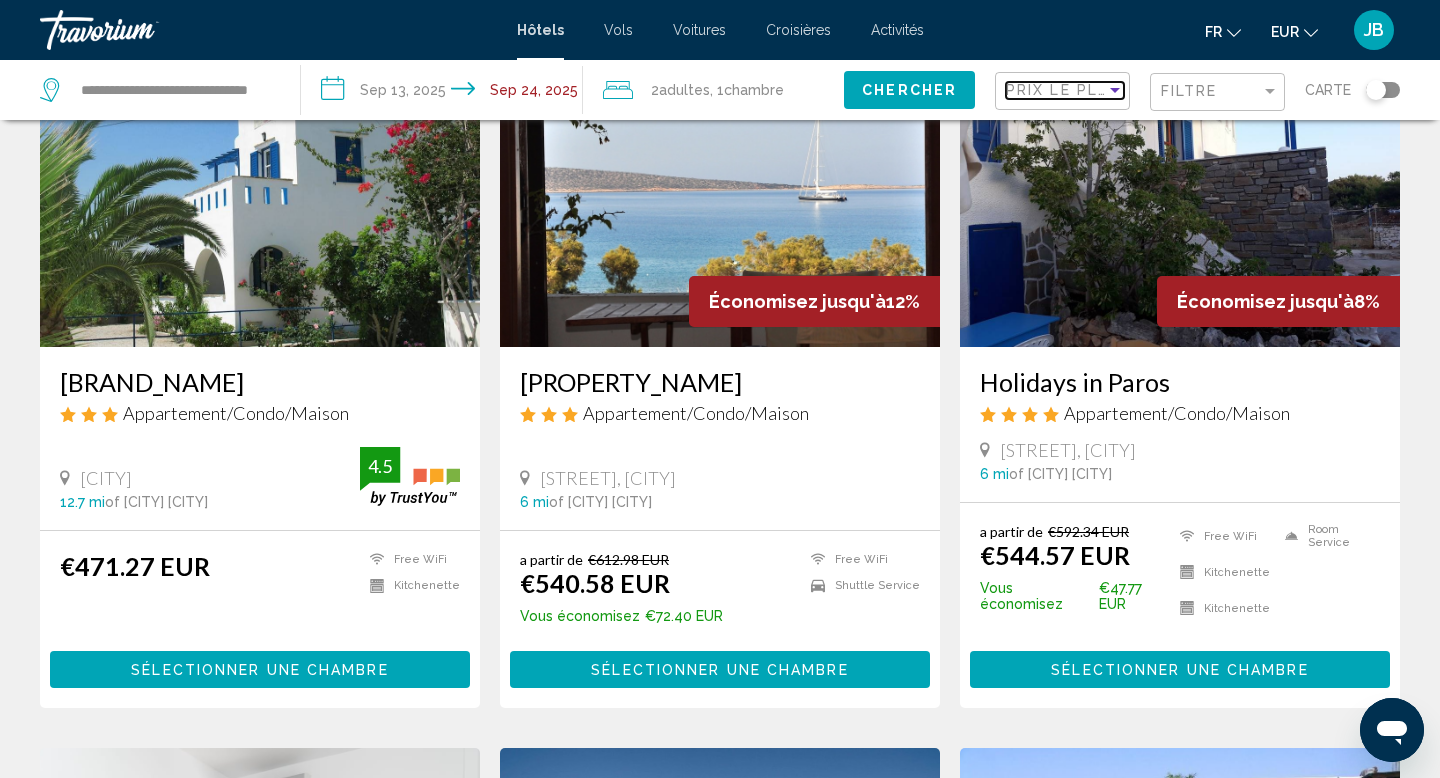 scroll, scrollTop: 164, scrollLeft: 0, axis: vertical 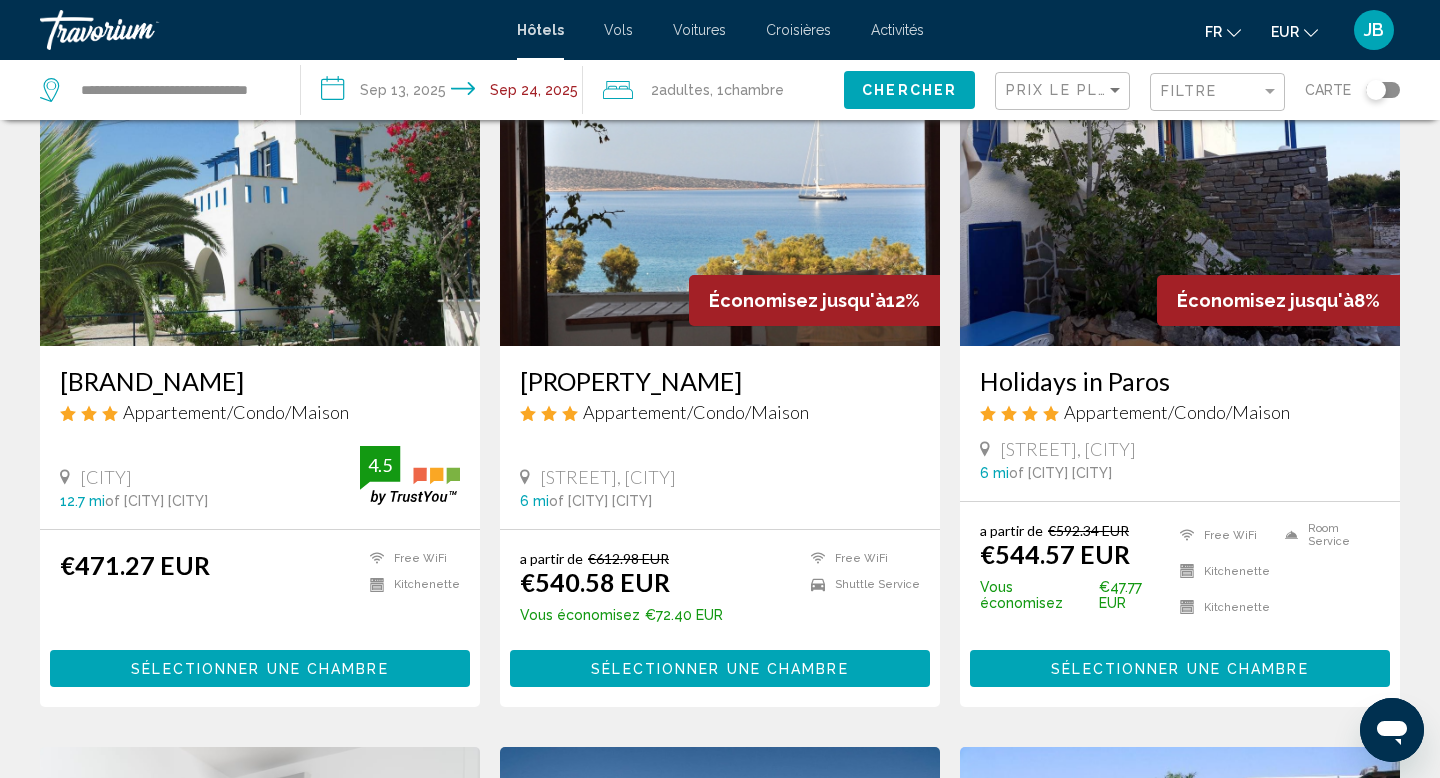 drag, startPoint x: 52, startPoint y: 375, endPoint x: 284, endPoint y: 383, distance: 232.1379 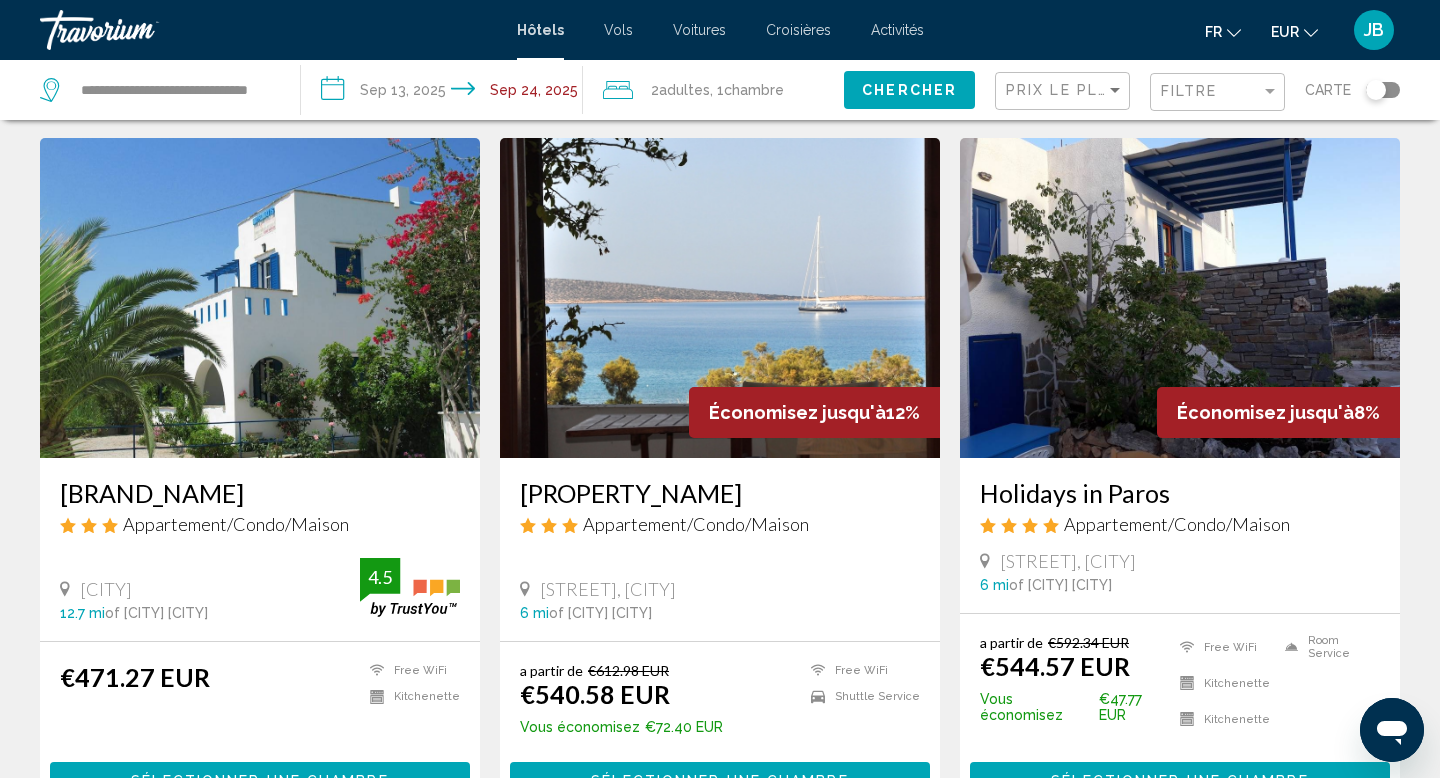 scroll, scrollTop: 53, scrollLeft: 0, axis: vertical 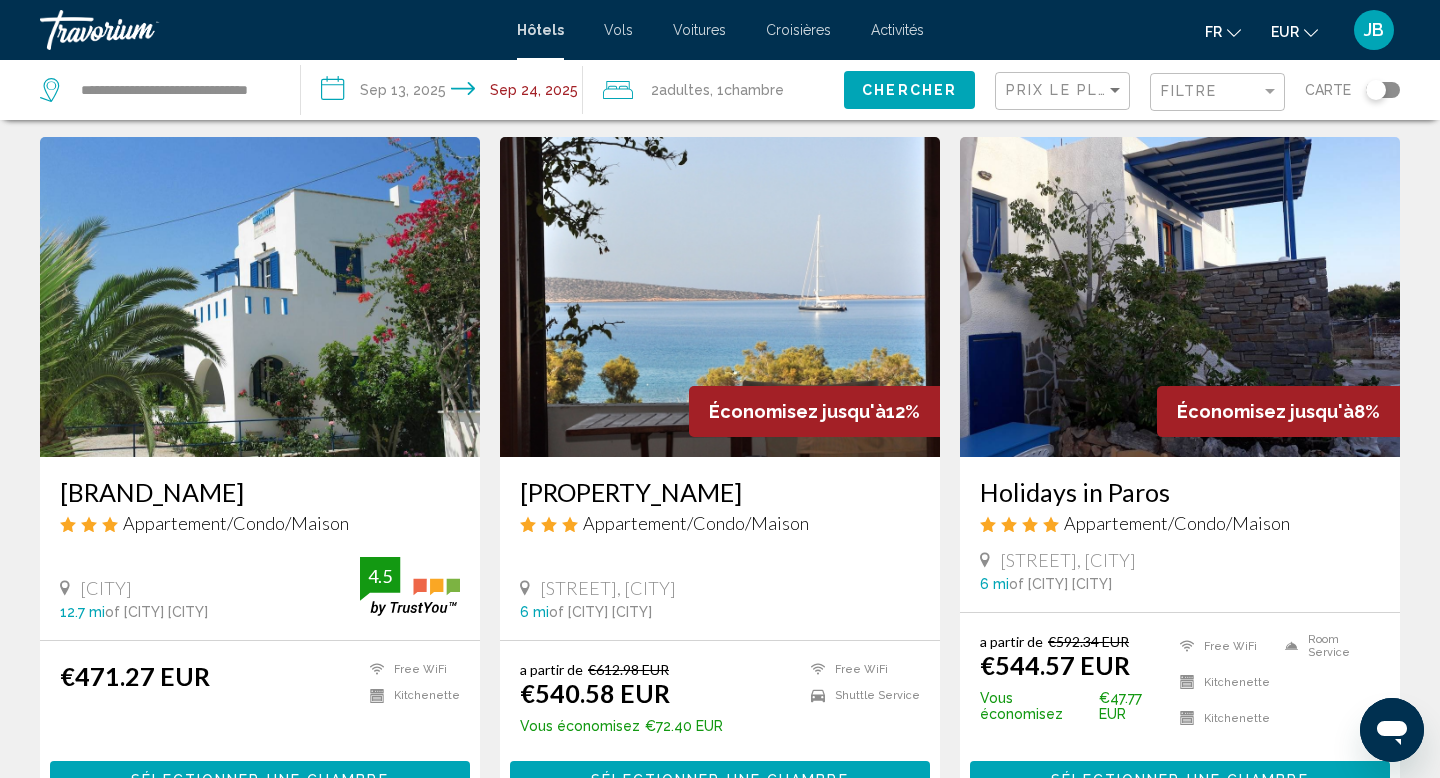 drag, startPoint x: 498, startPoint y: 486, endPoint x: 804, endPoint y: 519, distance: 307.77426 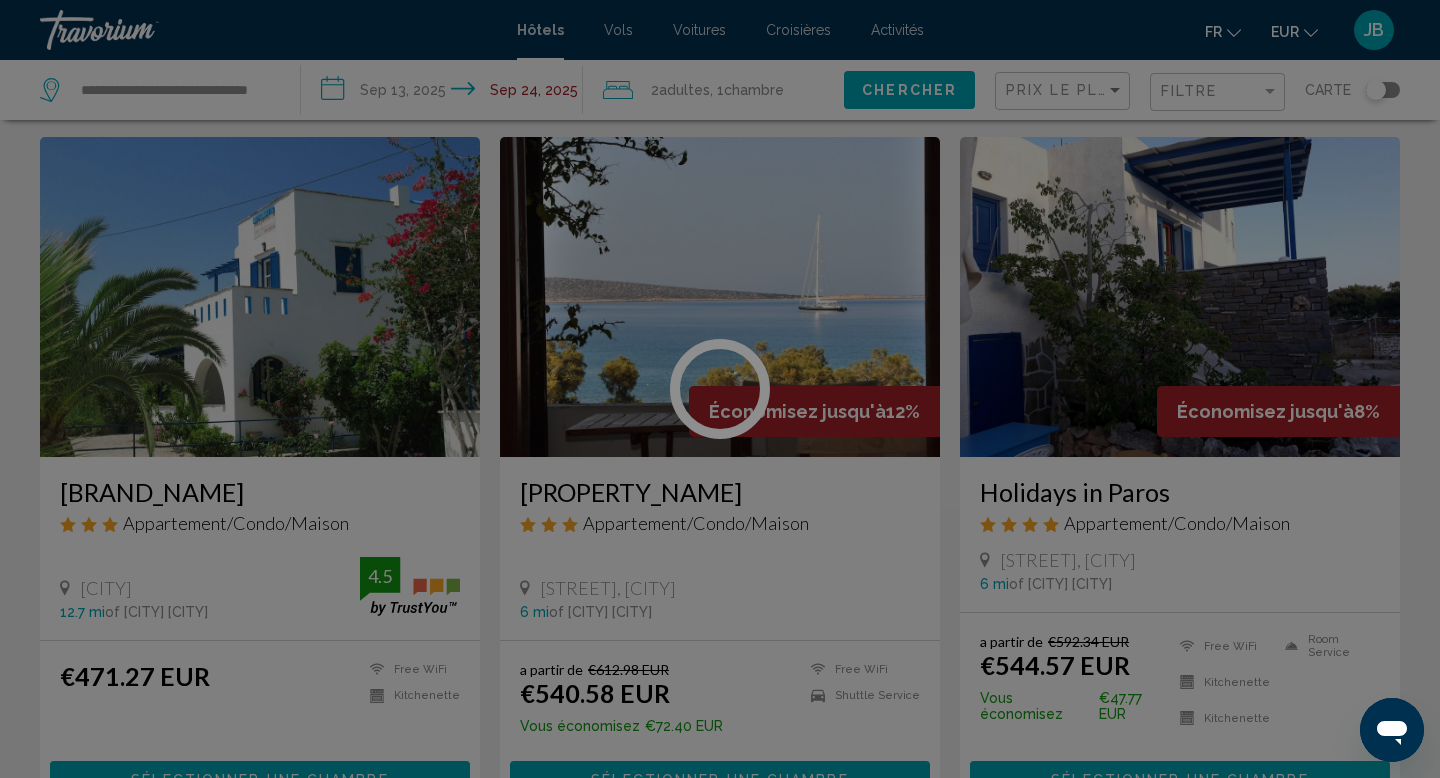 scroll, scrollTop: 0, scrollLeft: 0, axis: both 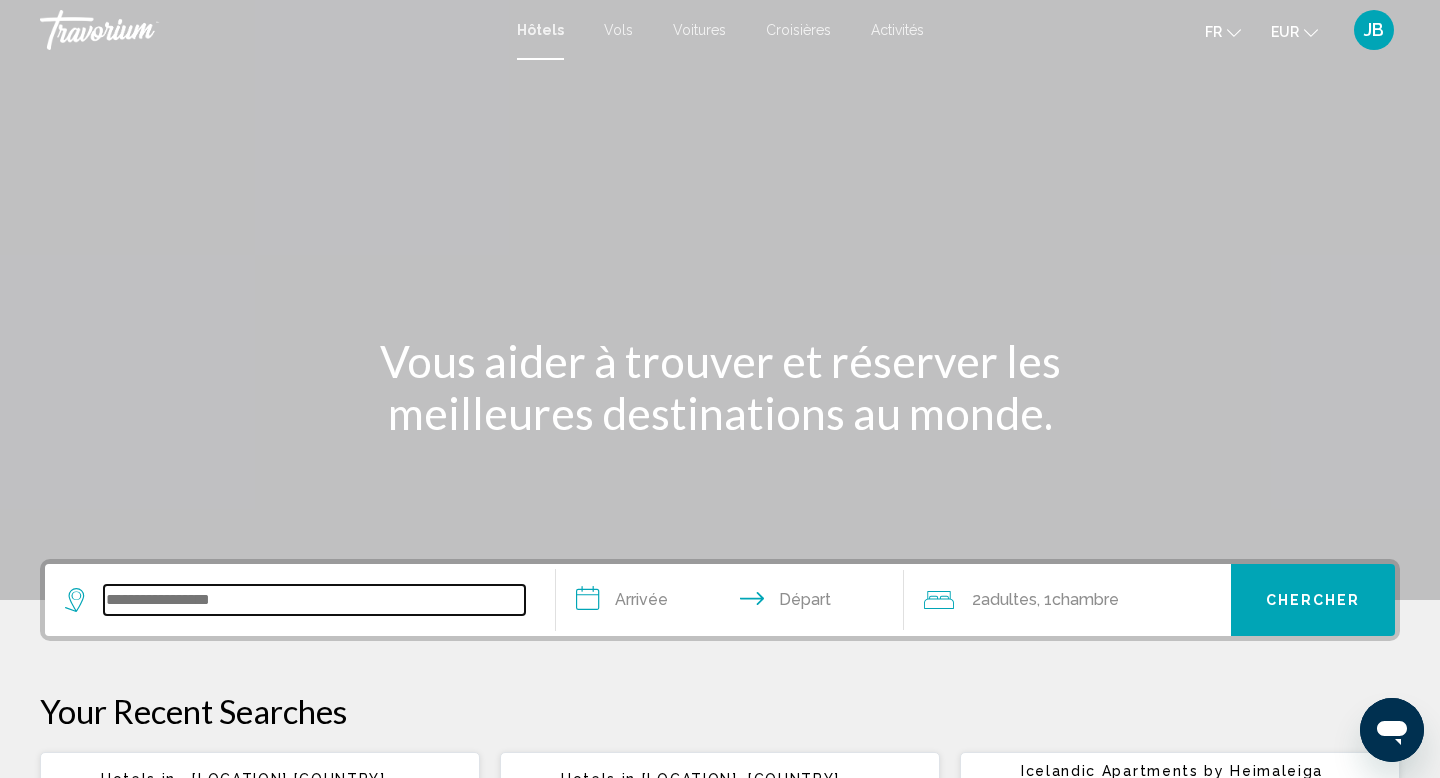 click at bounding box center (314, 600) 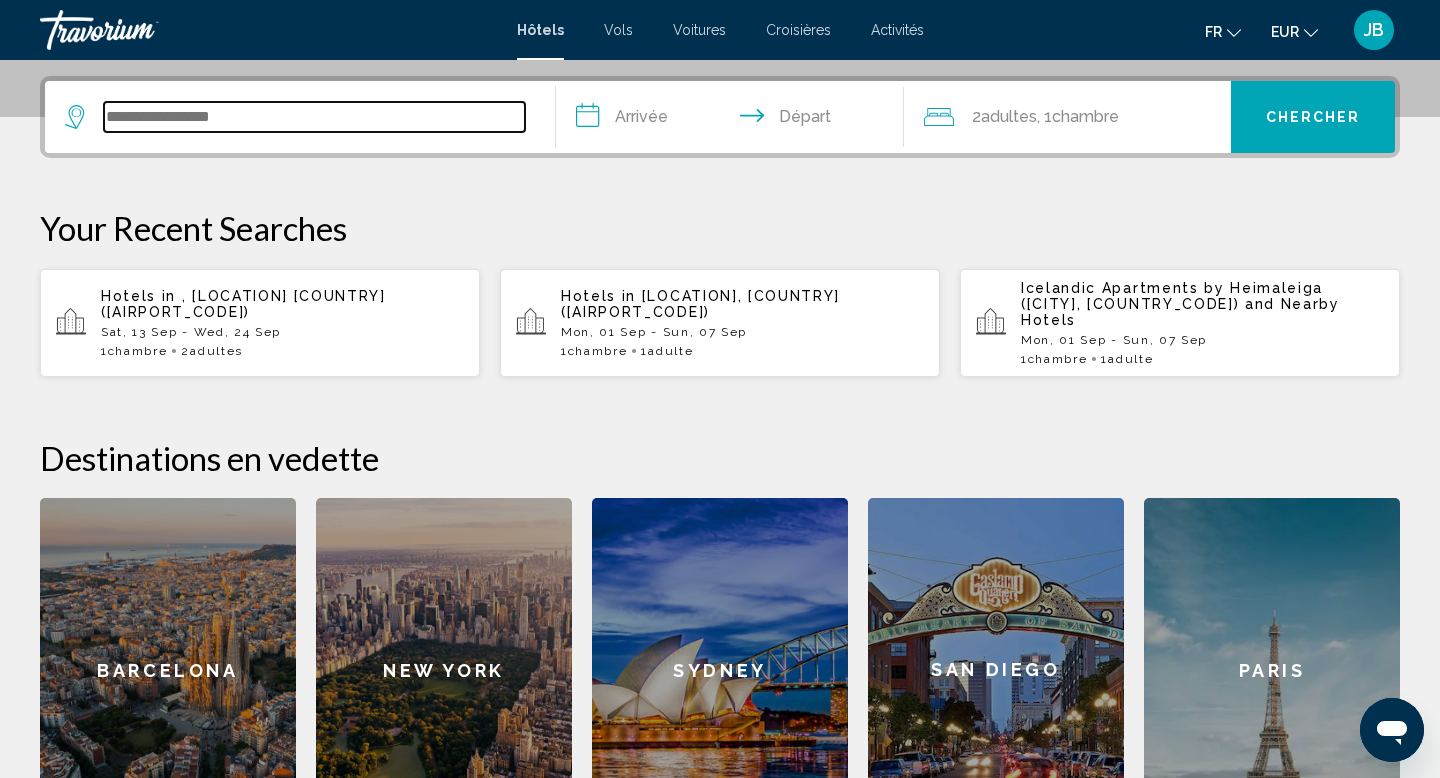 scroll, scrollTop: 494, scrollLeft: 0, axis: vertical 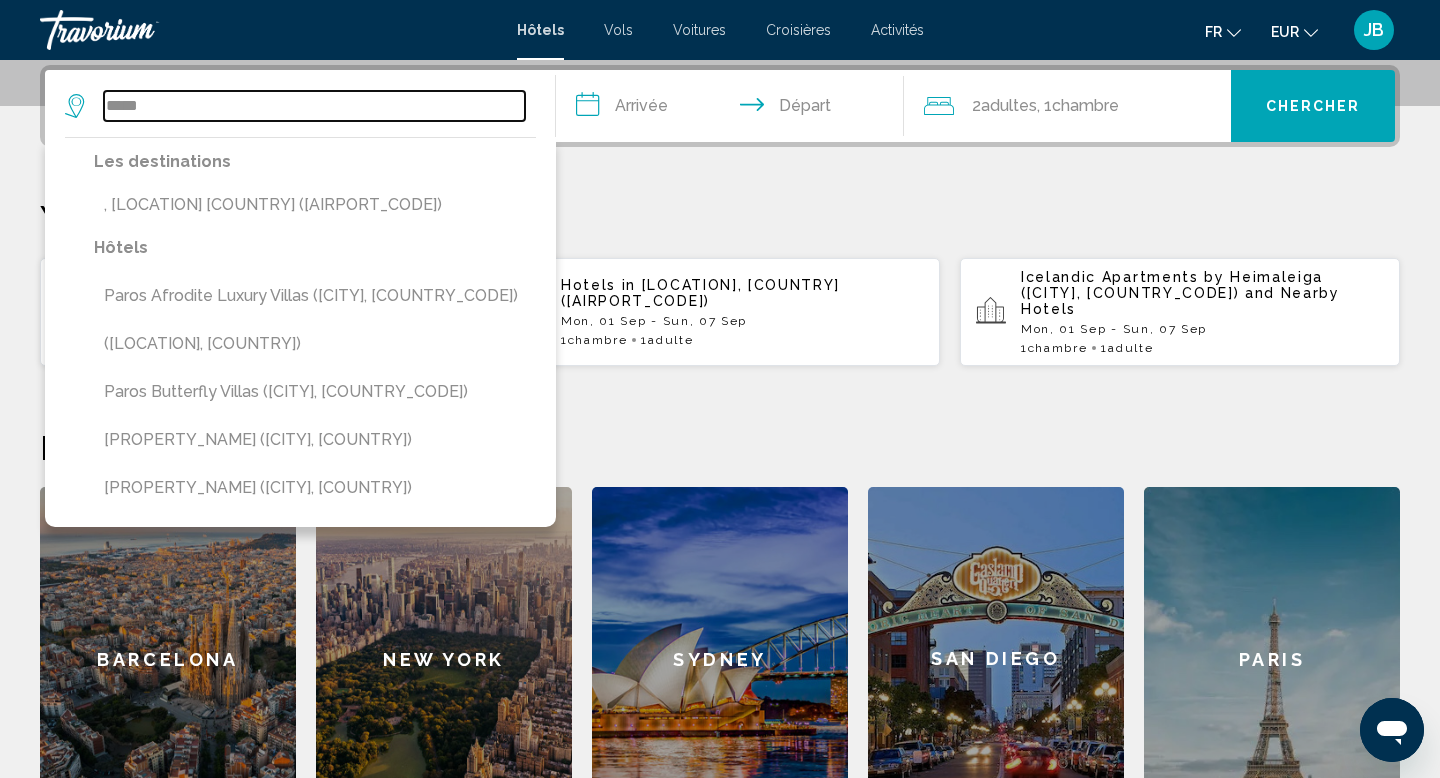 type on "*****" 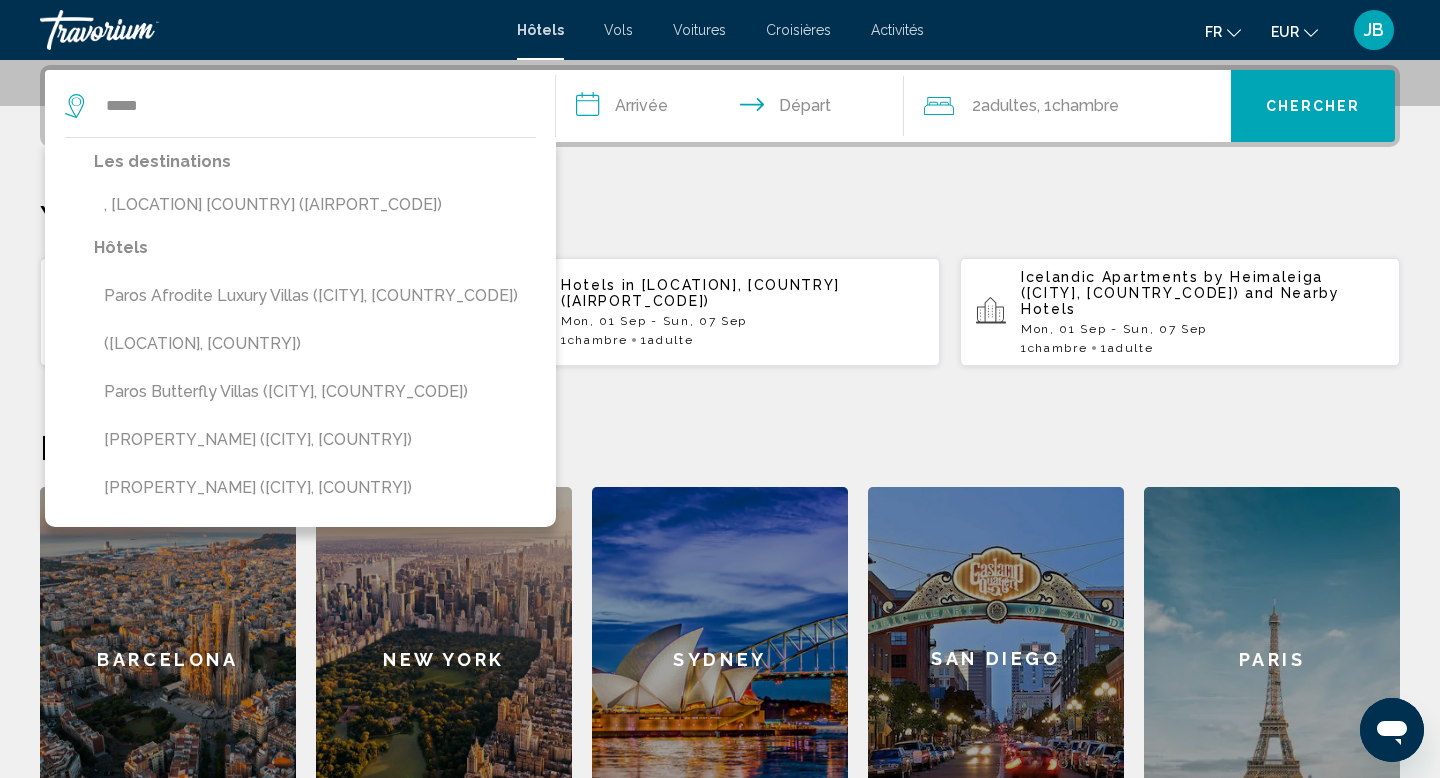 click on "**********" at bounding box center (720, 448) 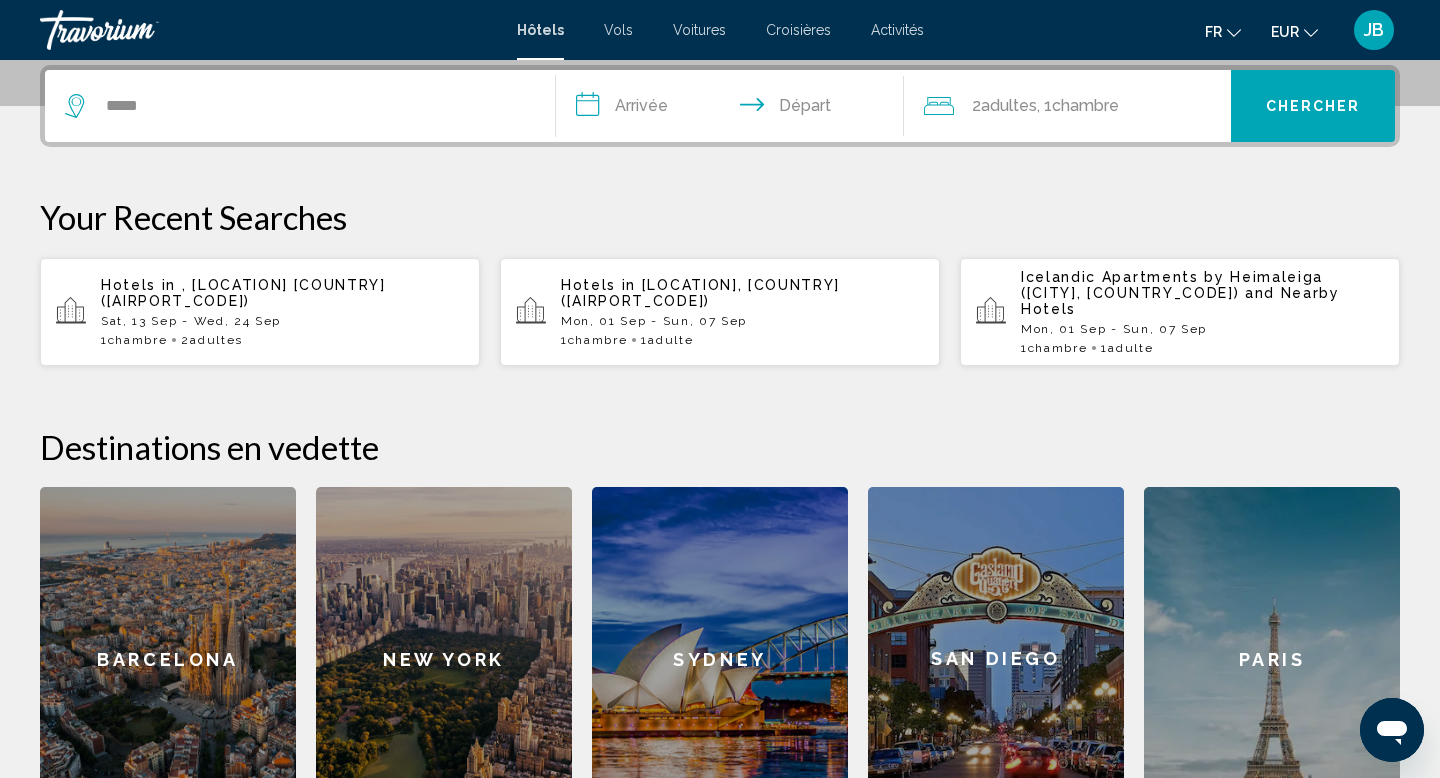 click on "Hotels in [CITY], [CITY], [COUNTRY] ([AIRPORT_CODE]) Sat, 13 Sep - Wed, 24 Sep 1 Chambre pièces 2 Adulte Adultes" at bounding box center (260, 312) 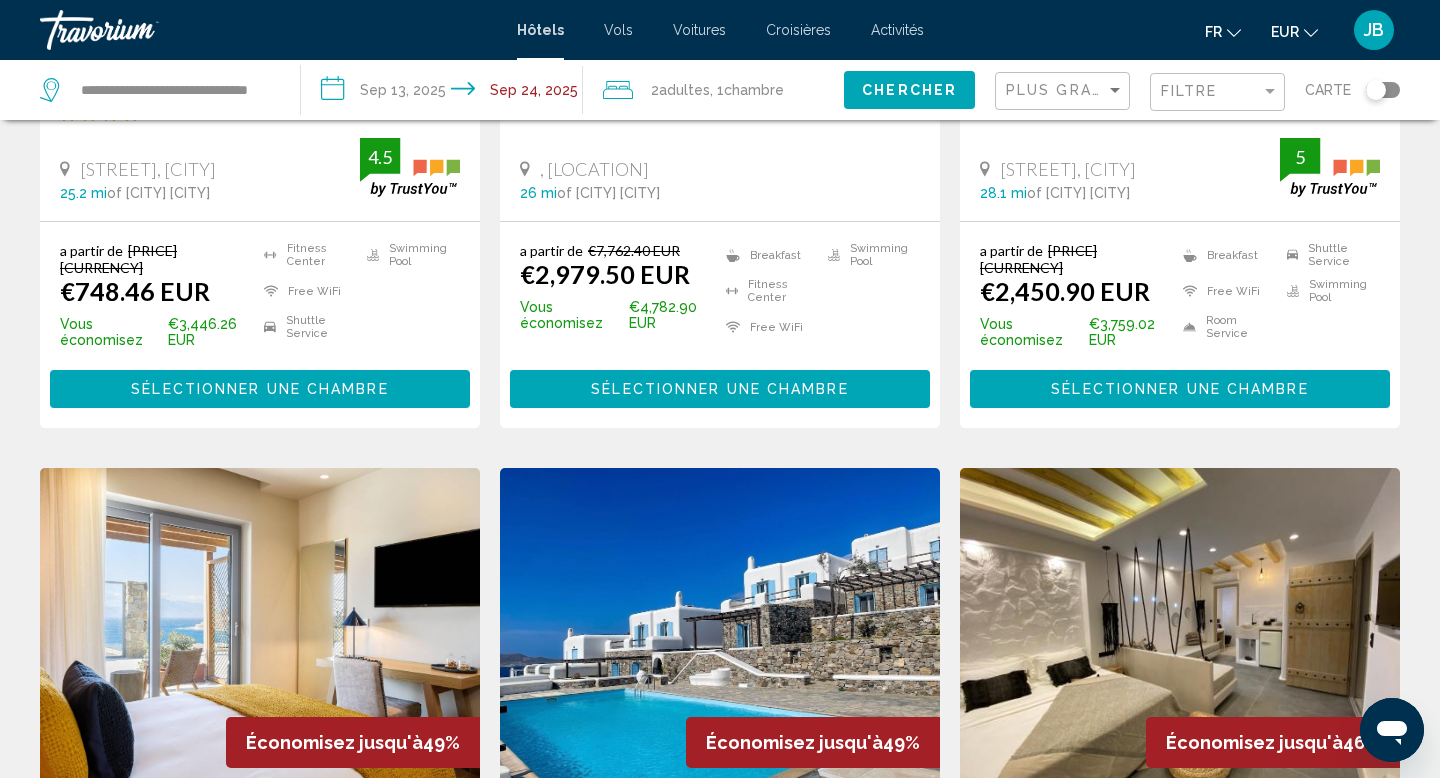 scroll, scrollTop: 0, scrollLeft: 0, axis: both 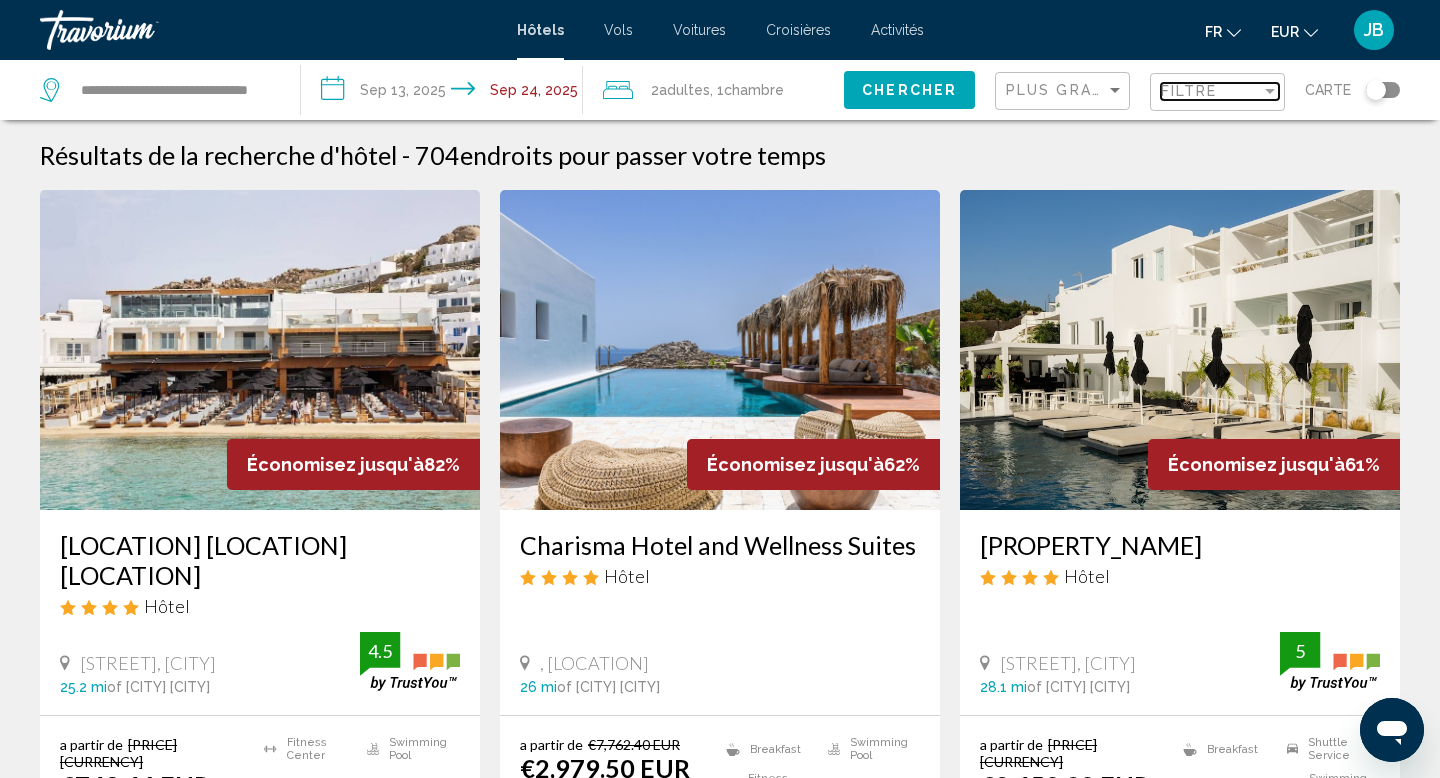 click on "Filtre" at bounding box center [1189, 91] 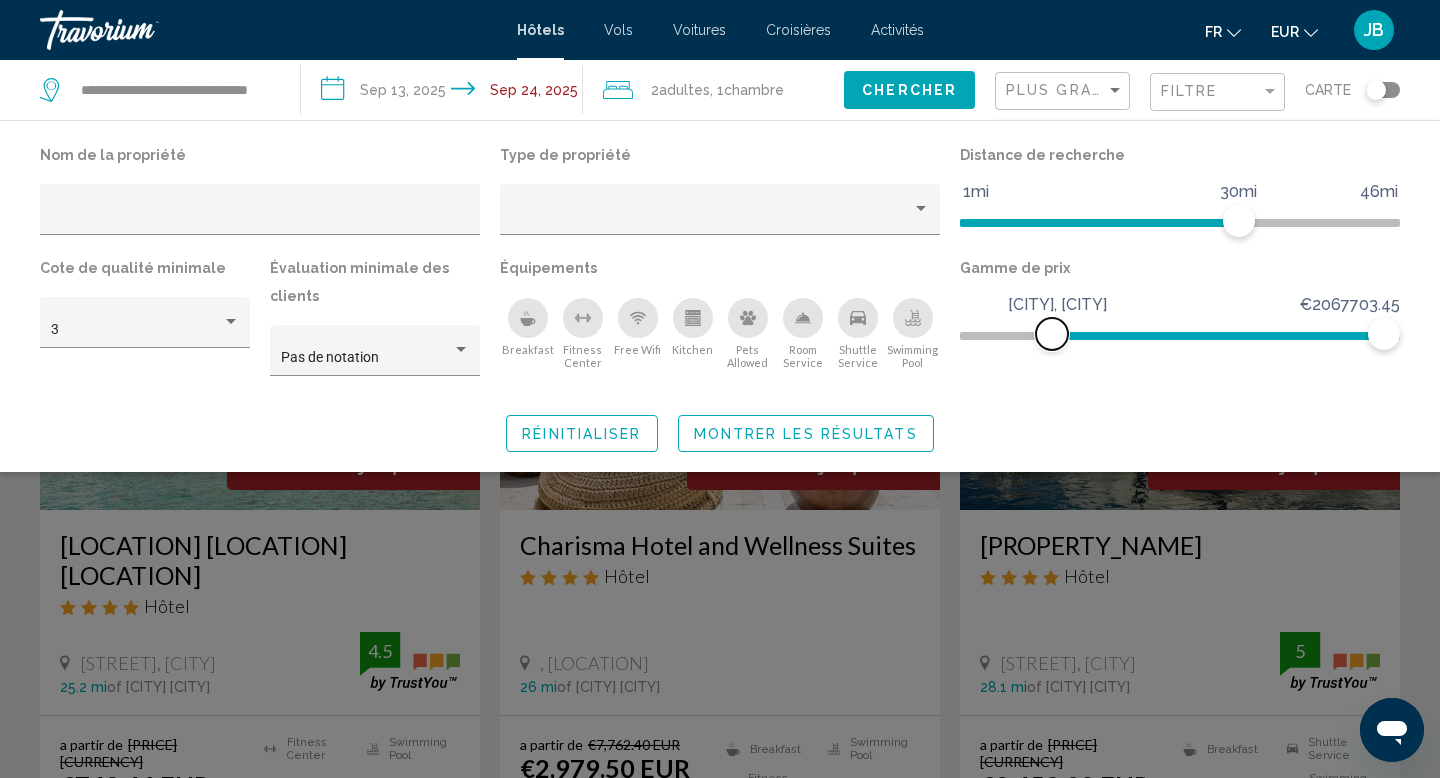 click on "€36.73 €2067703.45 €385190.36 €2067703.45" 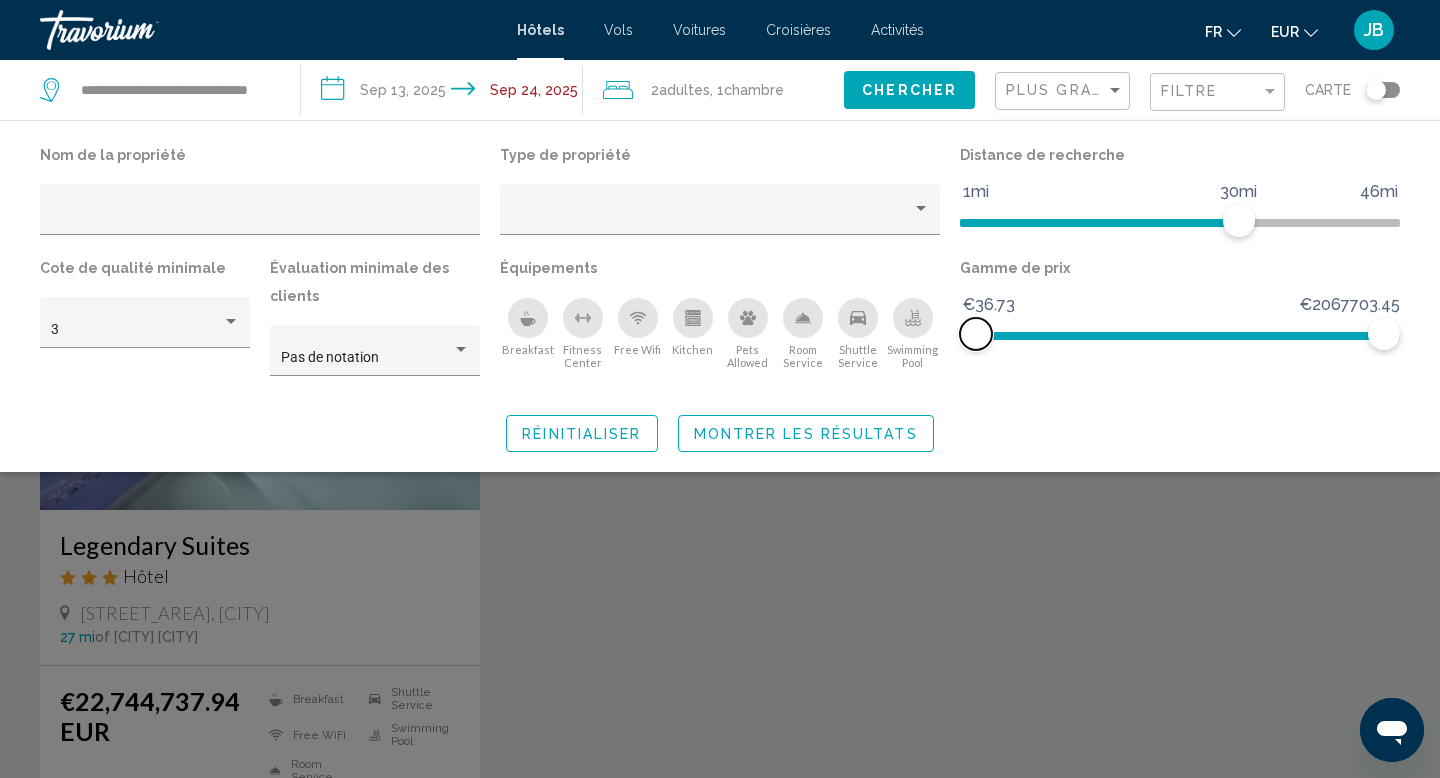 drag, startPoint x: 1001, startPoint y: 341, endPoint x: 935, endPoint y: 341, distance: 66 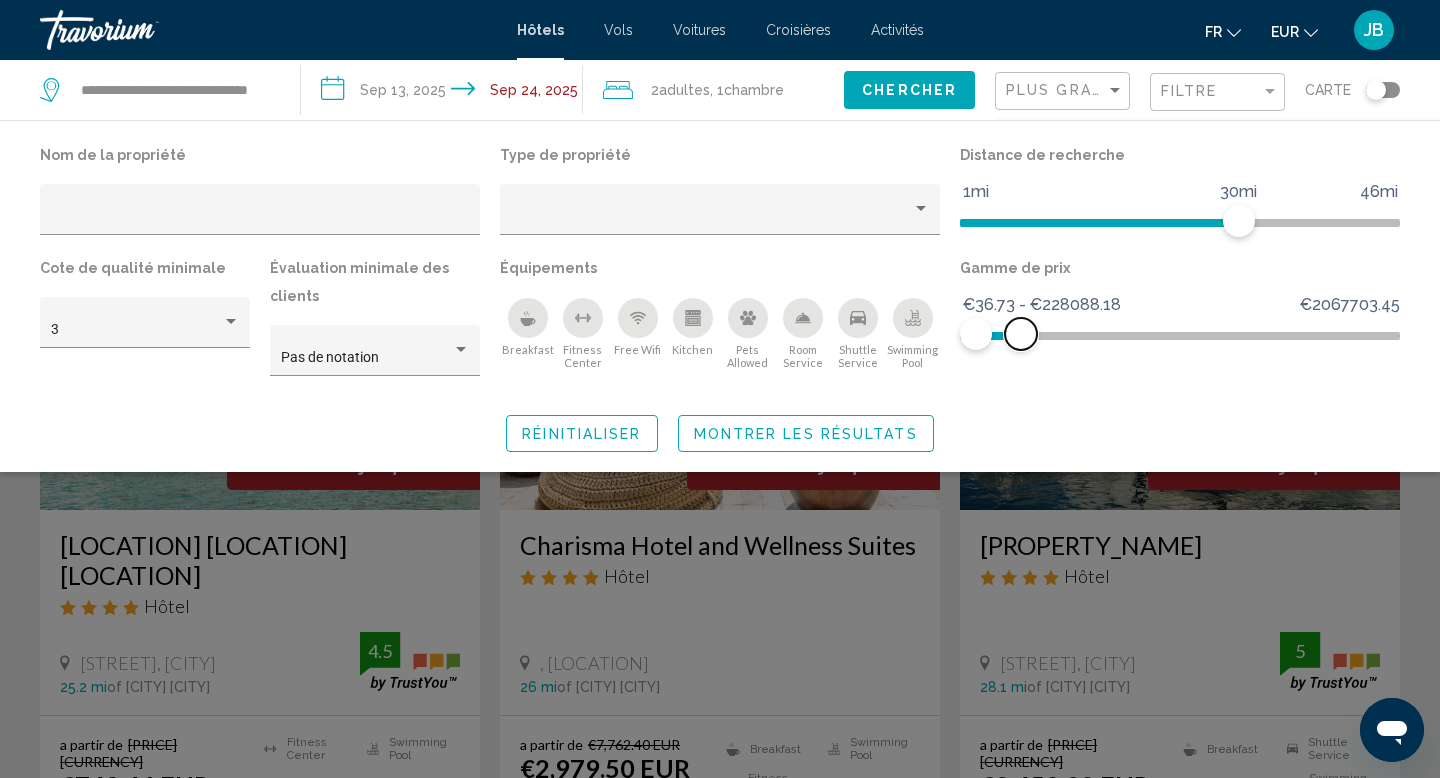 drag, startPoint x: 1386, startPoint y: 331, endPoint x: 1018, endPoint y: 329, distance: 368.00543 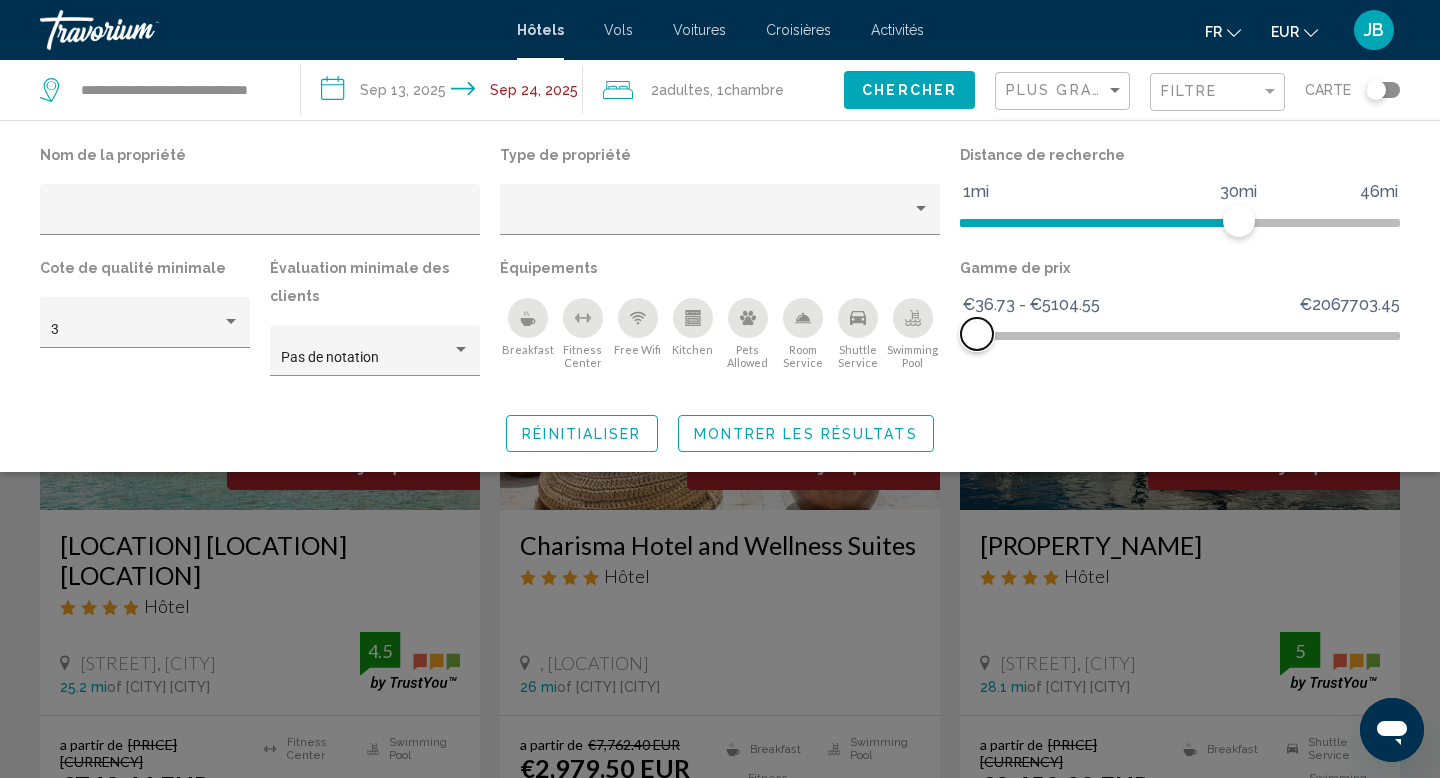 drag, startPoint x: 1018, startPoint y: 329, endPoint x: 977, endPoint y: 324, distance: 41.303753 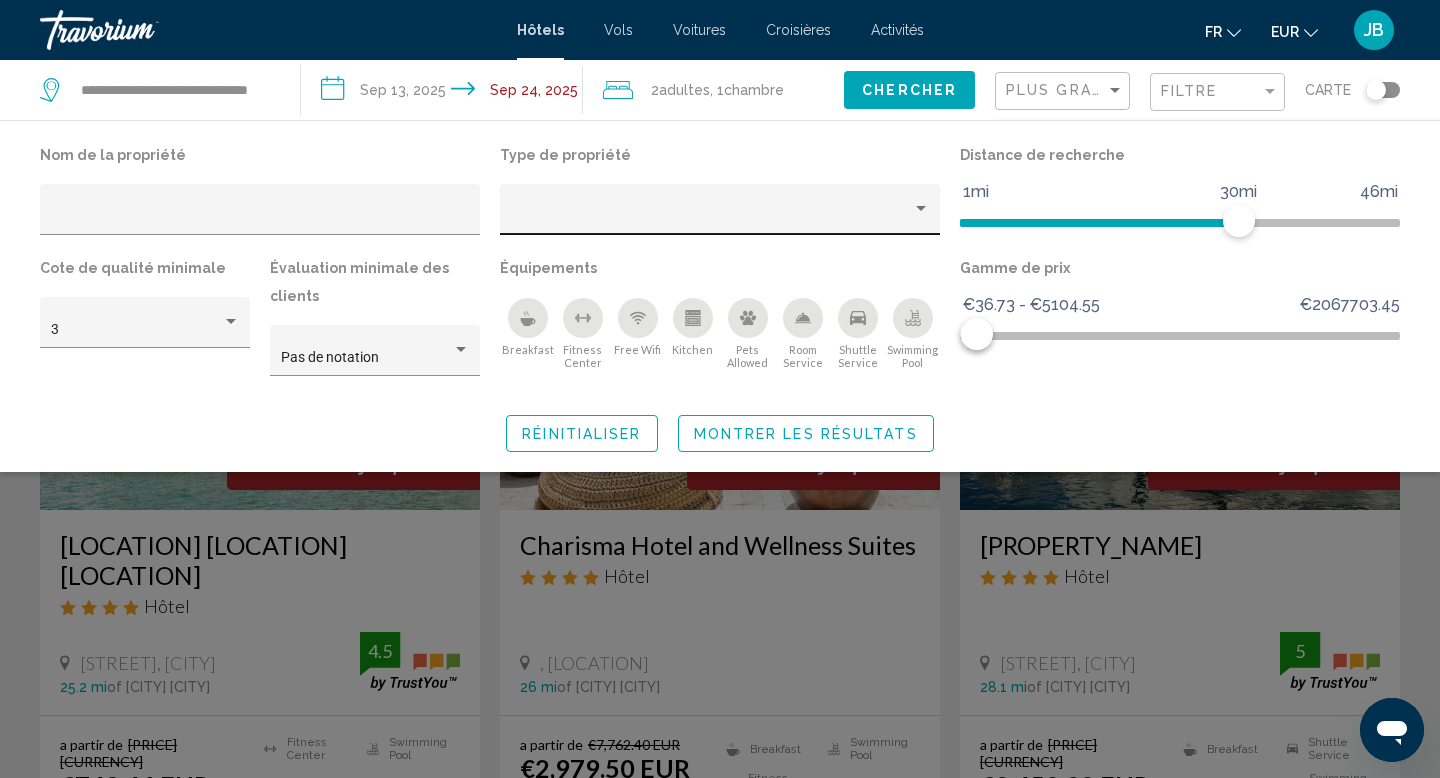 click 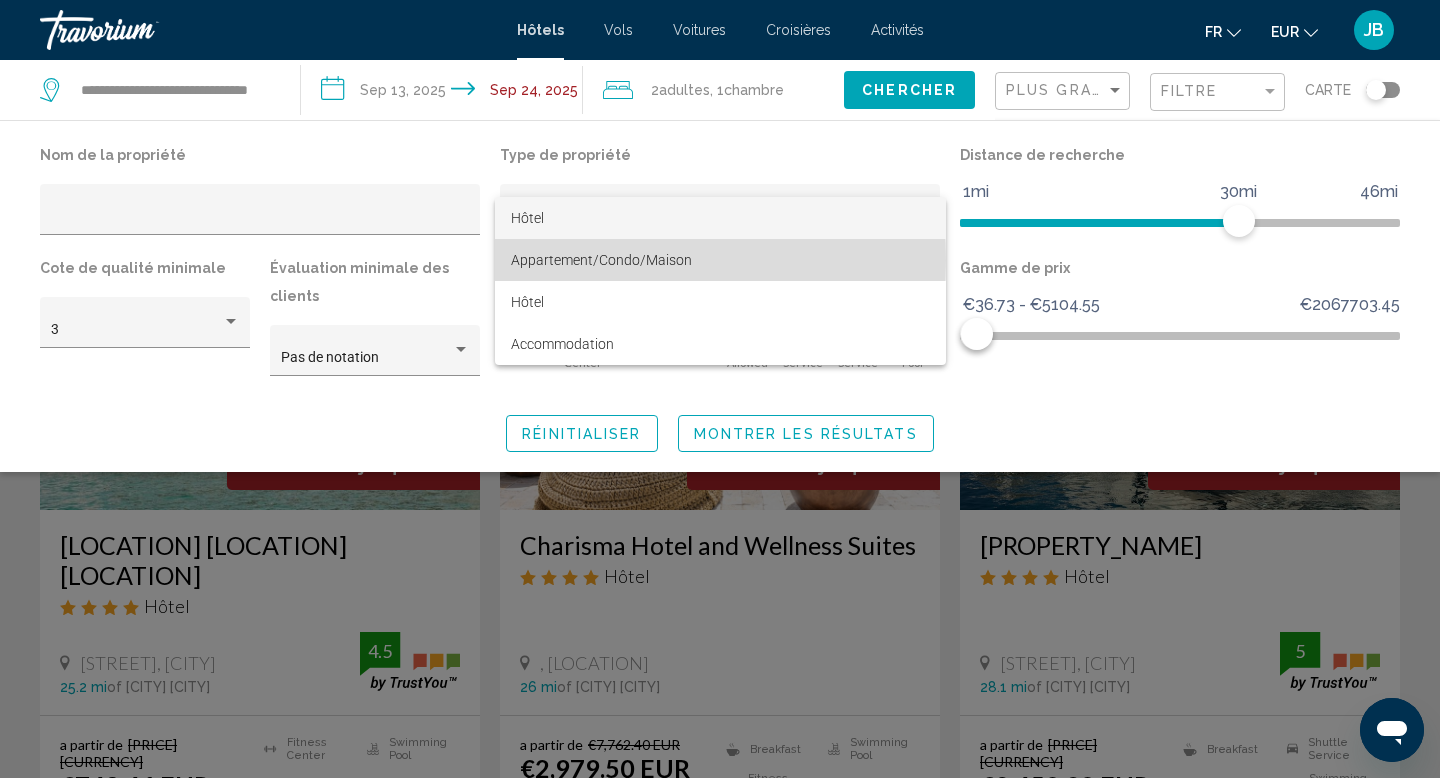 click on "Appartement/Condo/Maison" at bounding box center [601, 260] 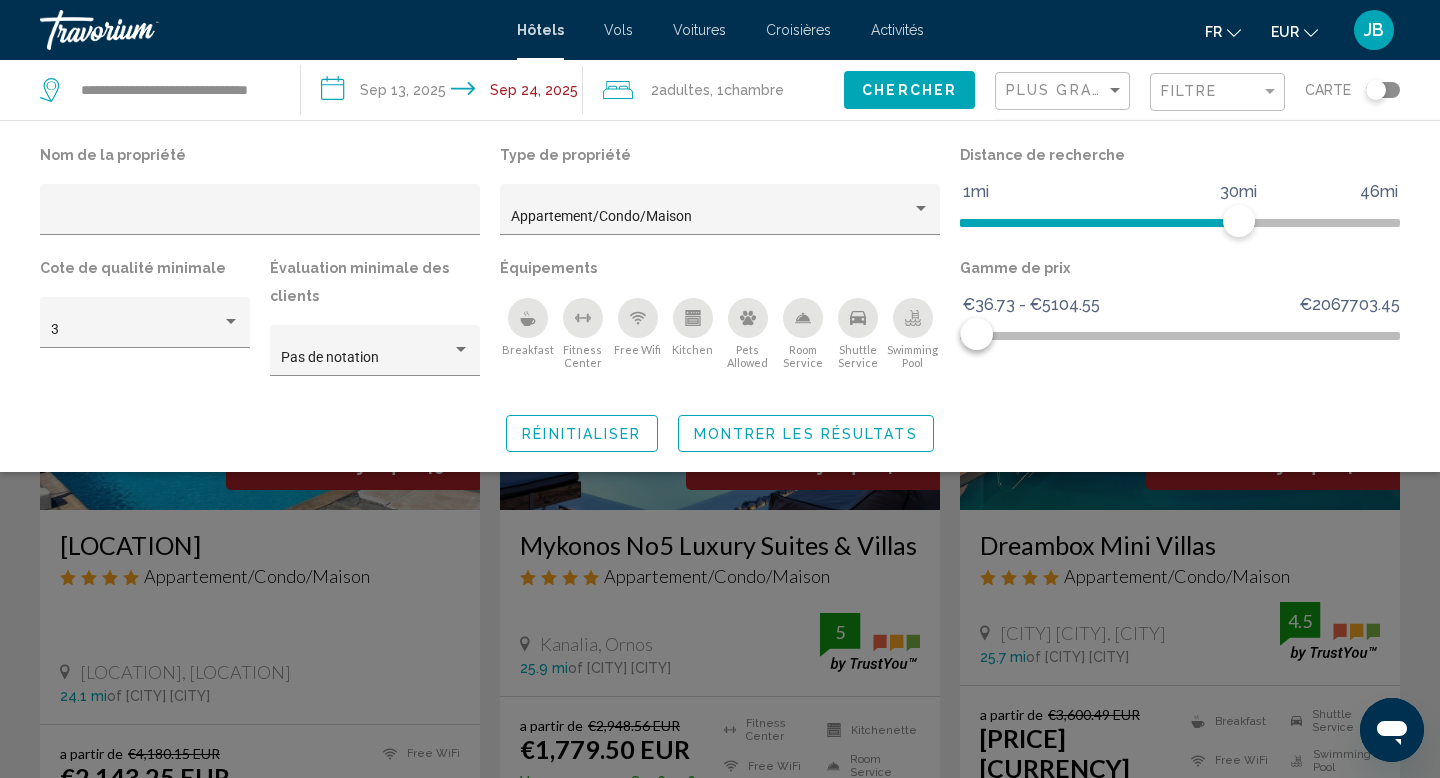 click on "Swimming Pool" 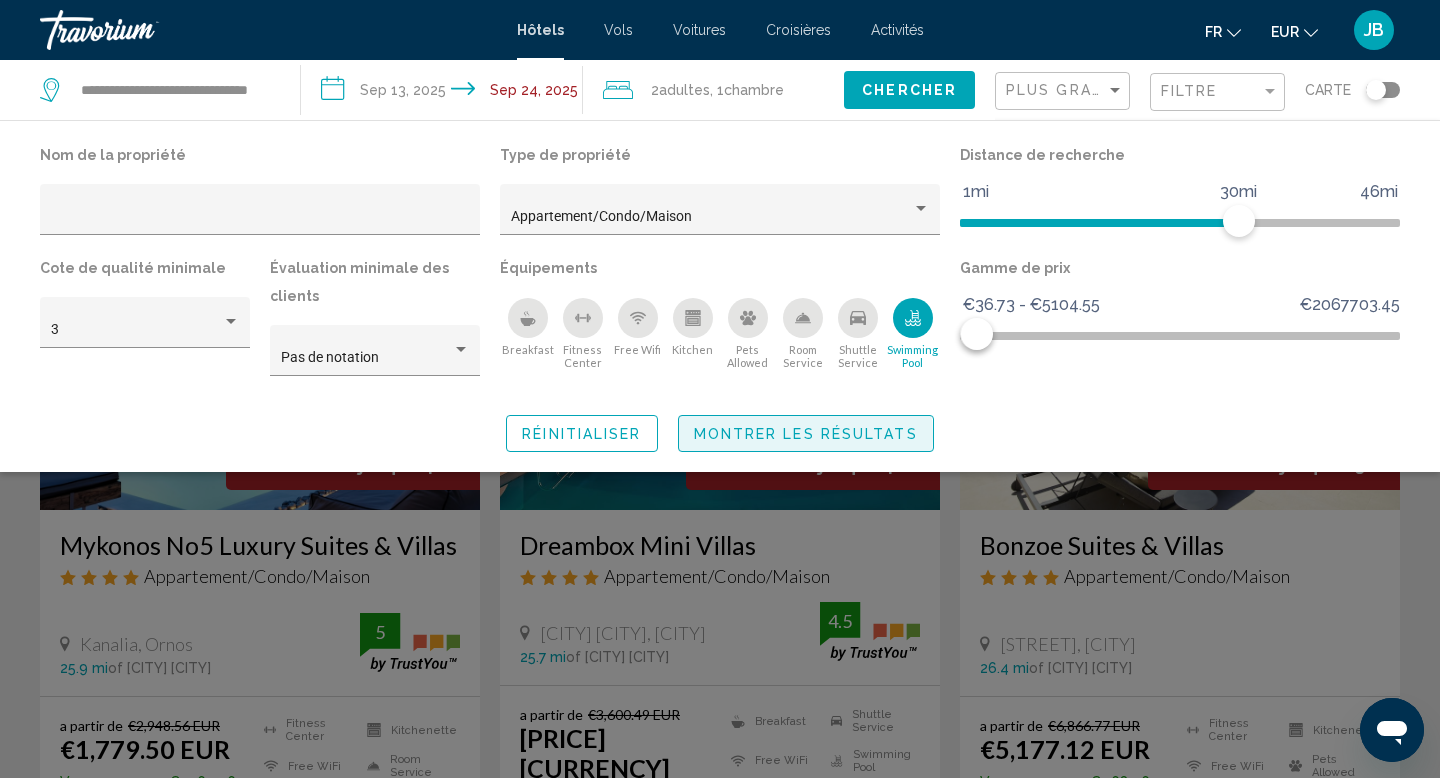 click on "Montrer les résultats" 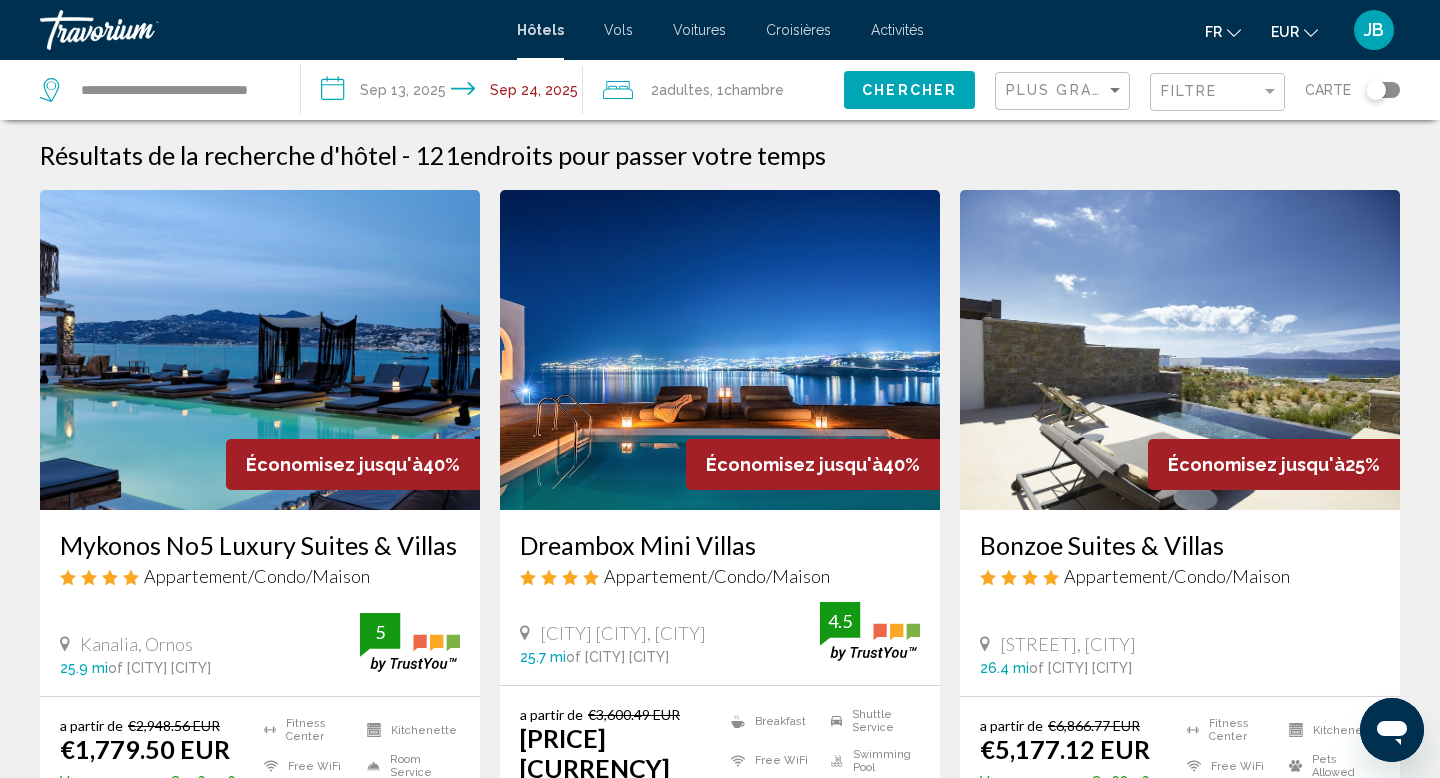 click on "Filtre" 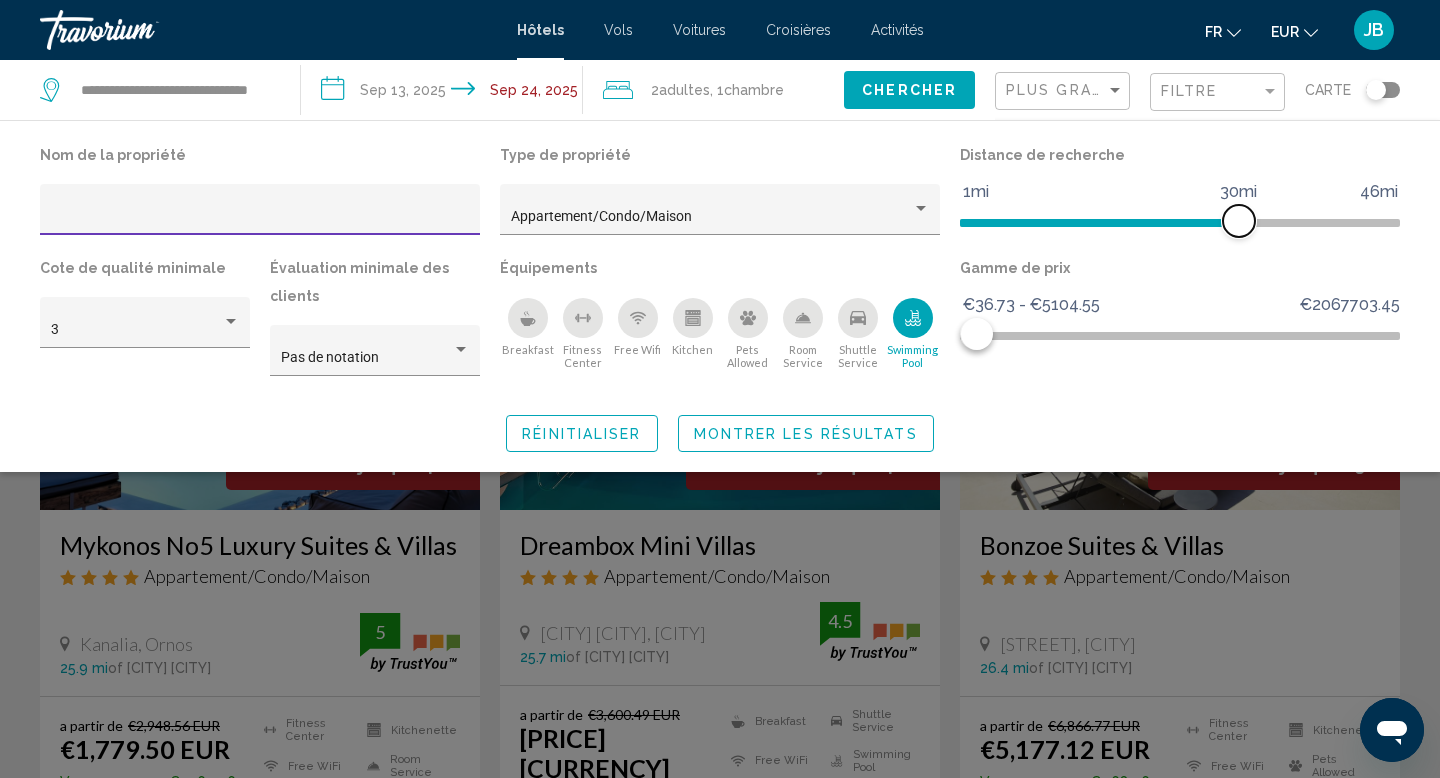 click on "1mi 46mi 30mi" 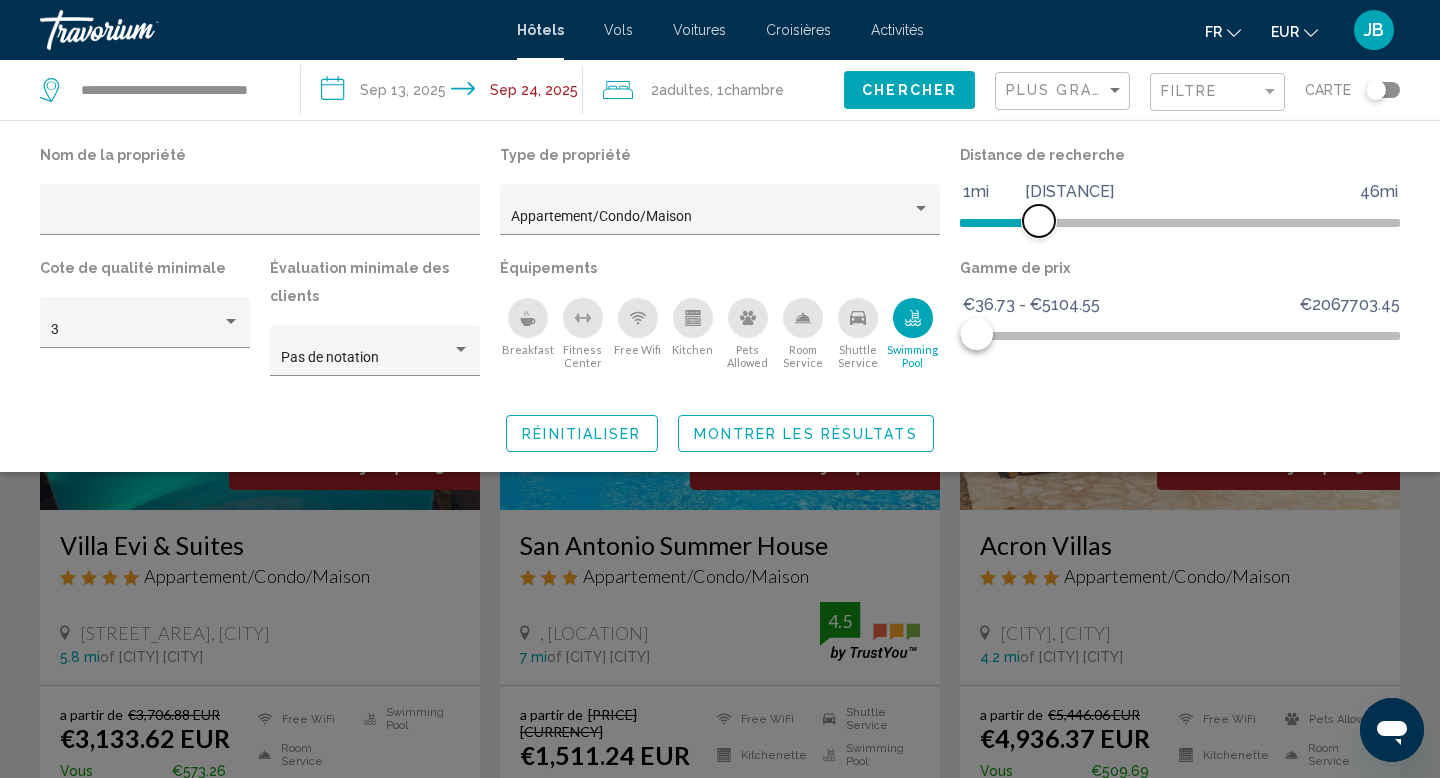 click on "1mi 46mi 8mi" 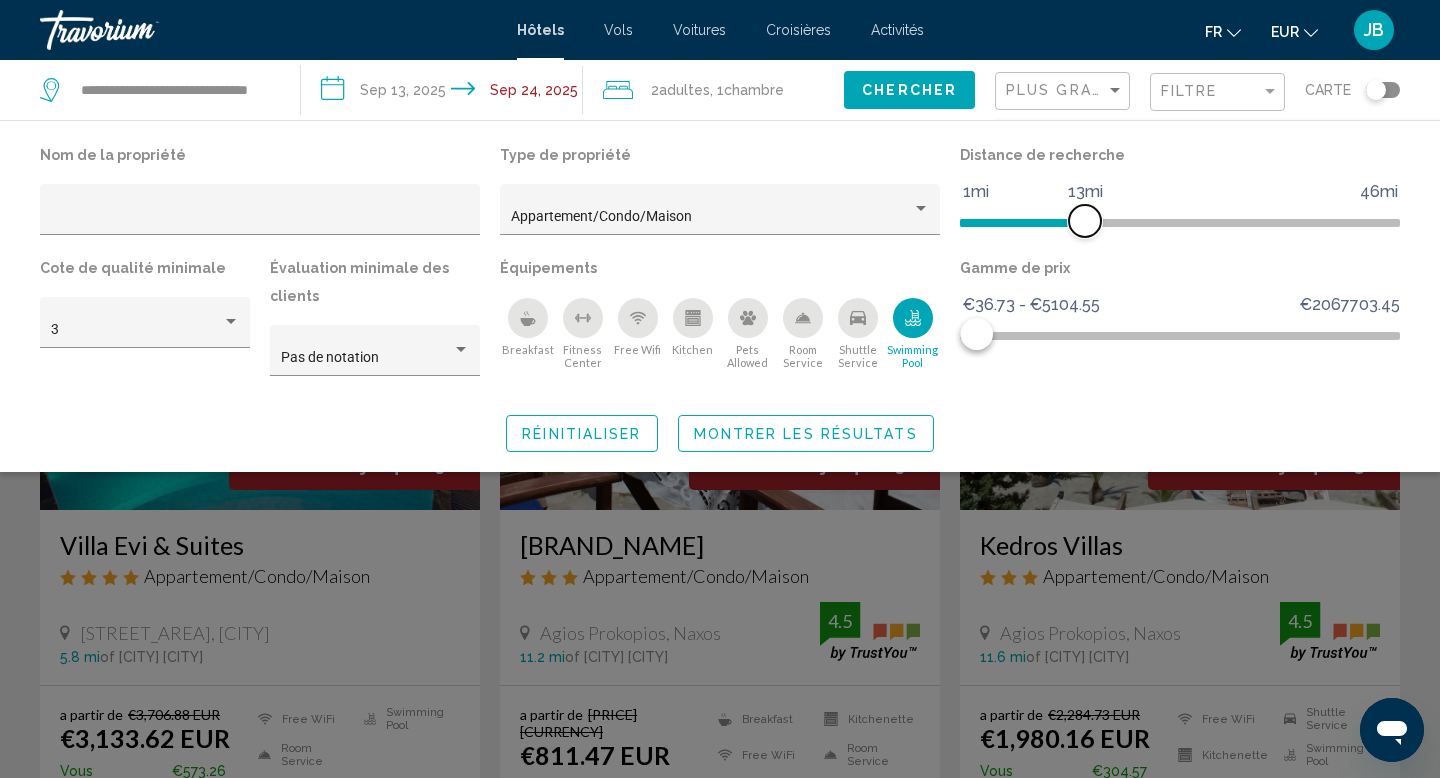 click 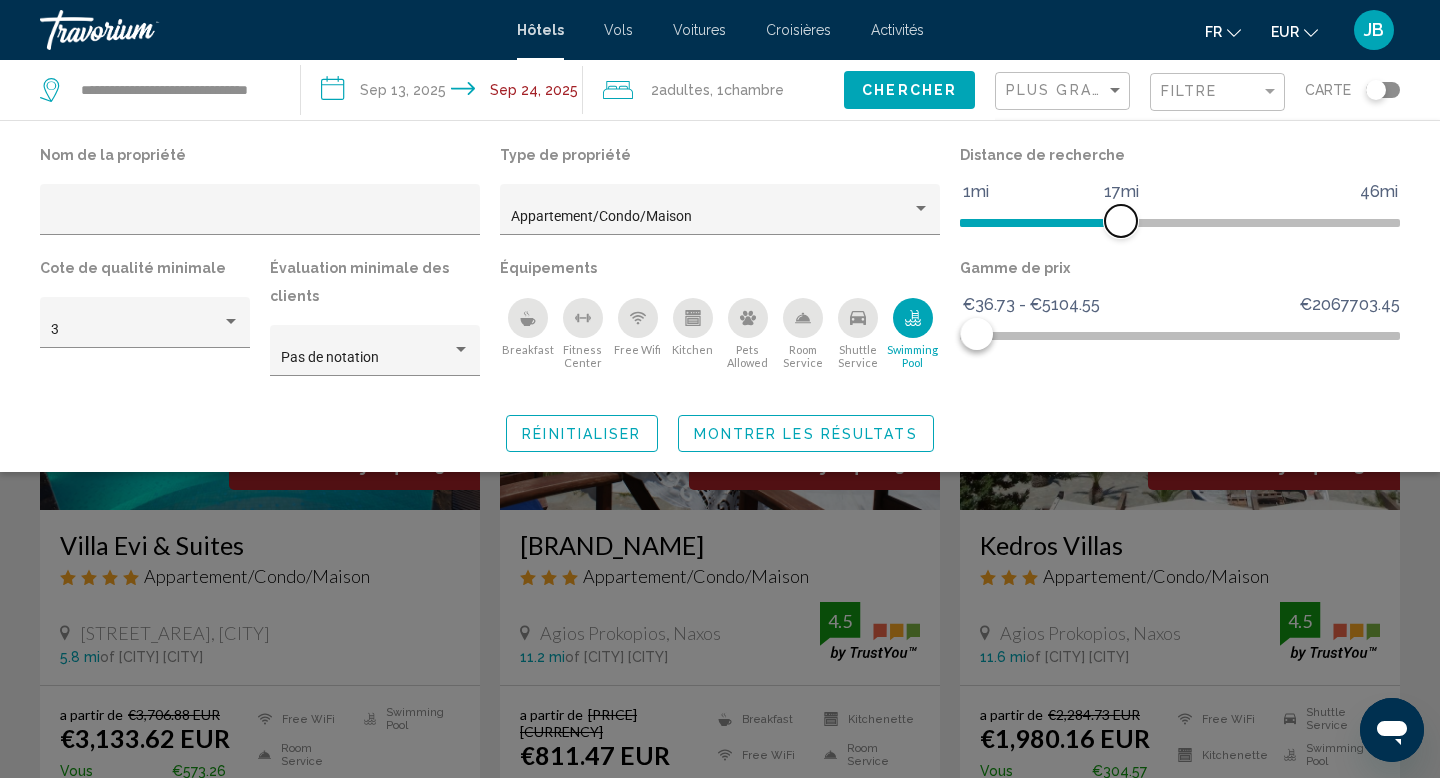 click 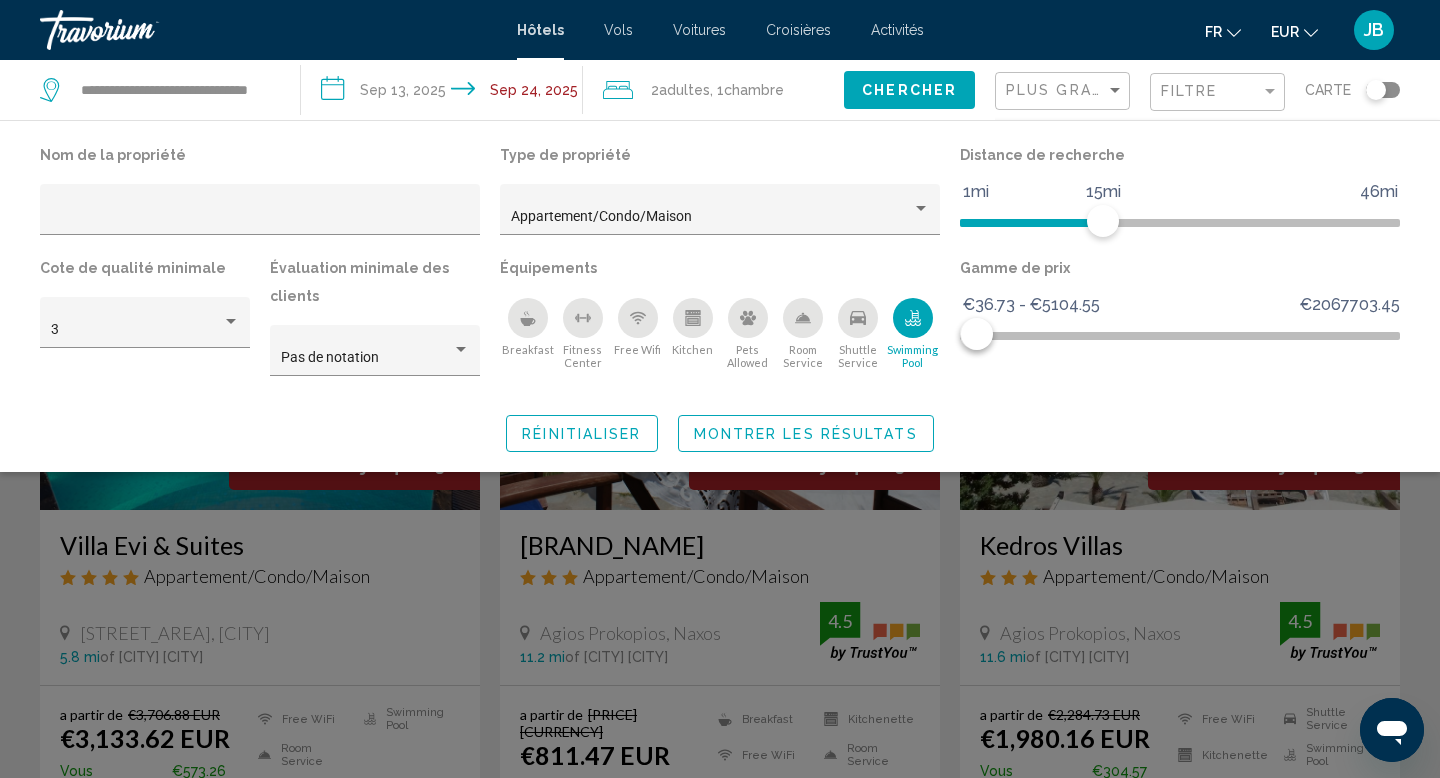 click on "Montrer les résultats" 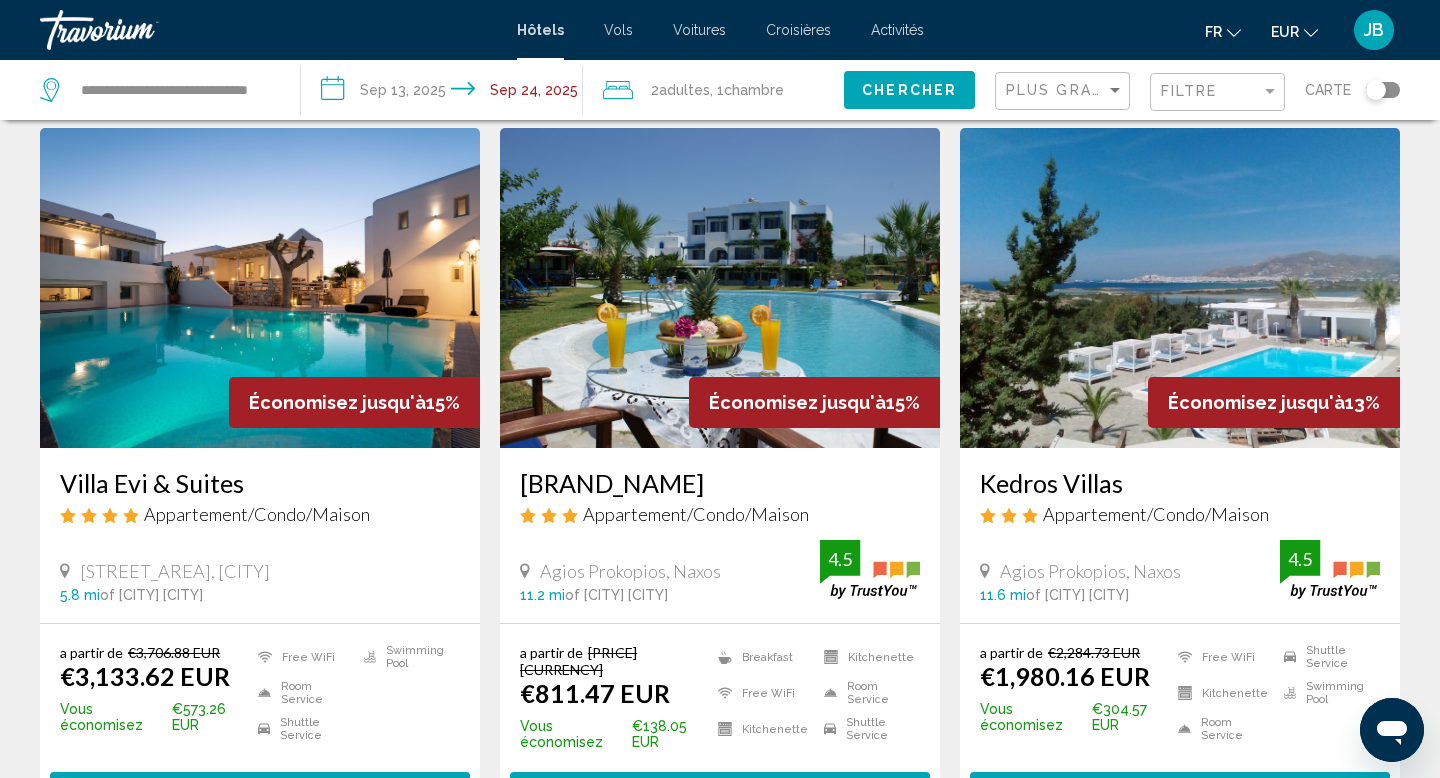 scroll, scrollTop: 58, scrollLeft: 0, axis: vertical 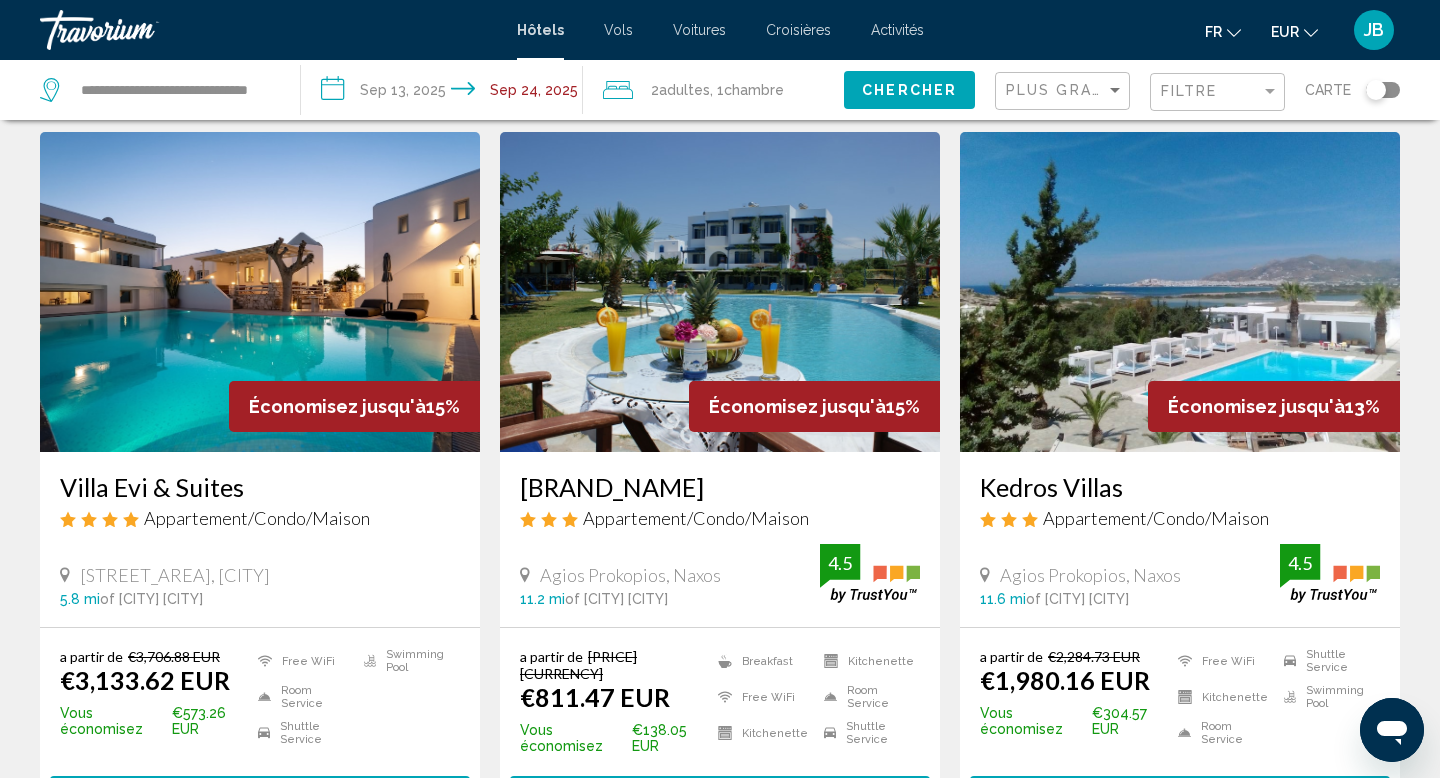 click at bounding box center [720, 292] 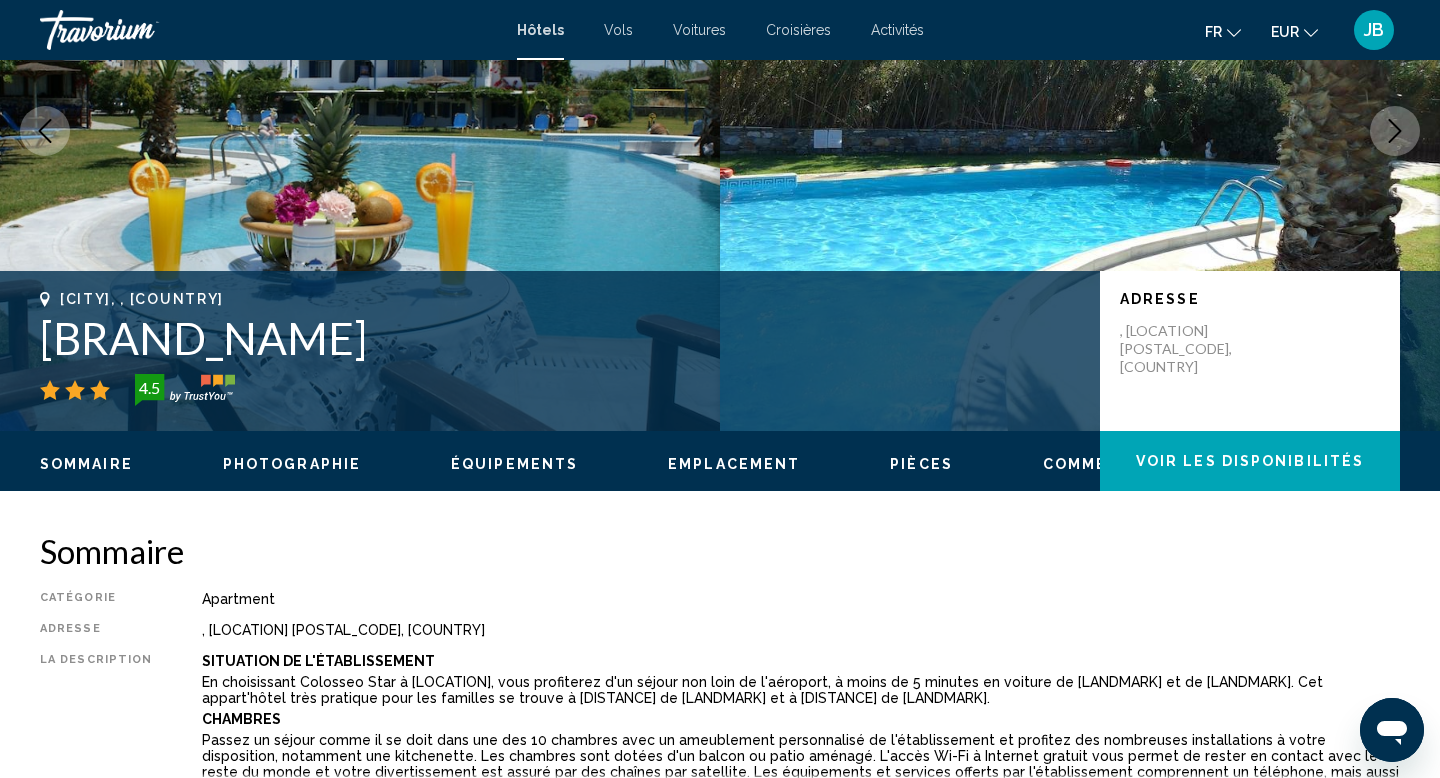 scroll, scrollTop: 137, scrollLeft: 0, axis: vertical 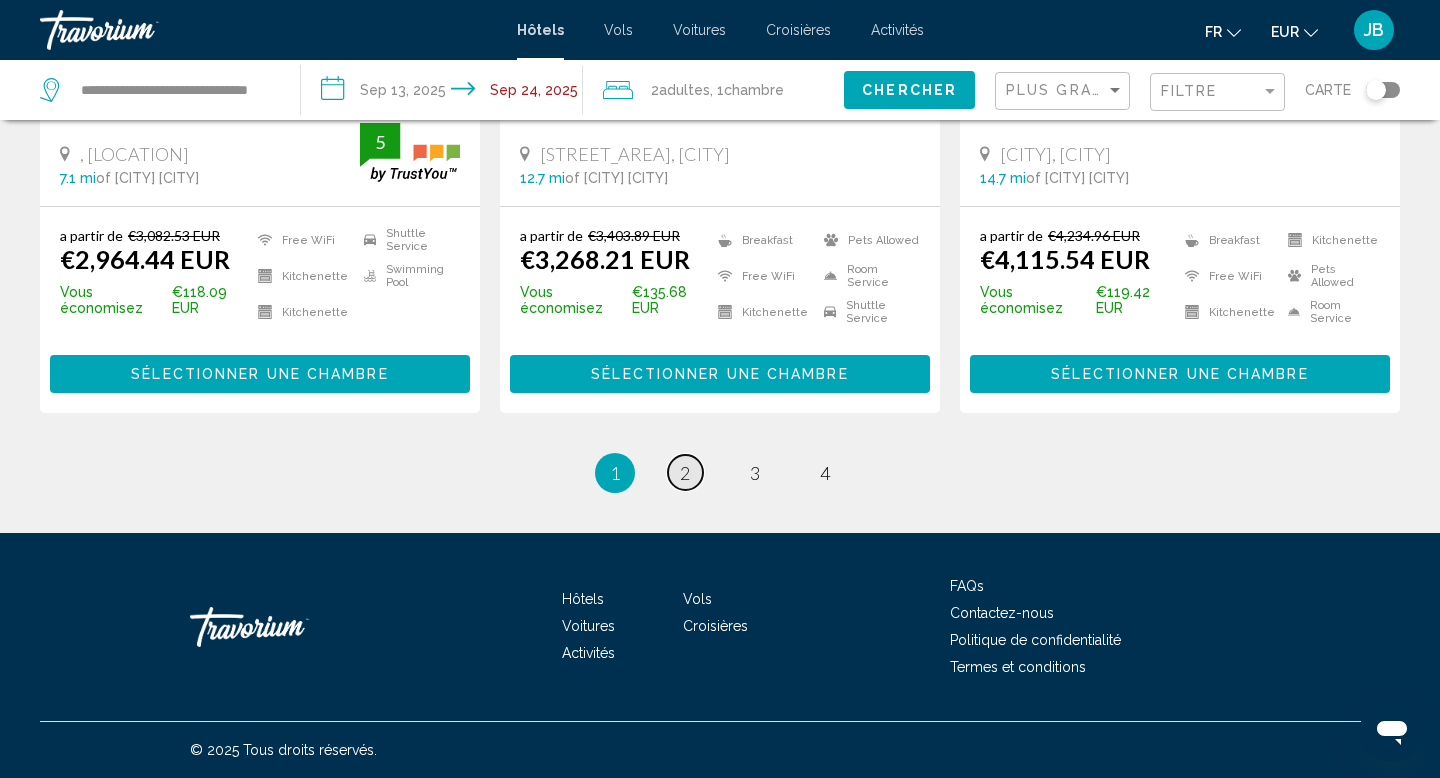click on "page  2" at bounding box center [685, 472] 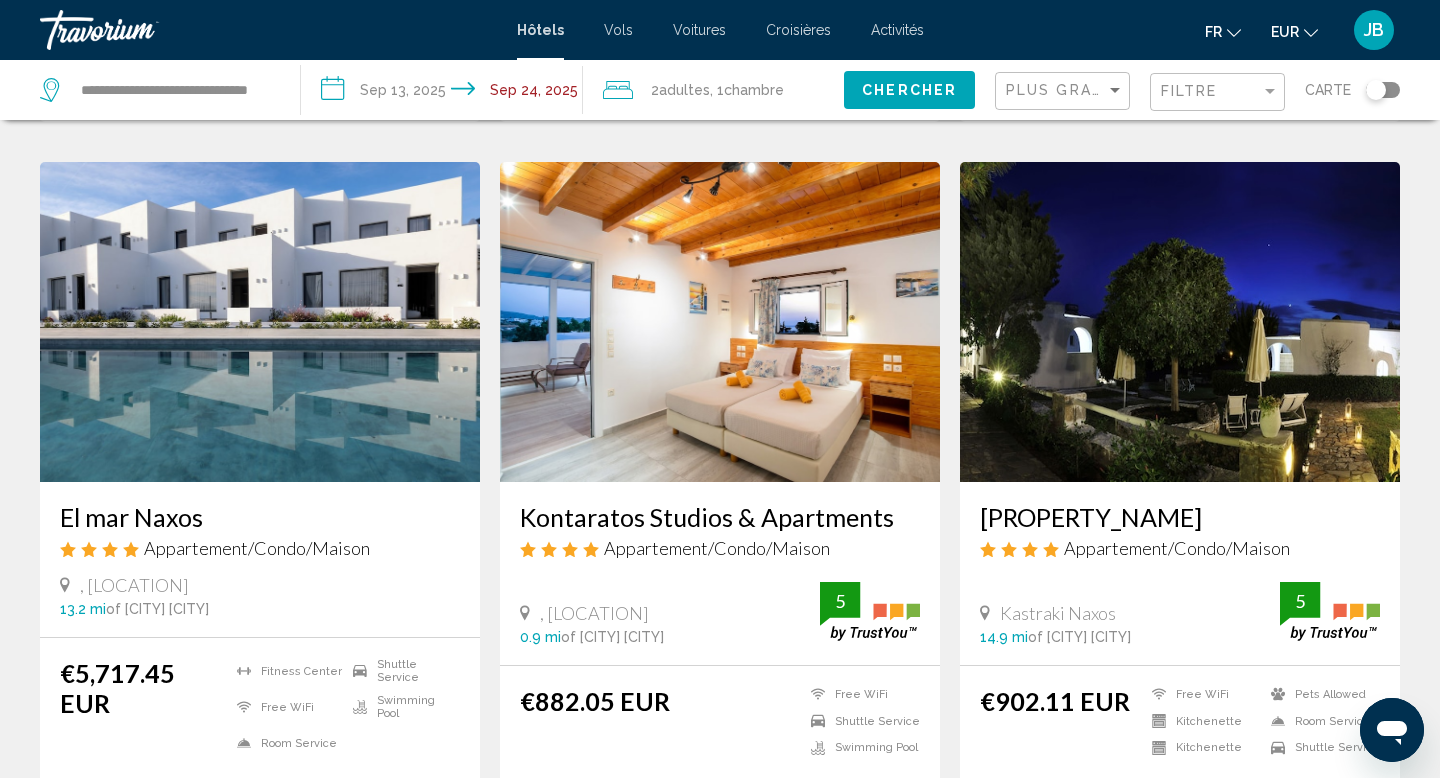 scroll, scrollTop: 1533, scrollLeft: 0, axis: vertical 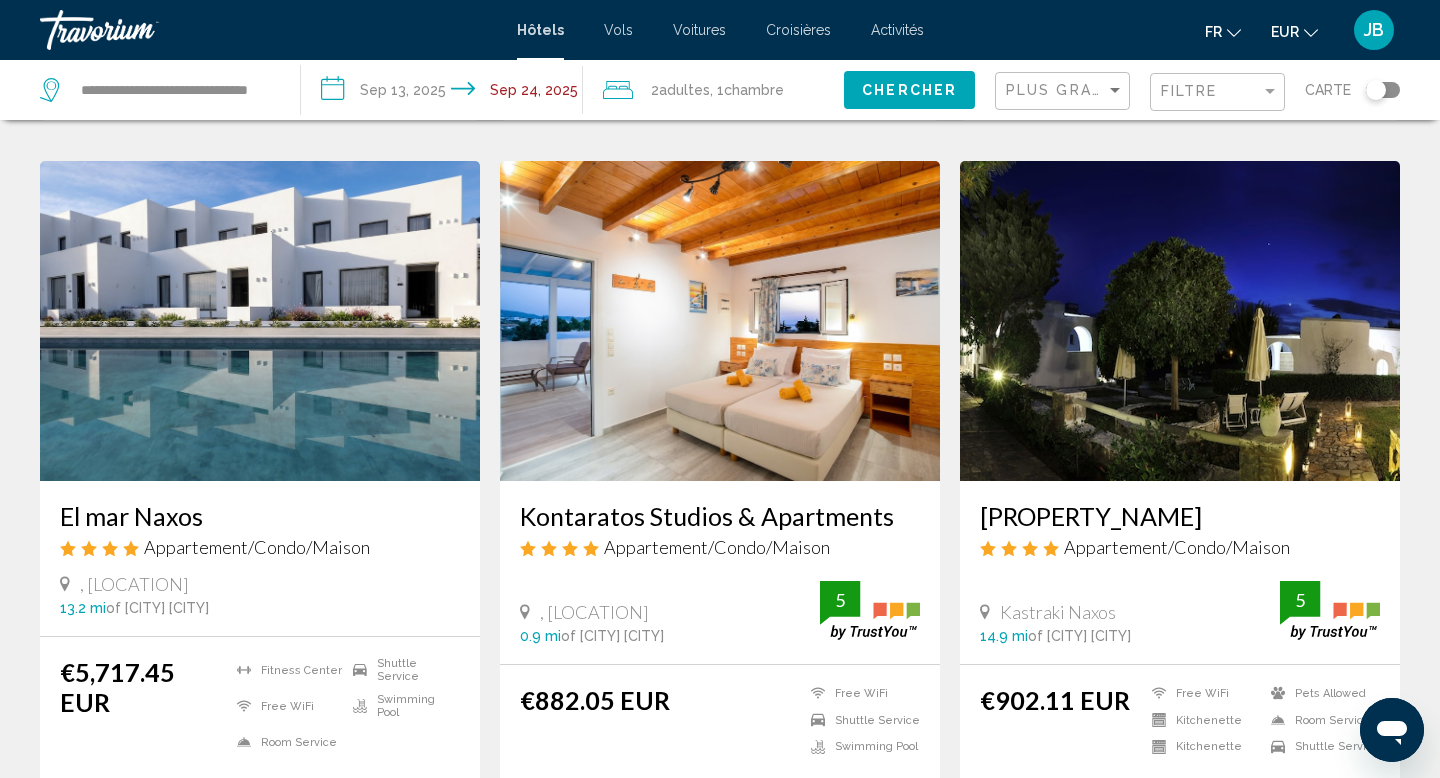 drag, startPoint x: 509, startPoint y: 503, endPoint x: 889, endPoint y: 511, distance: 380.0842 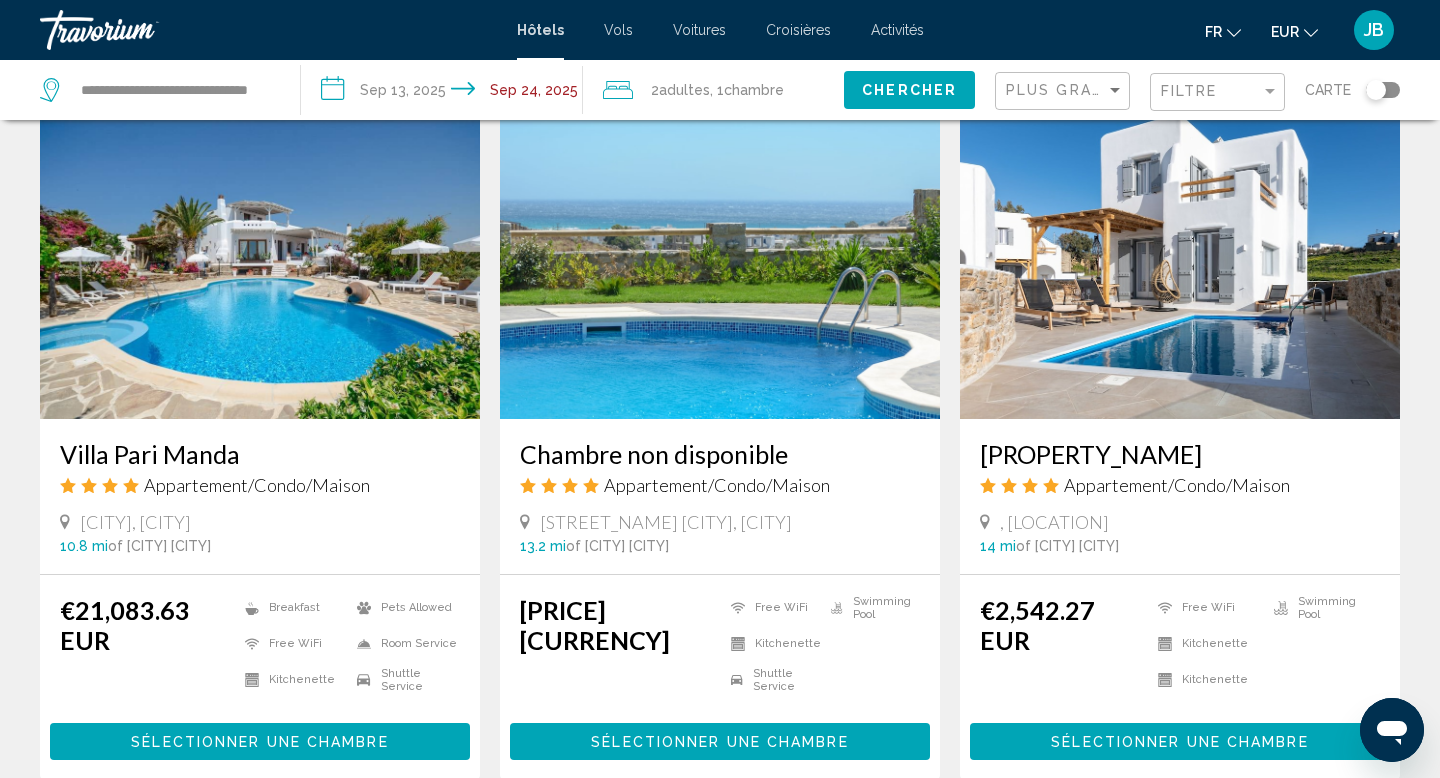 scroll, scrollTop: 2317, scrollLeft: 0, axis: vertical 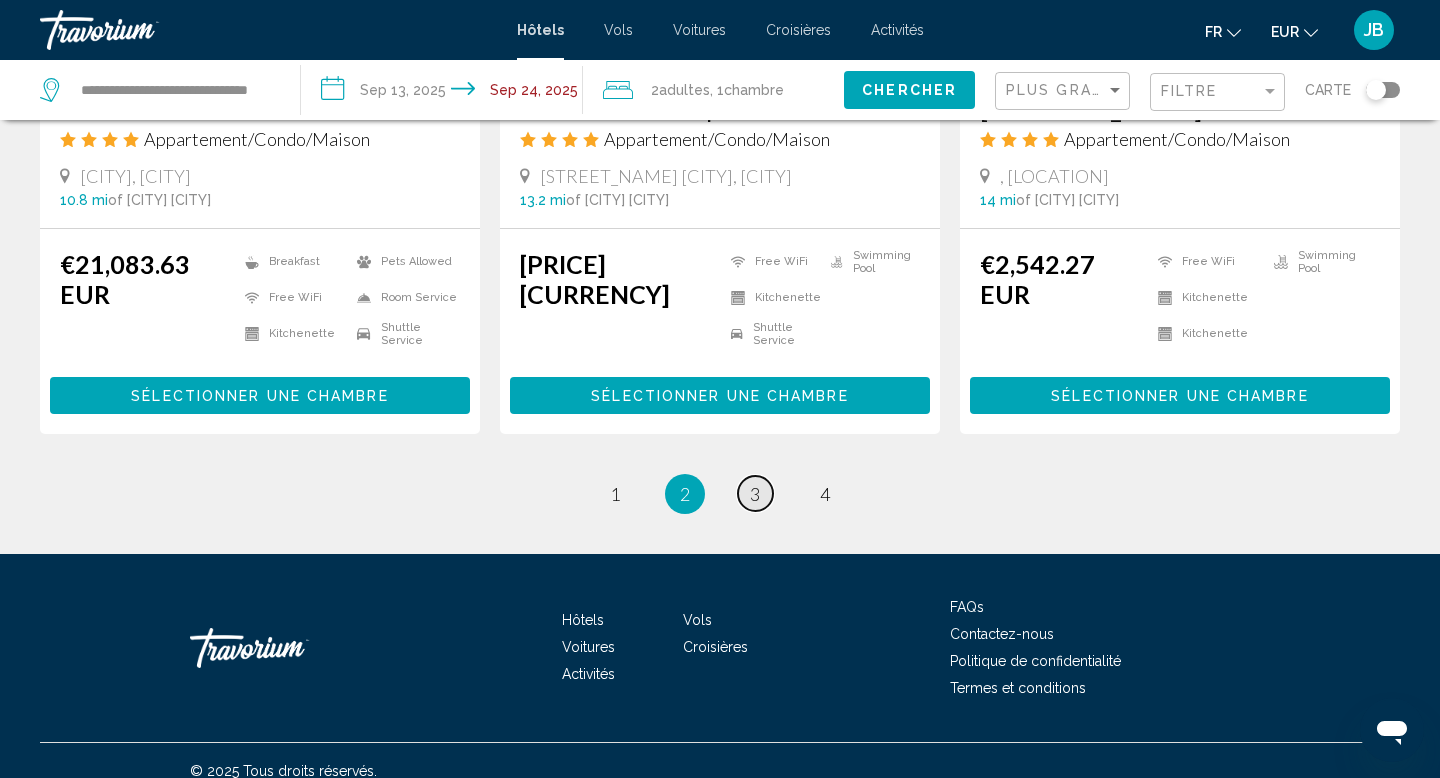 click on "page  3" at bounding box center [755, 493] 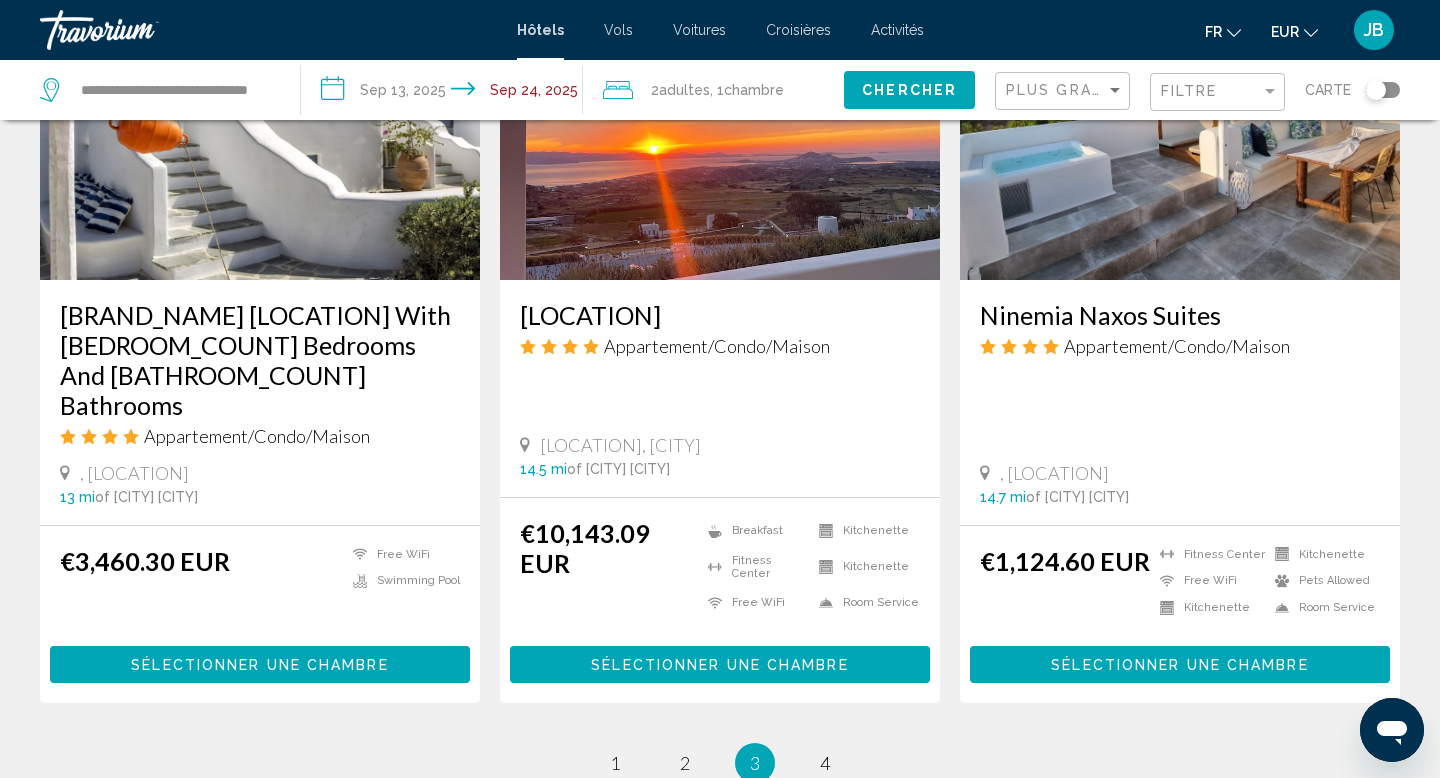 scroll, scrollTop: 2607, scrollLeft: 0, axis: vertical 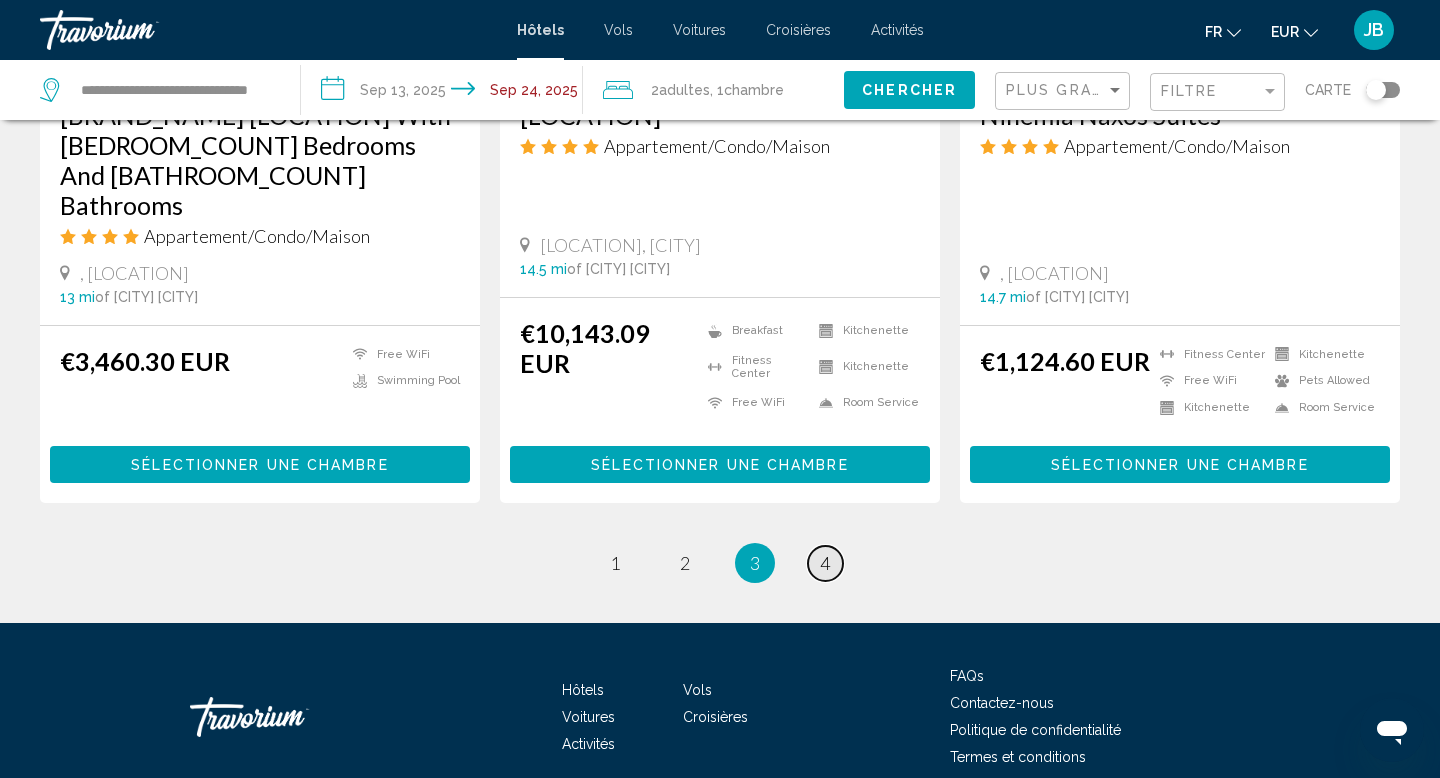 click on "page  4" at bounding box center (825, 563) 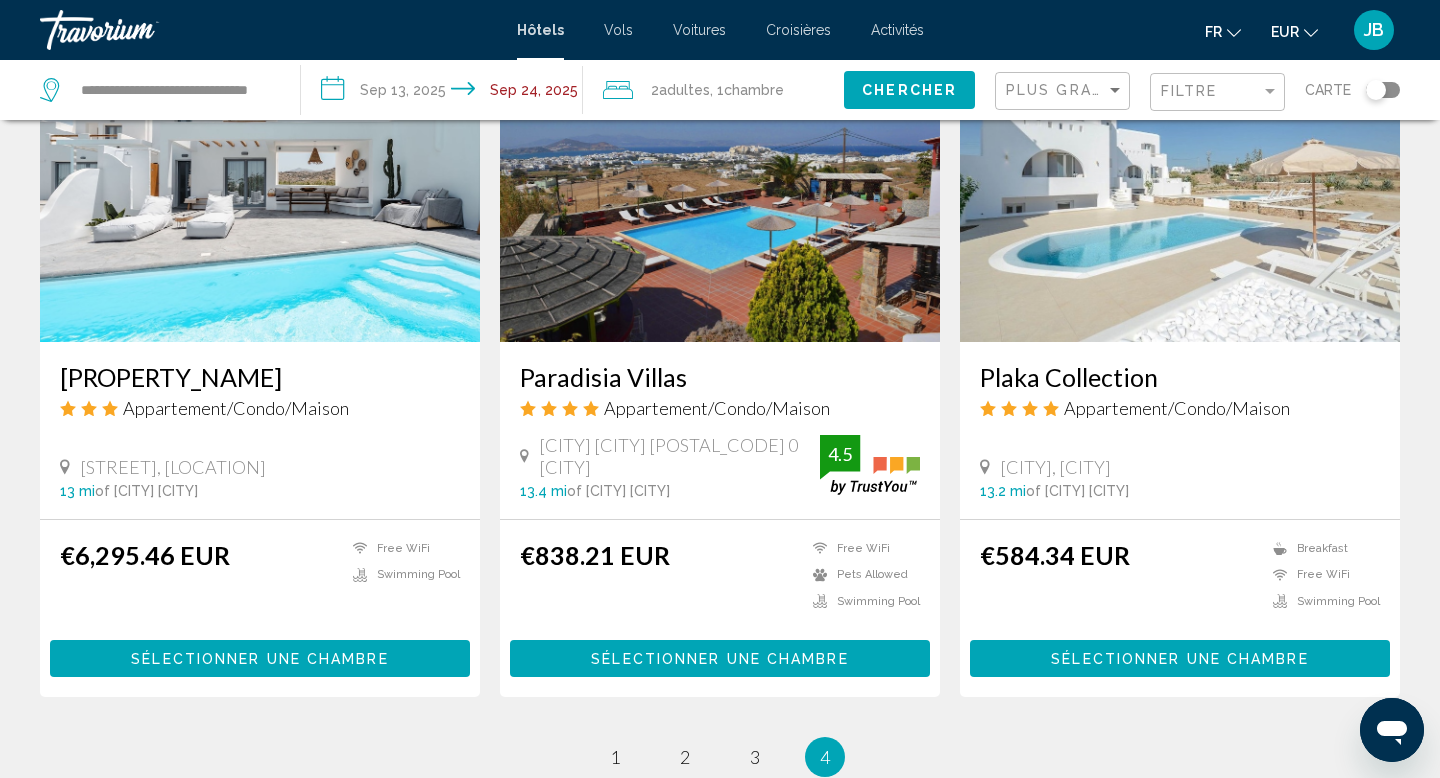 scroll, scrollTop: 1606, scrollLeft: 0, axis: vertical 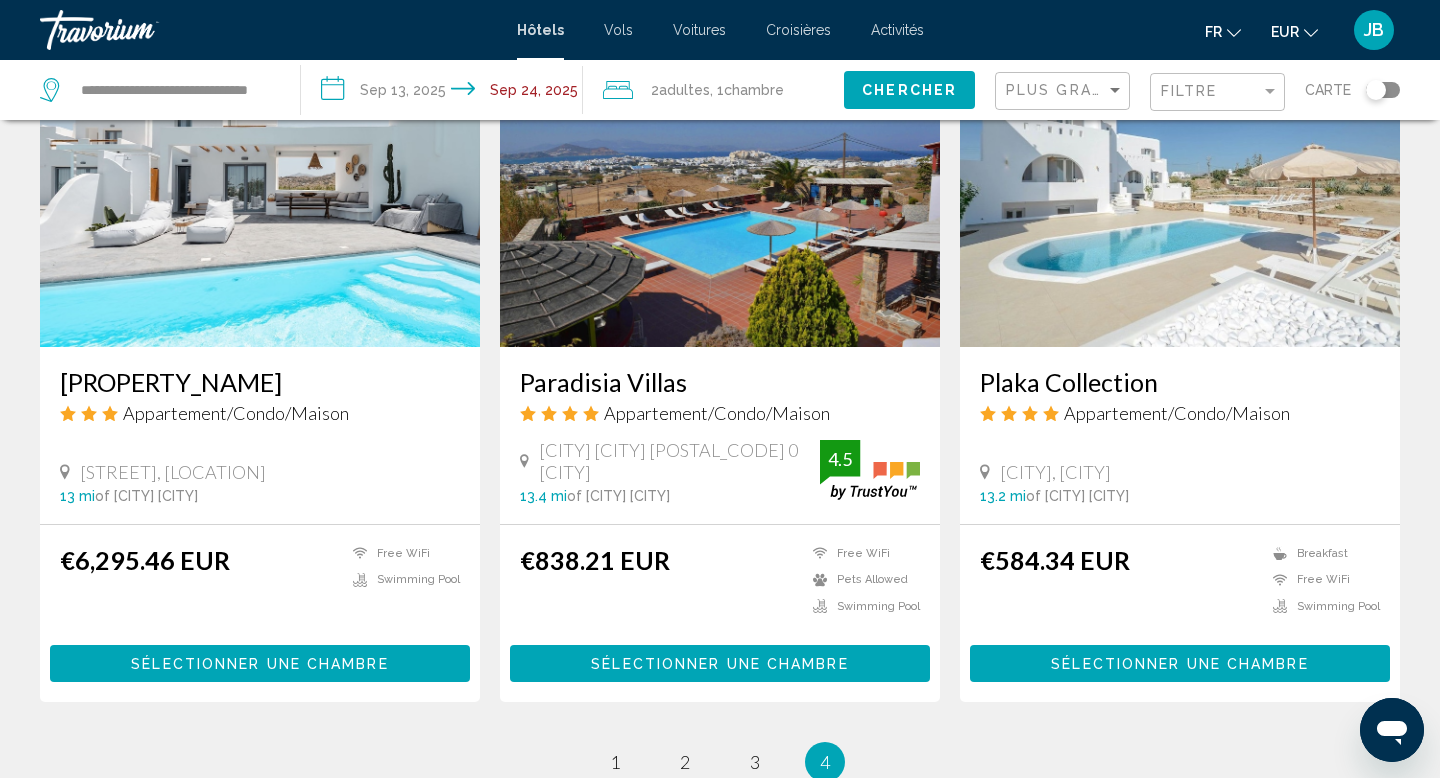 click at bounding box center [1180, 187] 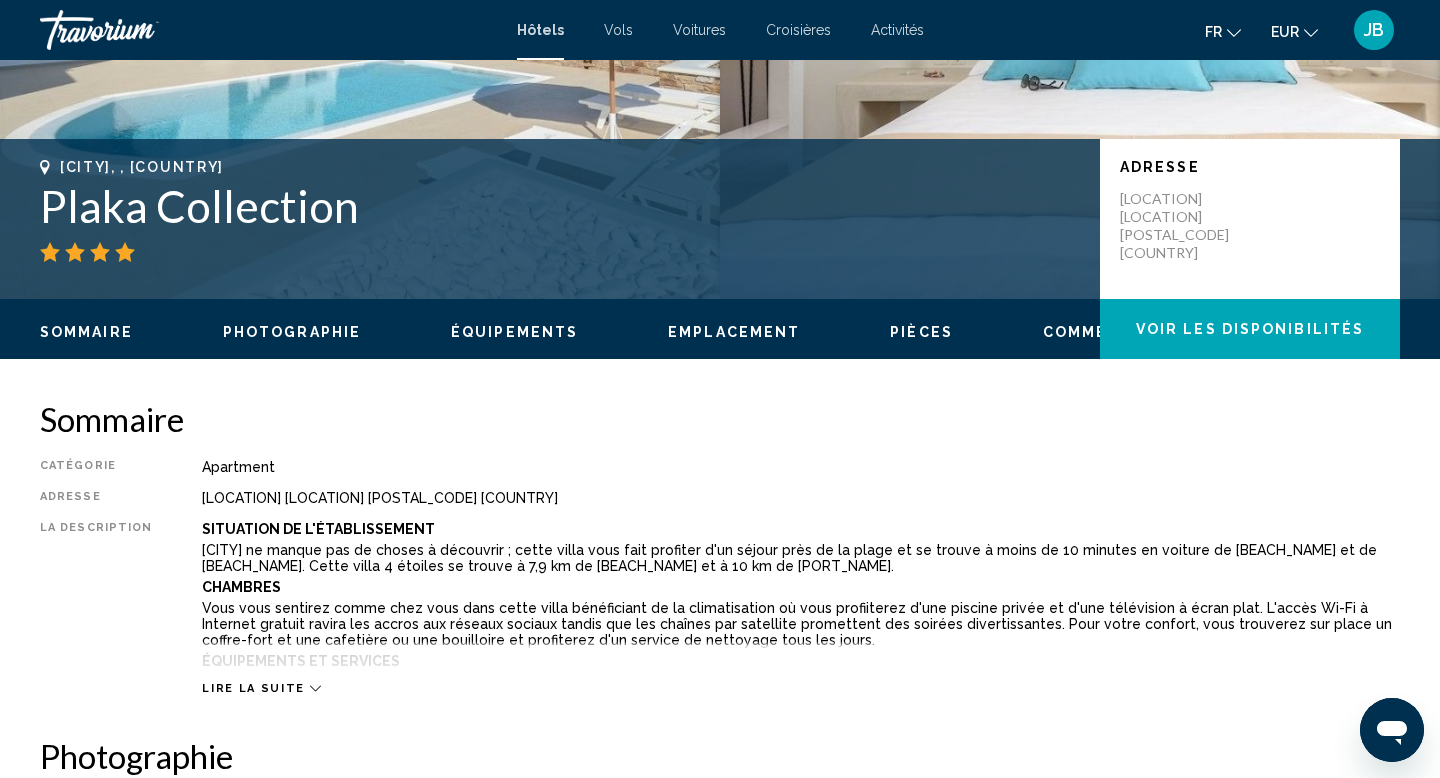 scroll, scrollTop: 366, scrollLeft: 0, axis: vertical 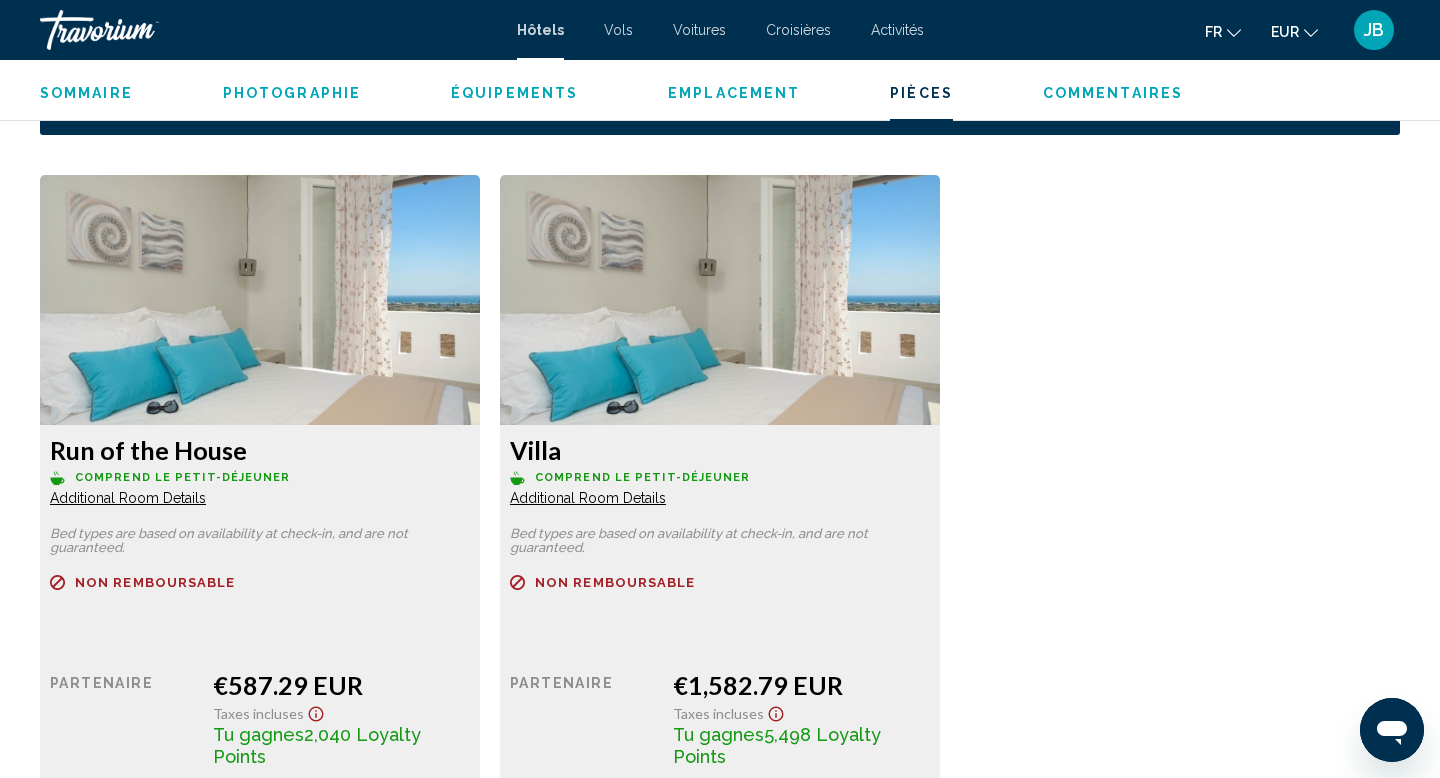 click on "Additional Room Details" at bounding box center [128, 498] 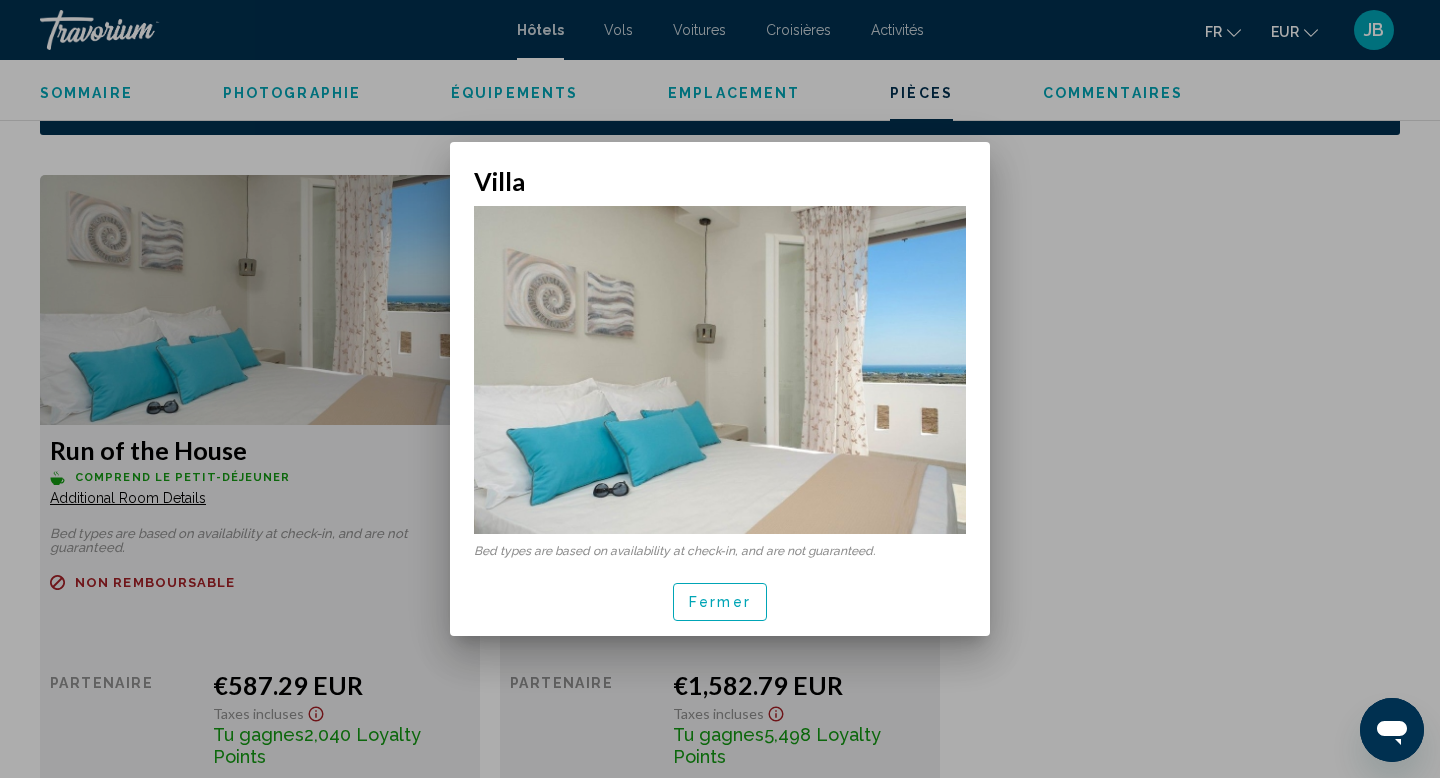 scroll, scrollTop: 0, scrollLeft: 0, axis: both 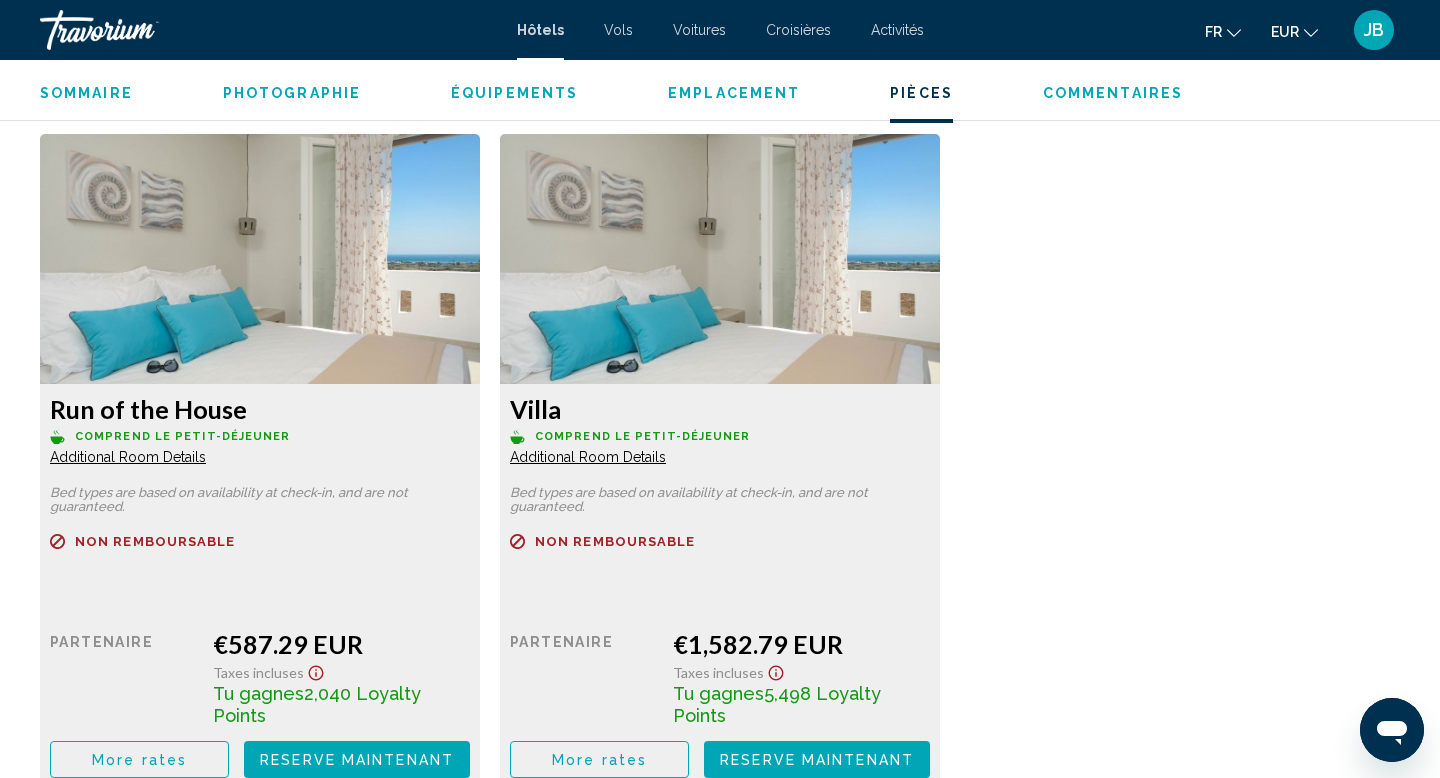 drag, startPoint x: 302, startPoint y: 701, endPoint x: 357, endPoint y: 689, distance: 56.293873 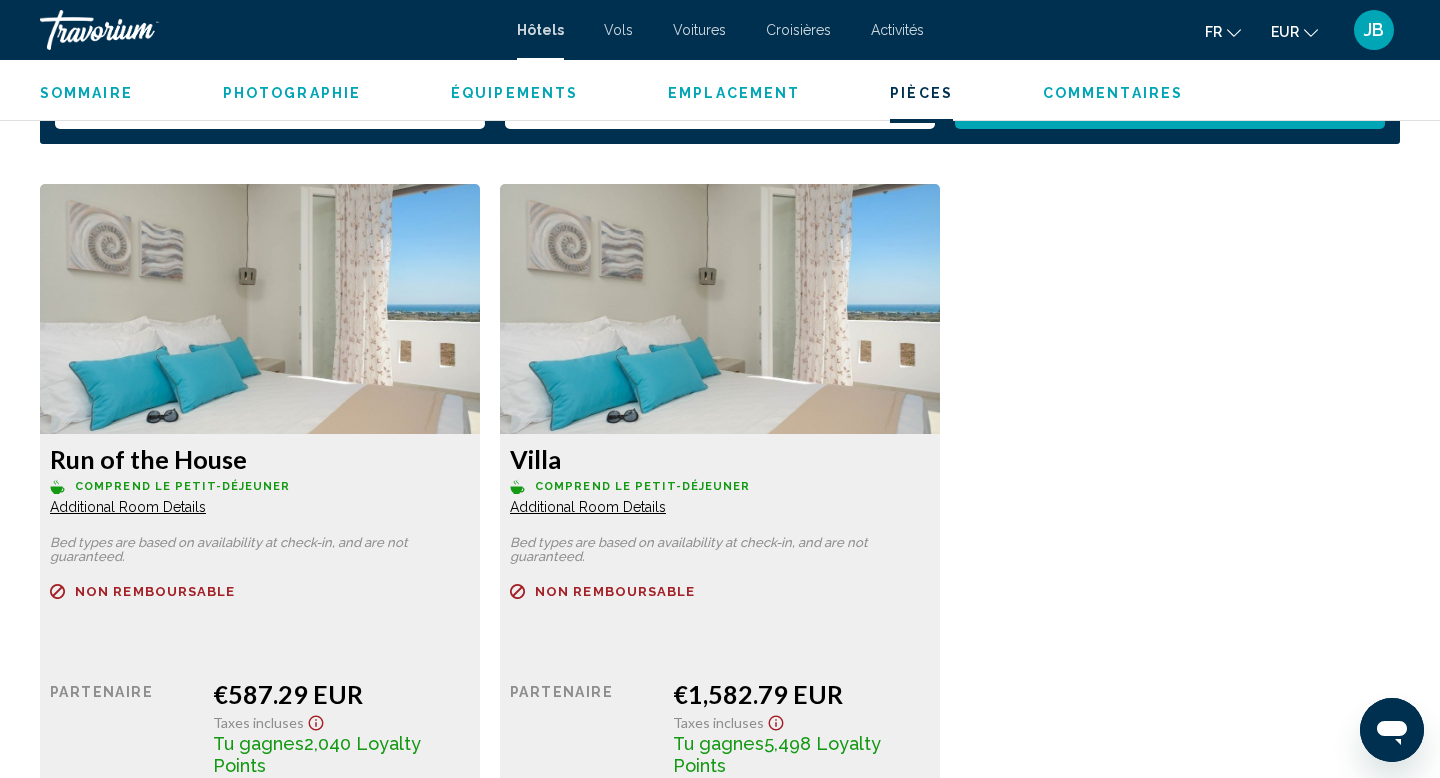 scroll, scrollTop: 2693, scrollLeft: 0, axis: vertical 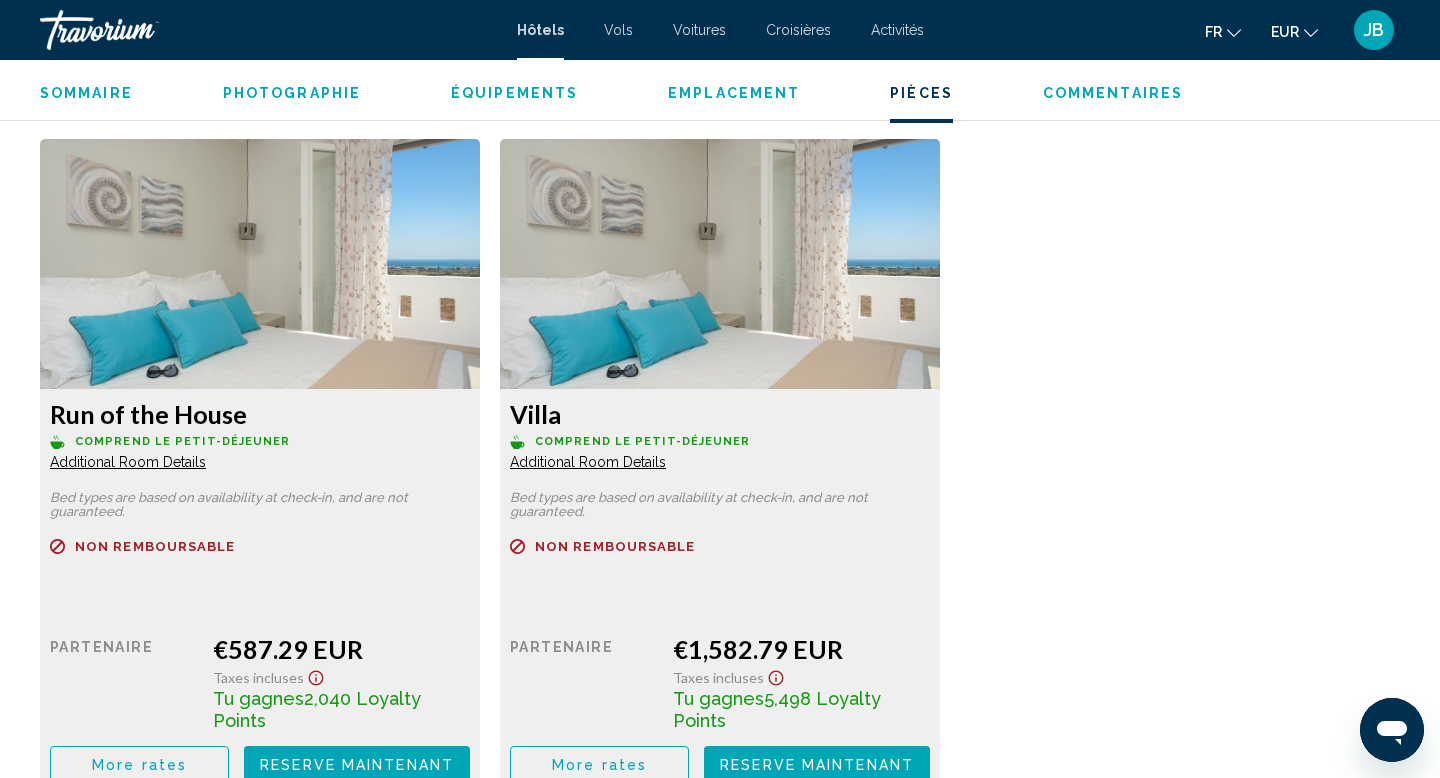 drag, startPoint x: 669, startPoint y: 646, endPoint x: 865, endPoint y: 643, distance: 196.02296 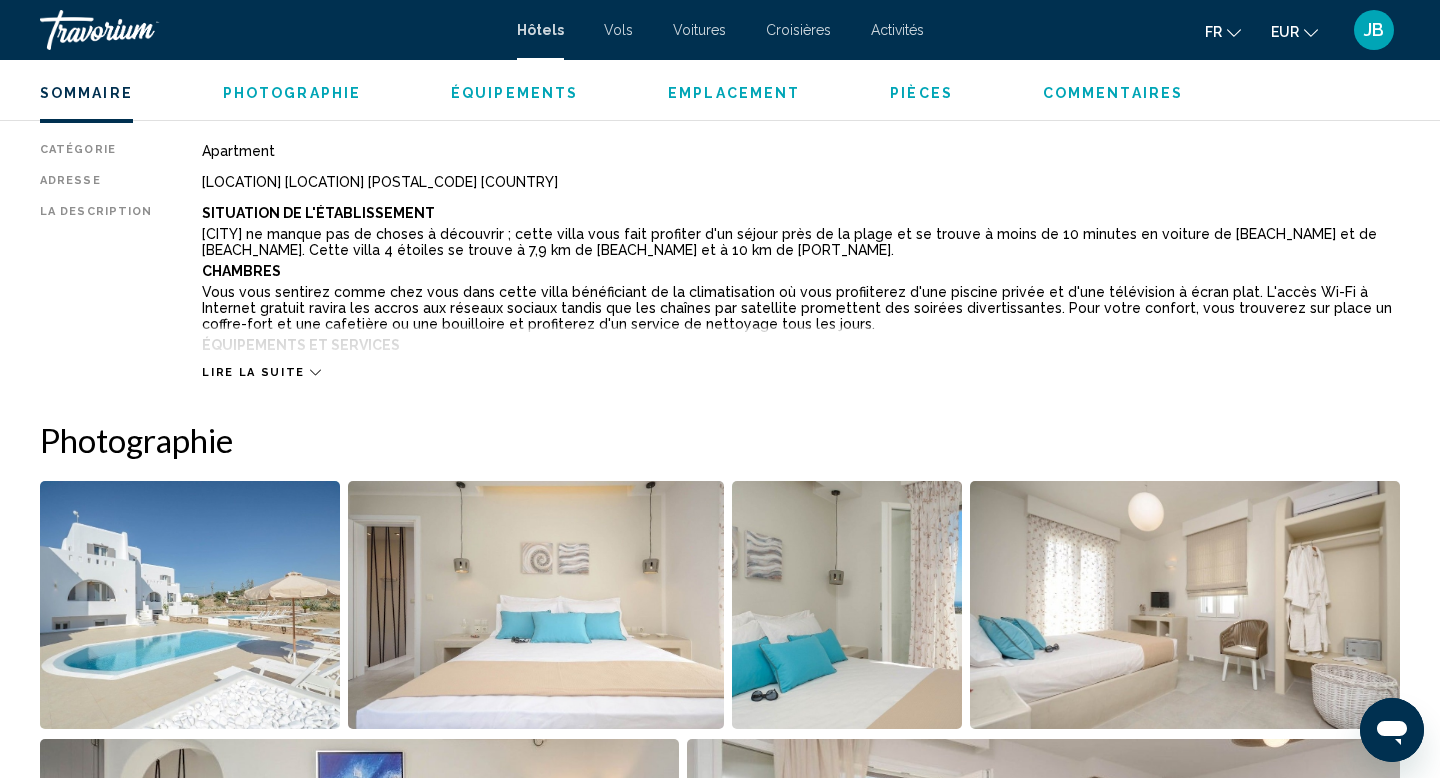 scroll, scrollTop: 634, scrollLeft: 0, axis: vertical 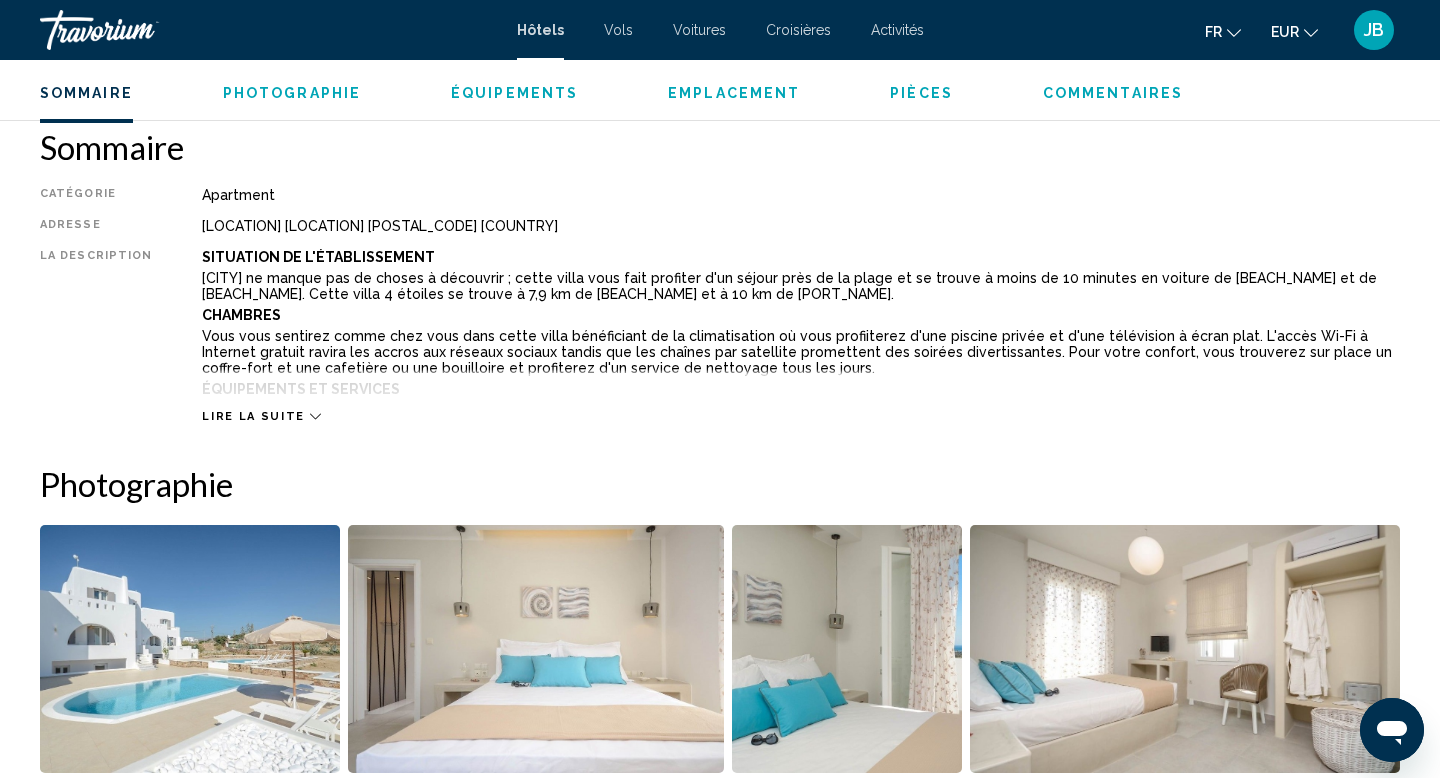 click on "Lire la suite" at bounding box center (801, 396) 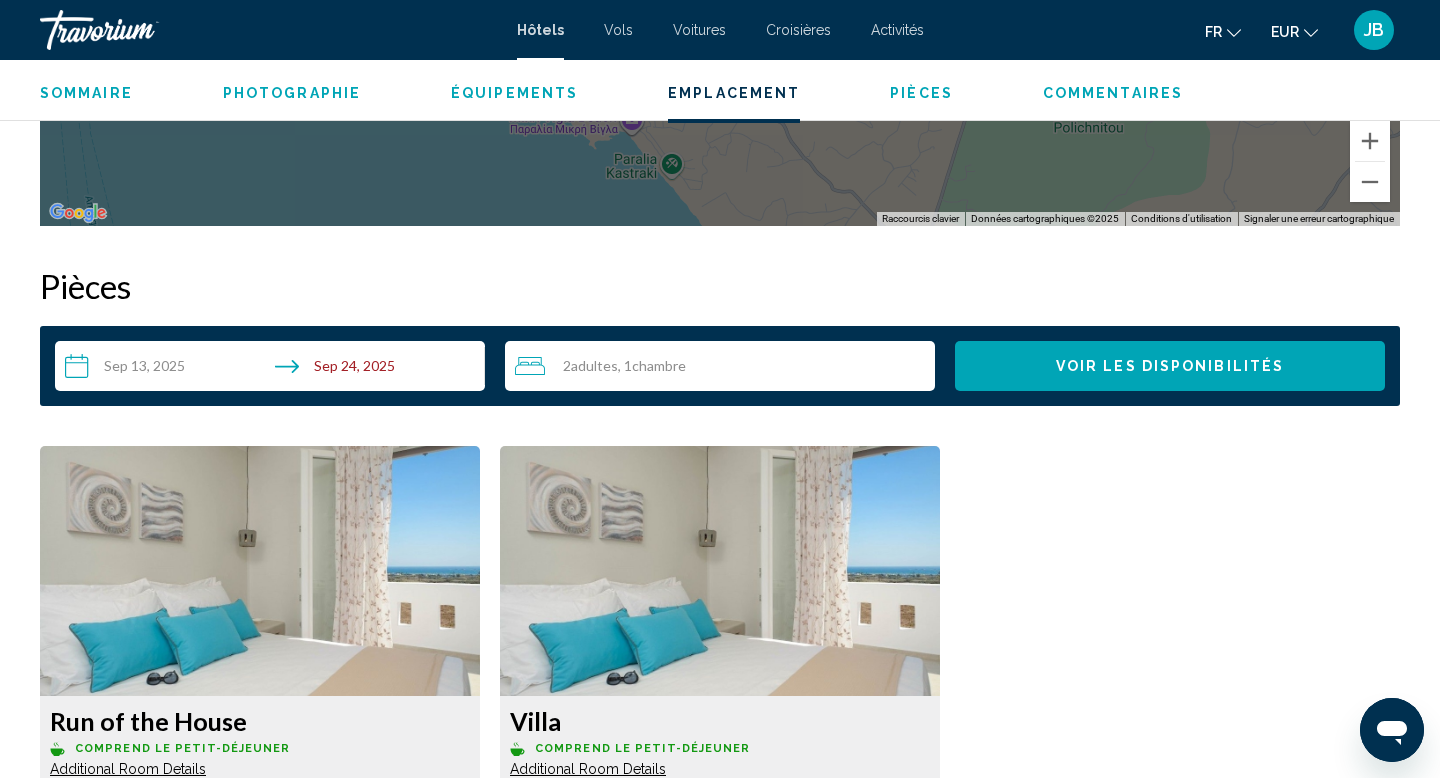 scroll, scrollTop: 2531, scrollLeft: 0, axis: vertical 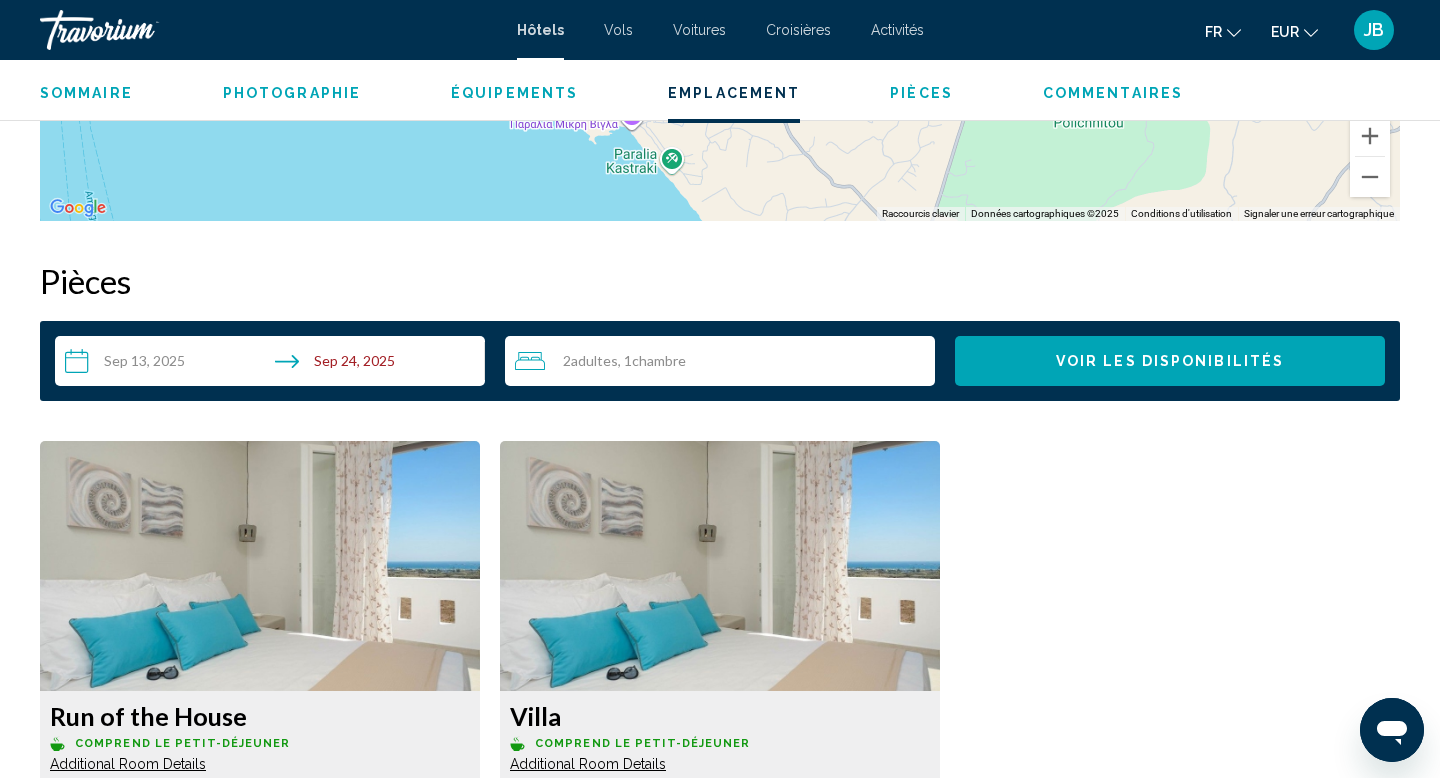 click on "Adultes" at bounding box center [594, 360] 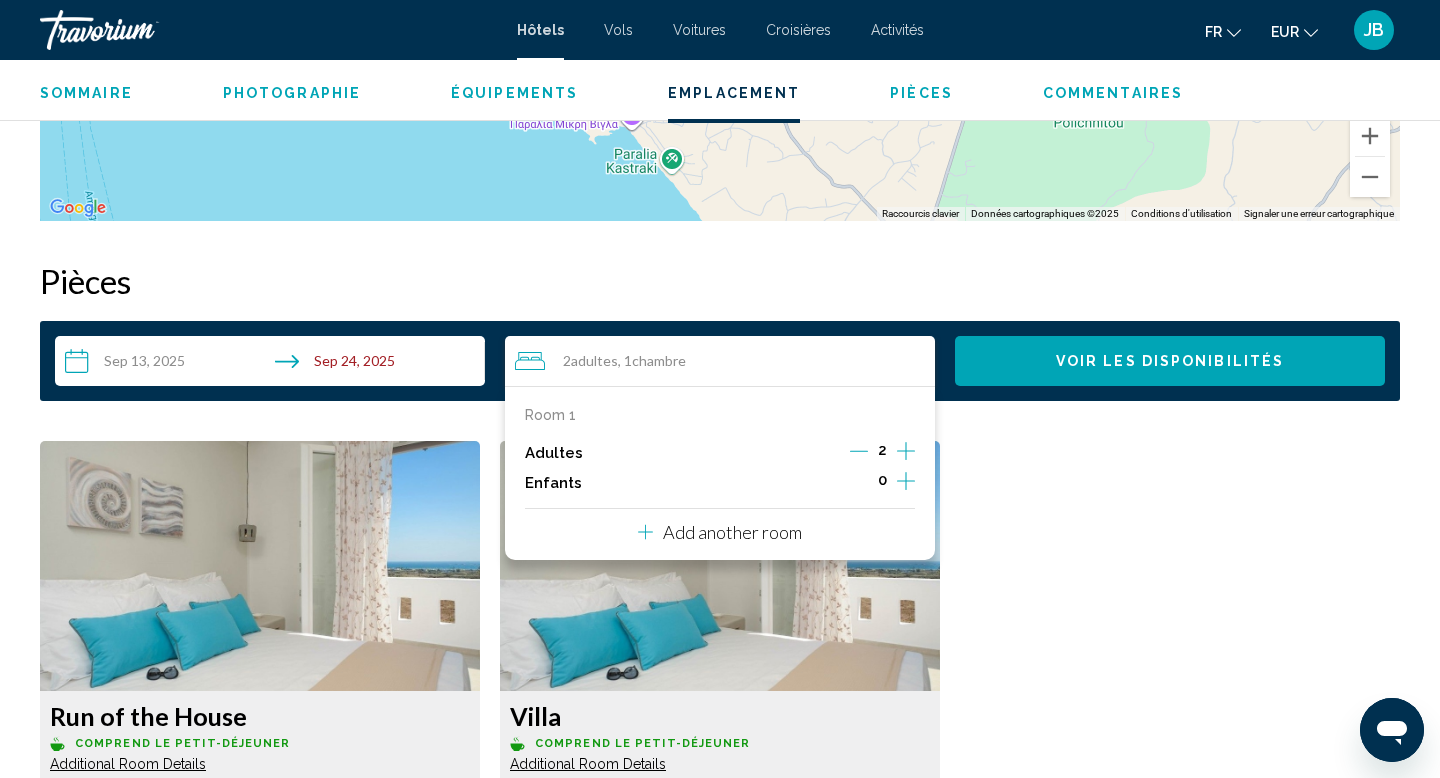 click 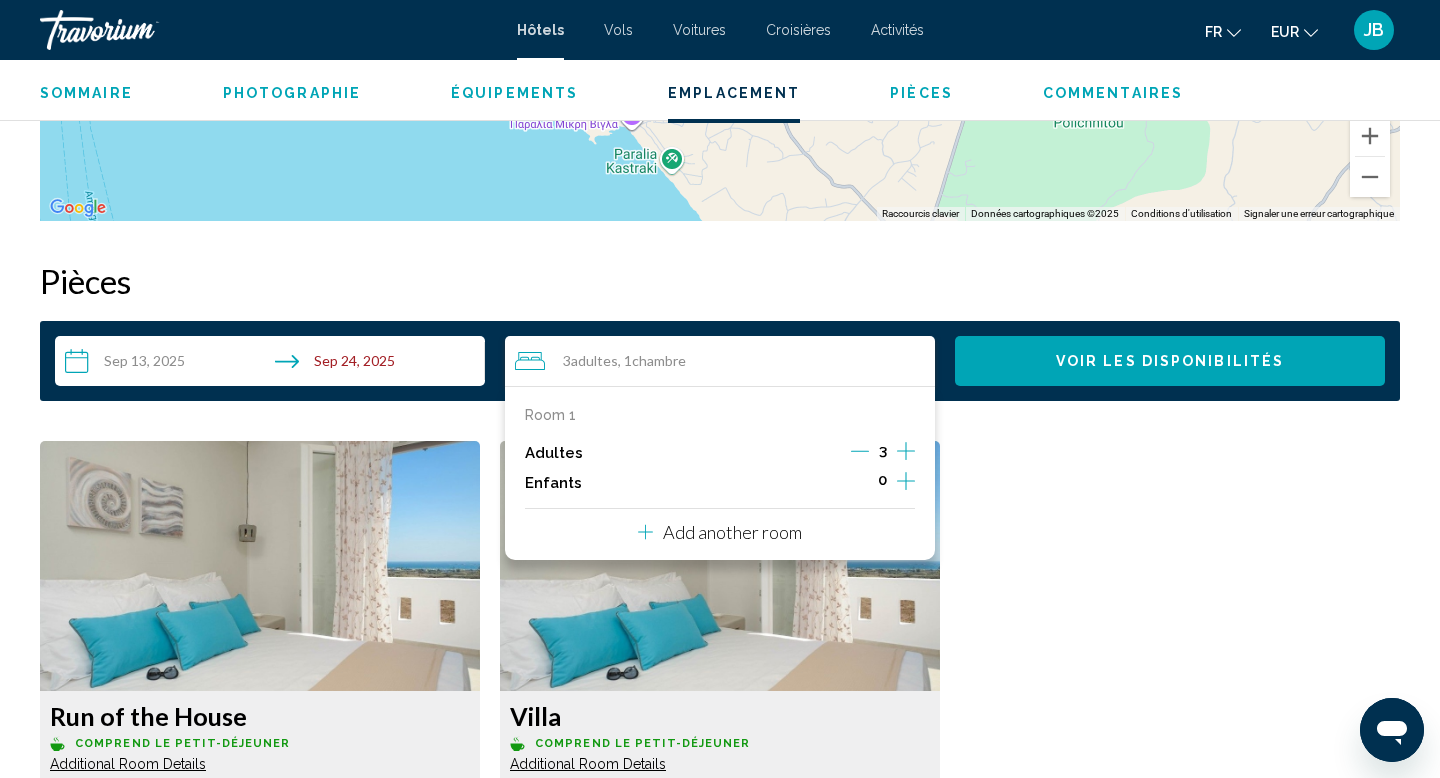 click 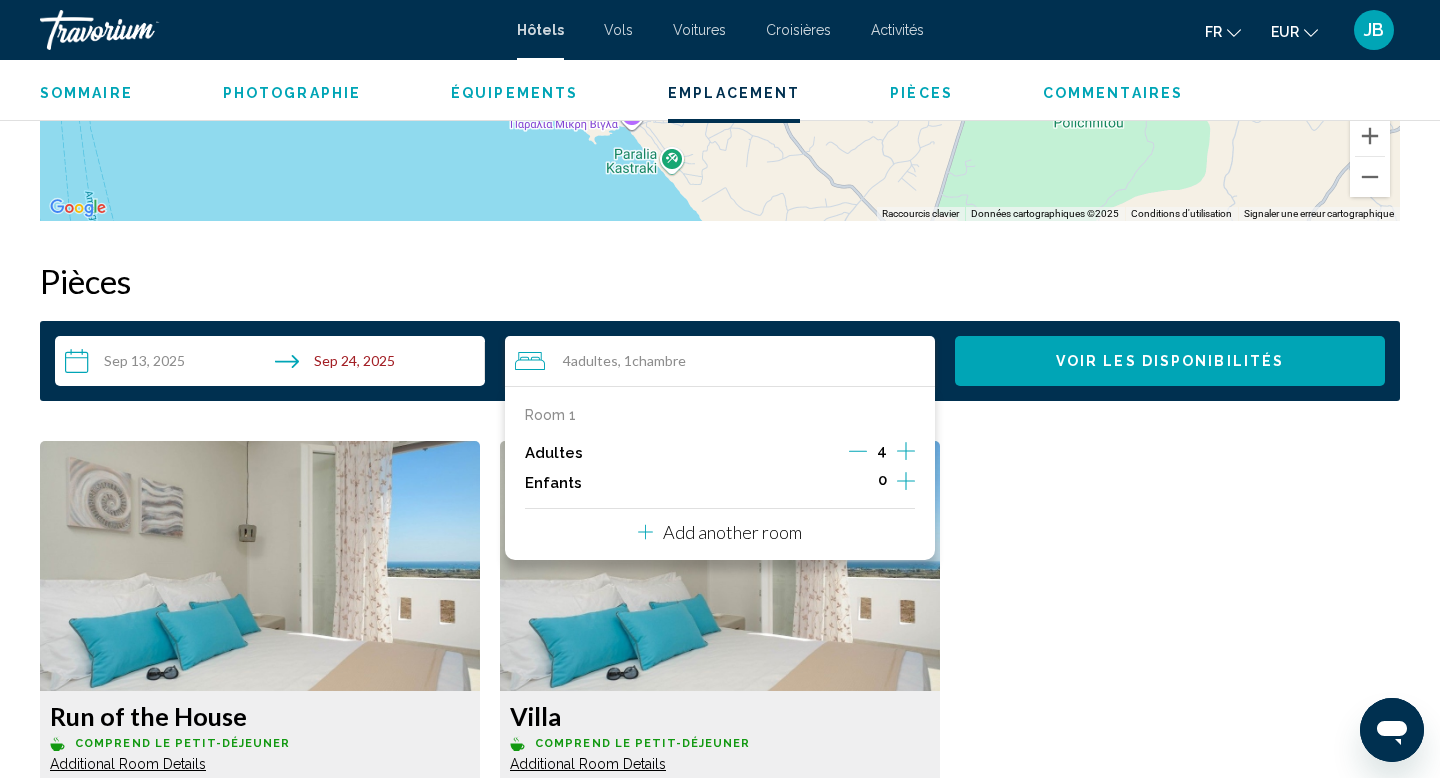 click 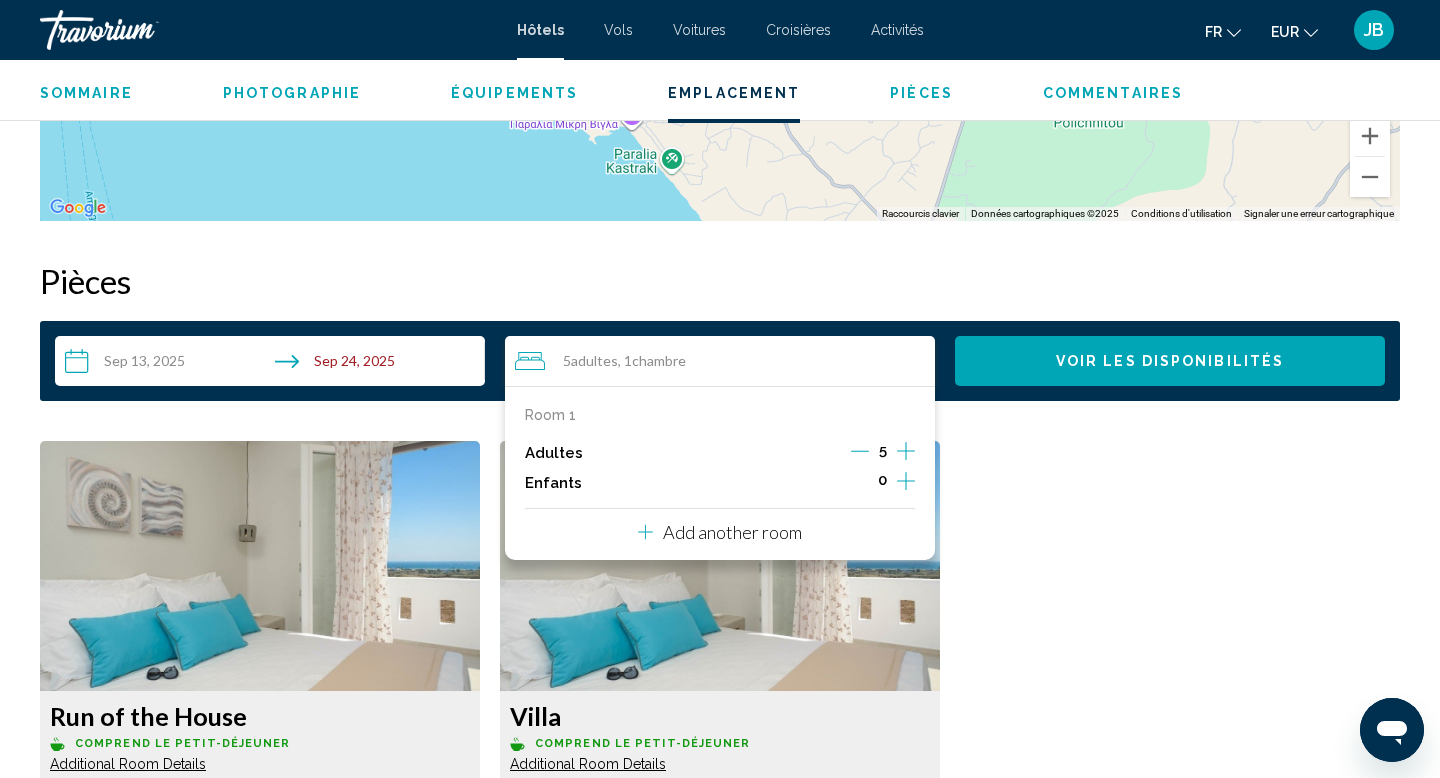 click on "Voir les disponibilités" at bounding box center [1170, 361] 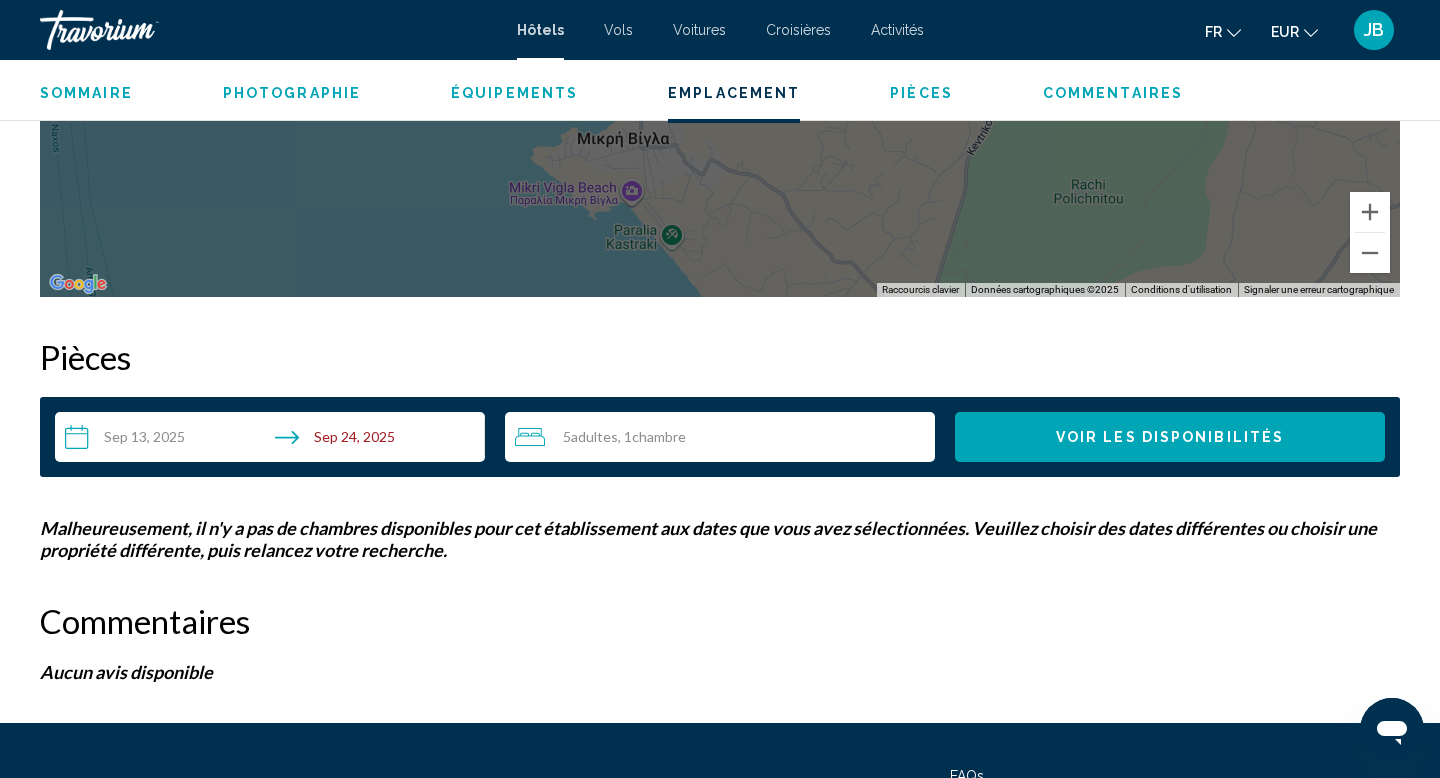 scroll, scrollTop: 2463, scrollLeft: 0, axis: vertical 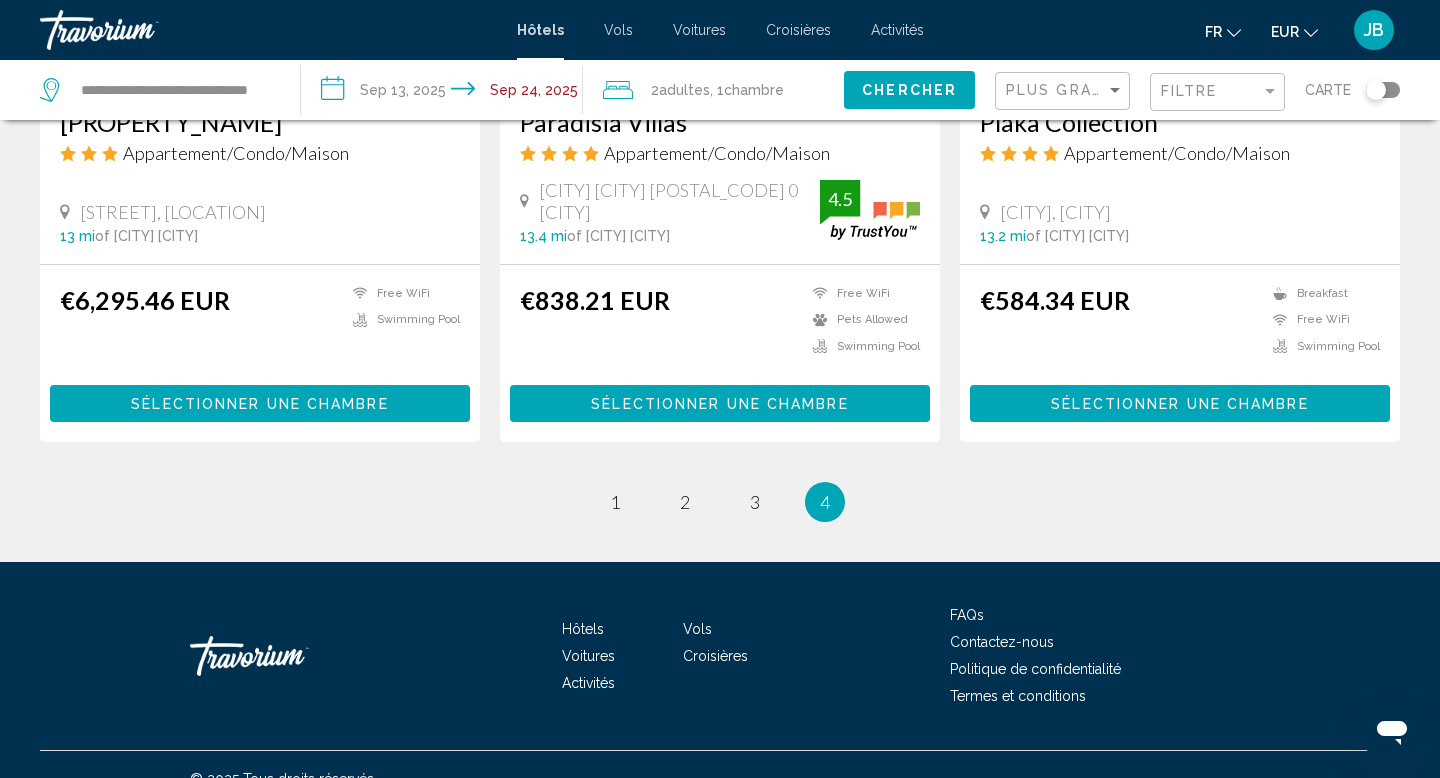 click on "€584.34 EUR" at bounding box center (1055, 325) 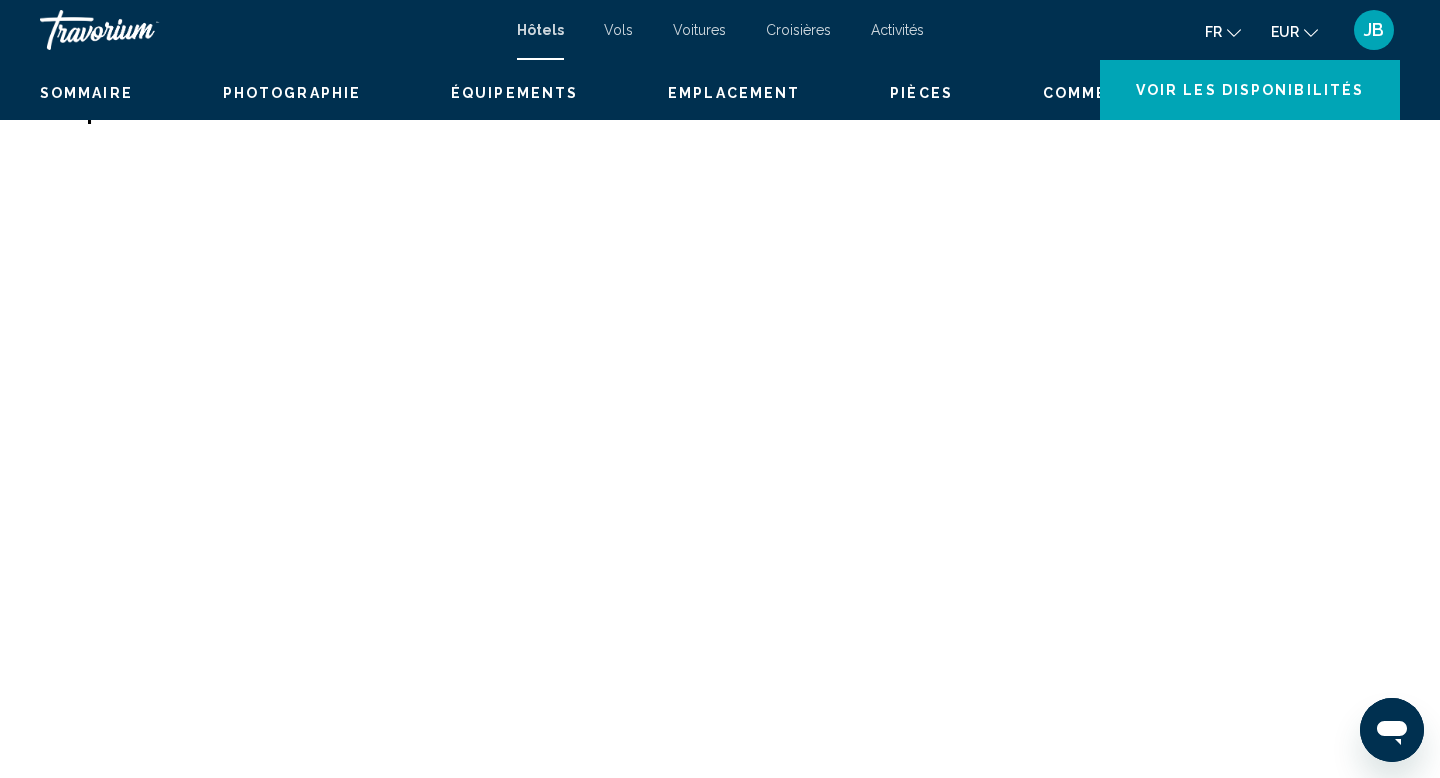 scroll, scrollTop: 0, scrollLeft: 0, axis: both 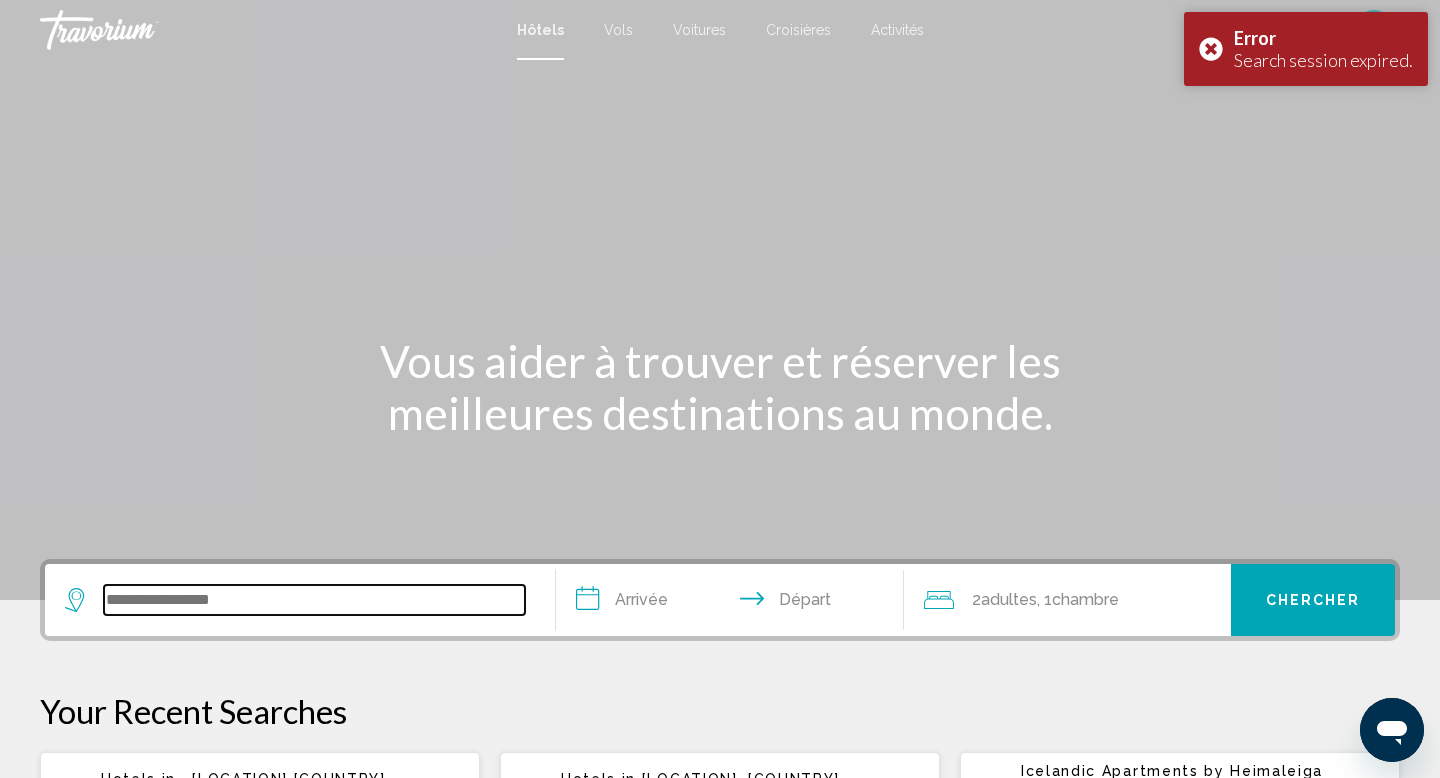 click at bounding box center [314, 600] 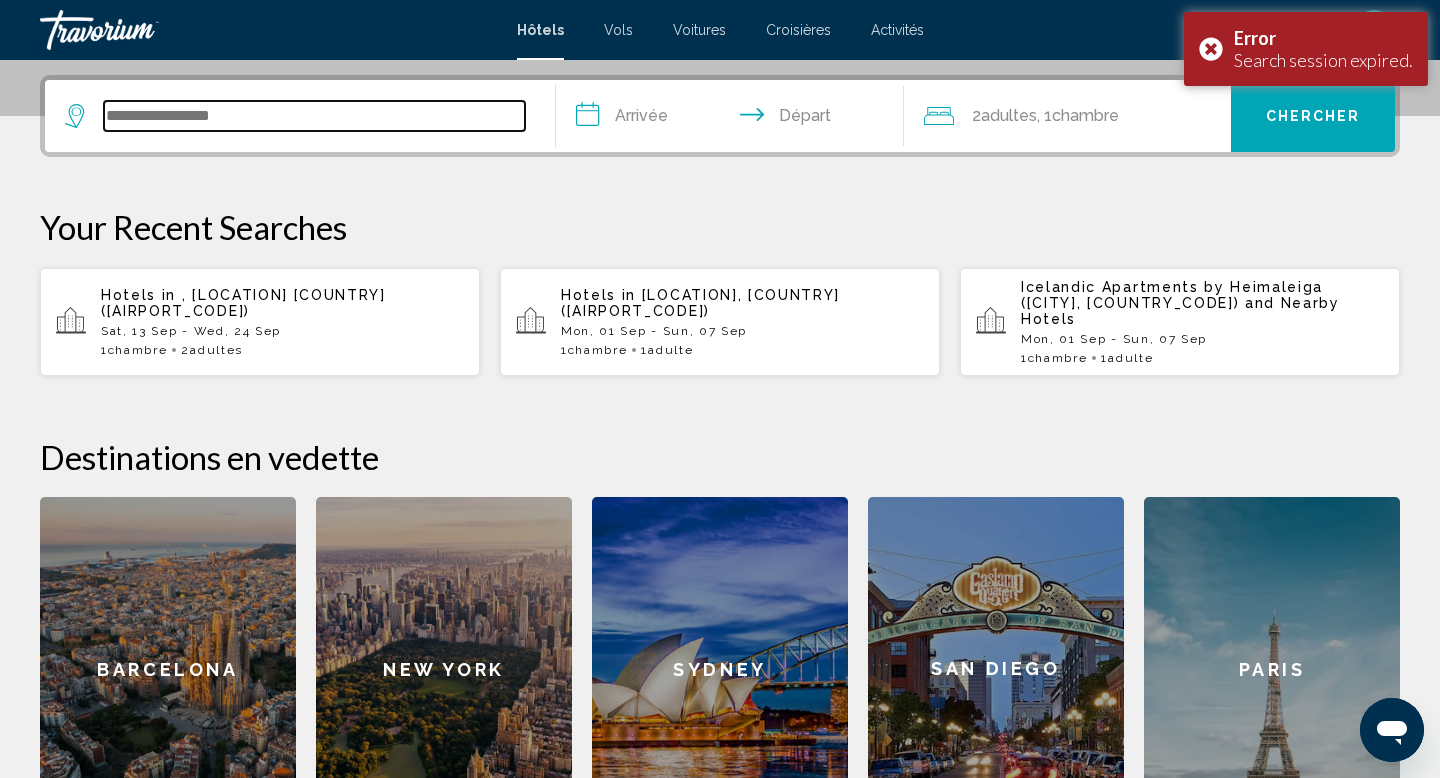 scroll, scrollTop: 494, scrollLeft: 0, axis: vertical 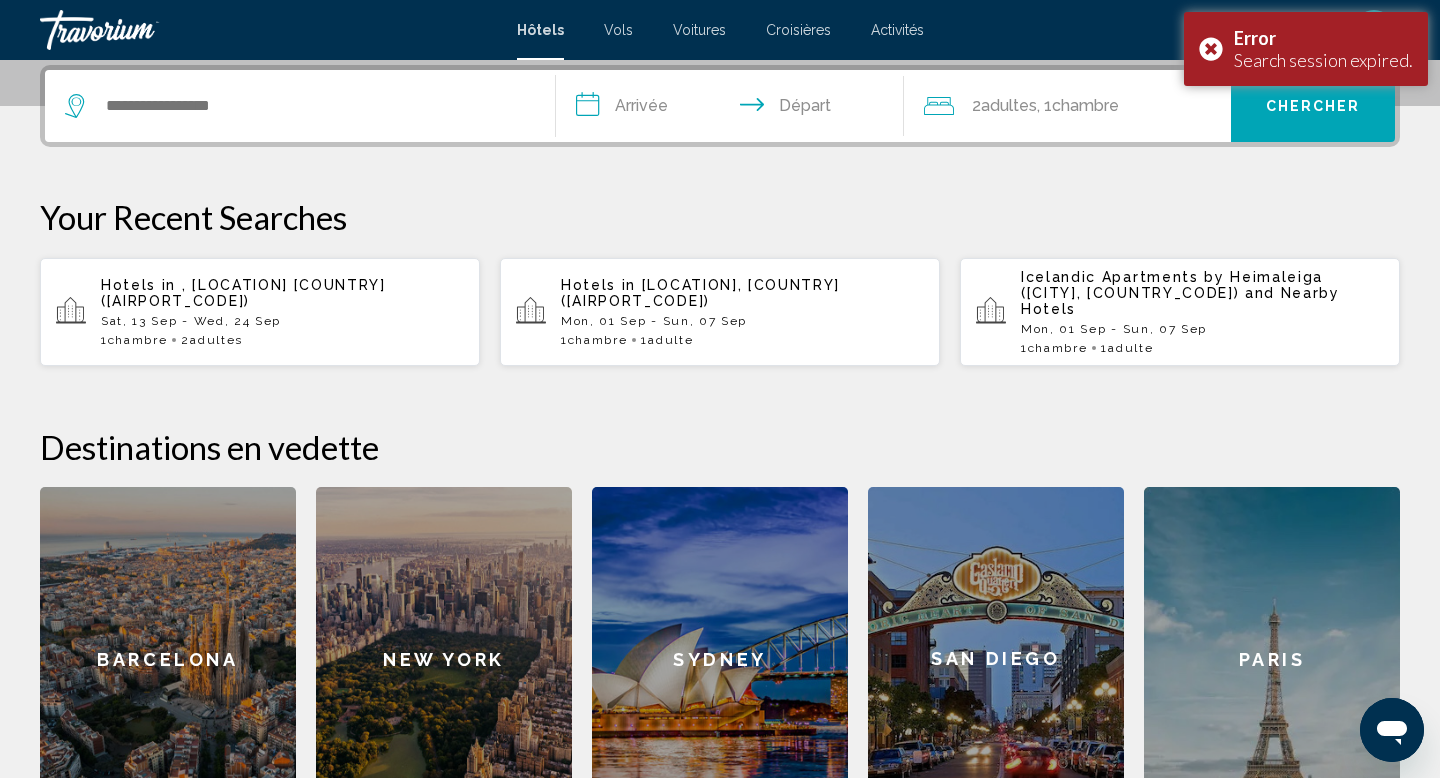 click on "Hotels in [CITY], [CITY], [COUNTRY] ([AIRPORT_CODE]) Sat, 13 Sep - Wed, 24 Sep 1 Chambre pièces 2 Adulte Adultes" at bounding box center (260, 312) 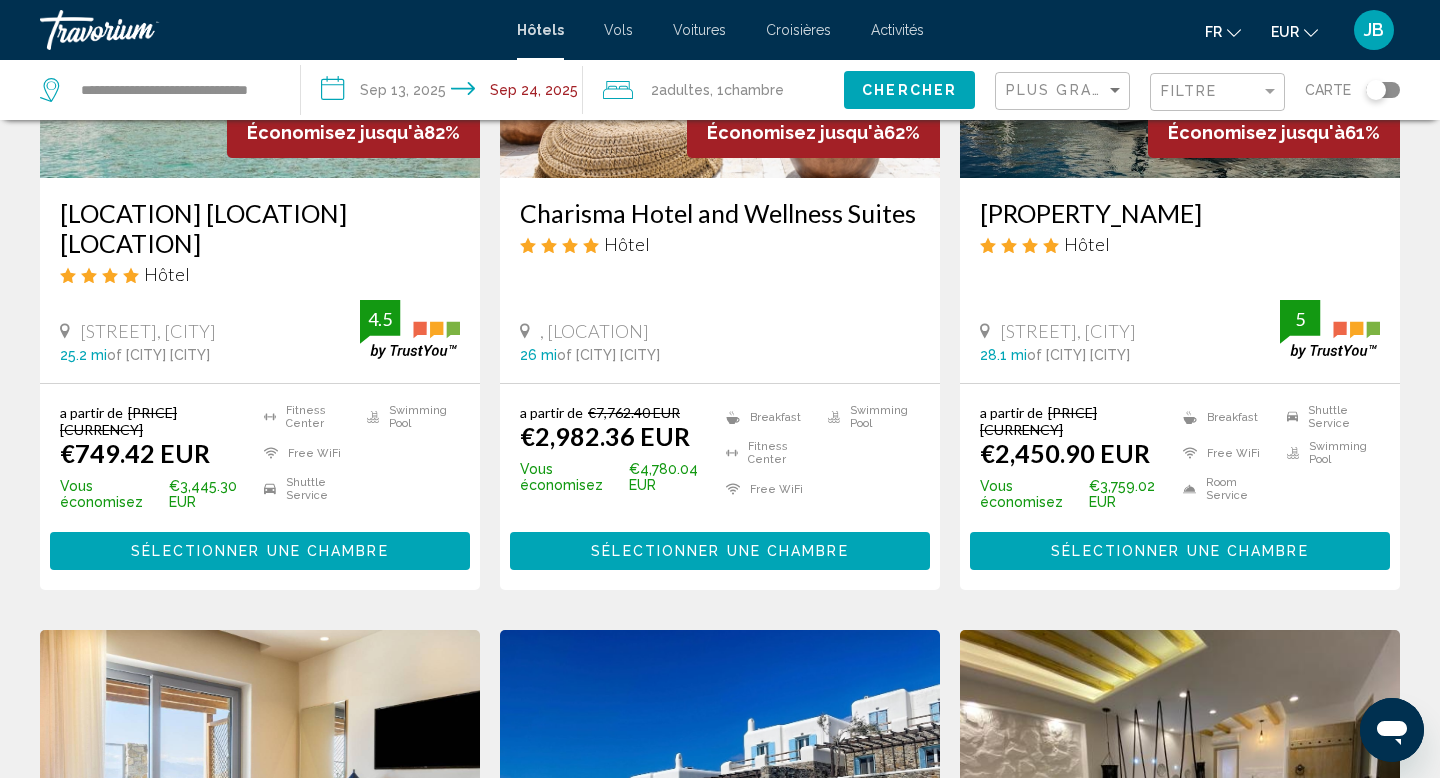 scroll, scrollTop: 0, scrollLeft: 0, axis: both 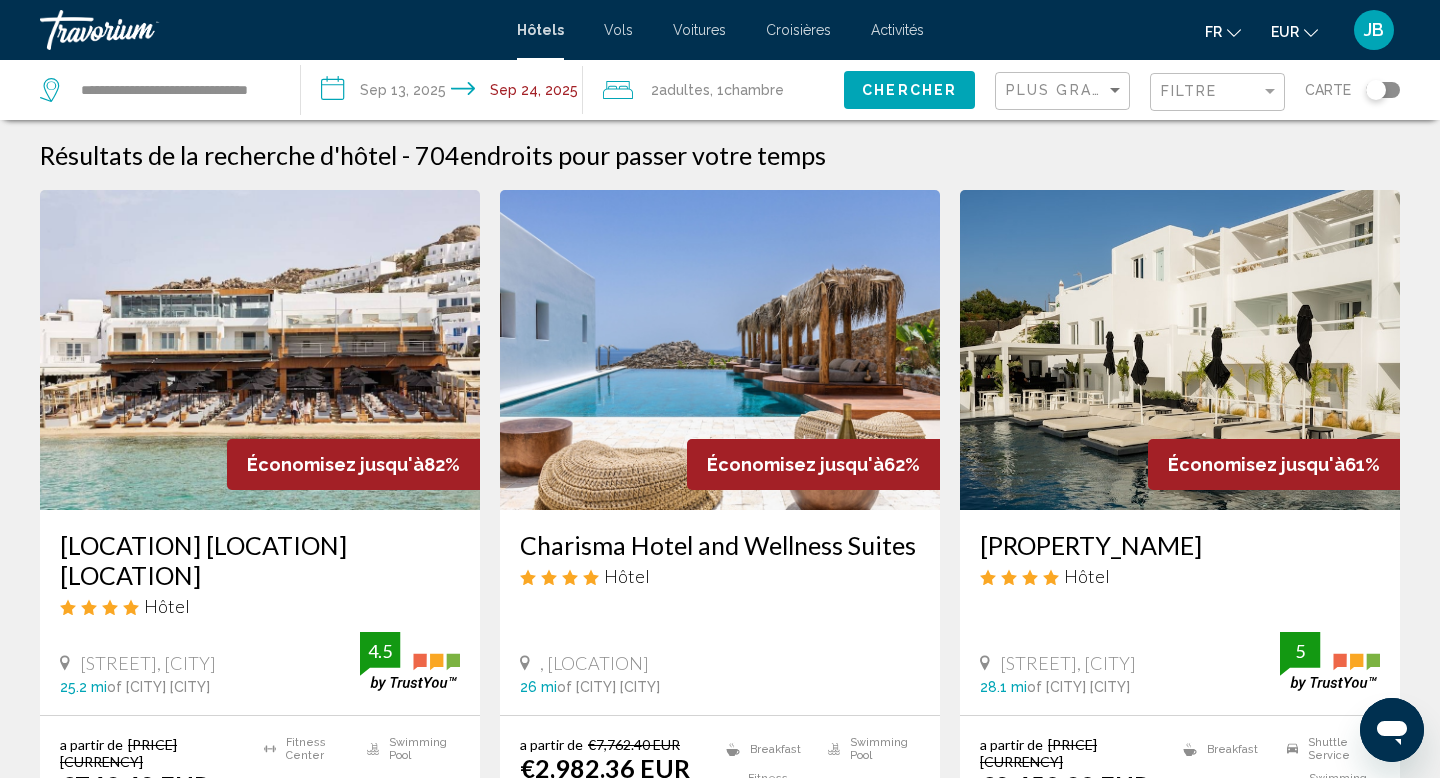 click on "Filtre" 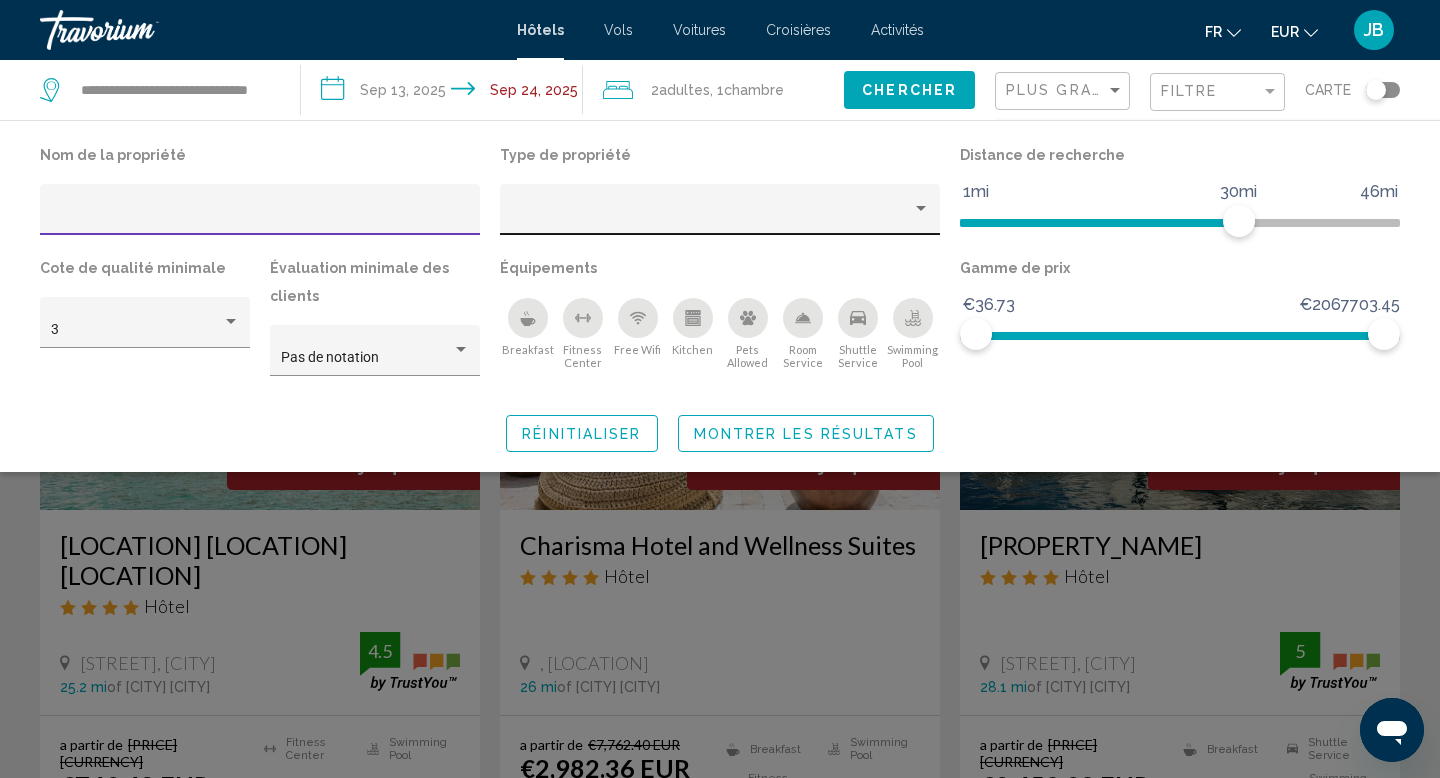 click 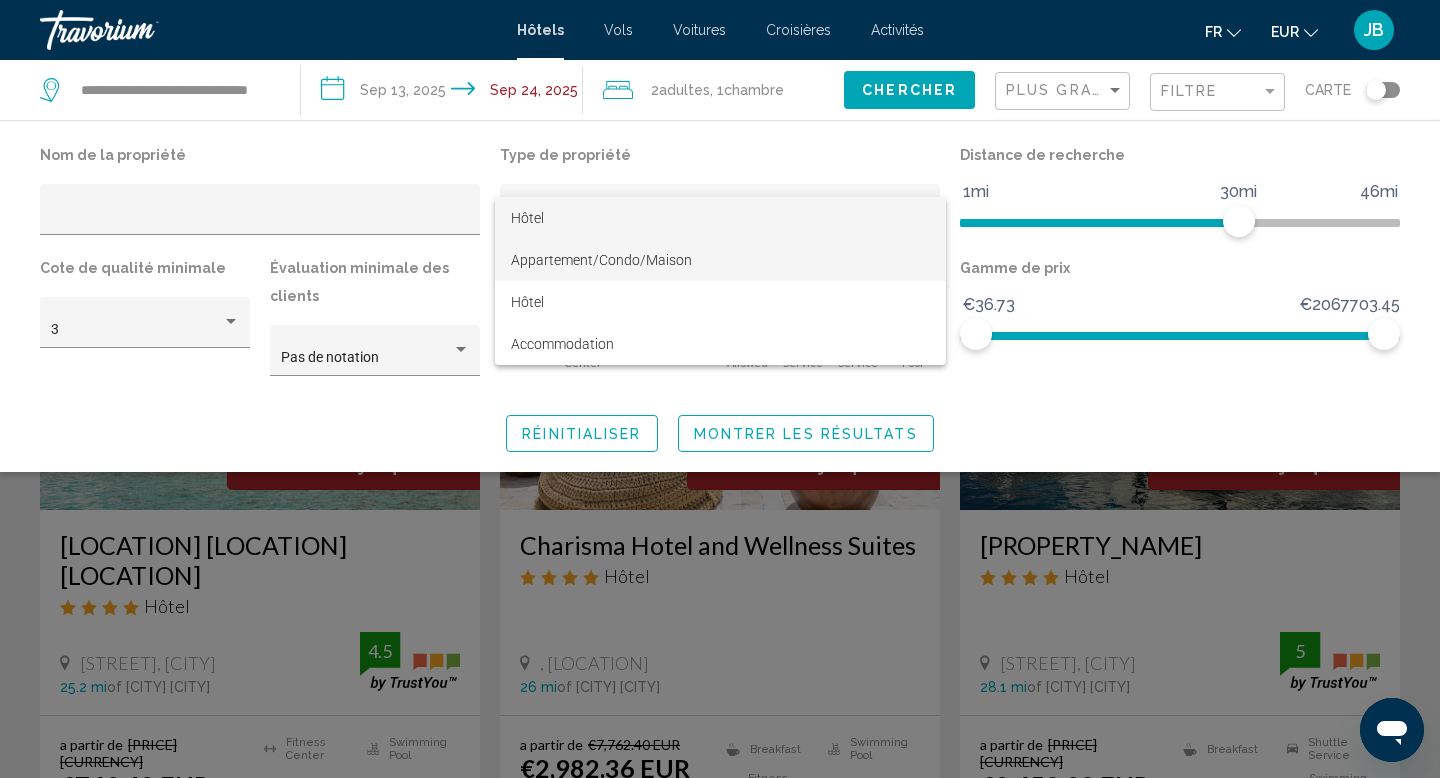 click on "Appartement/Condo/Maison" at bounding box center [601, 260] 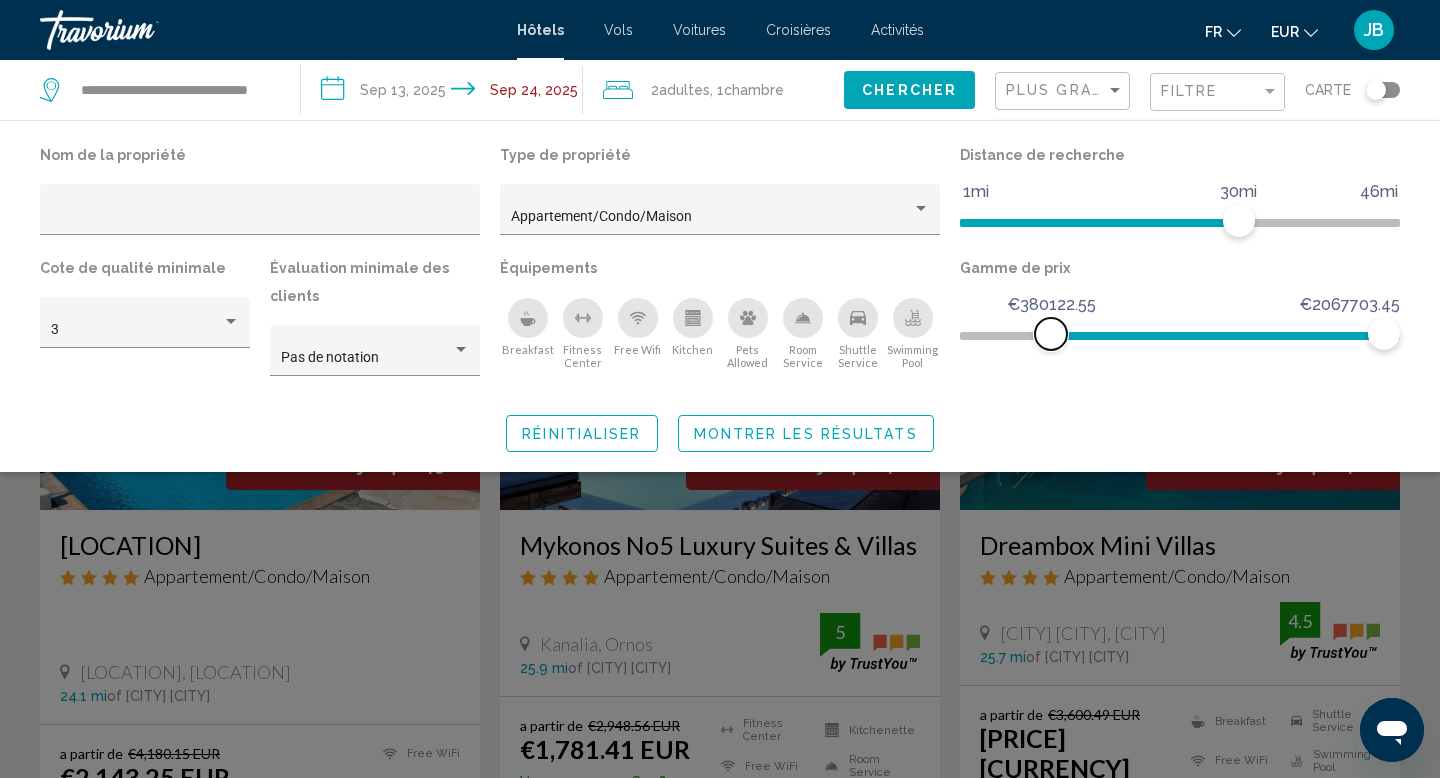 click 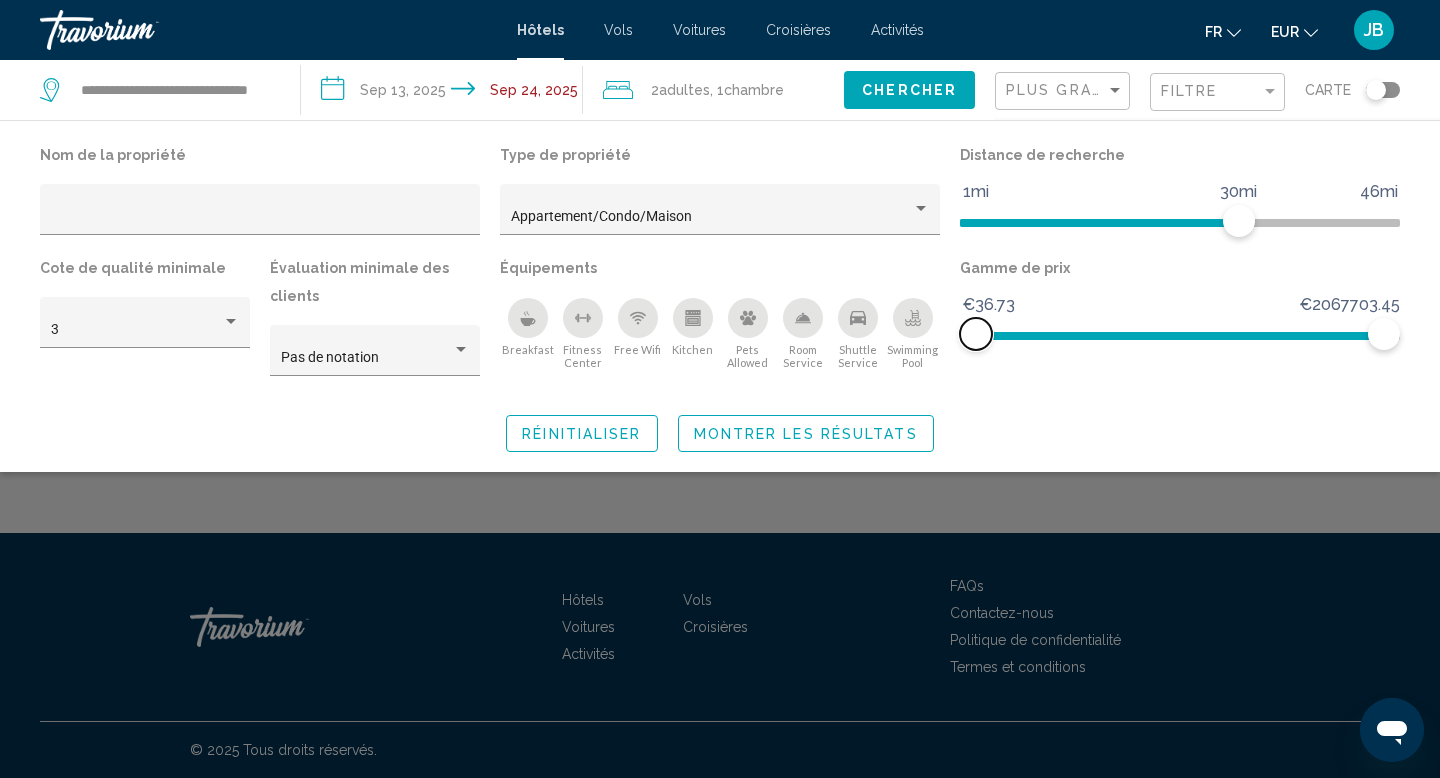 drag, startPoint x: 1051, startPoint y: 334, endPoint x: 945, endPoint y: 334, distance: 106 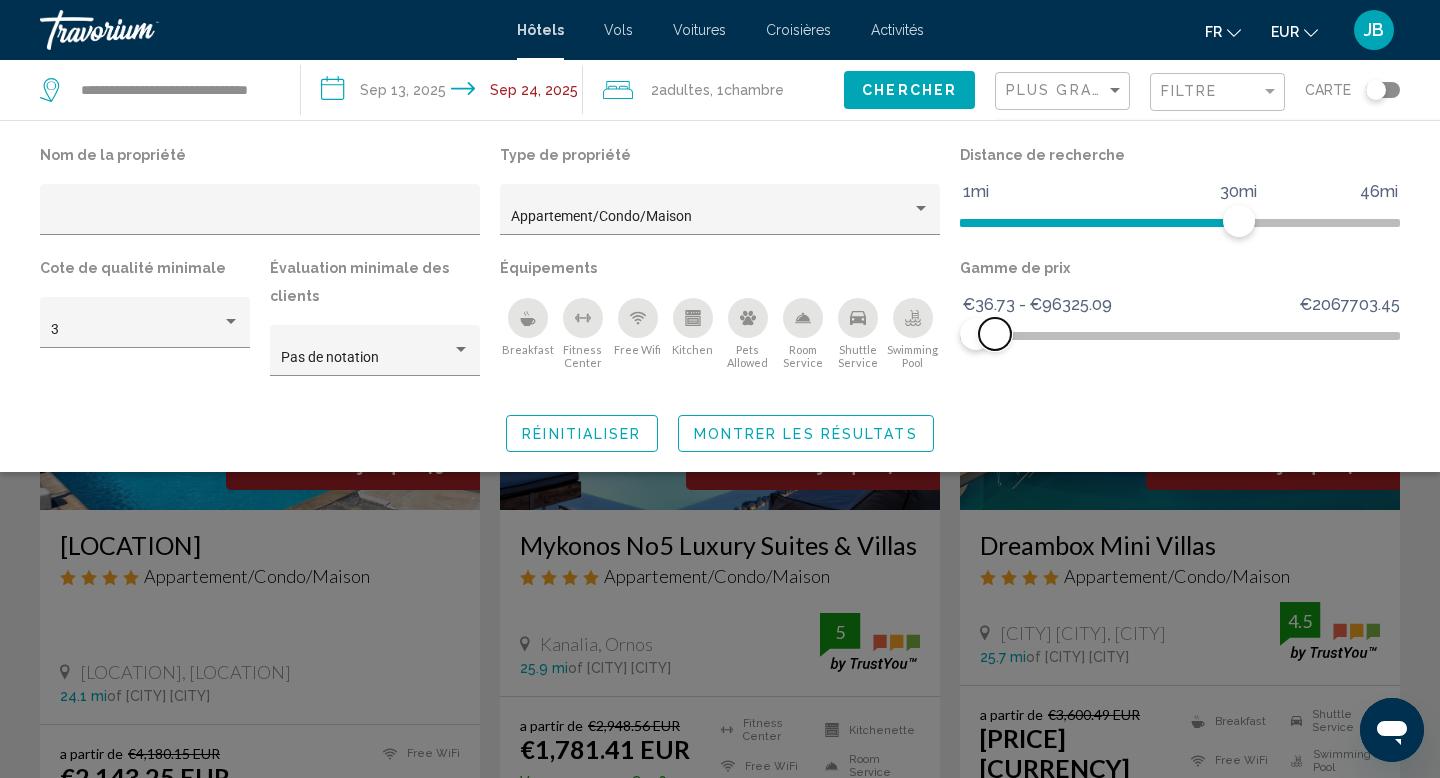 drag, startPoint x: 1382, startPoint y: 326, endPoint x: 995, endPoint y: 339, distance: 387.2183 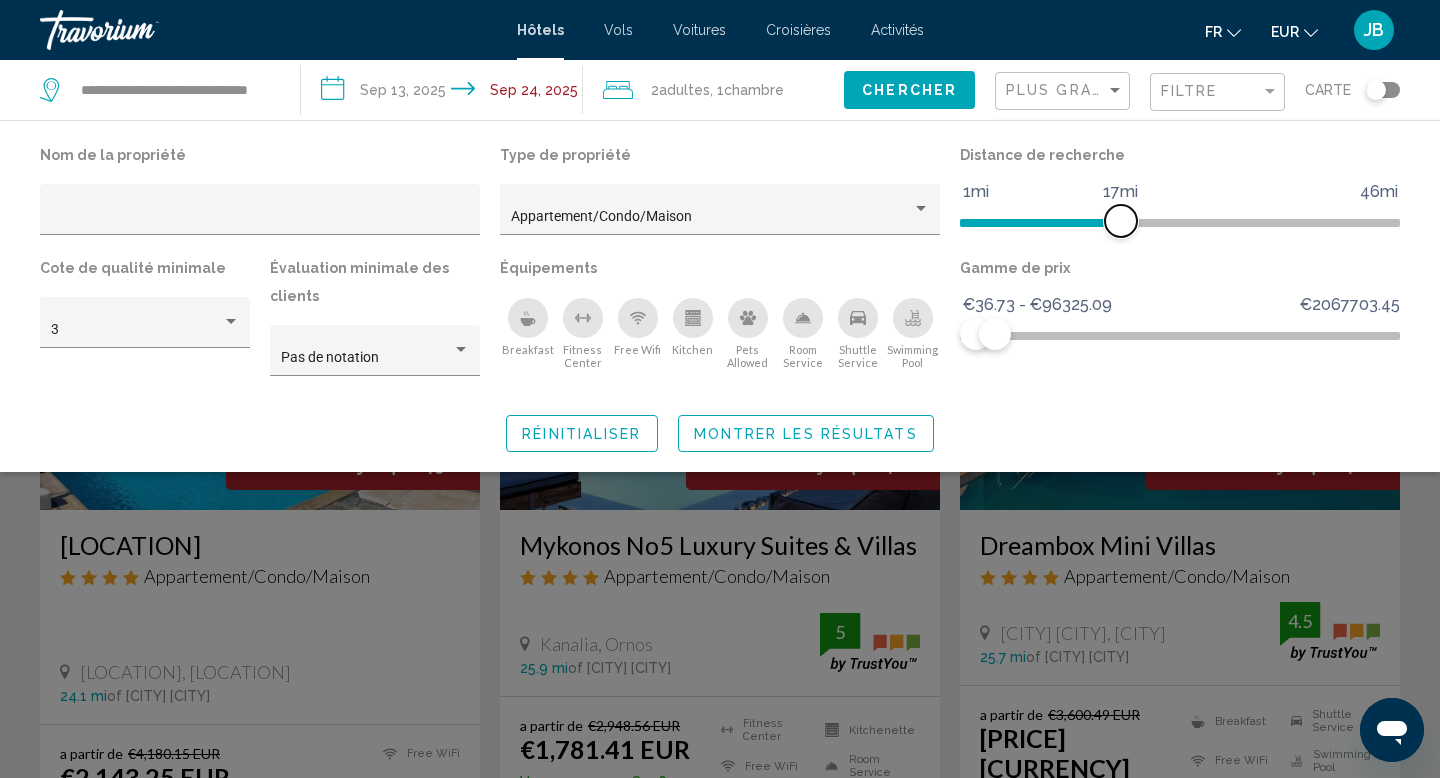 click on "1mi 46mi 17mi" 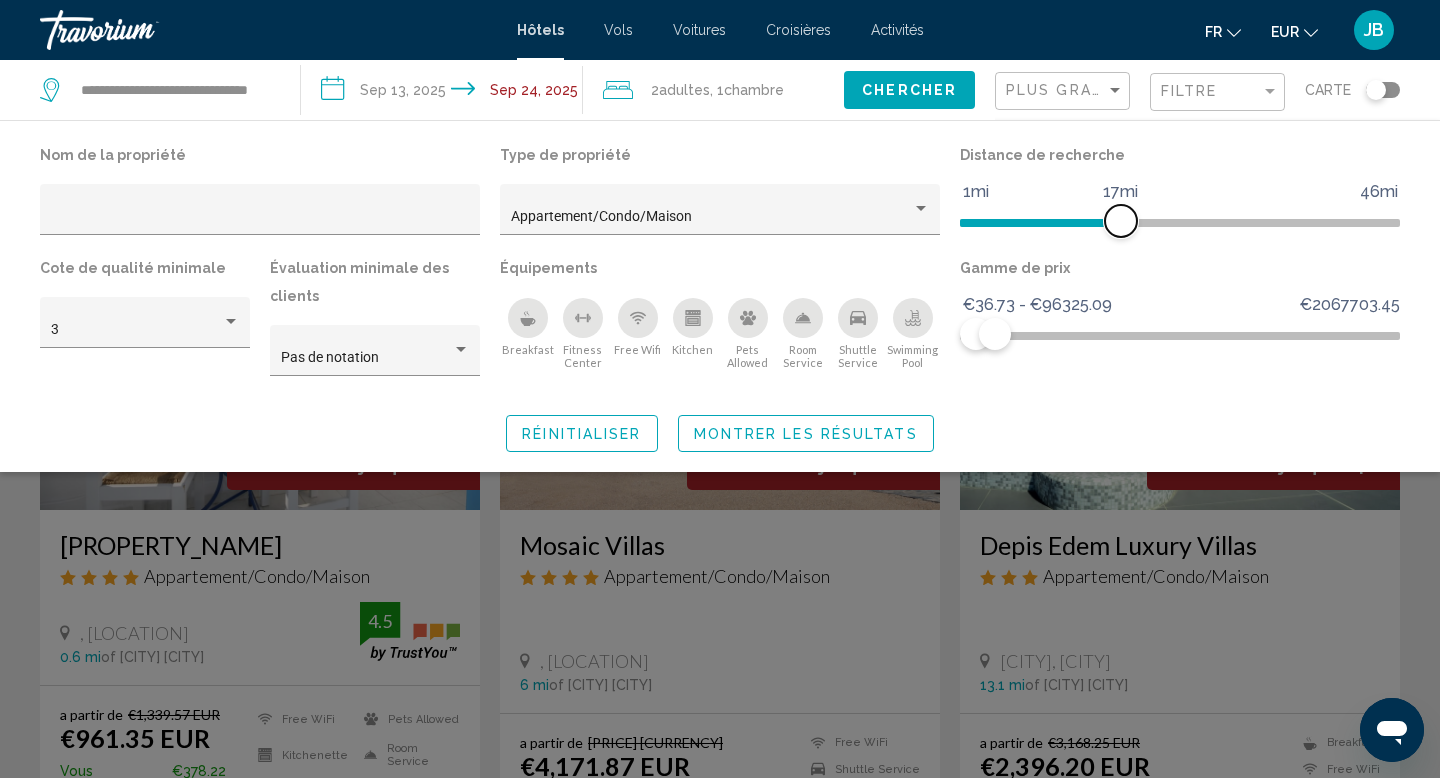 click on "1mi 46mi 17mi" 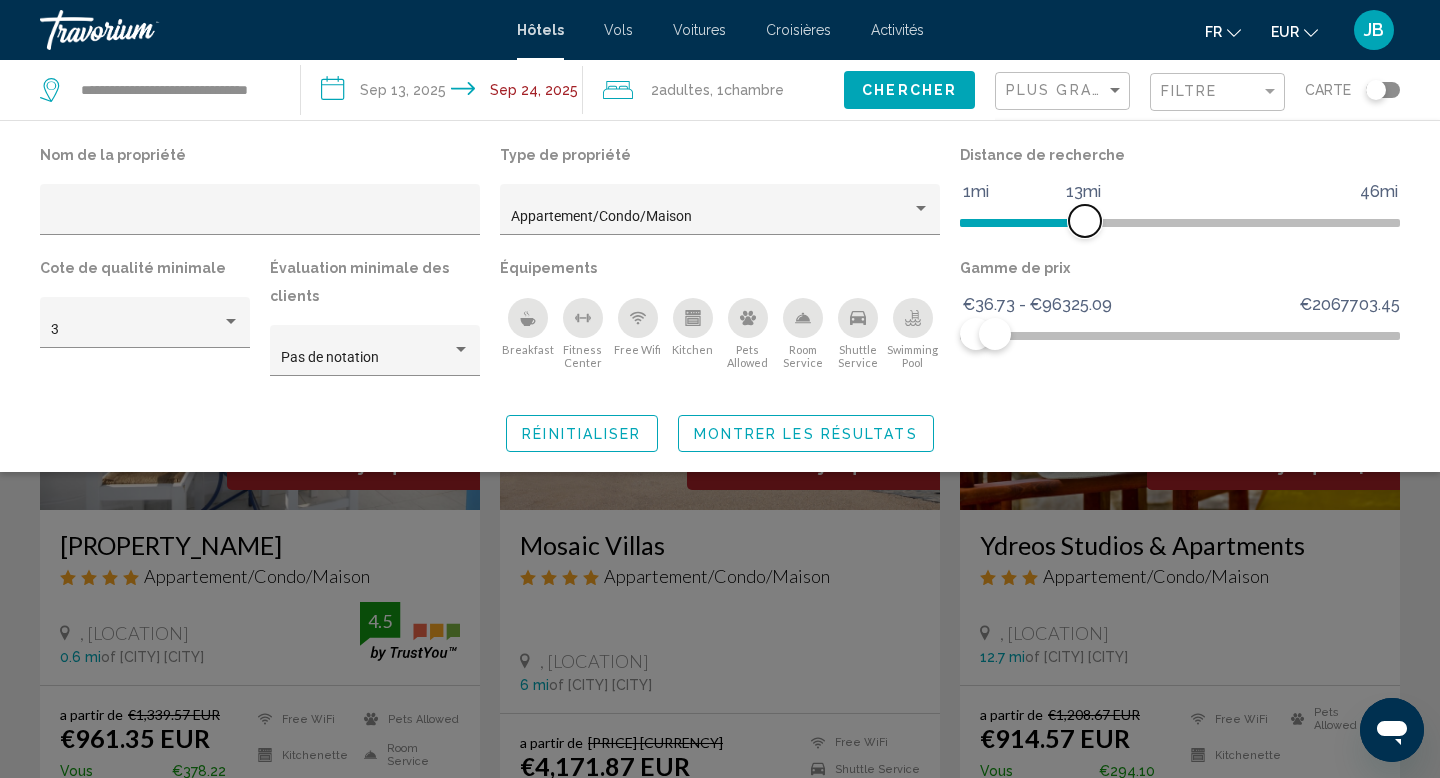 click 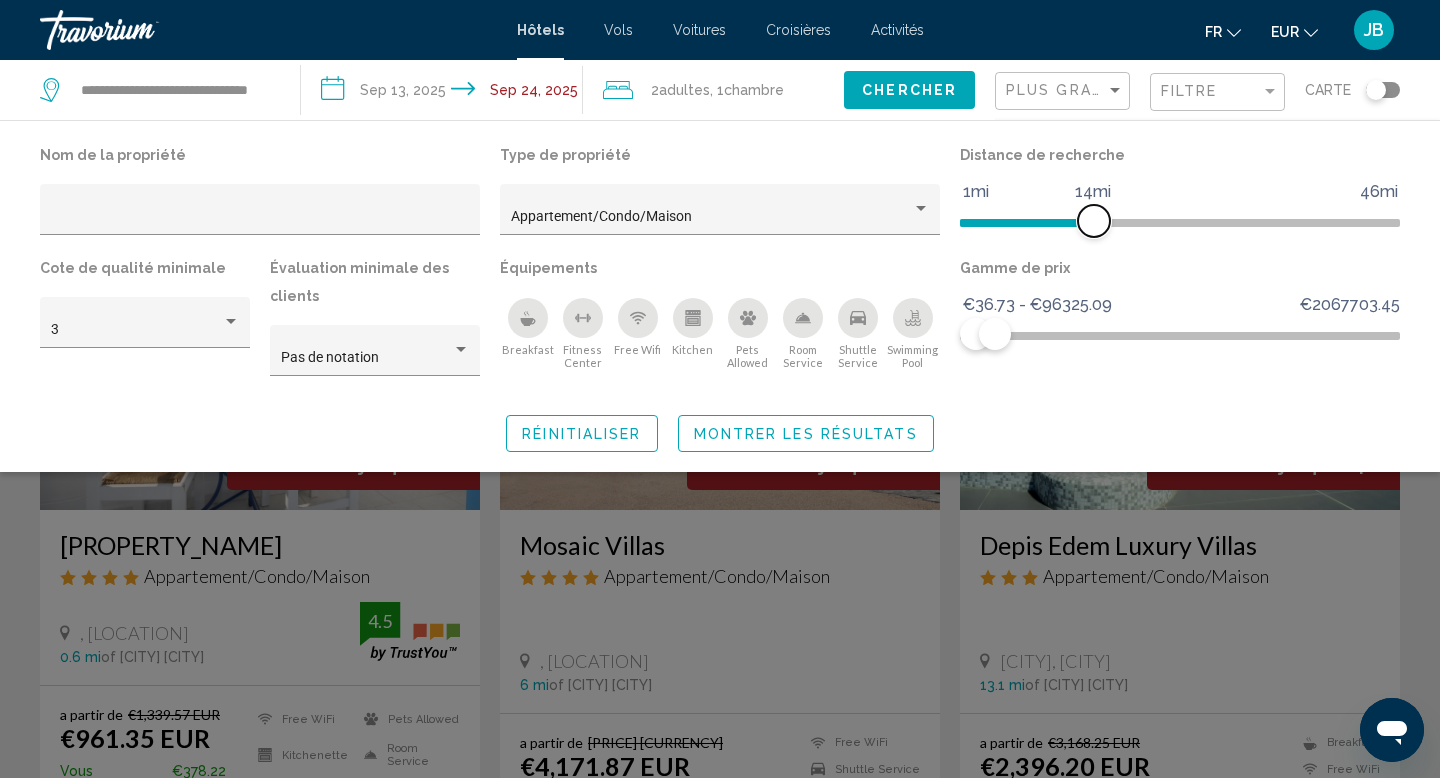 click on "1mi 46mi 14mi" 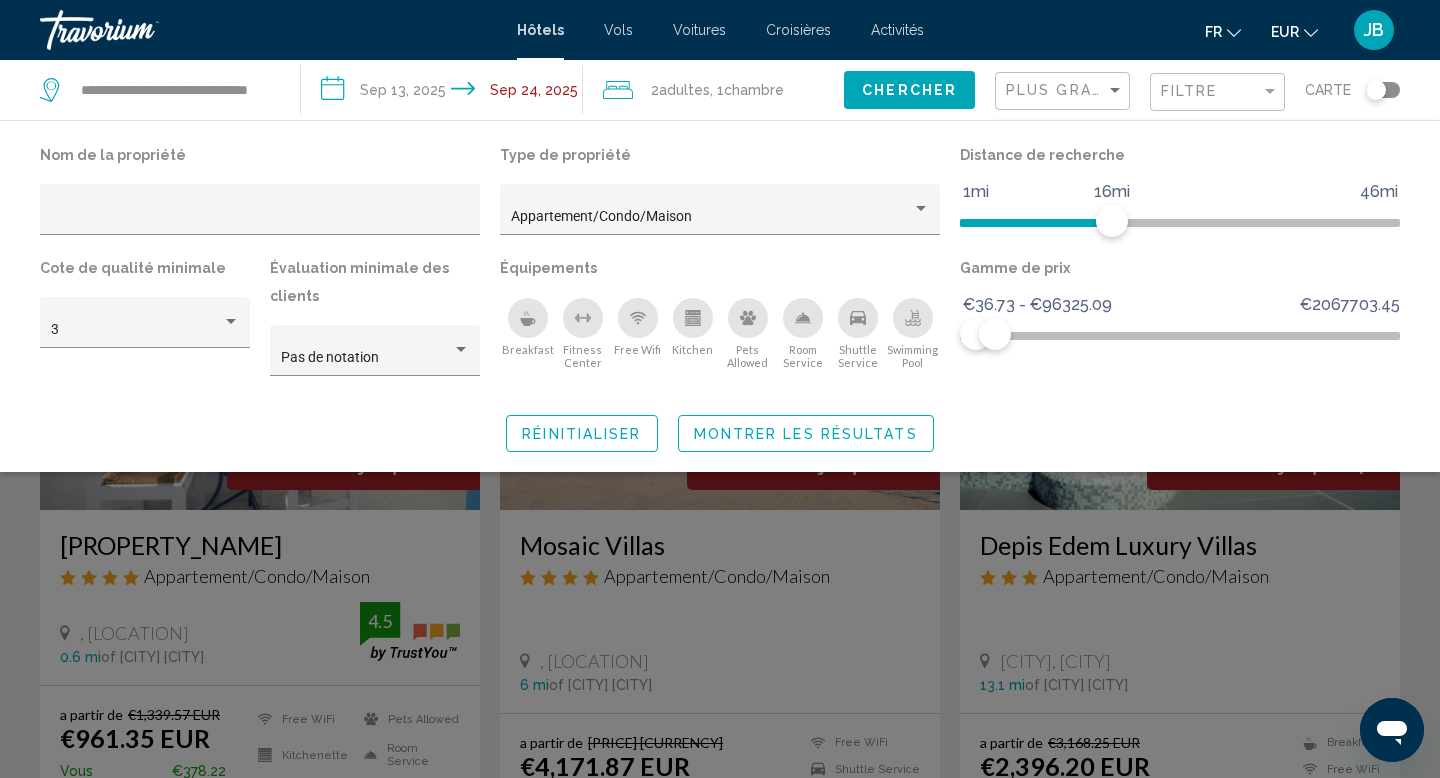 click on "Swimming Pool" 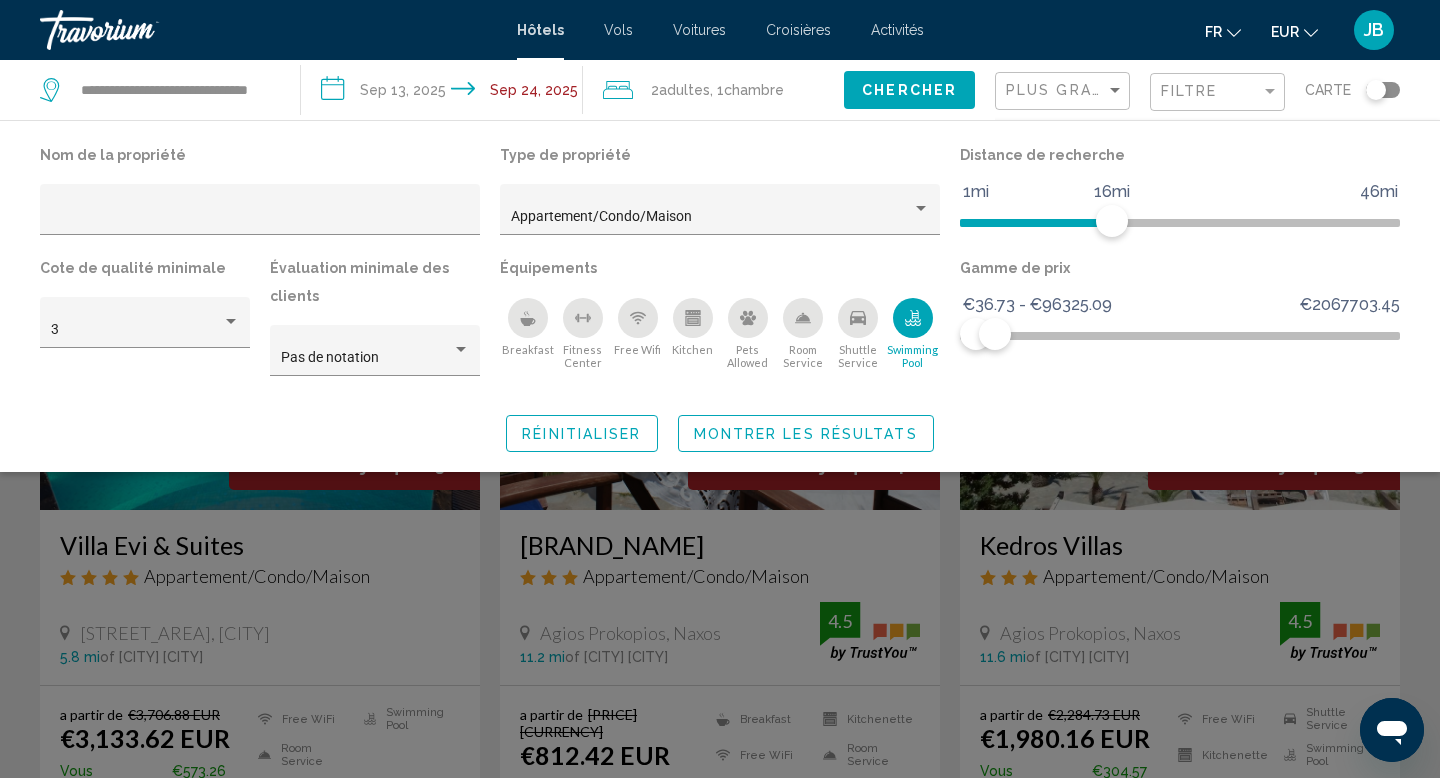 click on "Montrer les résultats" 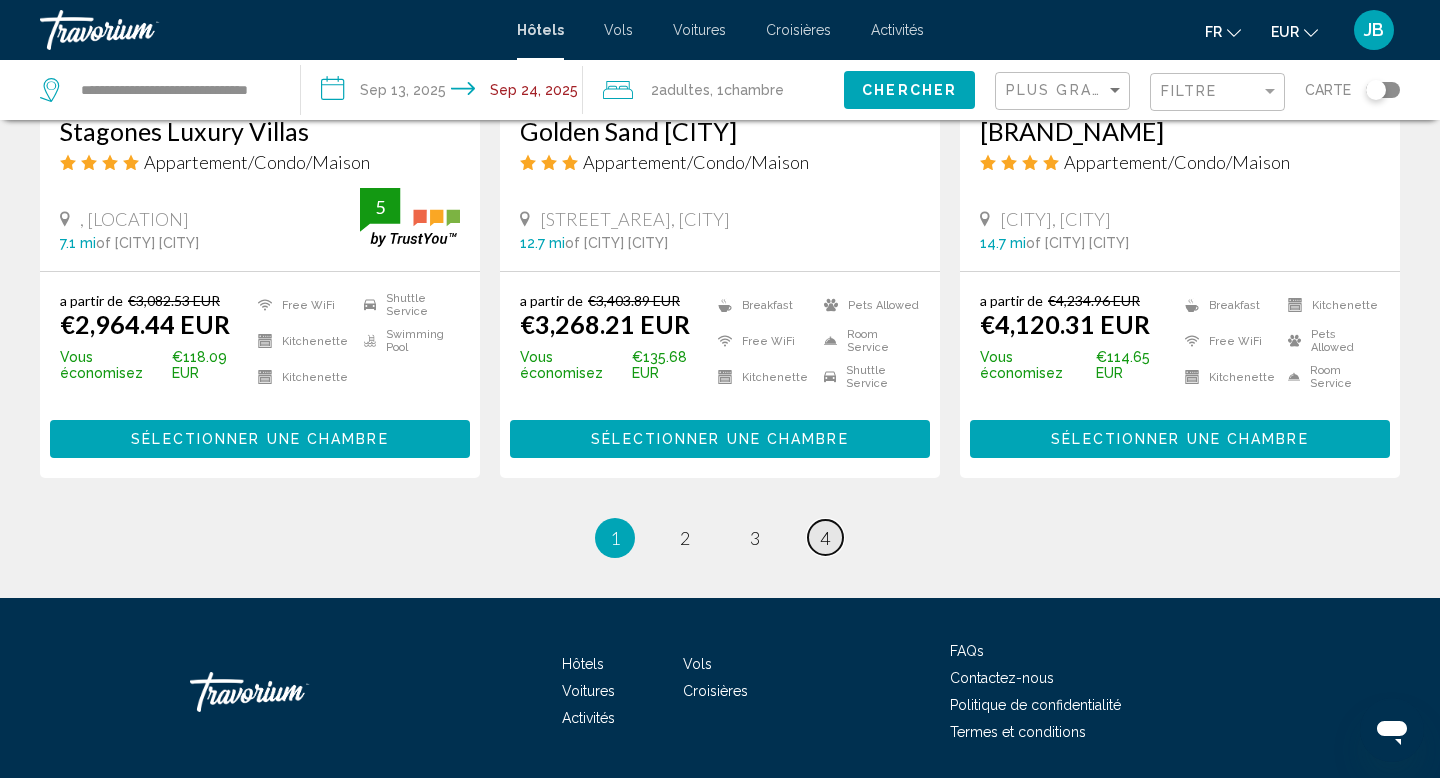 click on "4" at bounding box center [825, 538] 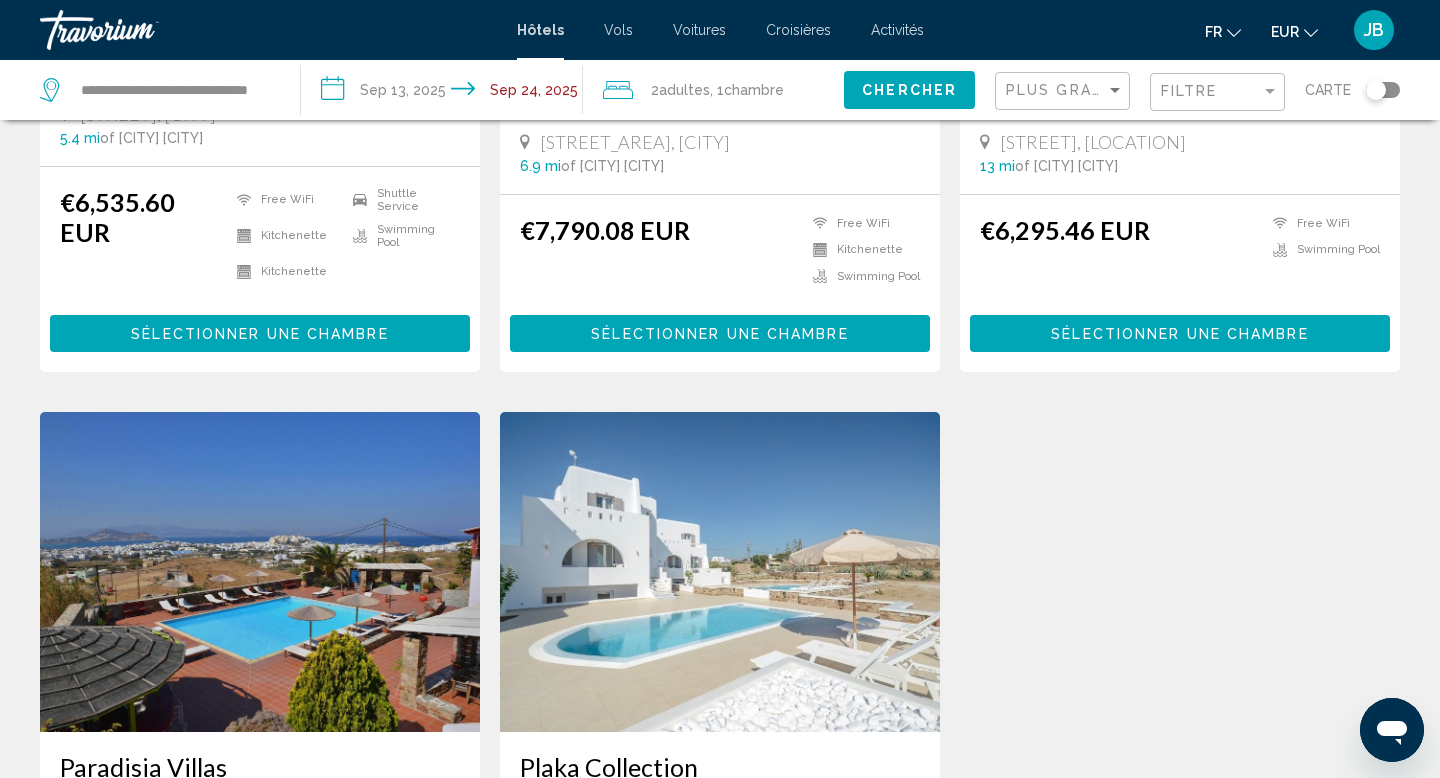 scroll, scrollTop: 1959, scrollLeft: 0, axis: vertical 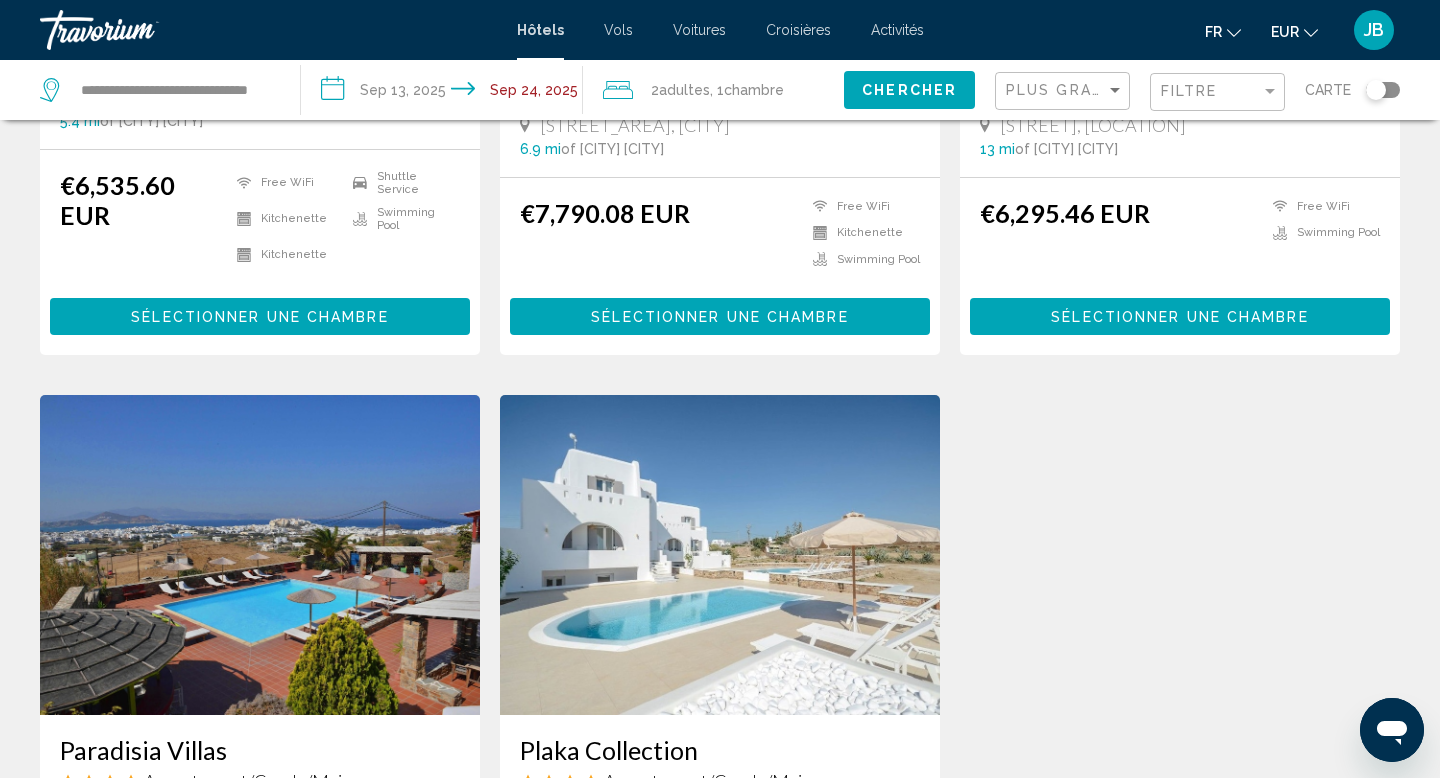 click at bounding box center (720, 555) 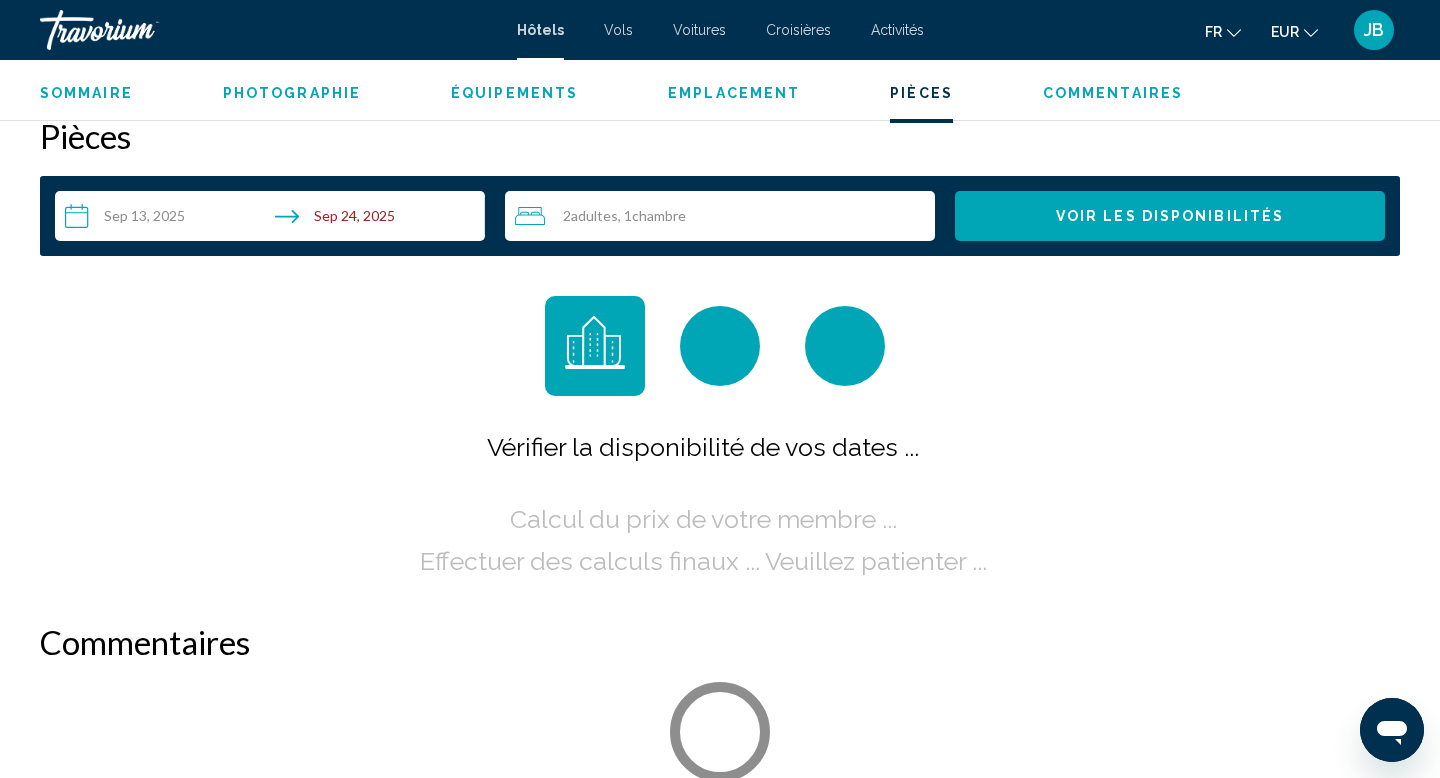 scroll, scrollTop: 2540, scrollLeft: 0, axis: vertical 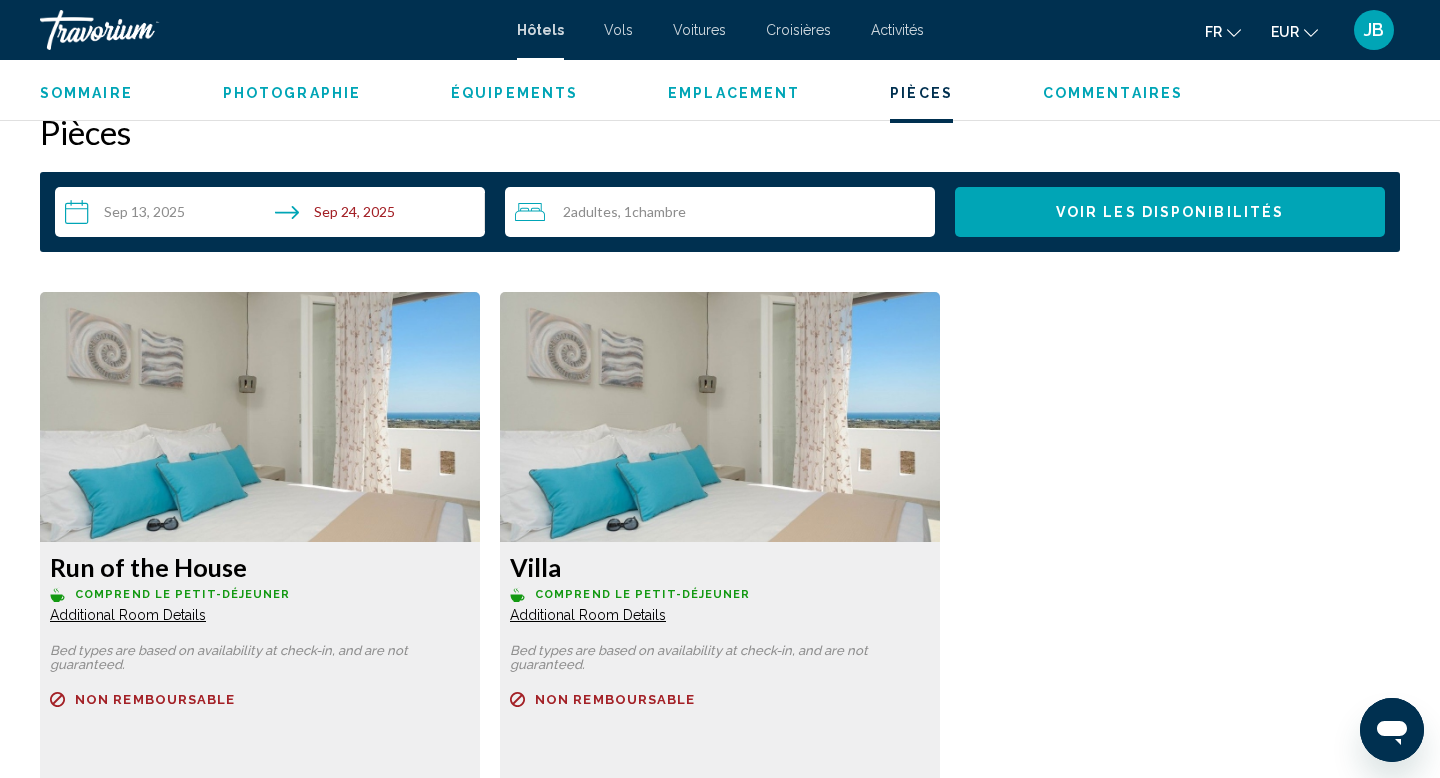 click on "**********" at bounding box center [274, 215] 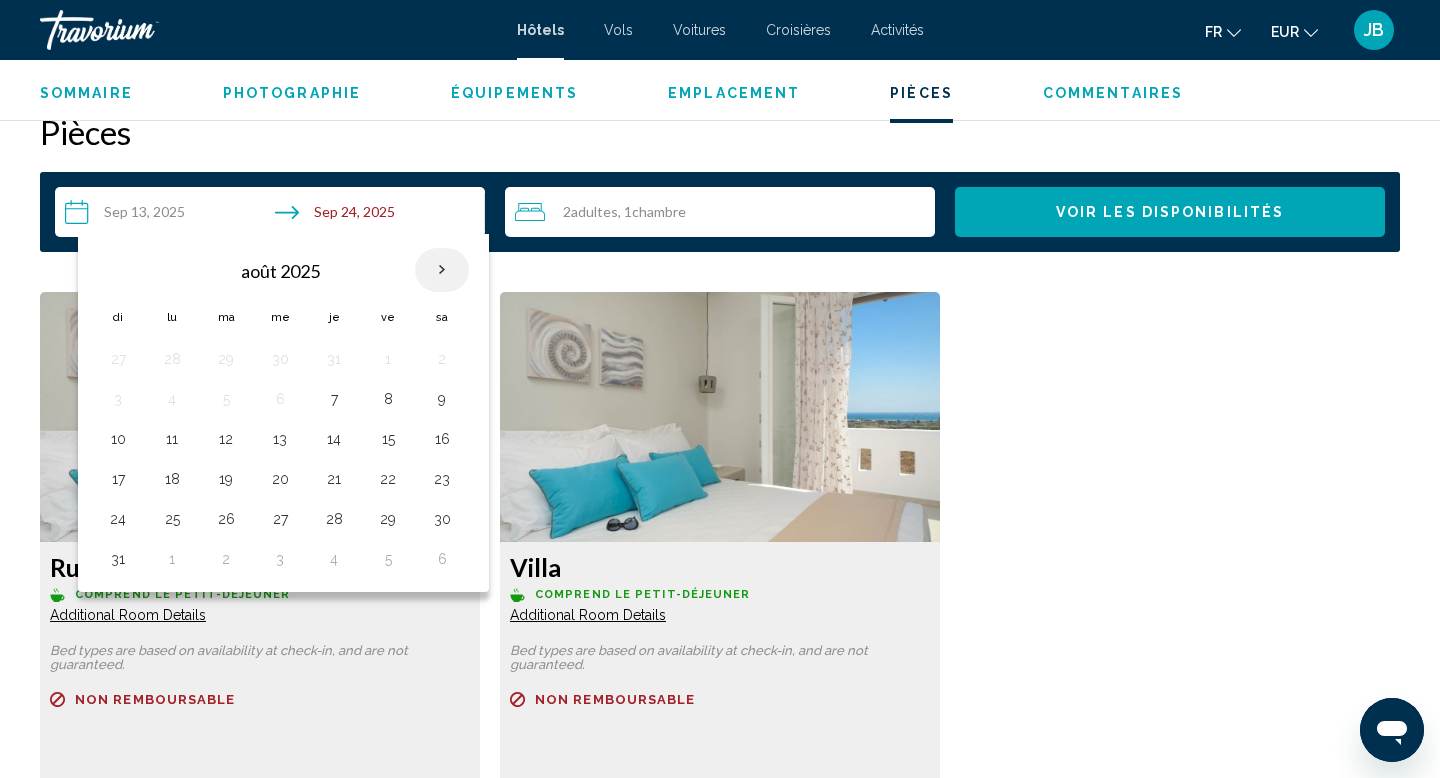 click at bounding box center [442, 270] 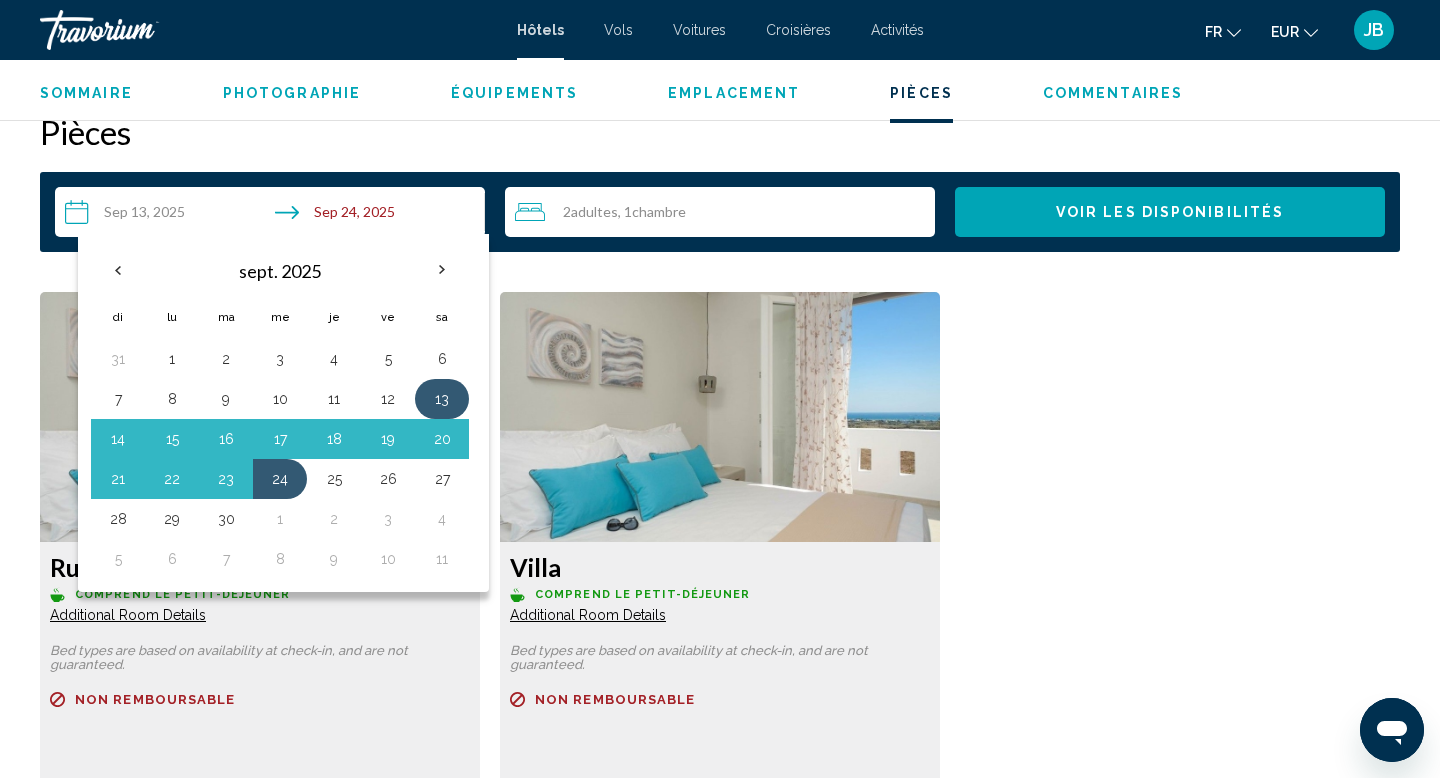 click on "13" at bounding box center (442, 399) 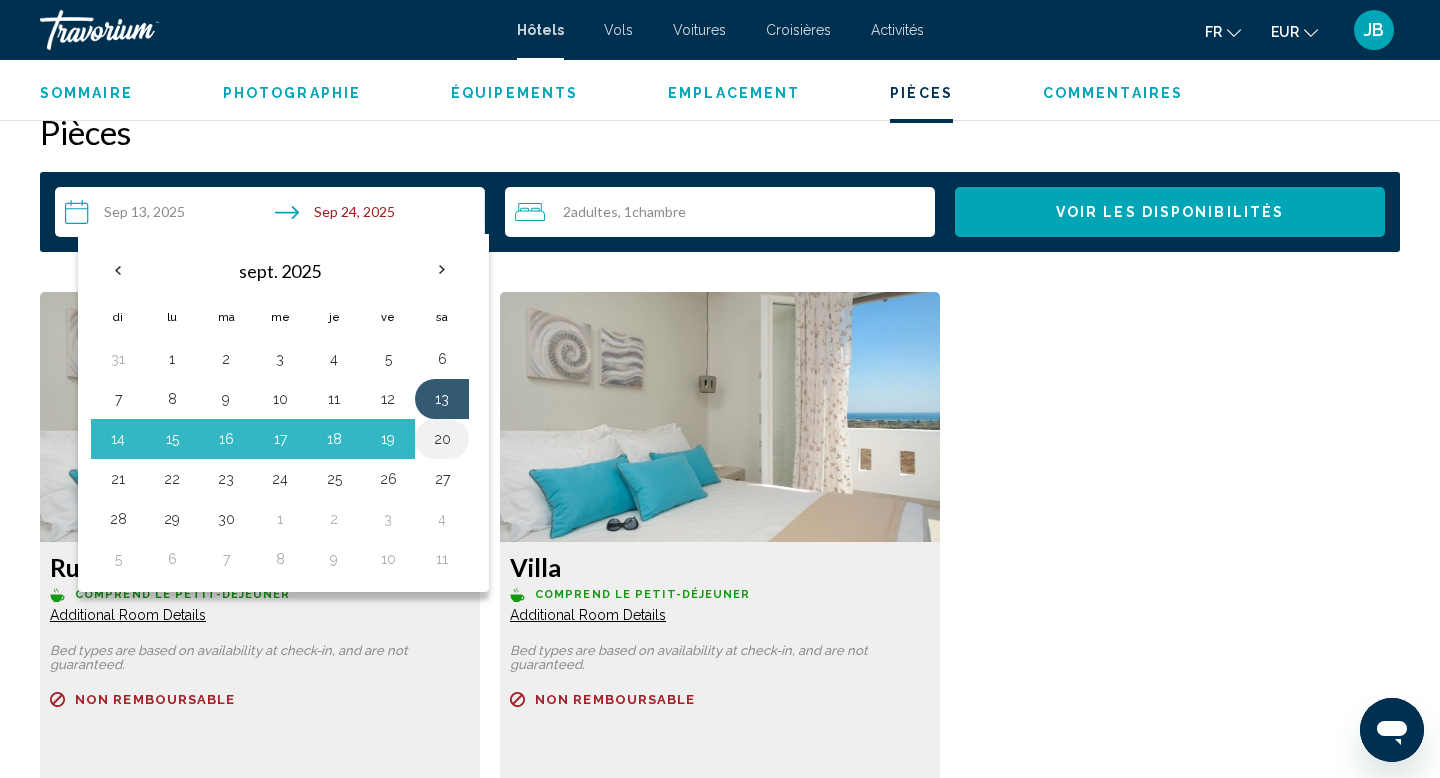 click on "20" at bounding box center [442, 439] 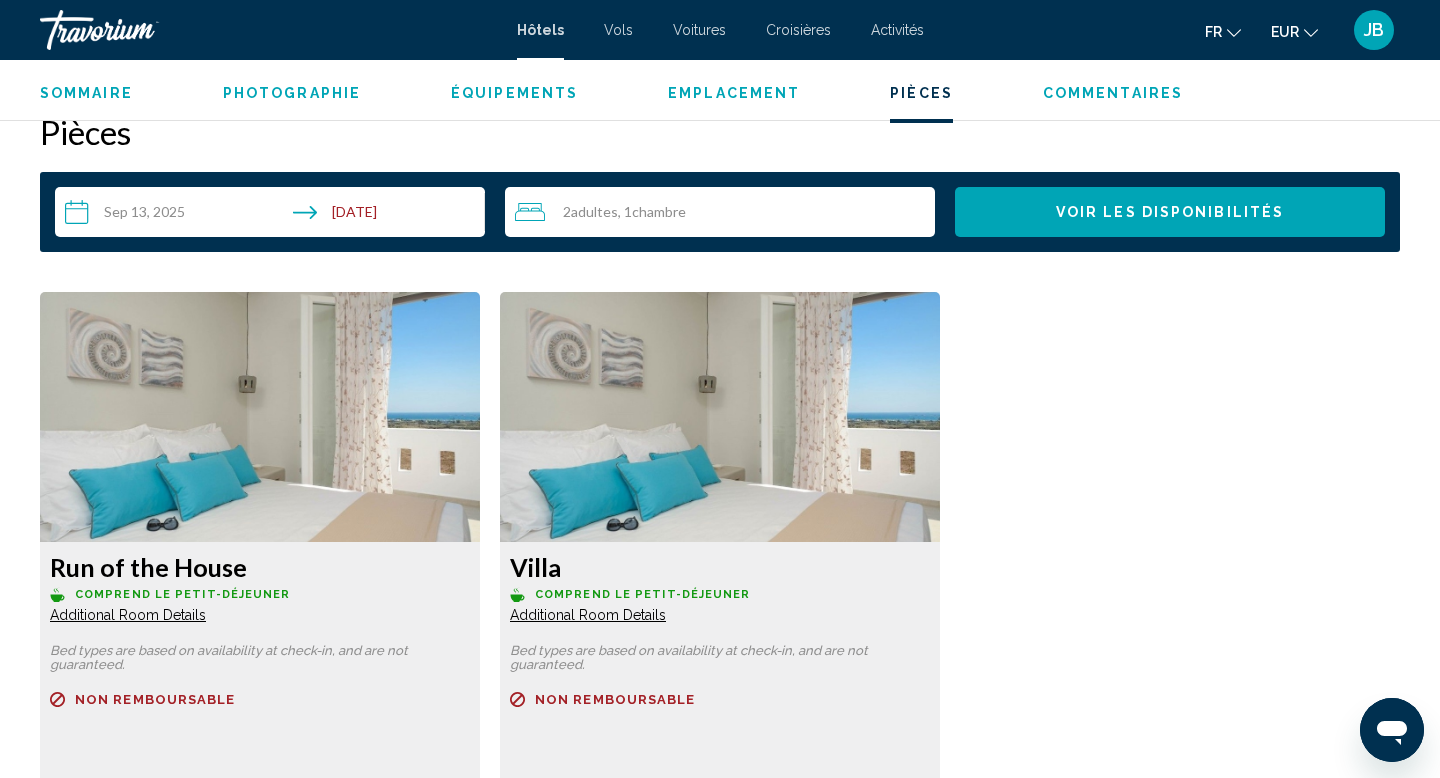 click on "Voir les disponibilités" at bounding box center (1170, 213) 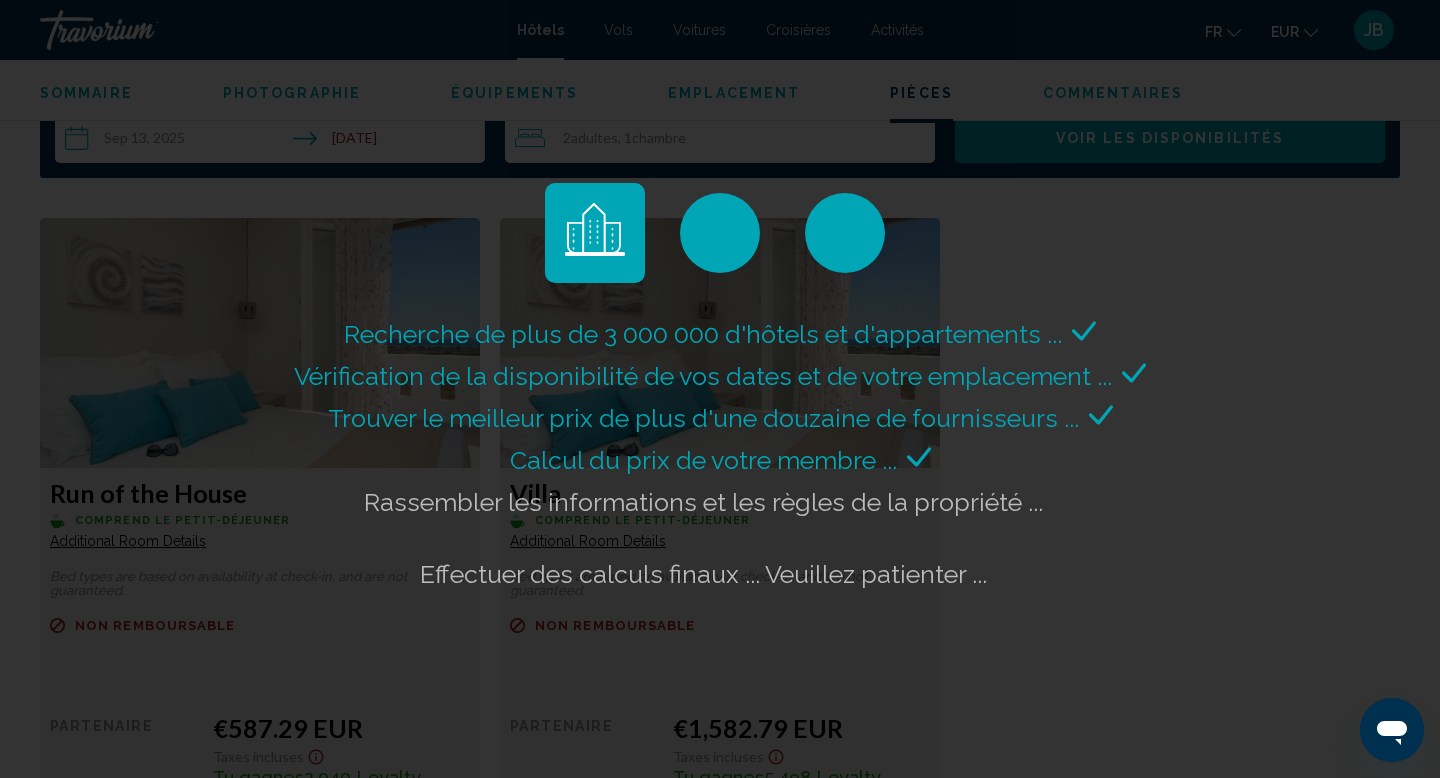 scroll, scrollTop: 2617, scrollLeft: 0, axis: vertical 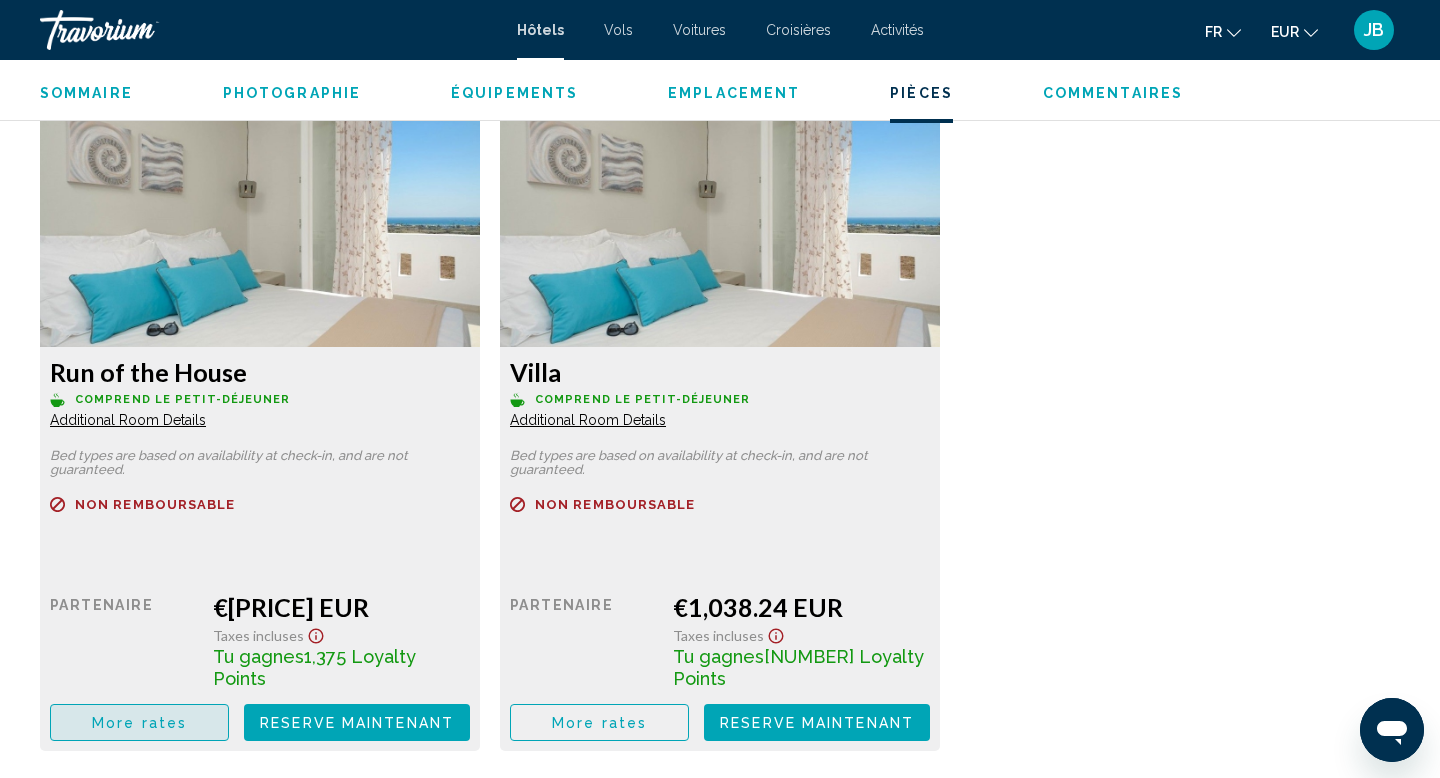 click on "More rates" at bounding box center [139, 723] 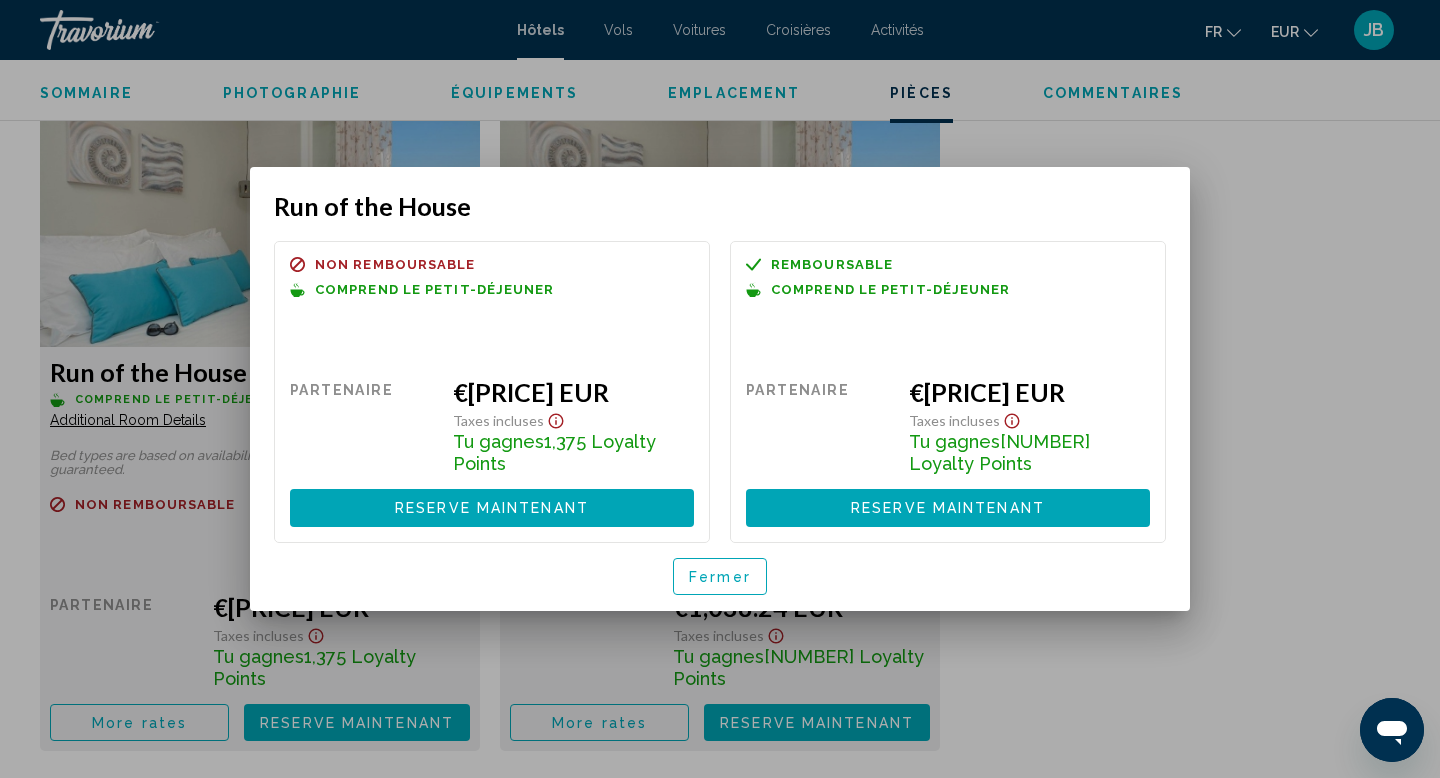 click on "Fermer" at bounding box center [720, 577] 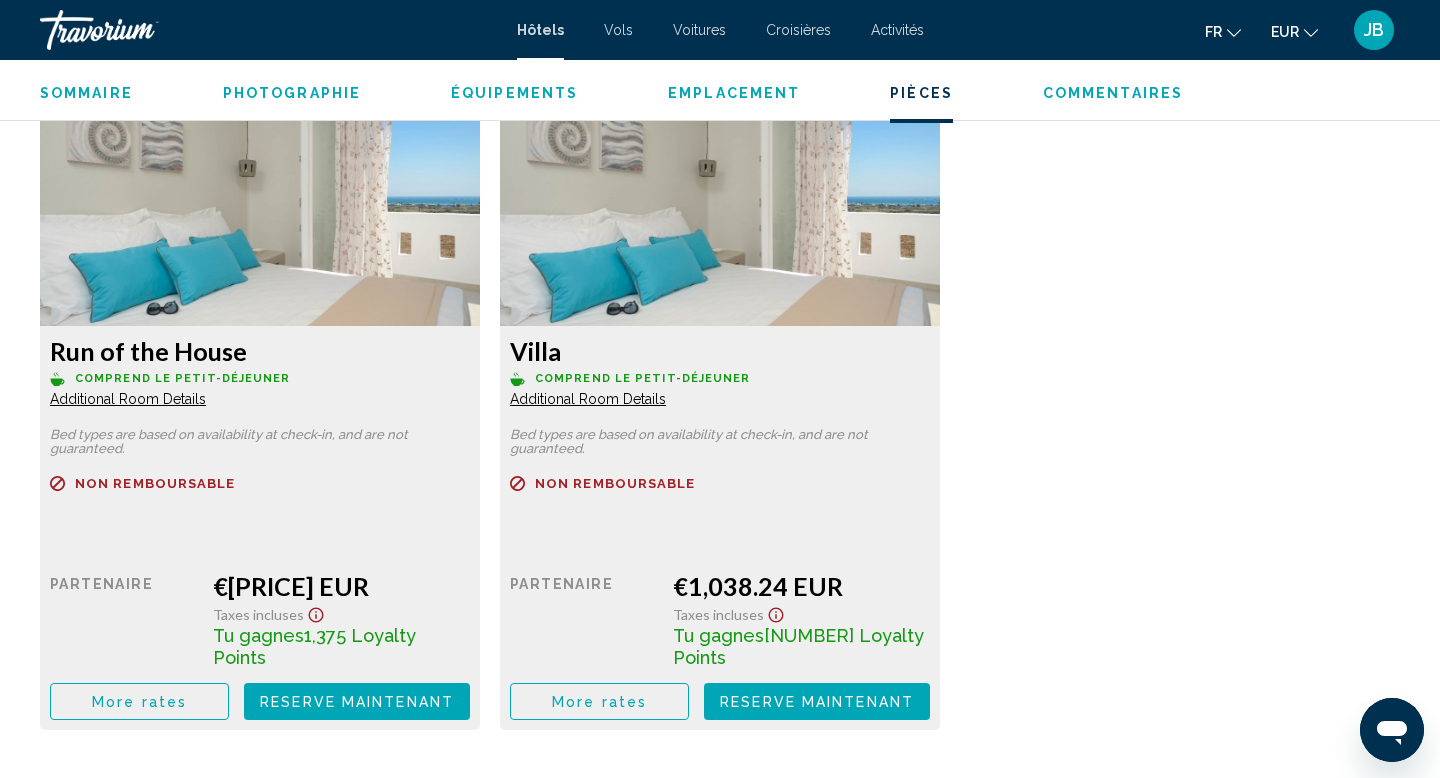 scroll, scrollTop: 2761, scrollLeft: 0, axis: vertical 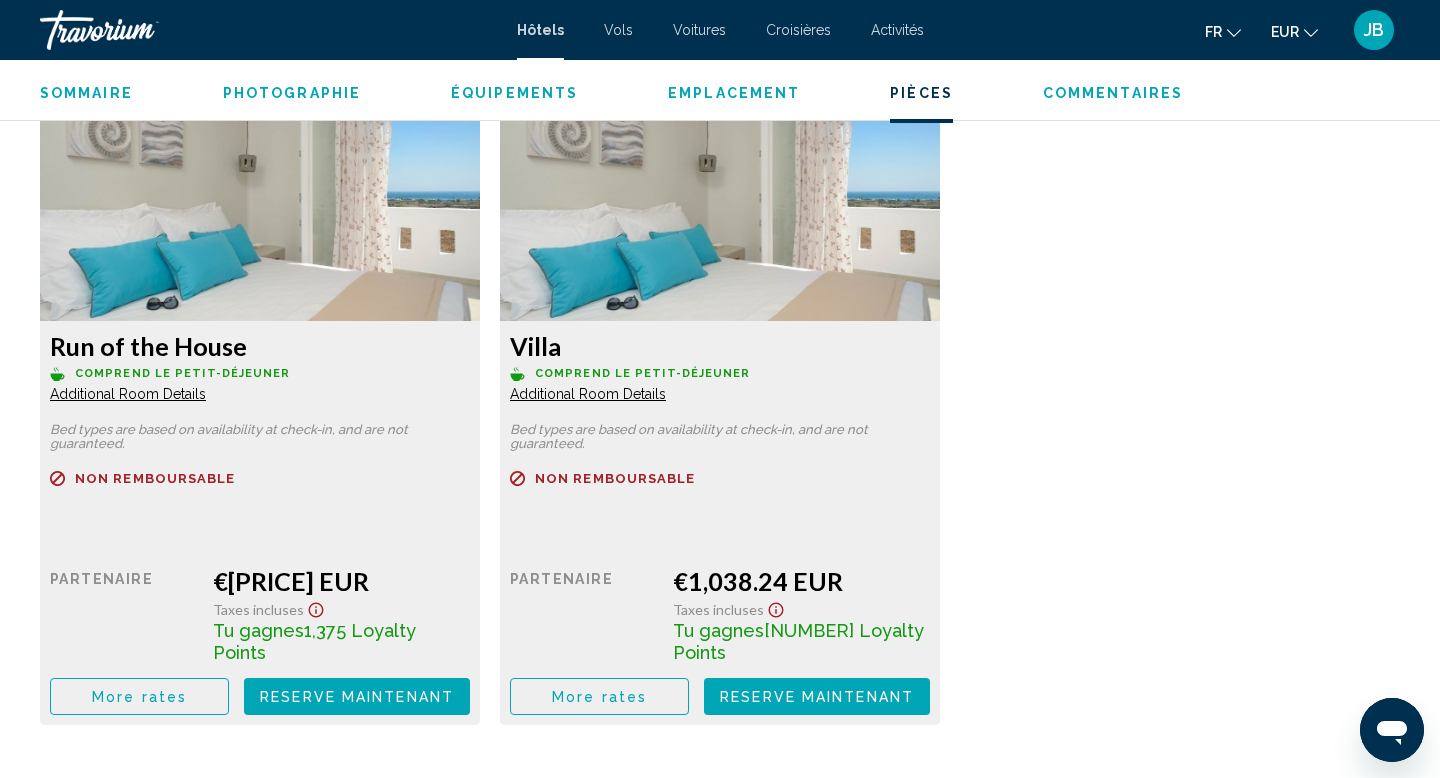 click on "Run of the House
Comprend le petit-déjeuner Additional Room Details Bed types are based on availability at check-in, and are not guaranteed.
Remboursable
Non remboursable
Non remboursable     Prix au détail  $0.00  quand vous échangez    Partenaire  €395.90 EUR  Taxes incluses
Tu gagnes  1,375 Loyalty Points  More rates Reserve maintenant Plus disponible  Villa
Comprend le petit-déjeuner Additional Room Details Bed types are based on availability at check-in, and are not guaranteed.
Remboursable
Non remboursable
Non remboursable     Prix au détail  $0.00  quand vous échangez    Partenaire  €1,038.24 EUR  Taxes incluses
Tu gagnes  3,607 Loyalty Points  More rates Reserve maintenant Plus disponible" at bounding box center [720, 408] 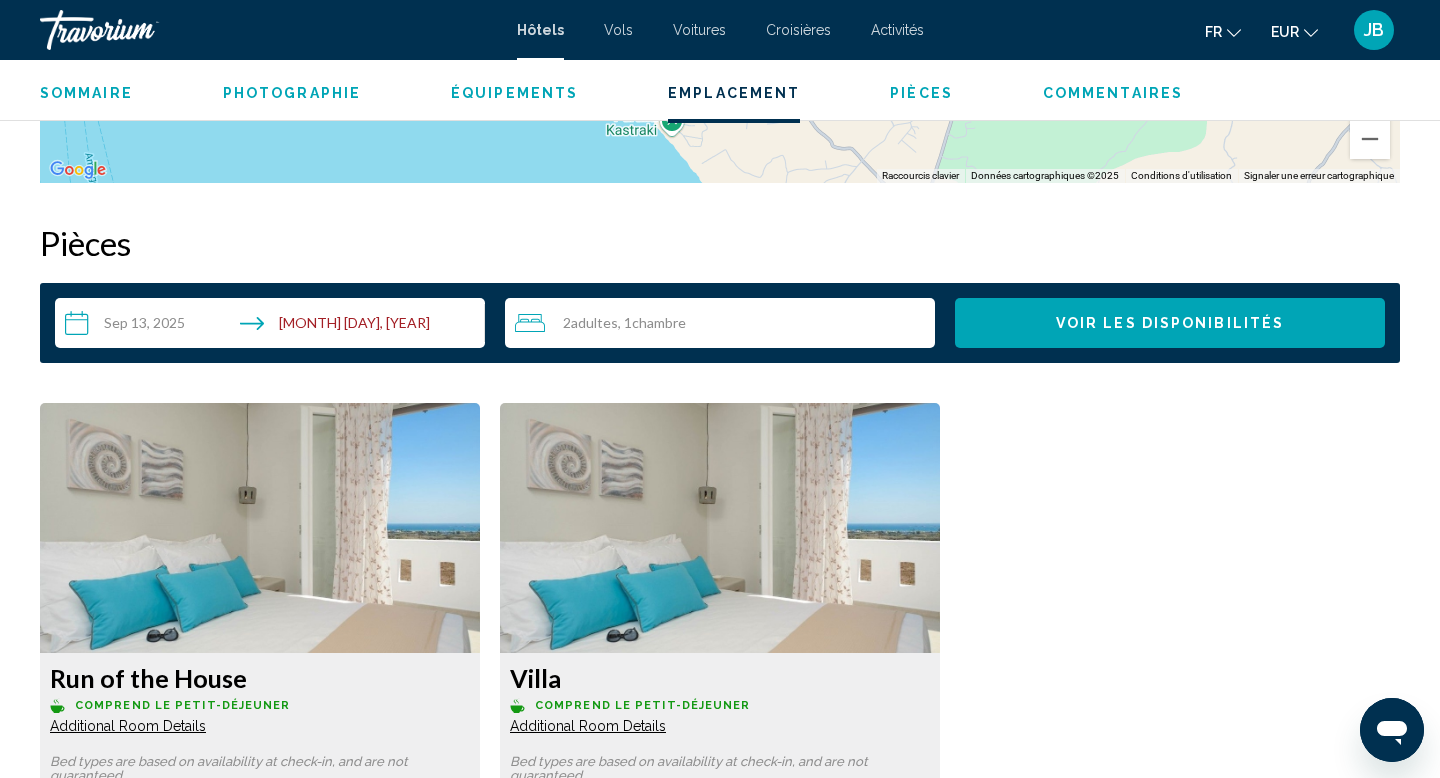 click on "2  Adulte Adultes , 1  Chambre pièces" at bounding box center (725, 323) 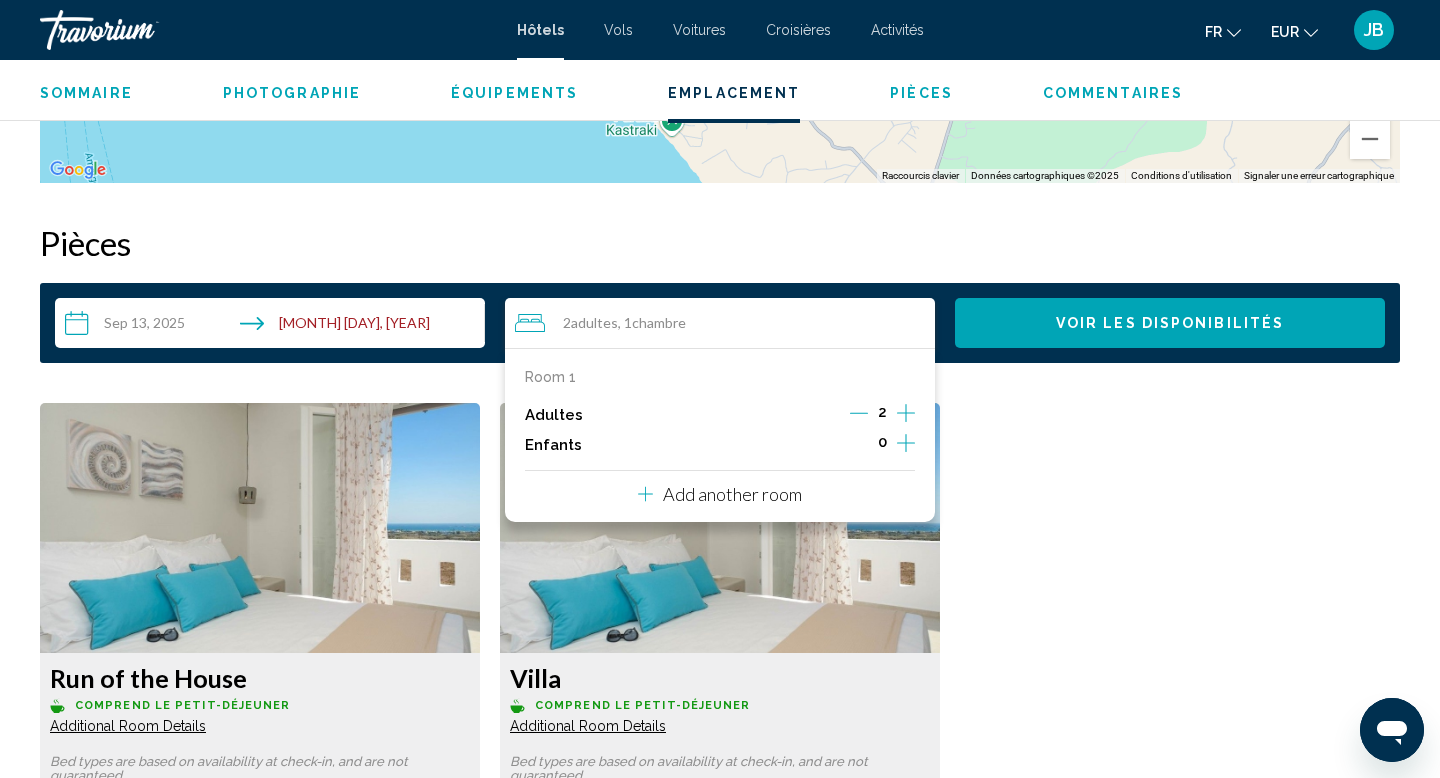 click 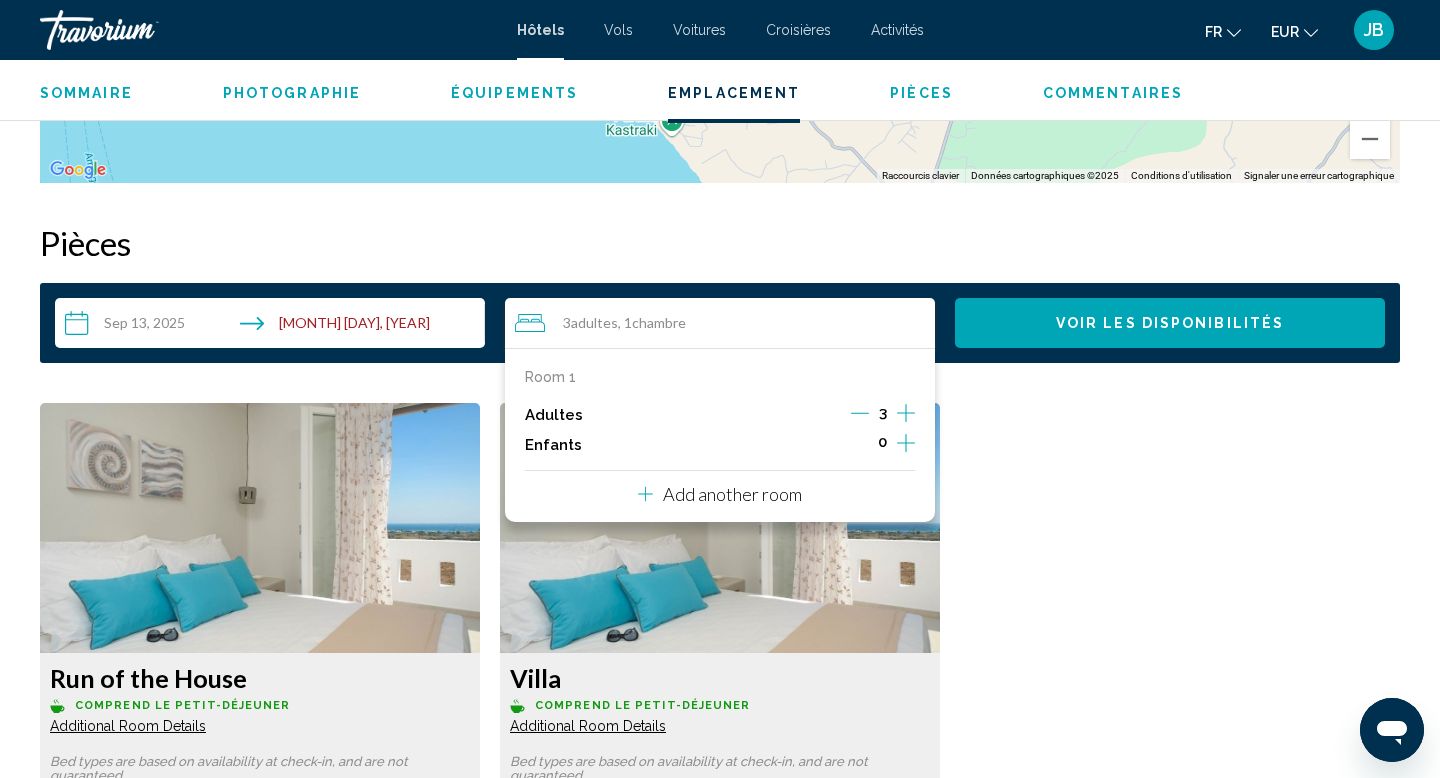 click on "Voir les disponibilités" at bounding box center [1170, 323] 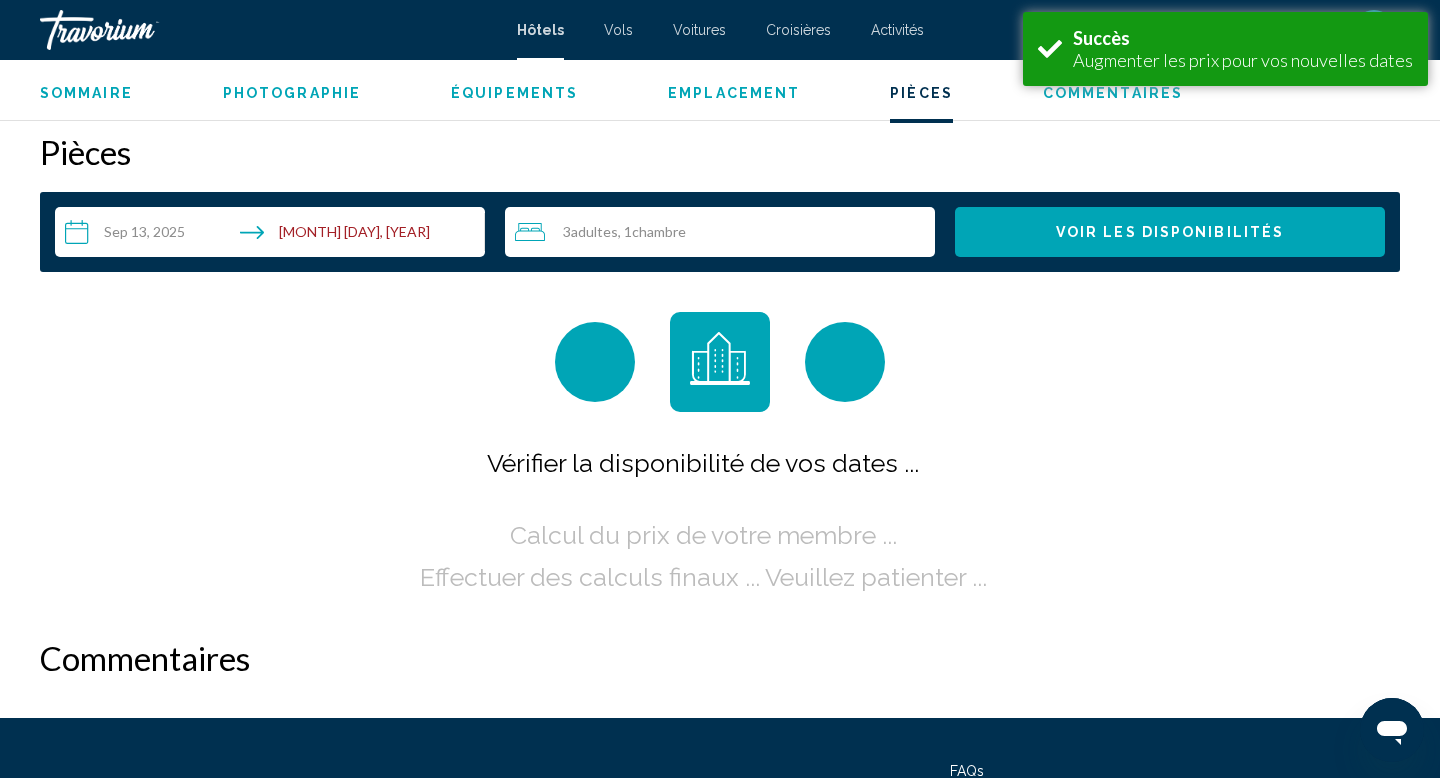 scroll, scrollTop: 2531, scrollLeft: 0, axis: vertical 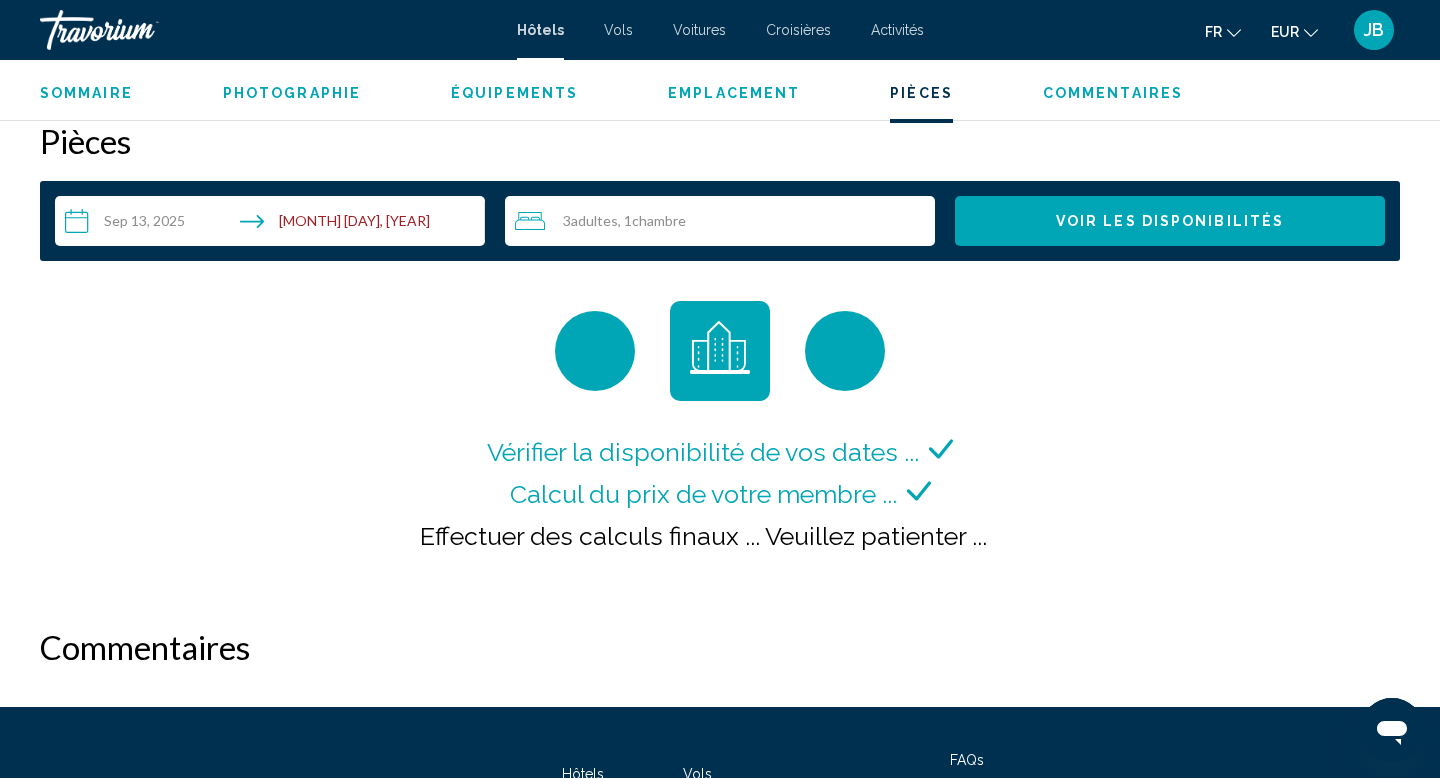 click on "Vérifier la disponibilité de vos dates ...
Calcul du prix de votre membre ...
Effectuer des calculs finaux ... Veuillez patienter ..." at bounding box center (720, 444) 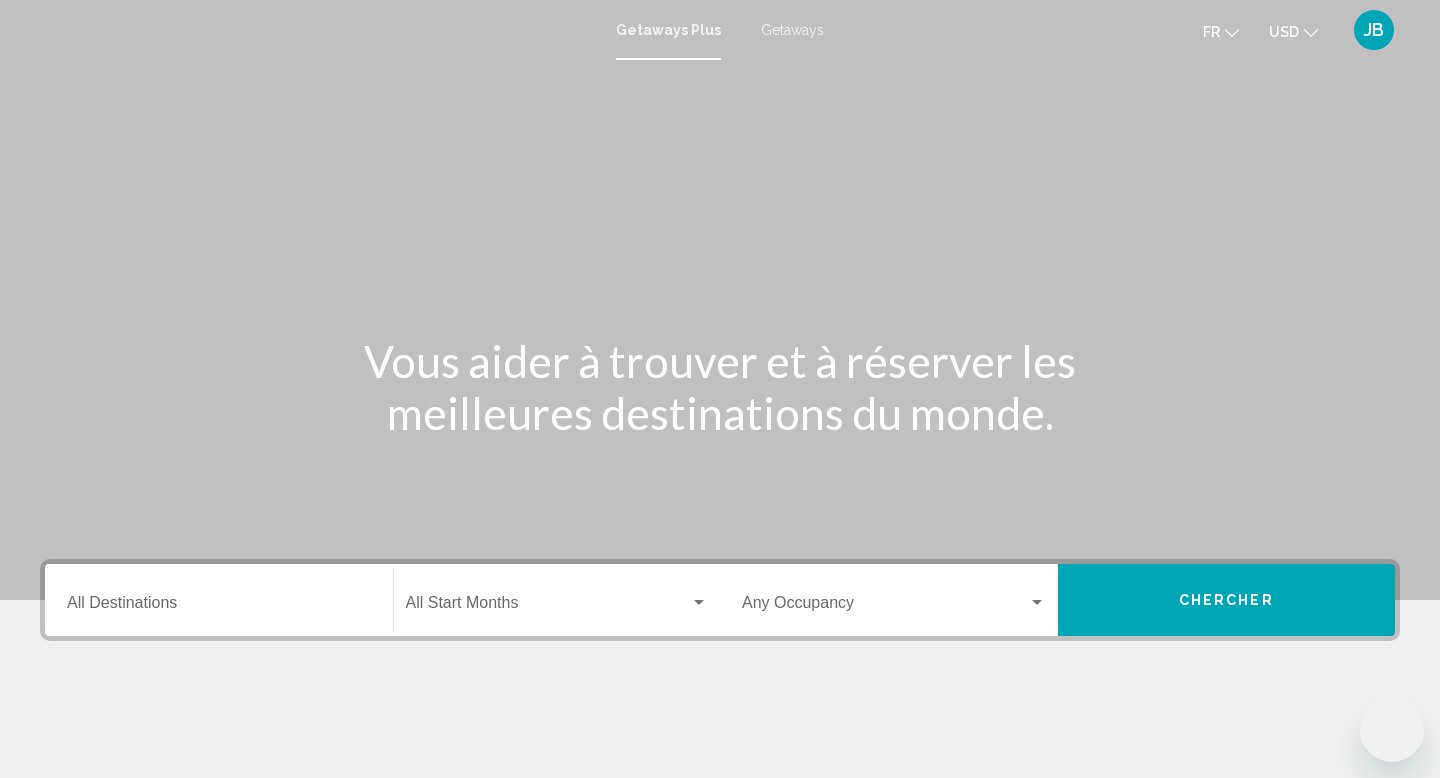 scroll, scrollTop: 0, scrollLeft: 0, axis: both 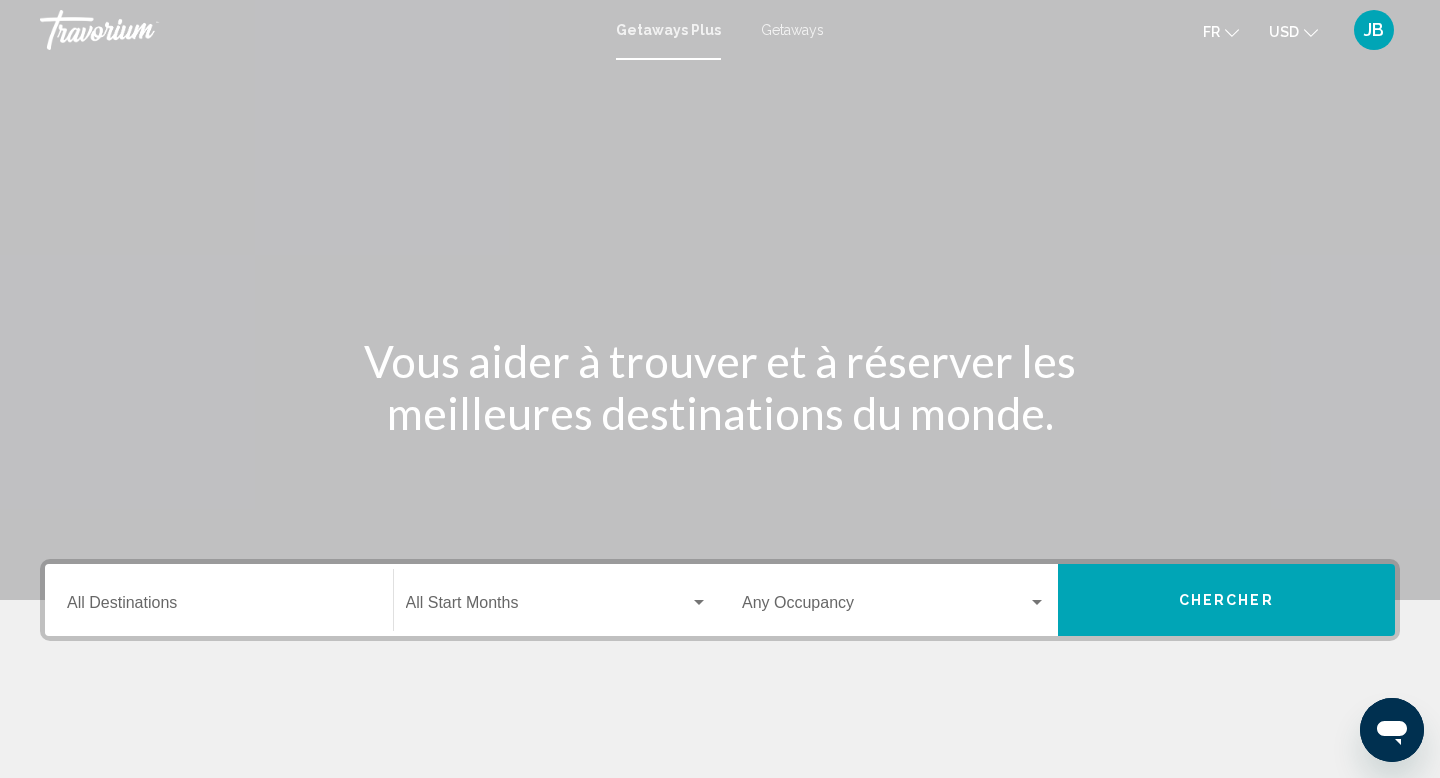 click on "Destination All Destinations" at bounding box center (219, 600) 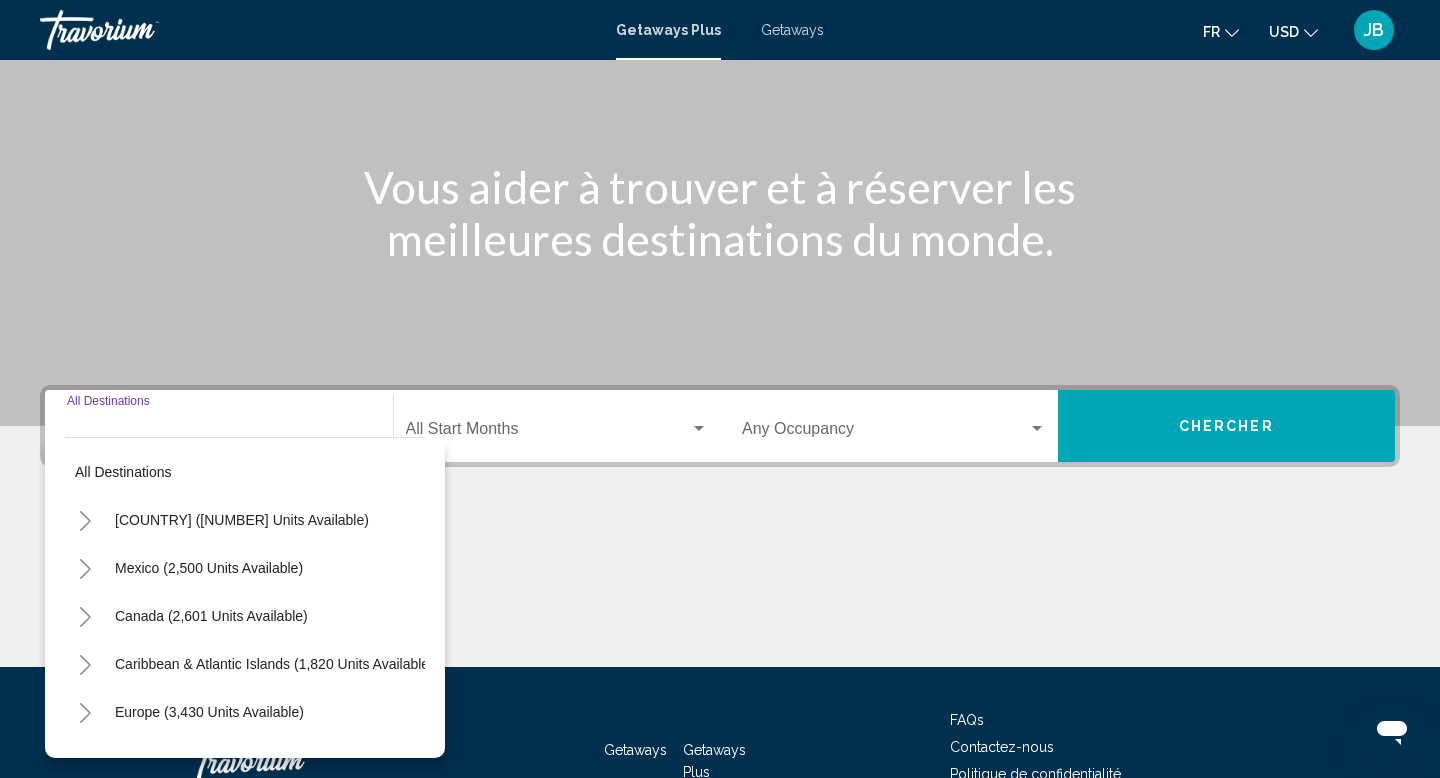scroll, scrollTop: 308, scrollLeft: 0, axis: vertical 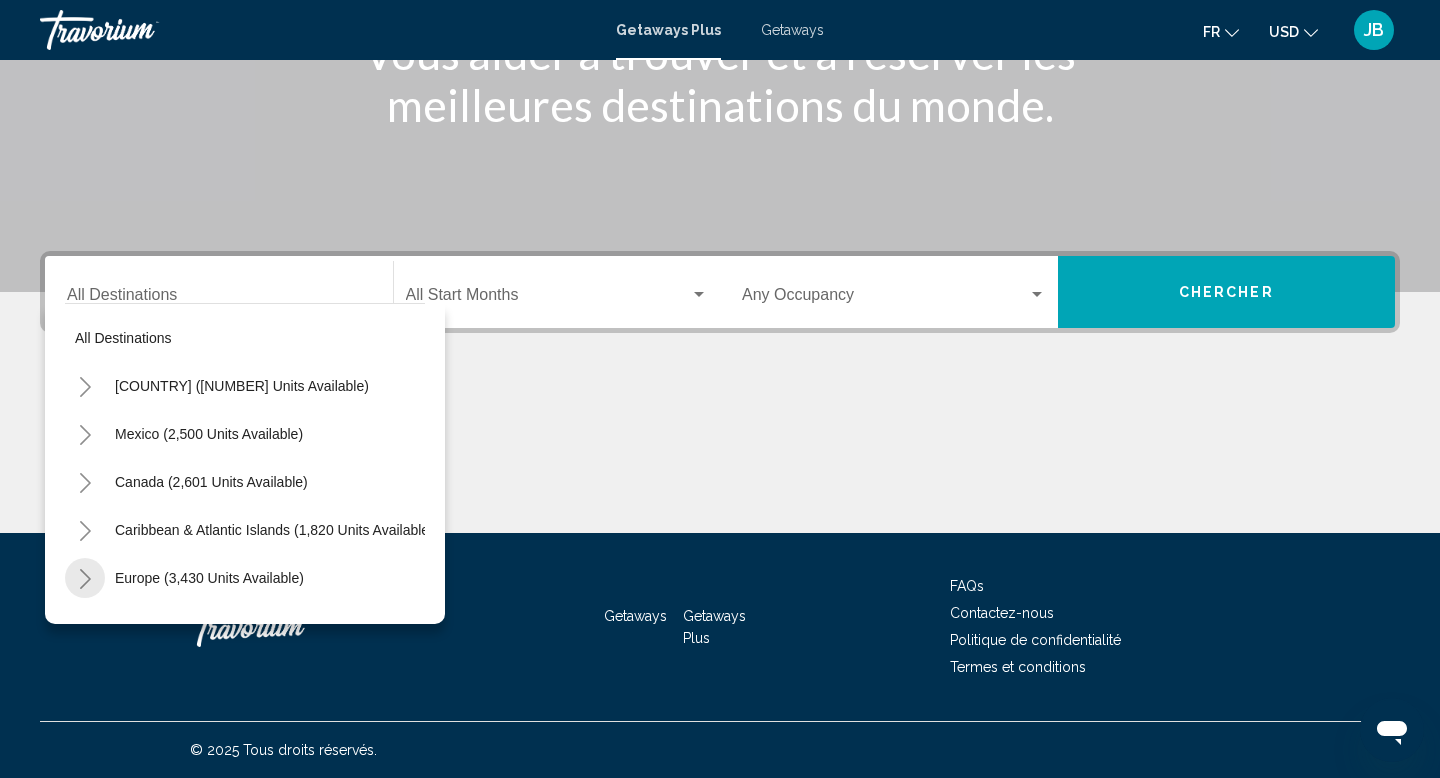 click 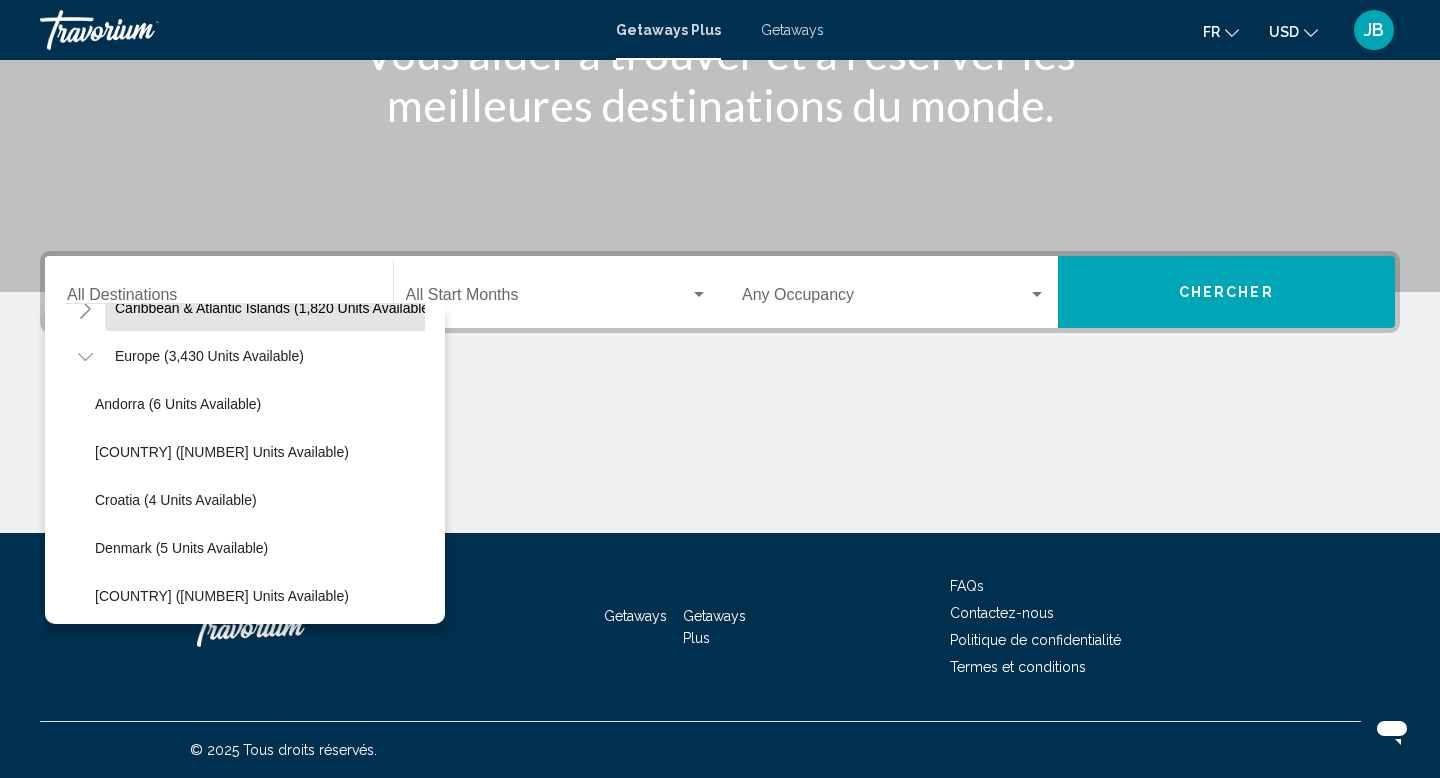 scroll, scrollTop: 236, scrollLeft: 0, axis: vertical 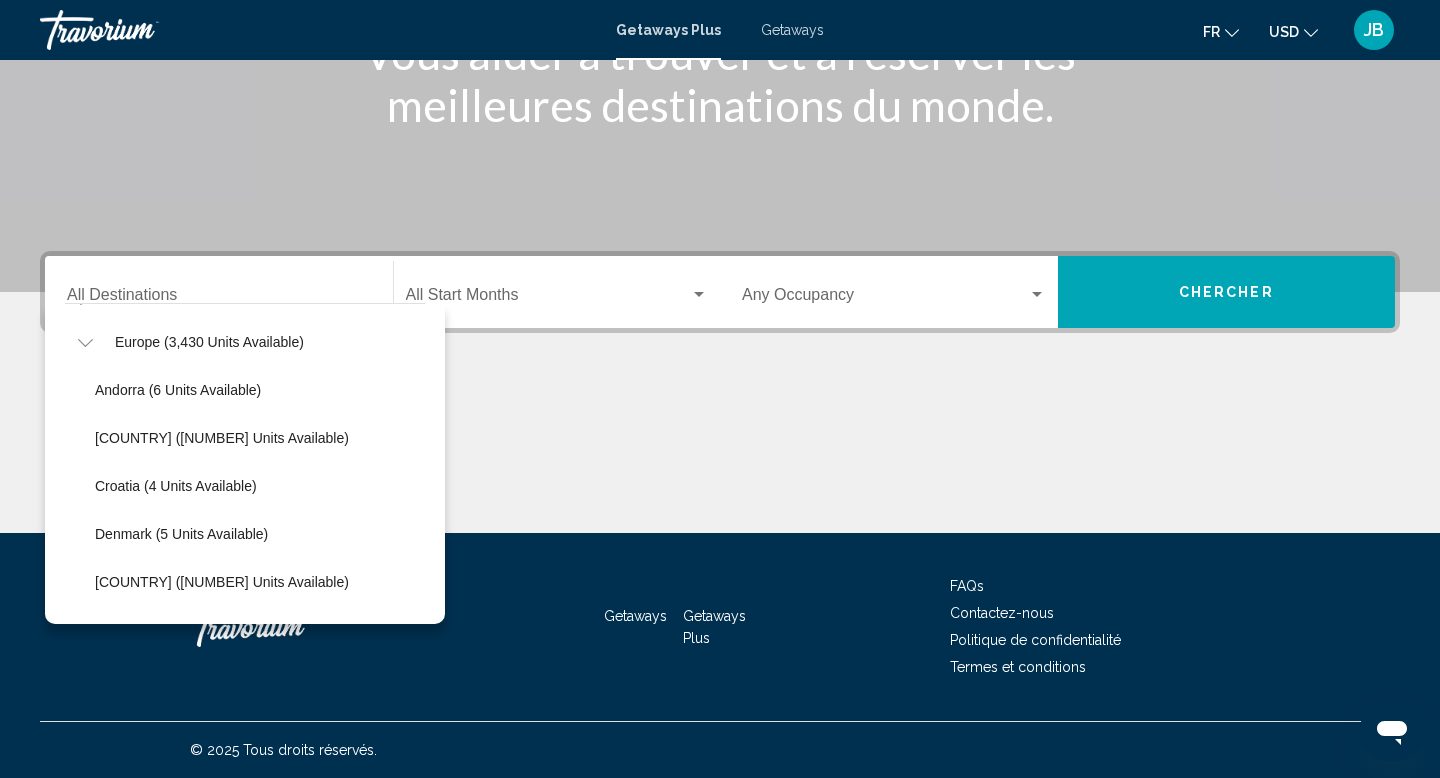 click on "Getaways Plus Getaways fr
English Español Français Italiano Português русский USD
USD ($) MXN (Mex$) CAD (Can$) GBP (£) EUR (€) AUD (A$) NZD (NZ$) CNY (CN¥) JB Se connecter" at bounding box center (720, 30) 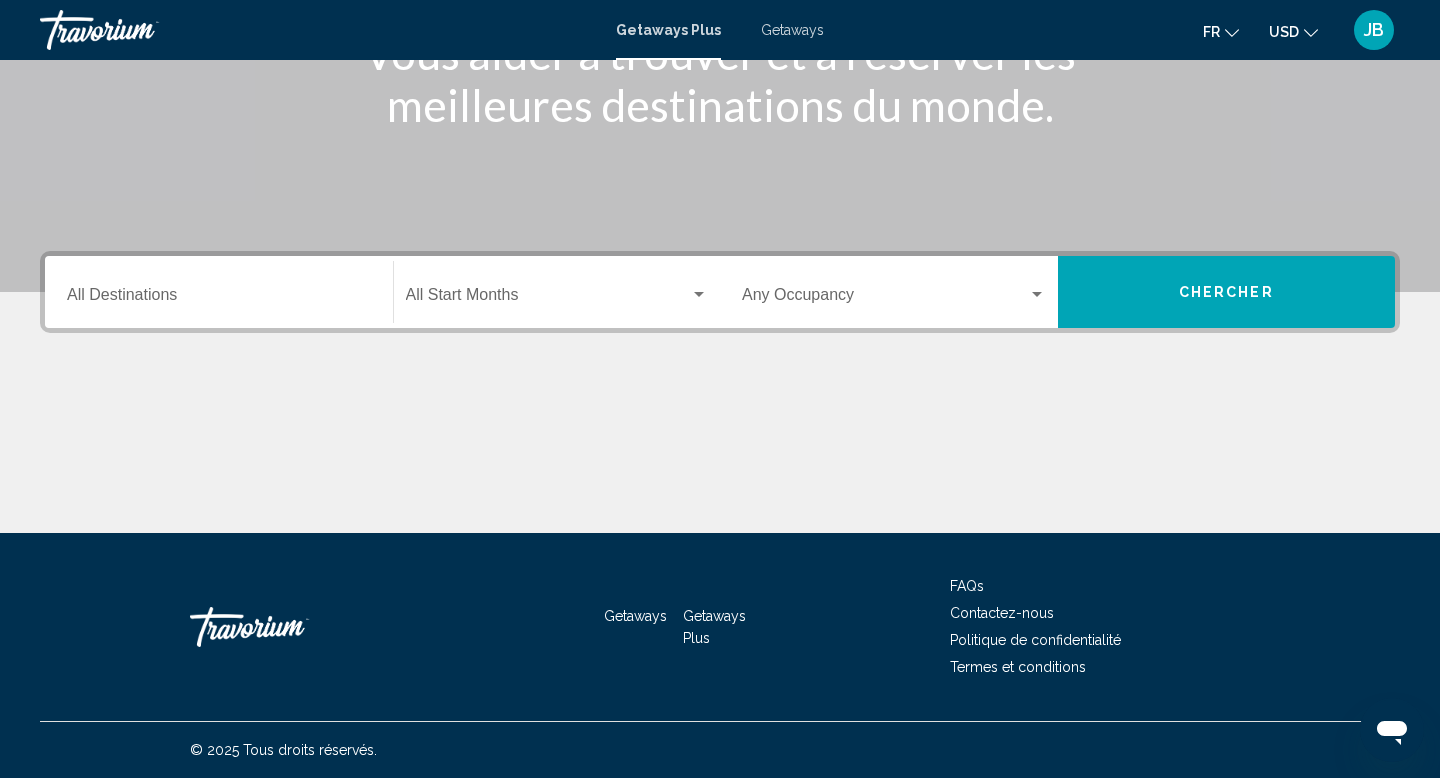 click on "Getaways Plus Getaways fr
English Español Français Italiano Português русский USD
USD ($) MXN (Mex$) CAD (Can$) GBP (£) EUR (€) AUD (A$) NZD (NZ$) CNY (CN¥) JB Se connecter" at bounding box center [720, 30] 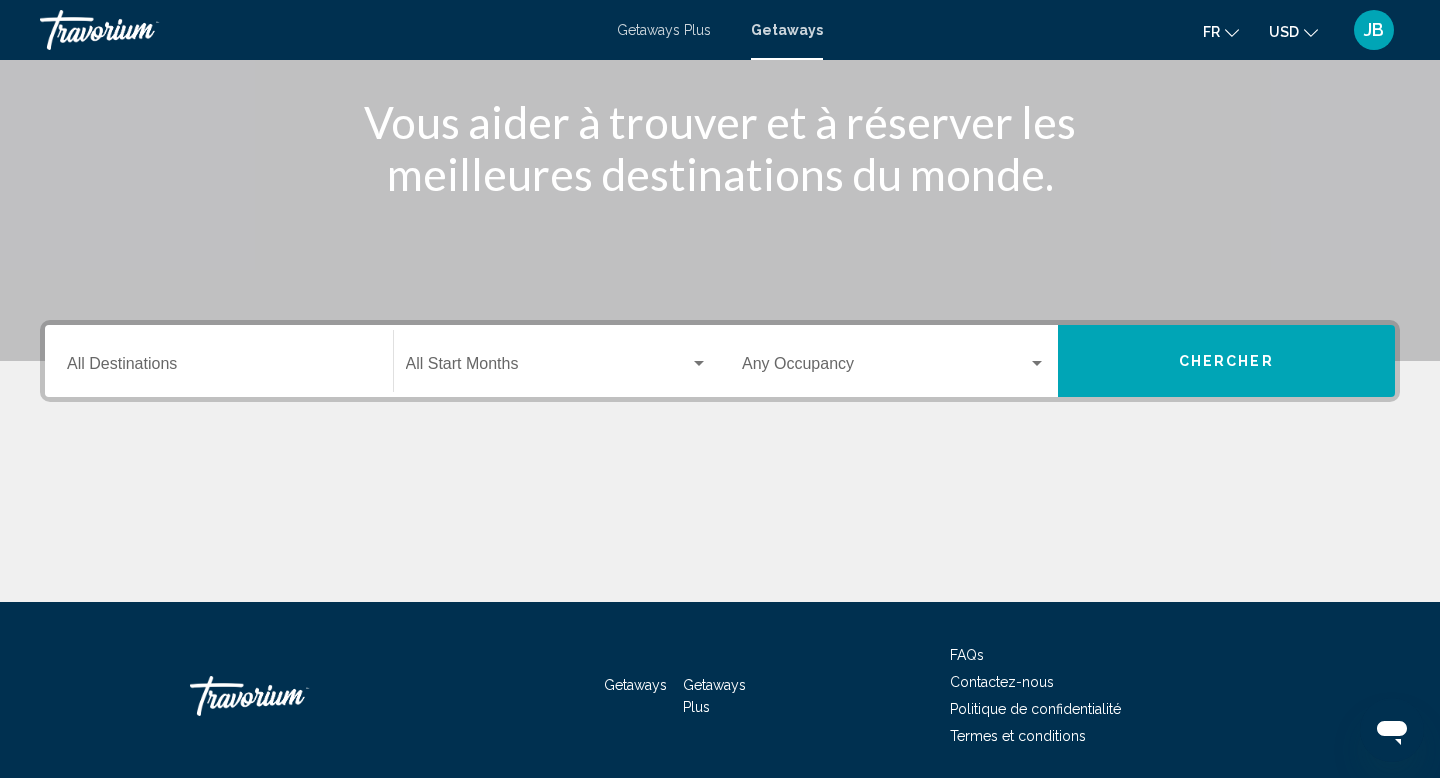 scroll, scrollTop: 262, scrollLeft: 0, axis: vertical 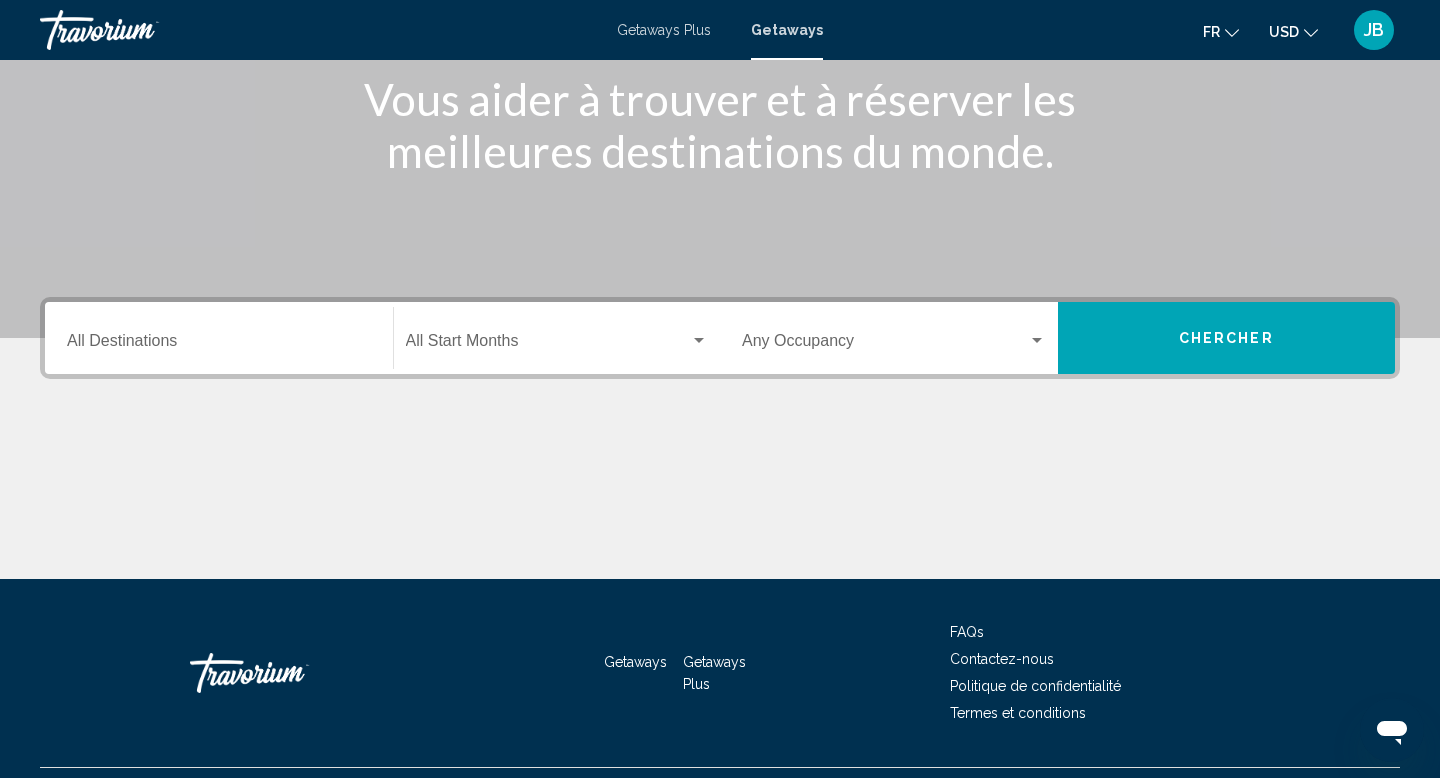 click on "Destination All Destinations Start Month All Start Months Occupancy Any Occupancy Chercher" at bounding box center [720, 438] 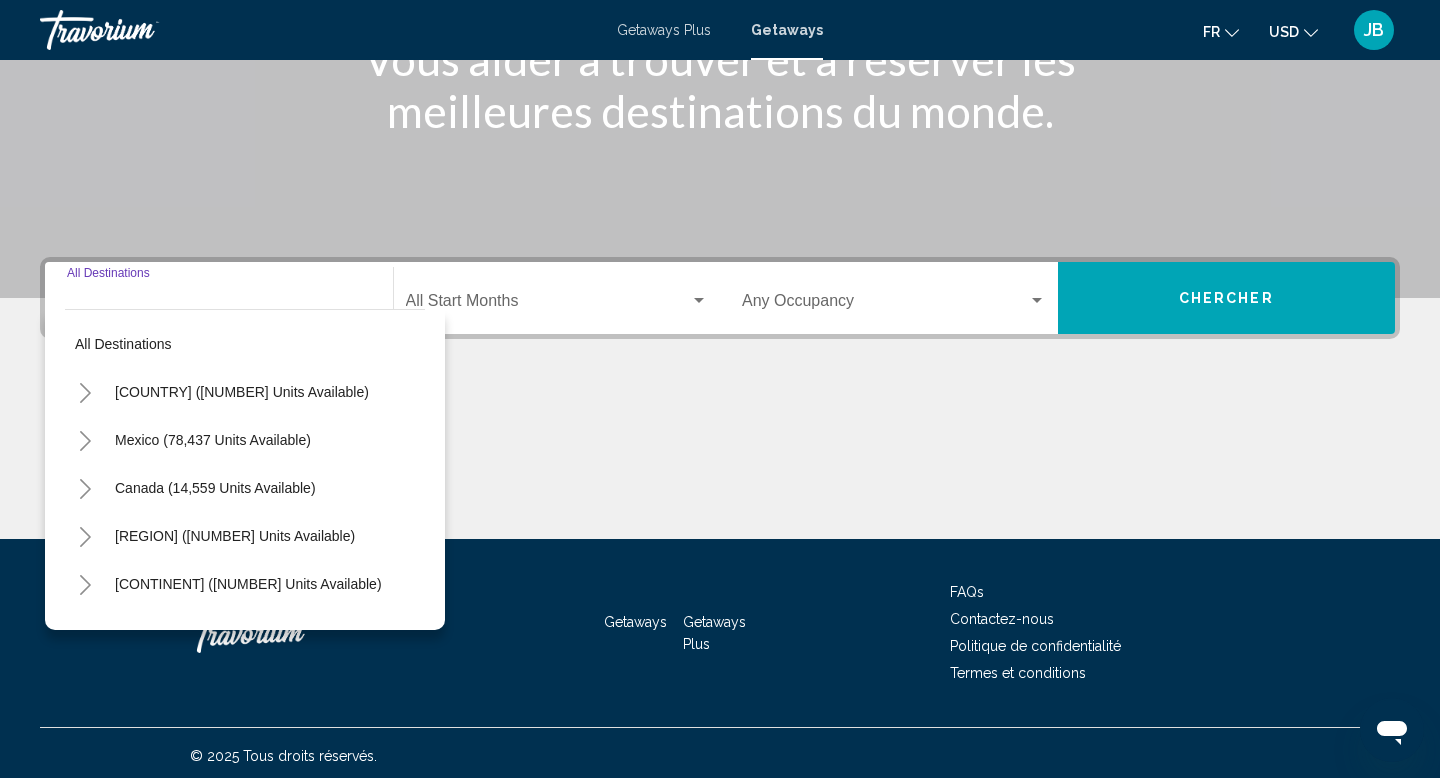 scroll, scrollTop: 308, scrollLeft: 0, axis: vertical 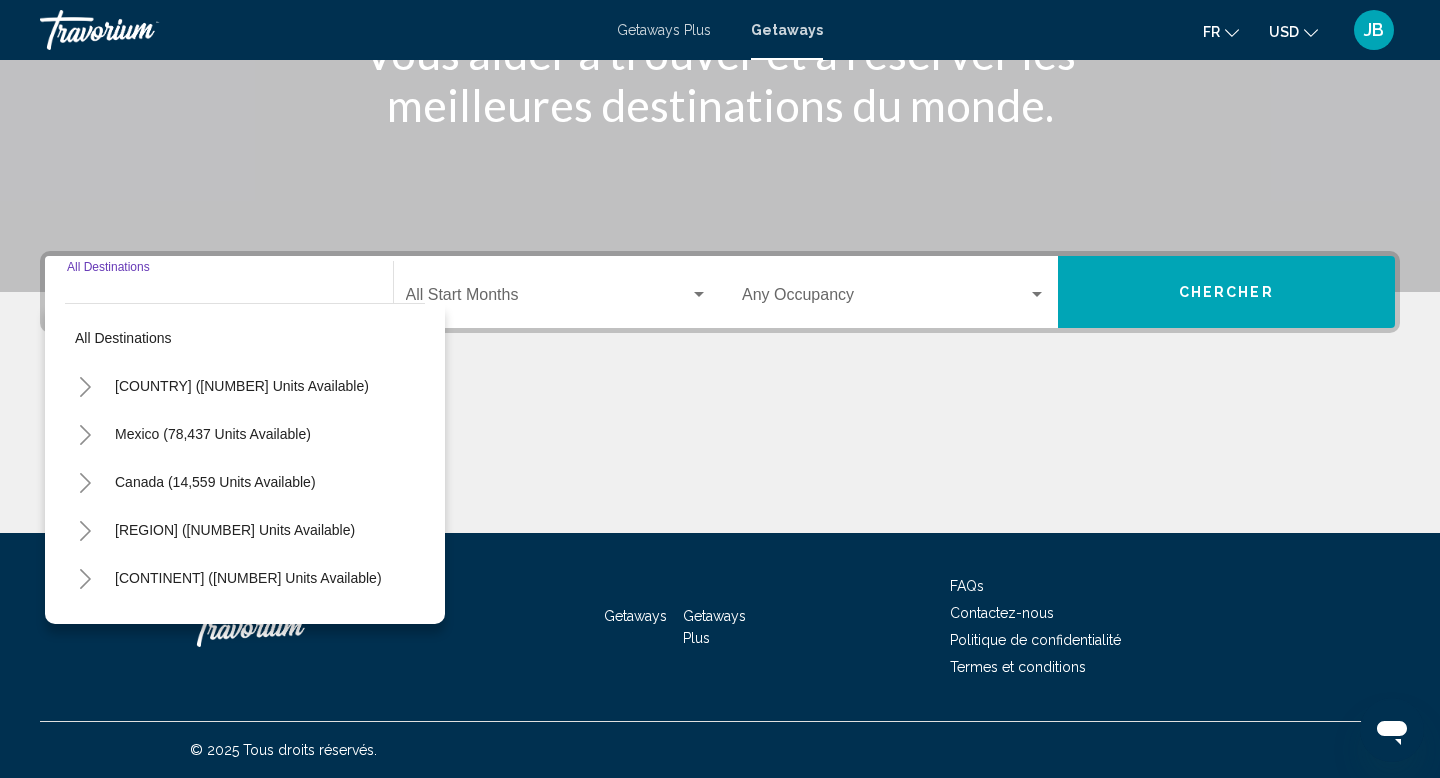 click 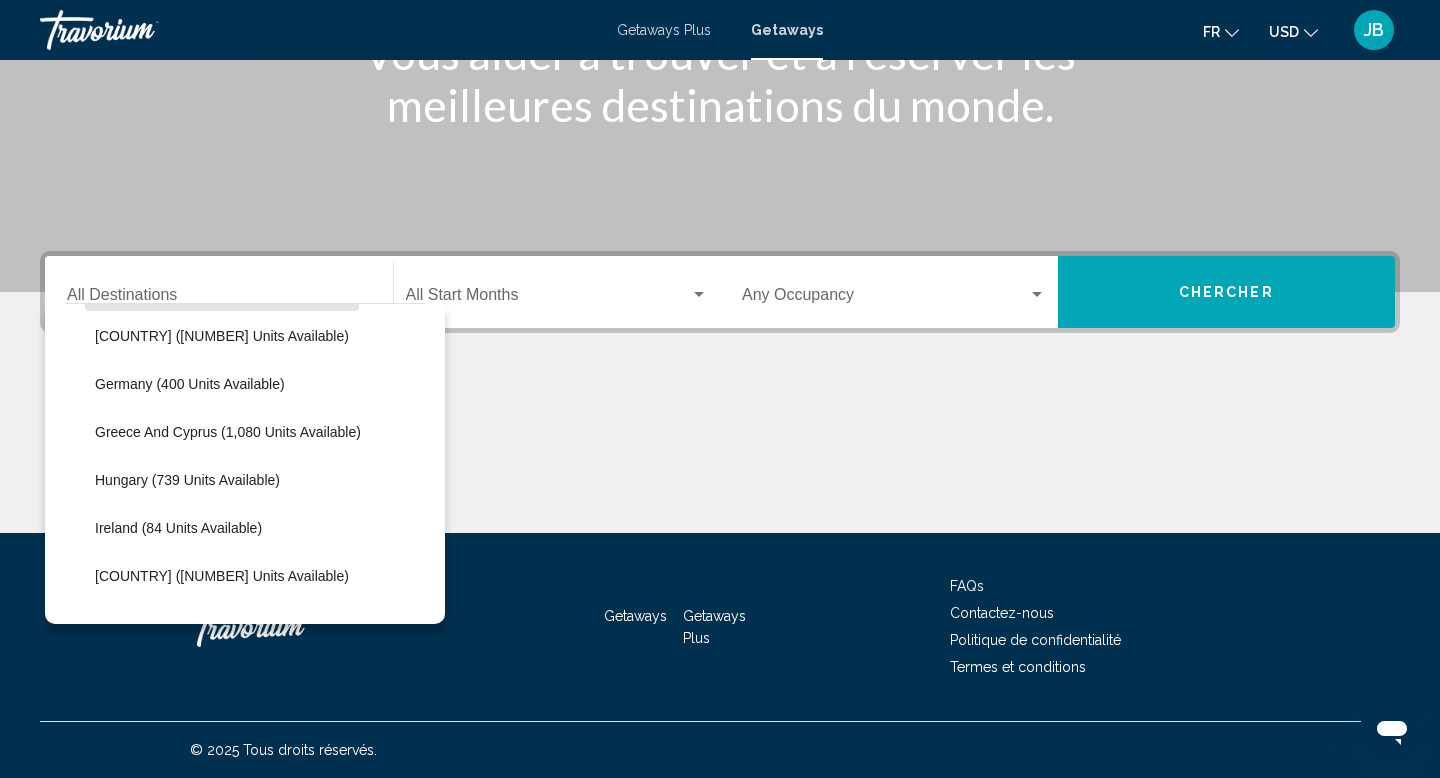 scroll, scrollTop: 582, scrollLeft: 0, axis: vertical 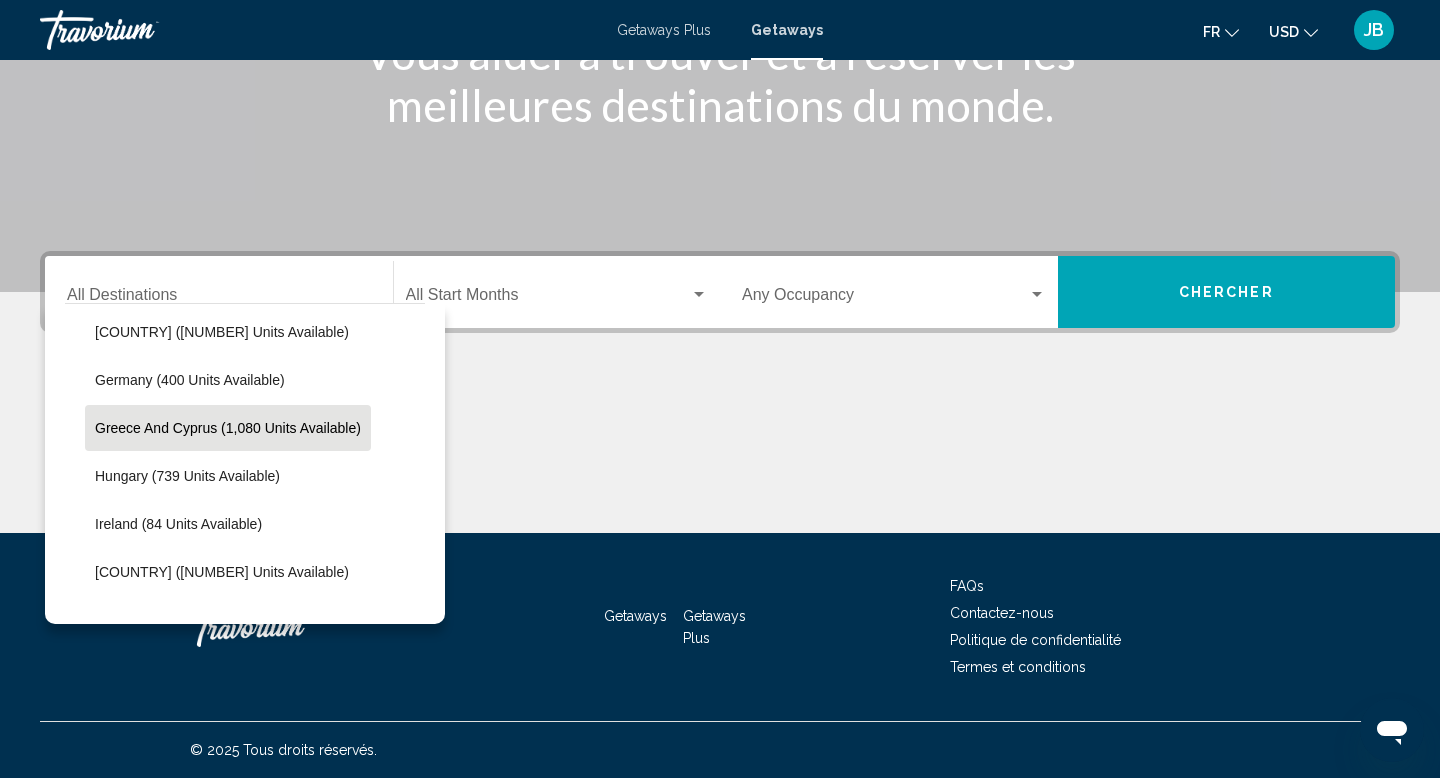 click on "Greece and Cyprus (1,080 units available)" 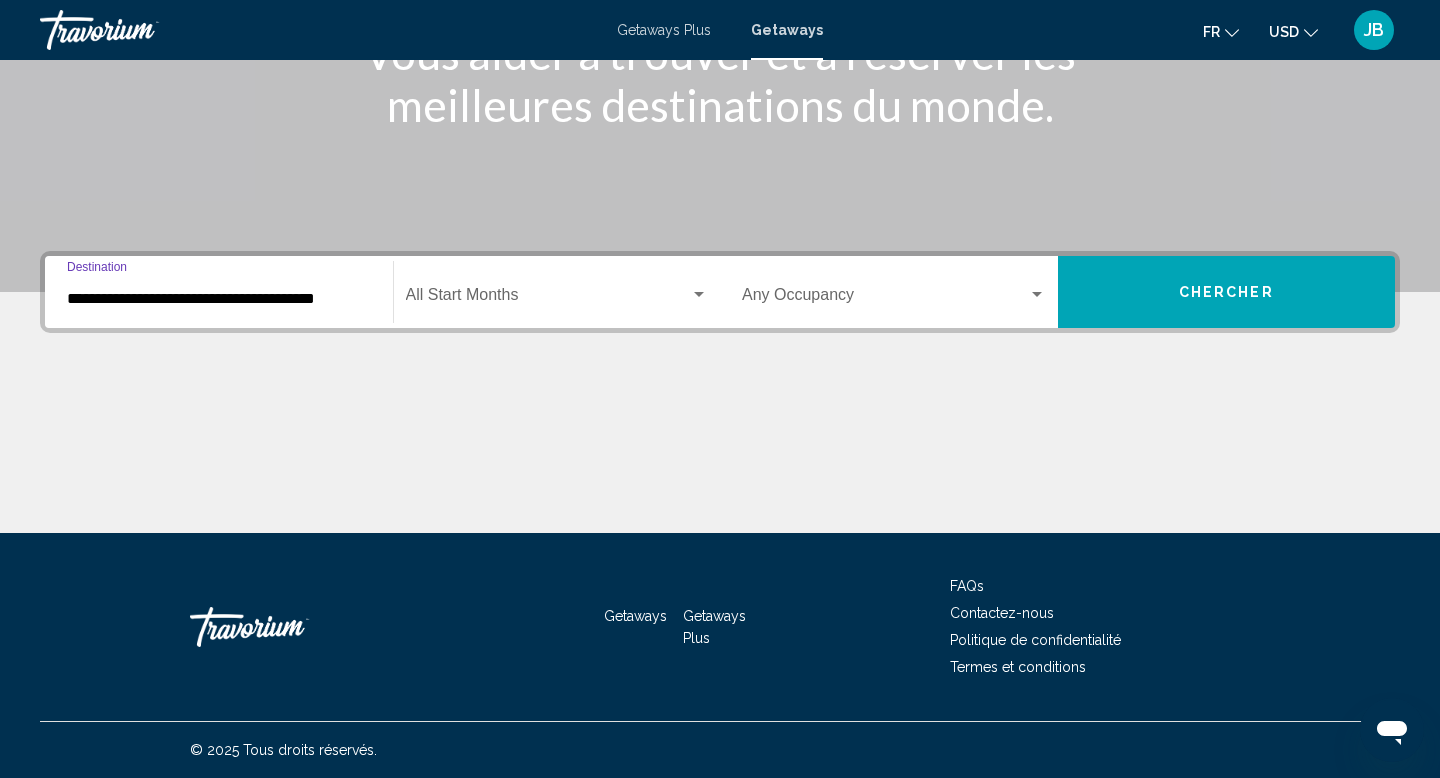 click at bounding box center [548, 299] 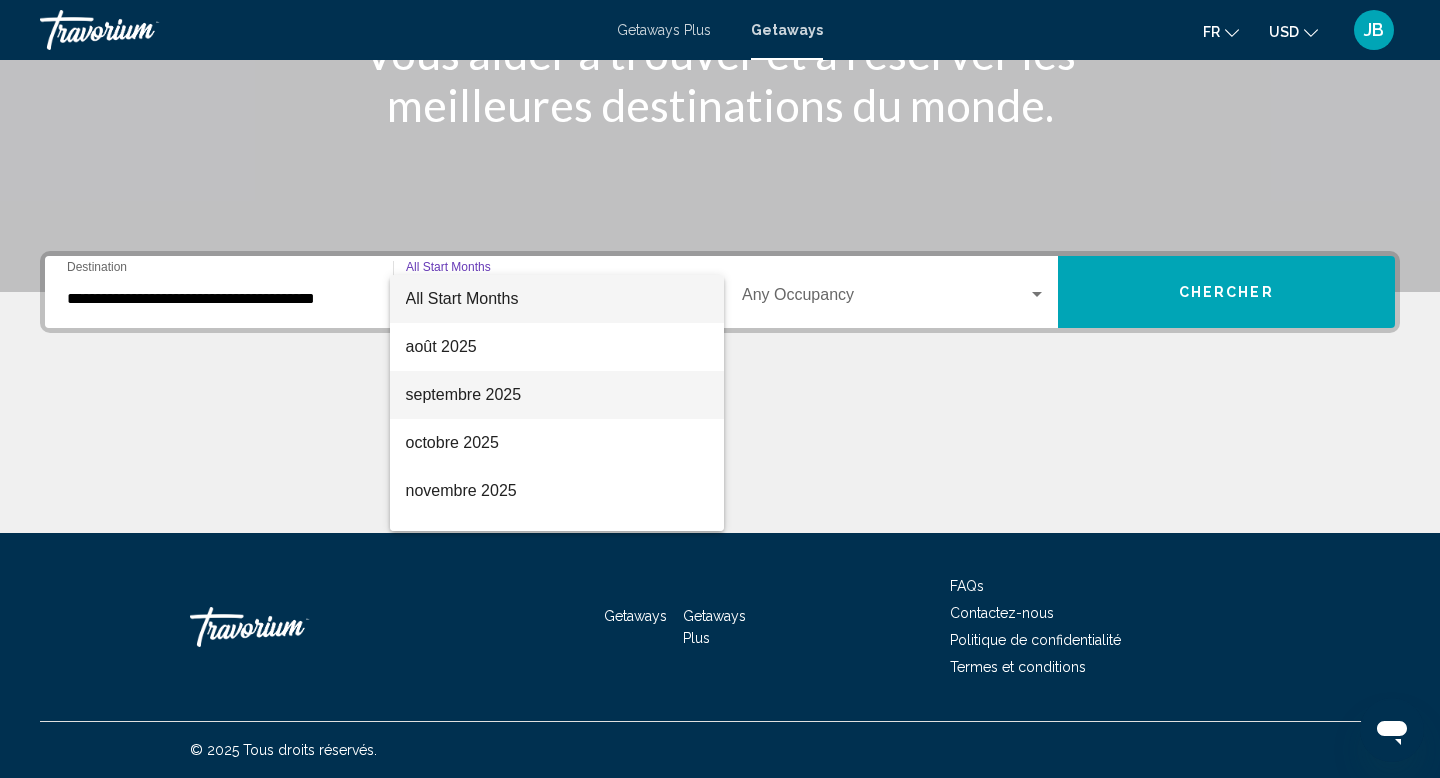 click on "septembre 2025" at bounding box center [557, 395] 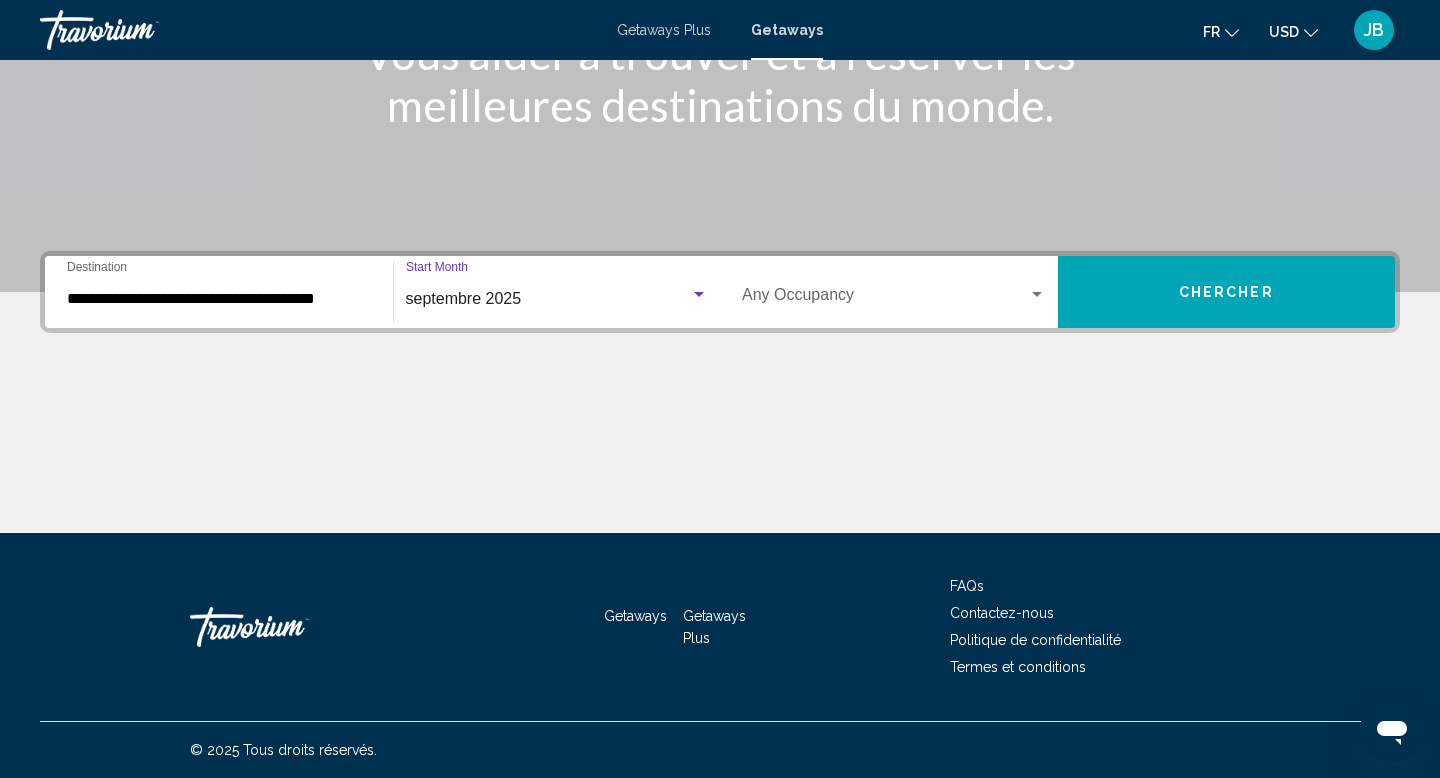click at bounding box center (885, 299) 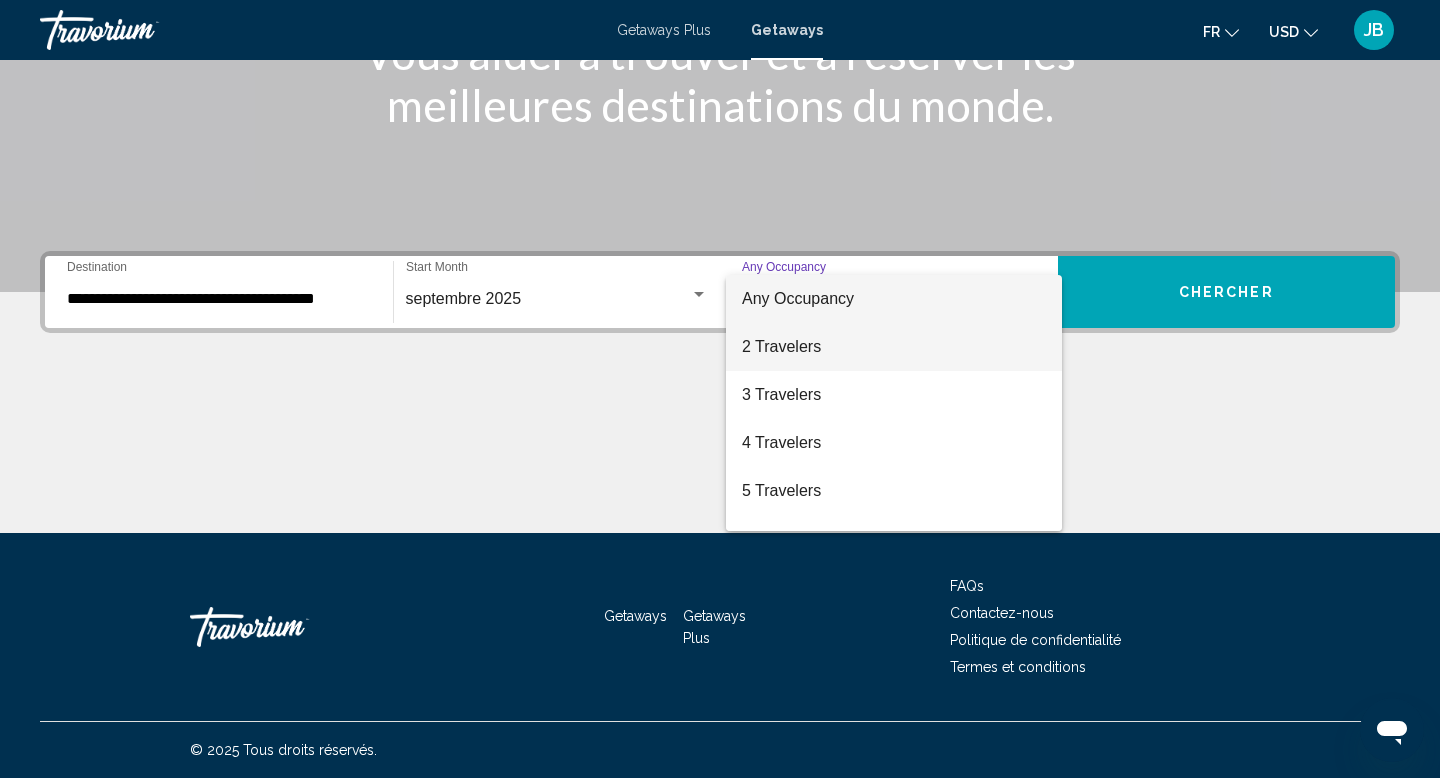 click on "2 Travelers" at bounding box center [894, 347] 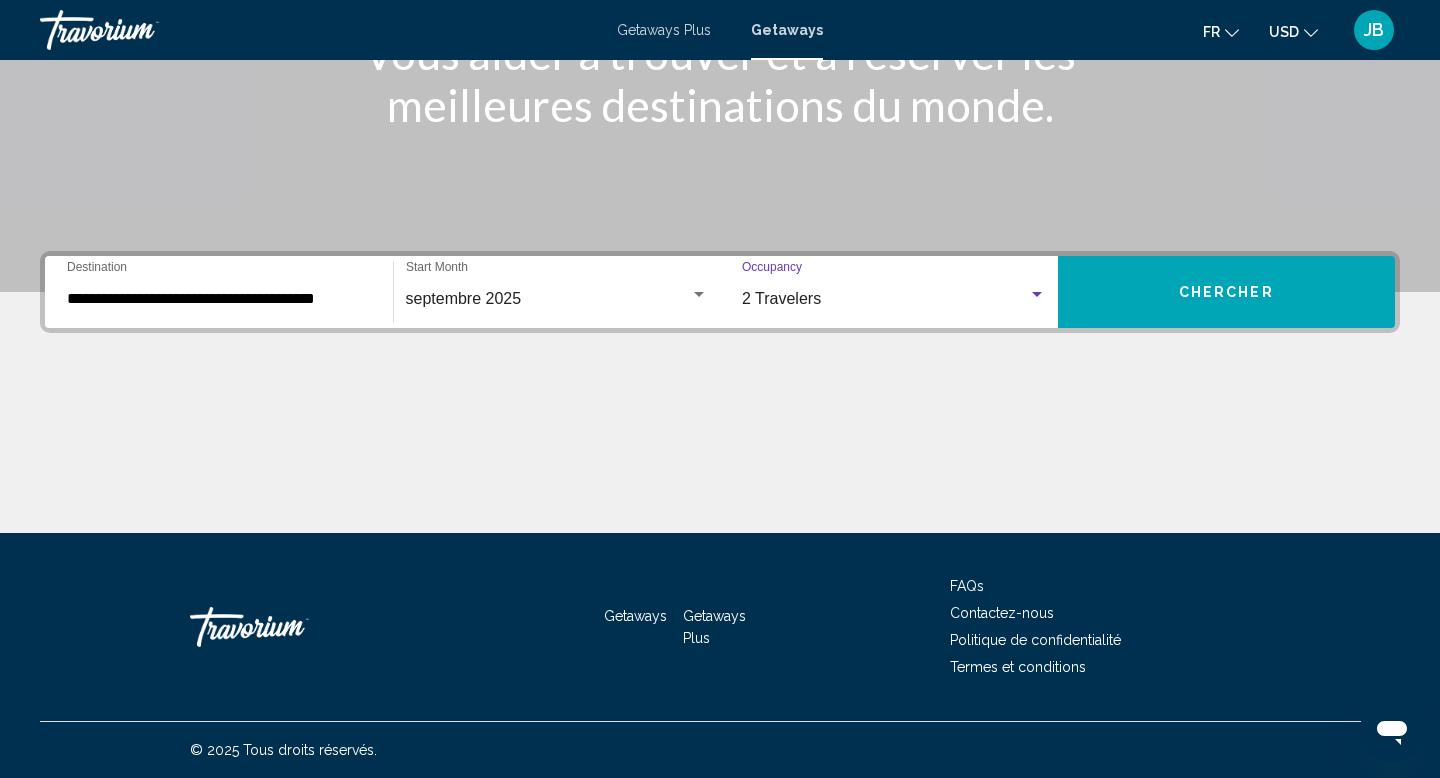 click on "Chercher" at bounding box center (1227, 292) 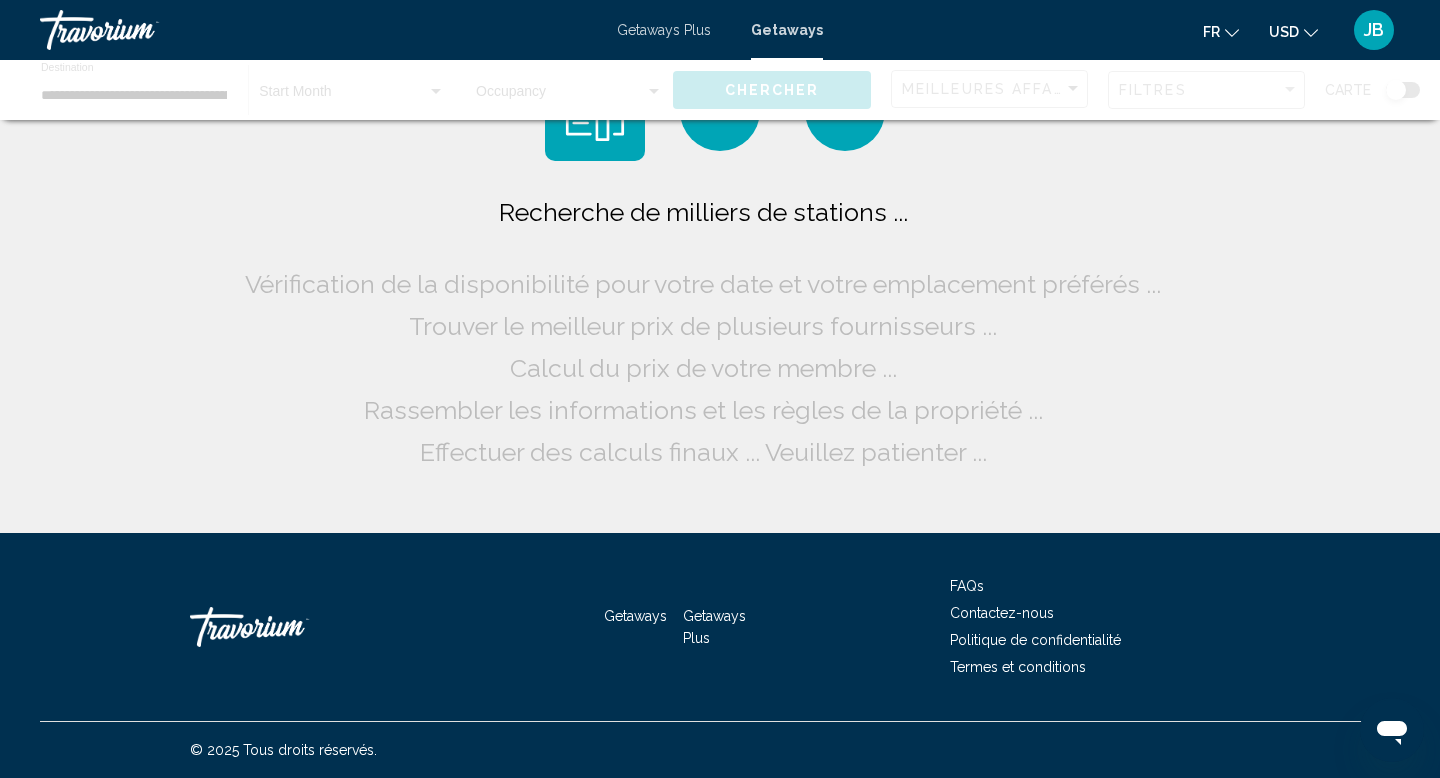 scroll, scrollTop: 0, scrollLeft: 0, axis: both 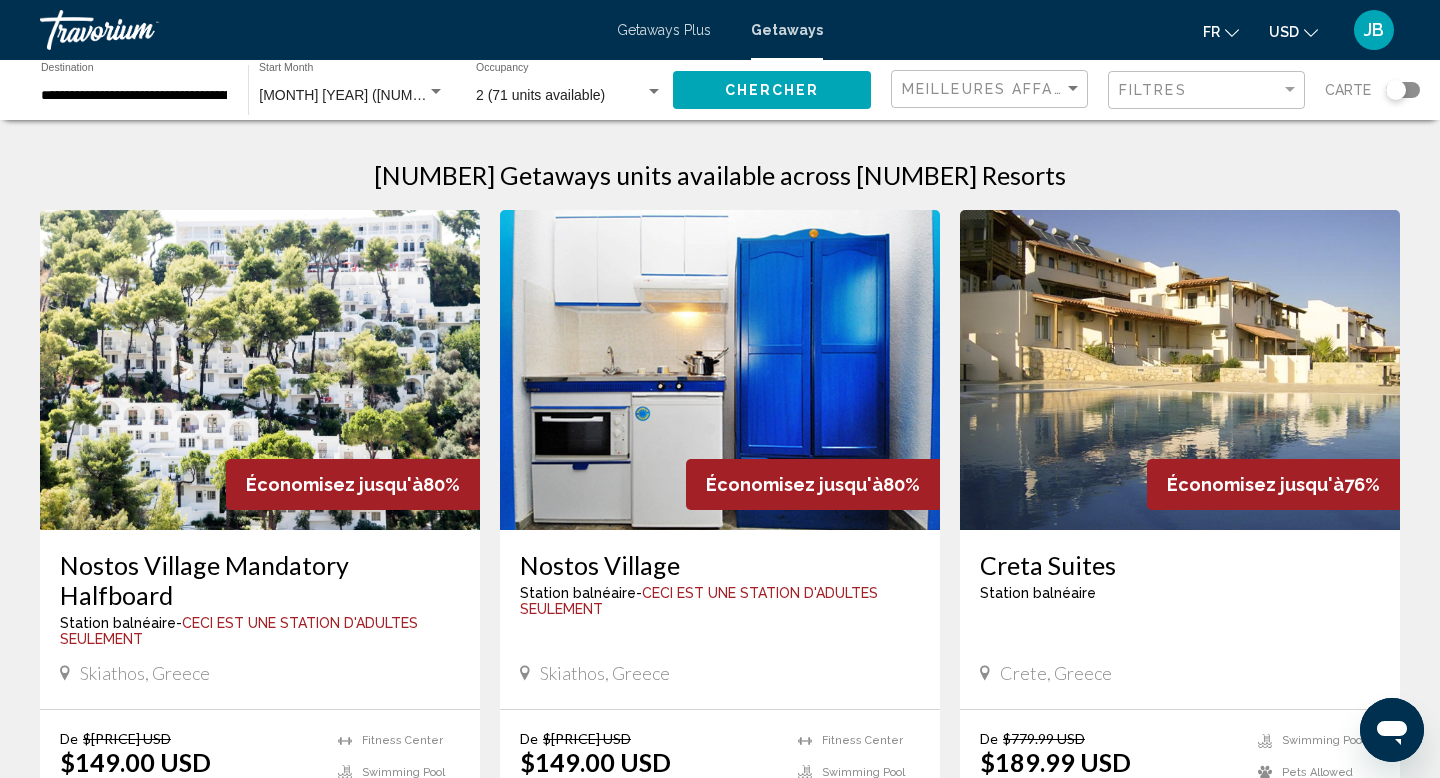 click on "**********" at bounding box center (134, 96) 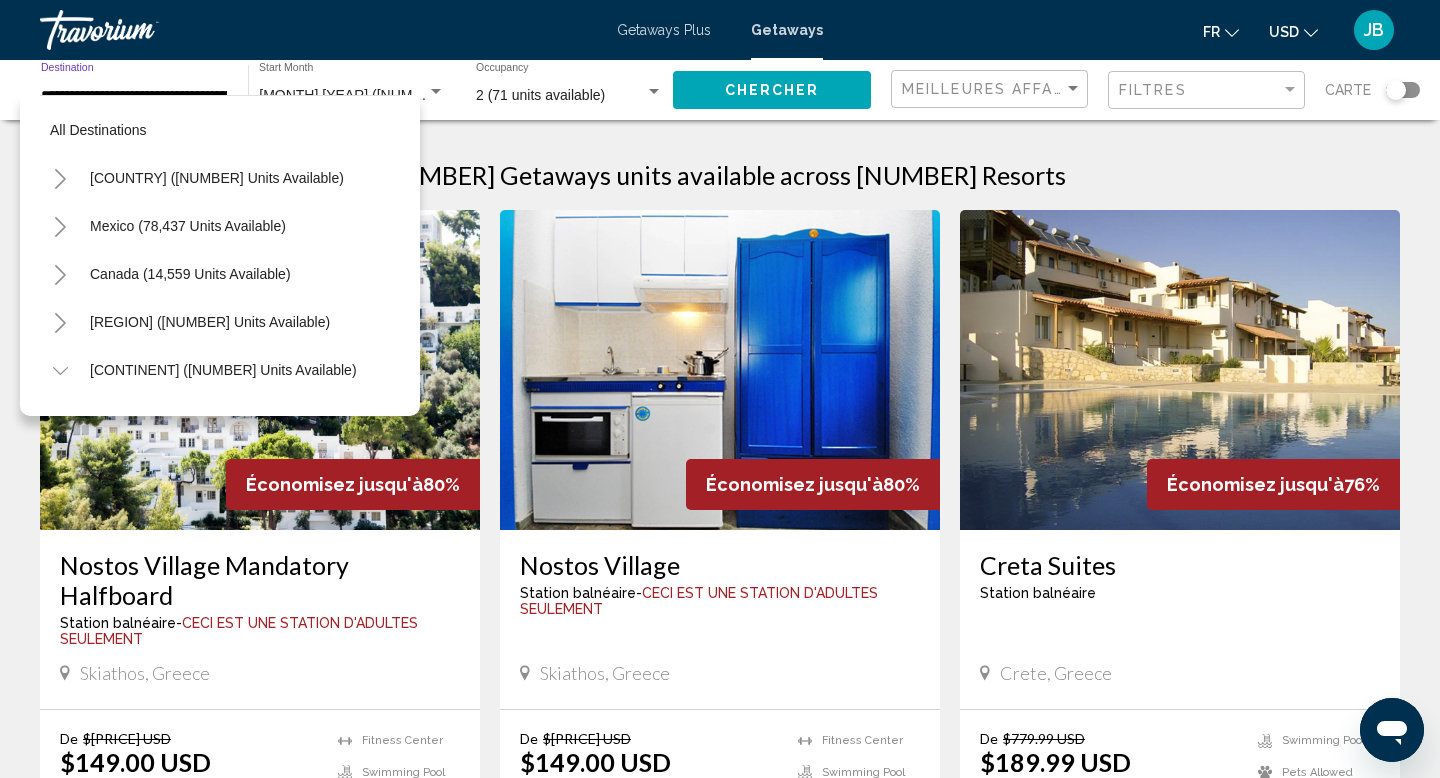 scroll, scrollTop: 551, scrollLeft: 0, axis: vertical 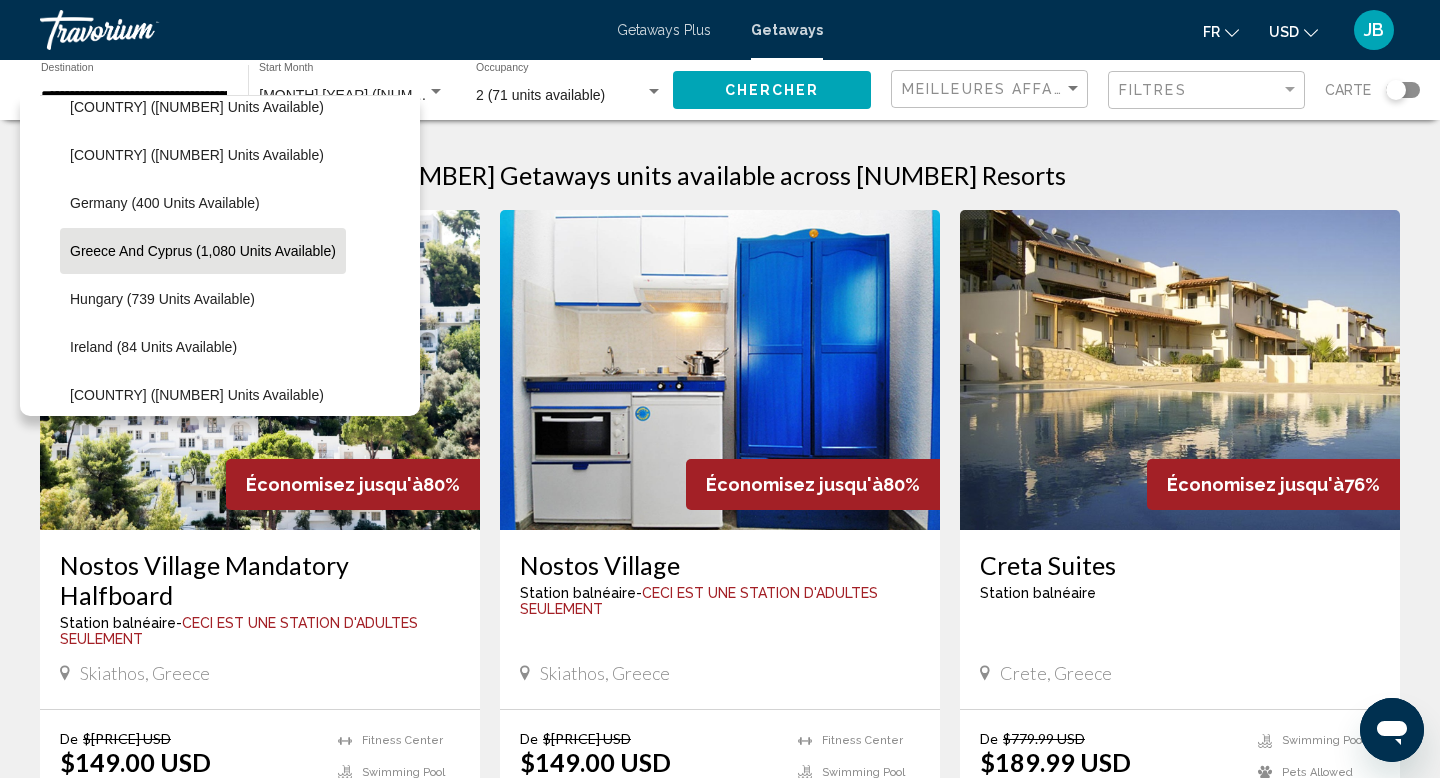 click on "**********" 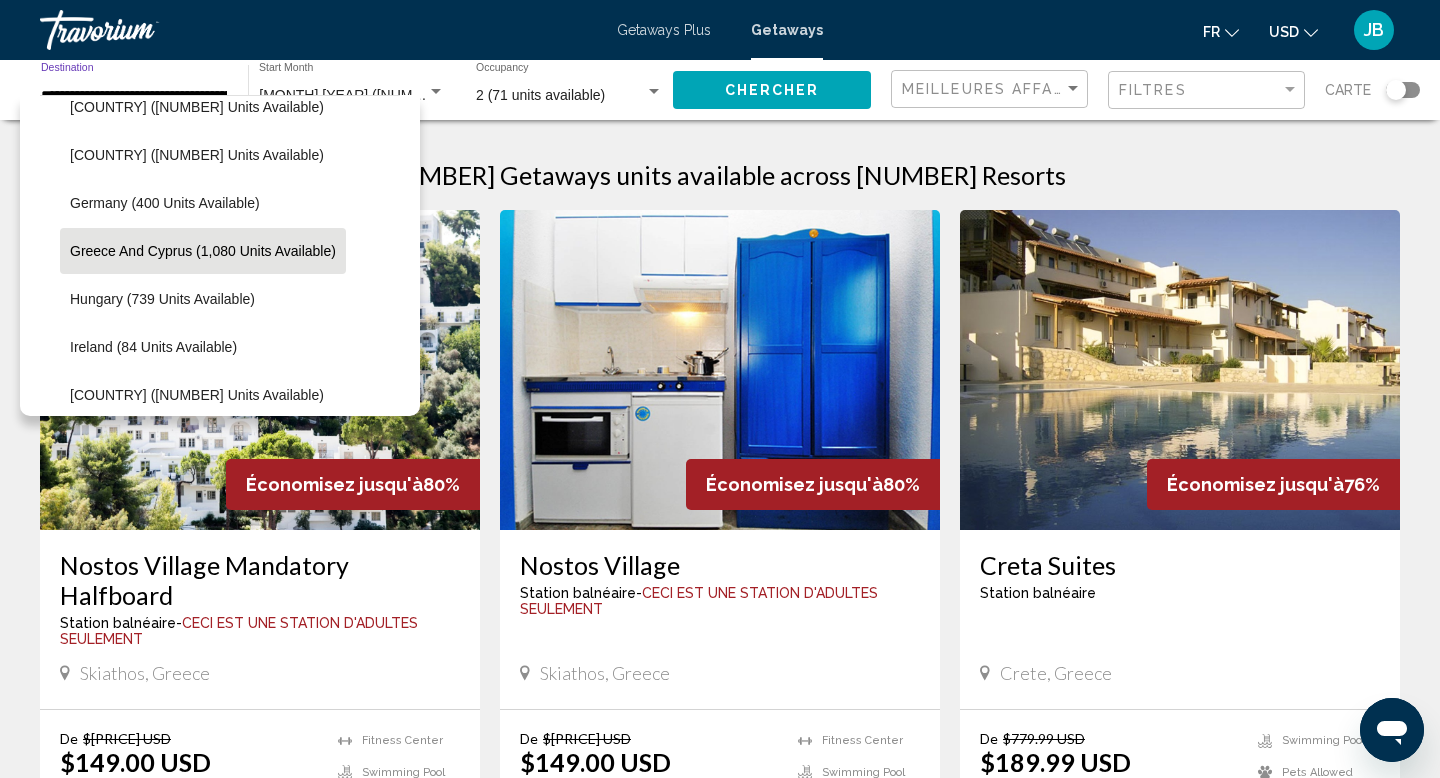 click on "**********" 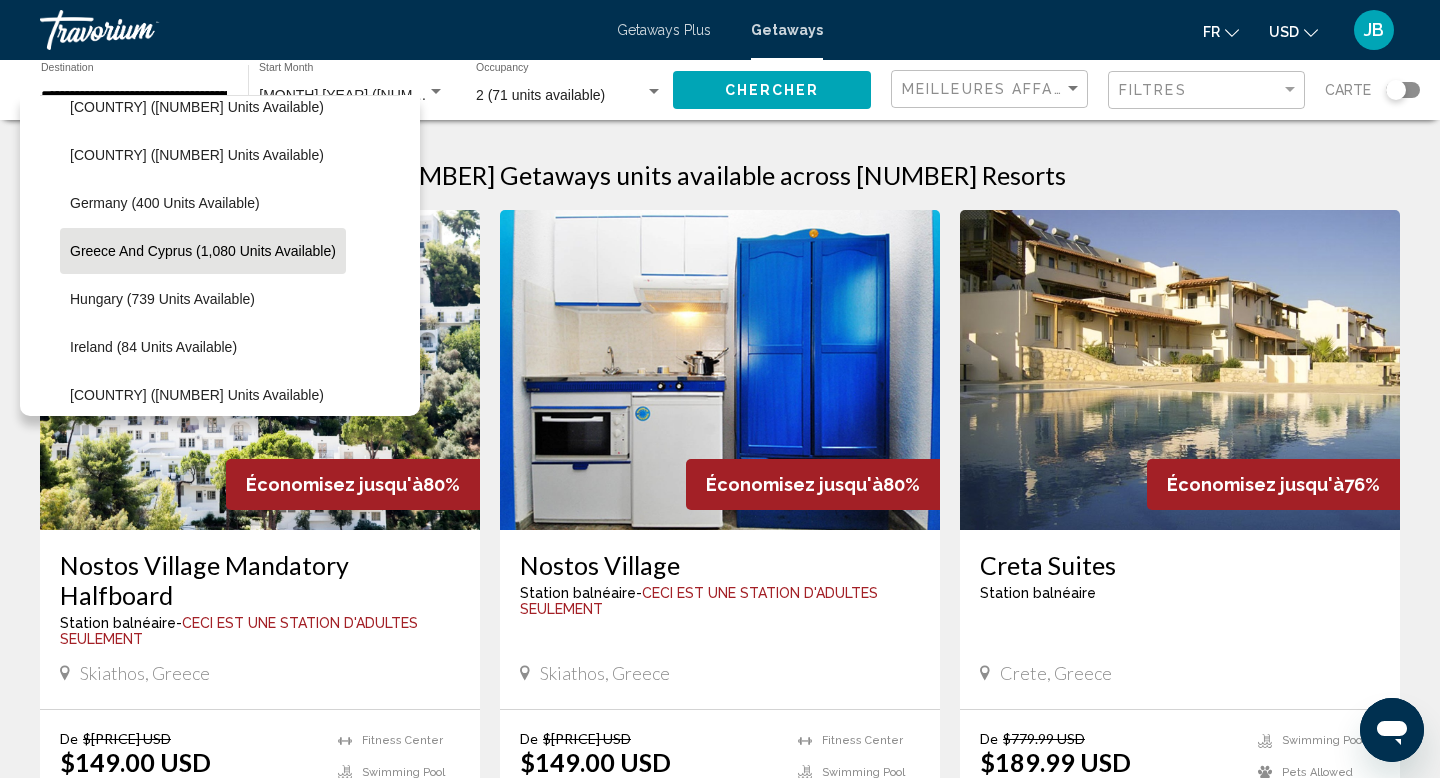 click on "**********" 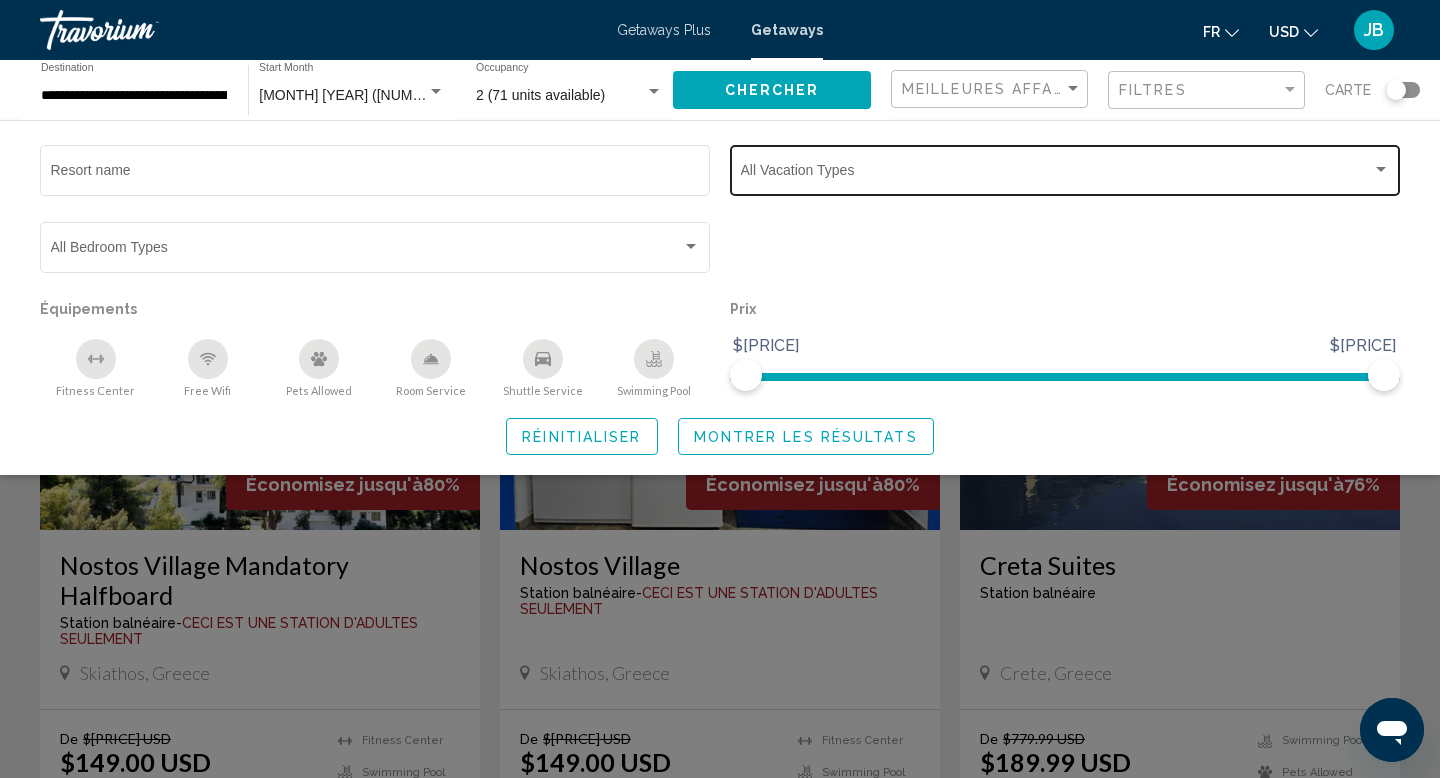 click on "Vacation Types All Vacation Types" 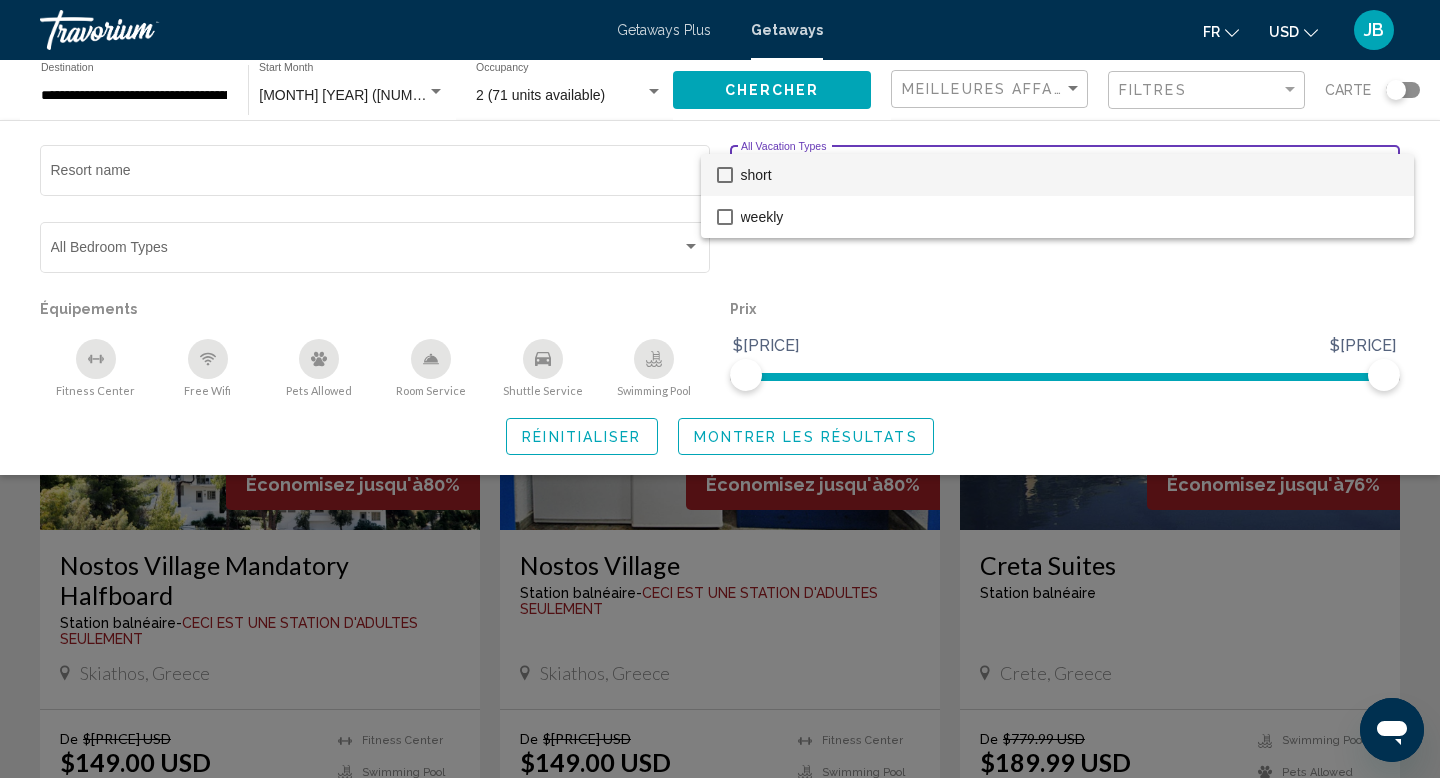 click at bounding box center (720, 389) 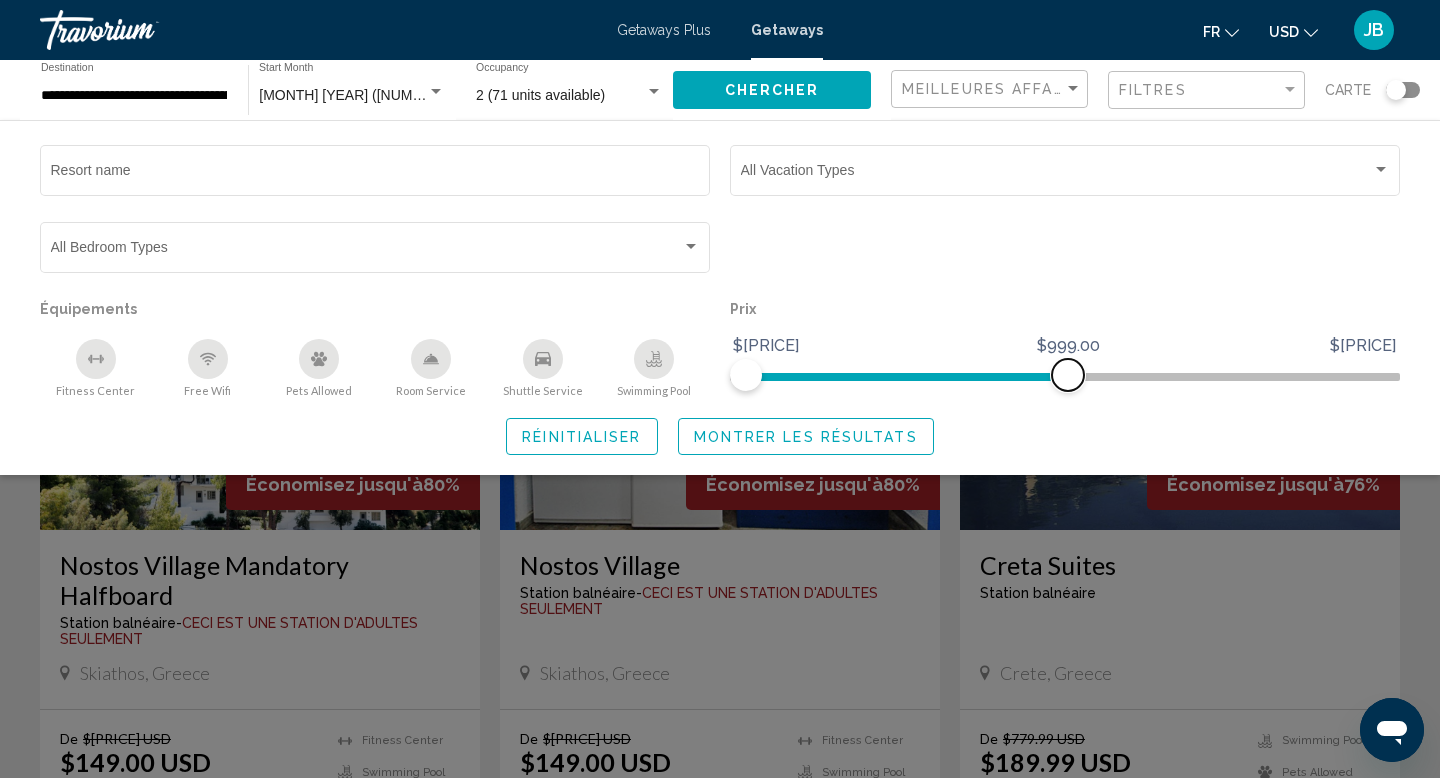 drag, startPoint x: 1396, startPoint y: 382, endPoint x: 1068, endPoint y: 387, distance: 328.03812 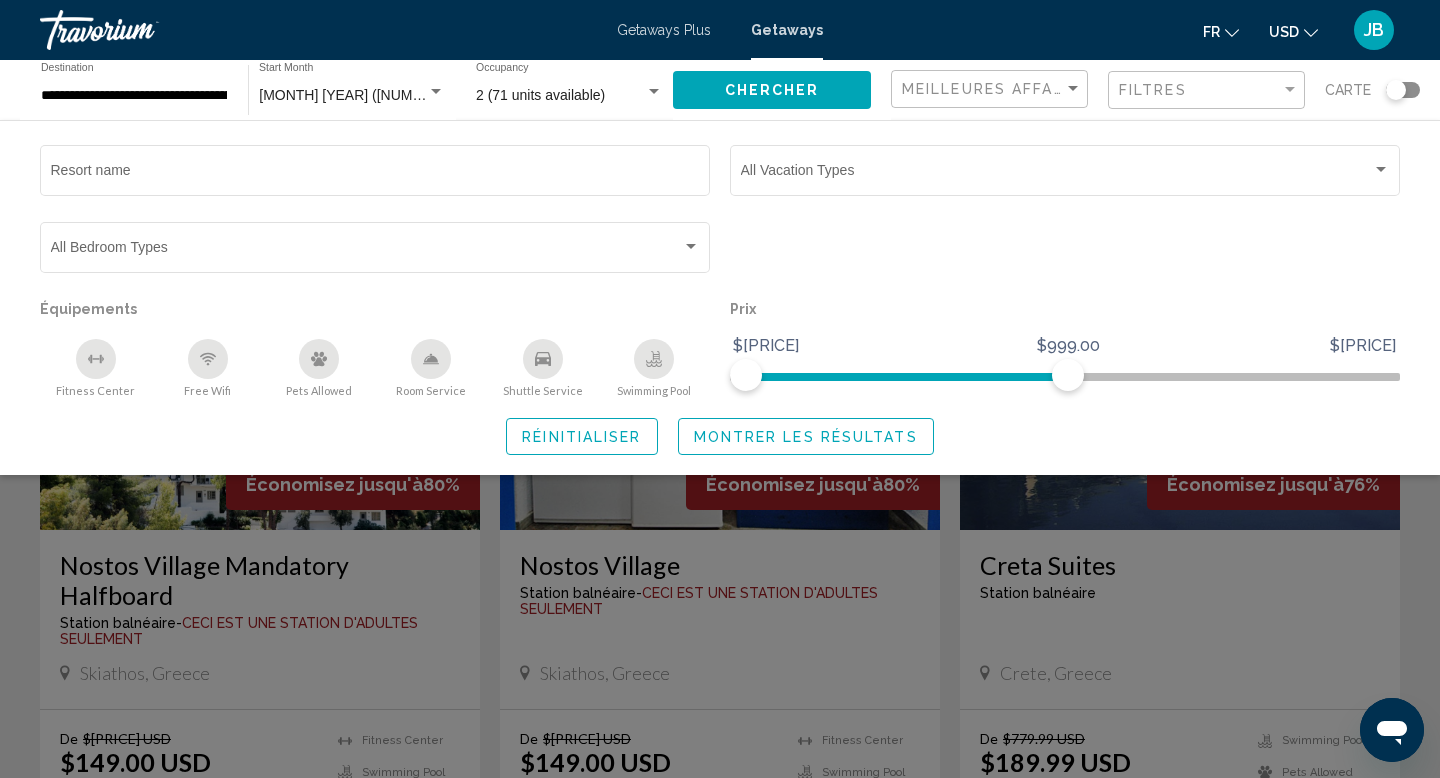click on "Swimming Pool" 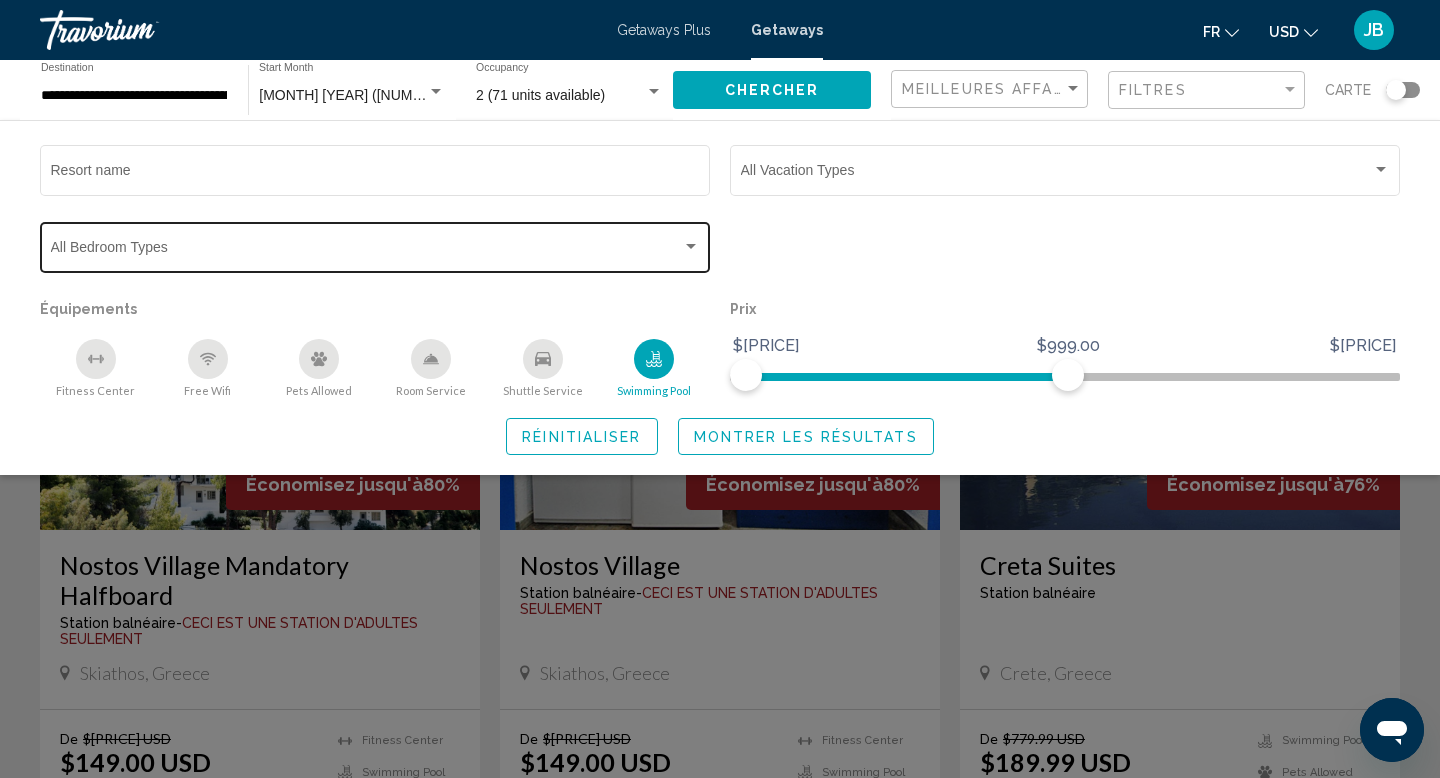 click at bounding box center (366, 251) 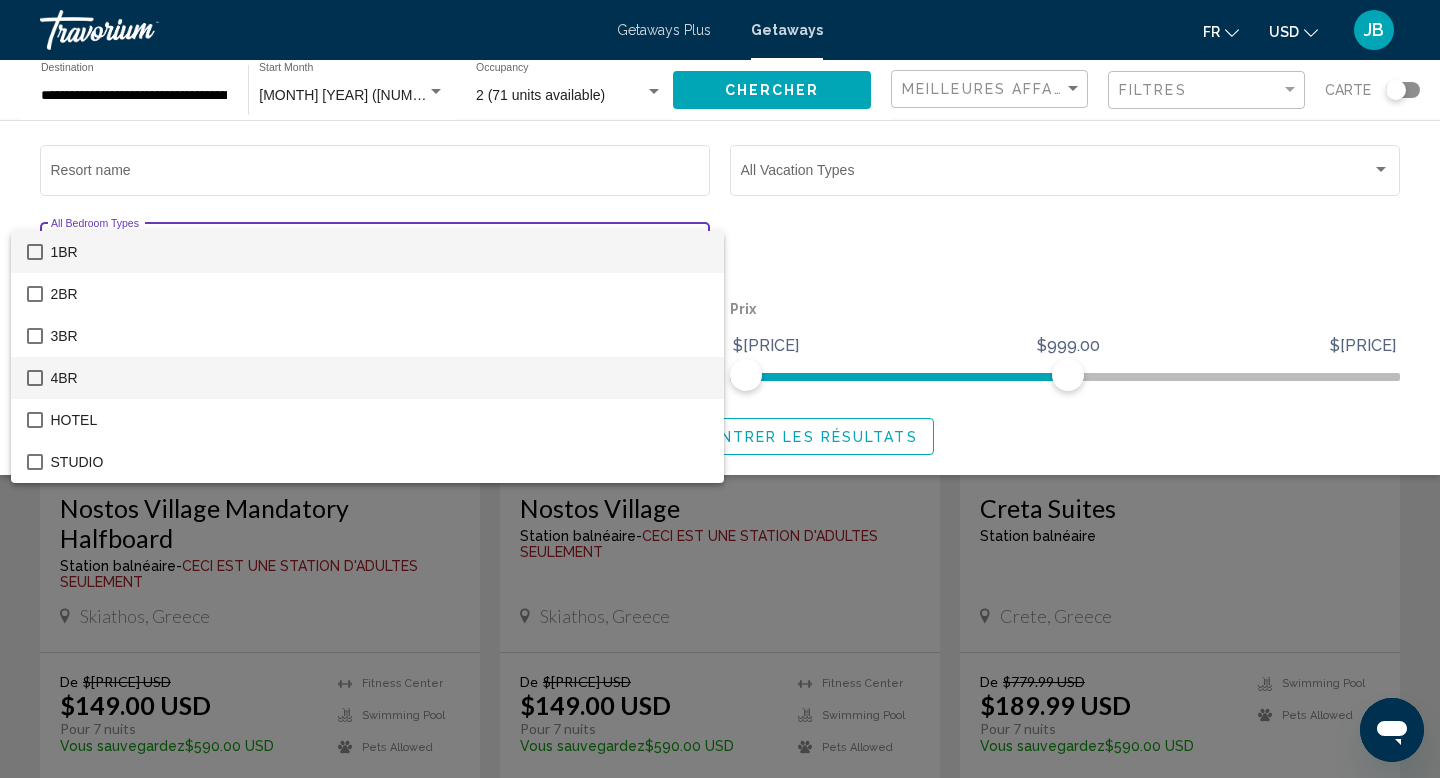 scroll, scrollTop: 82, scrollLeft: 0, axis: vertical 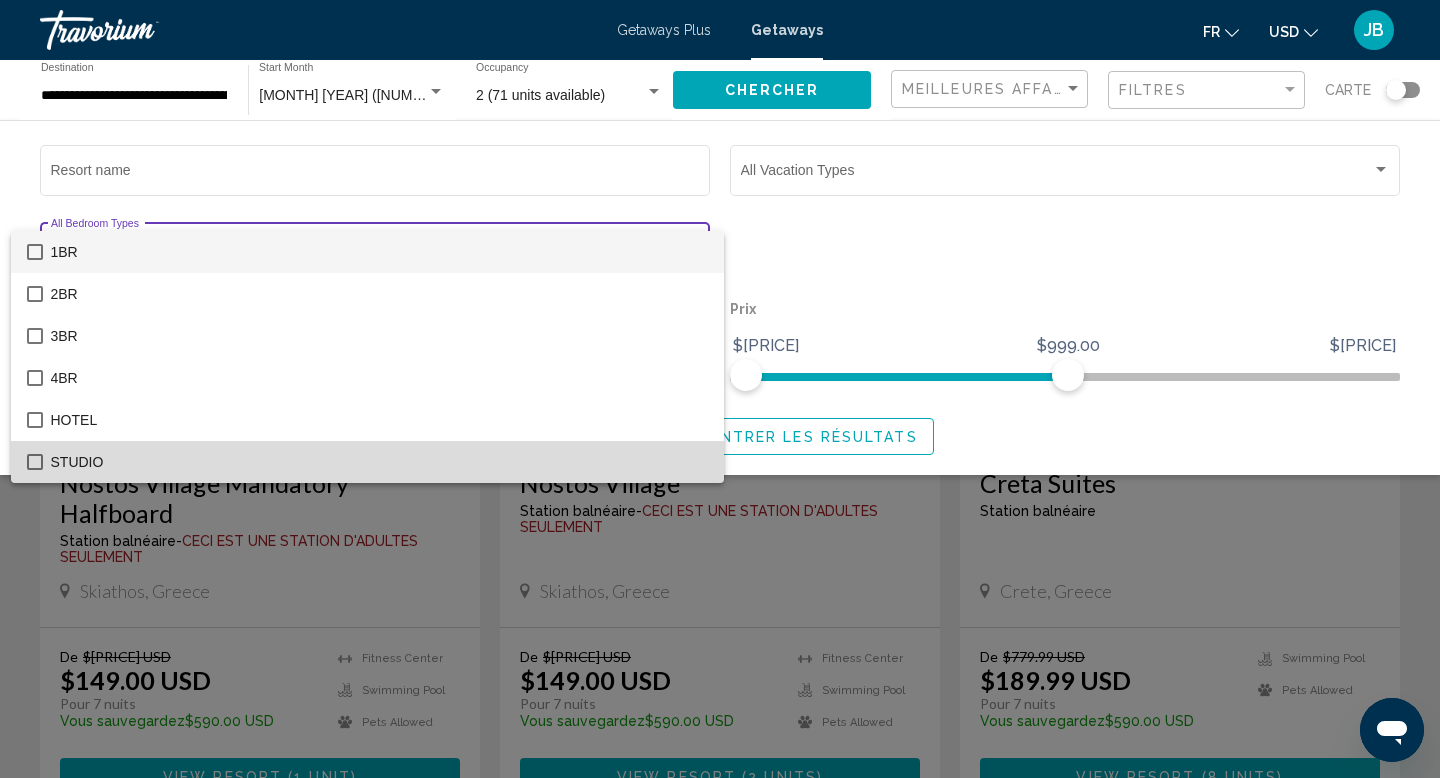 click on "STUDIO" at bounding box center (379, 462) 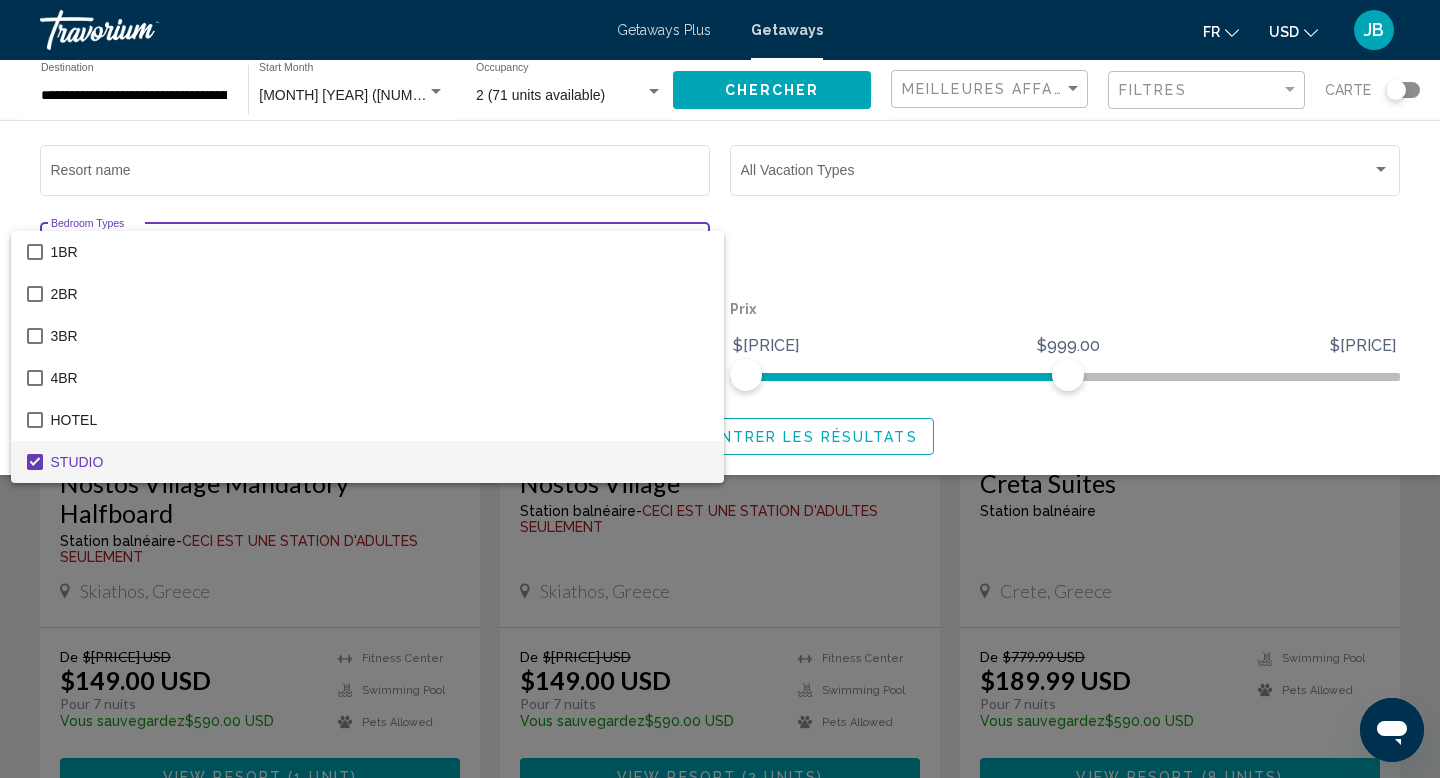 click at bounding box center [720, 389] 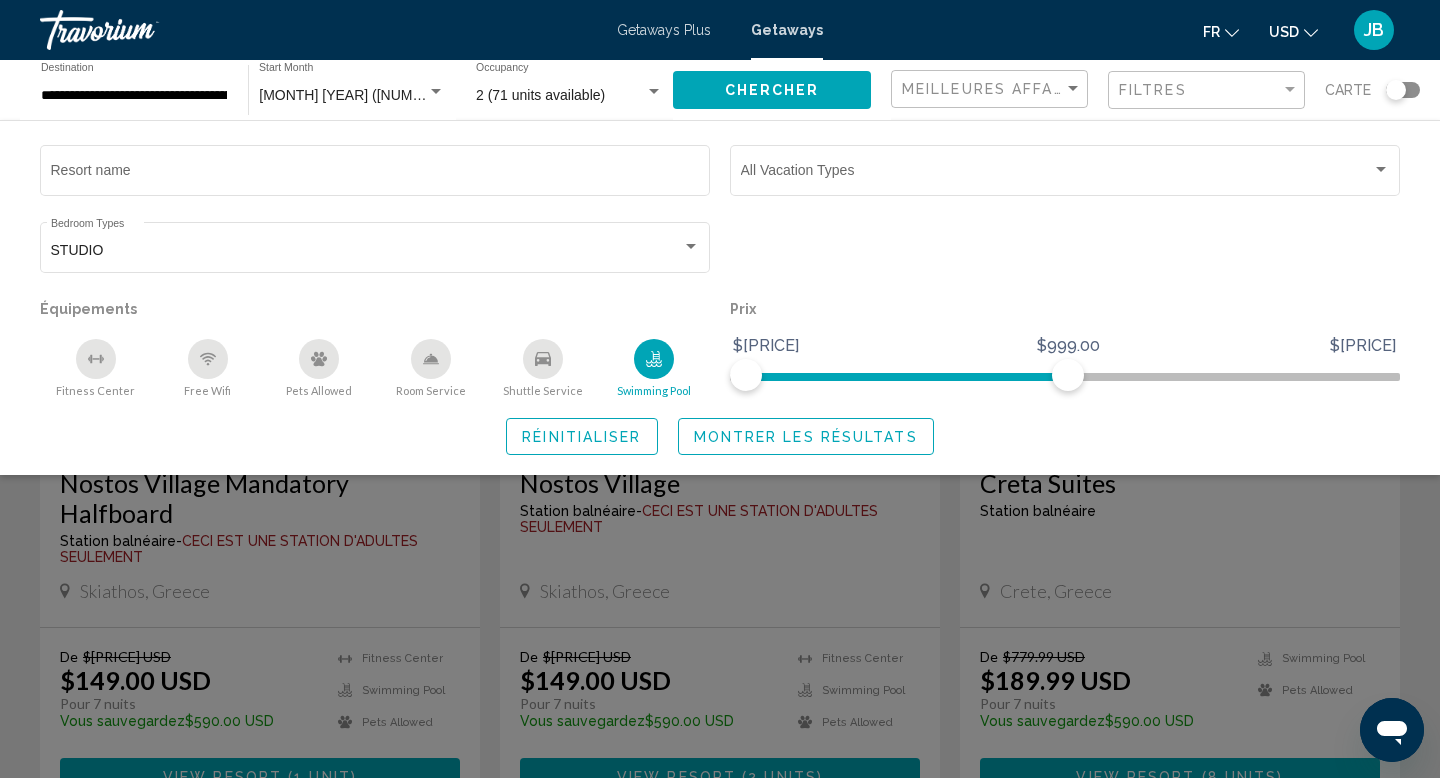click on "Montrer les résultats" 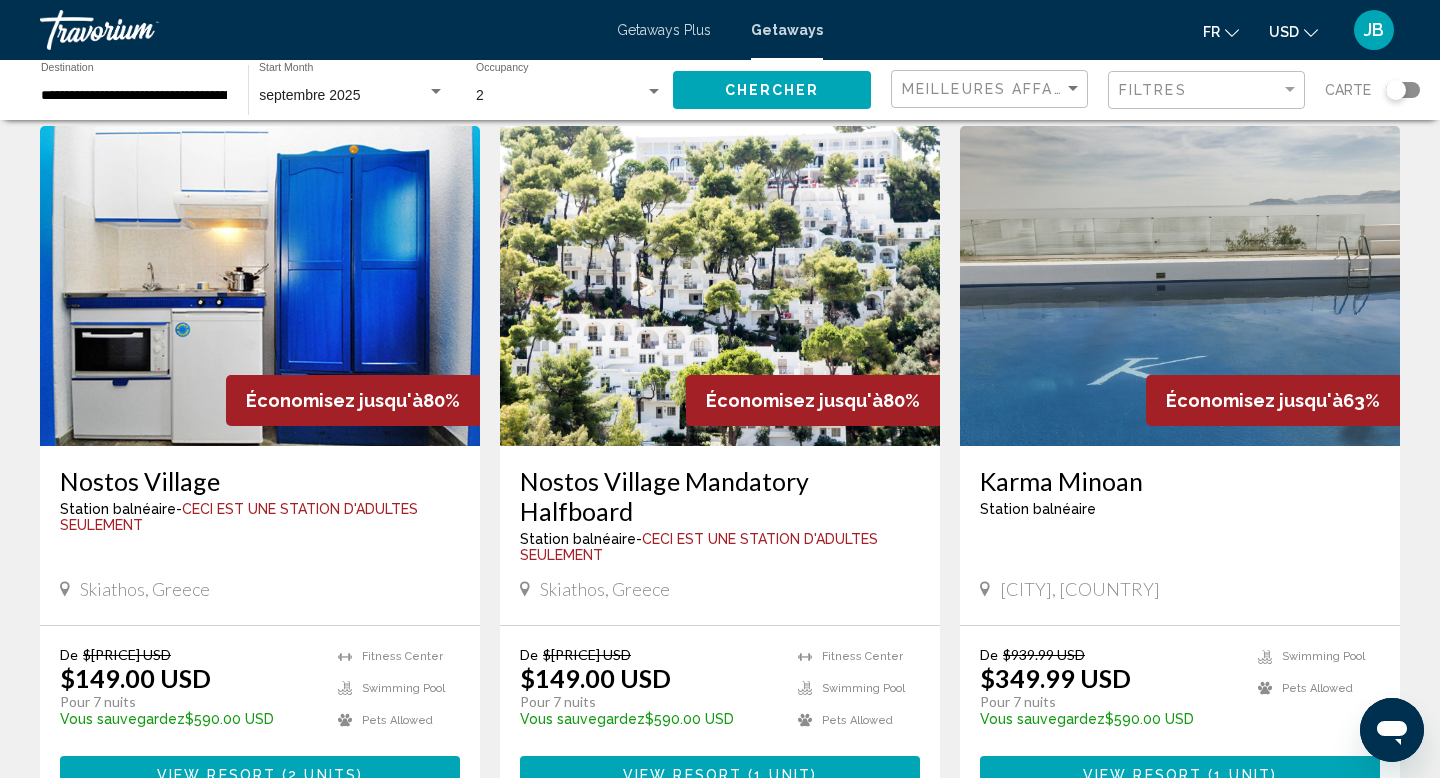 scroll, scrollTop: 74, scrollLeft: 0, axis: vertical 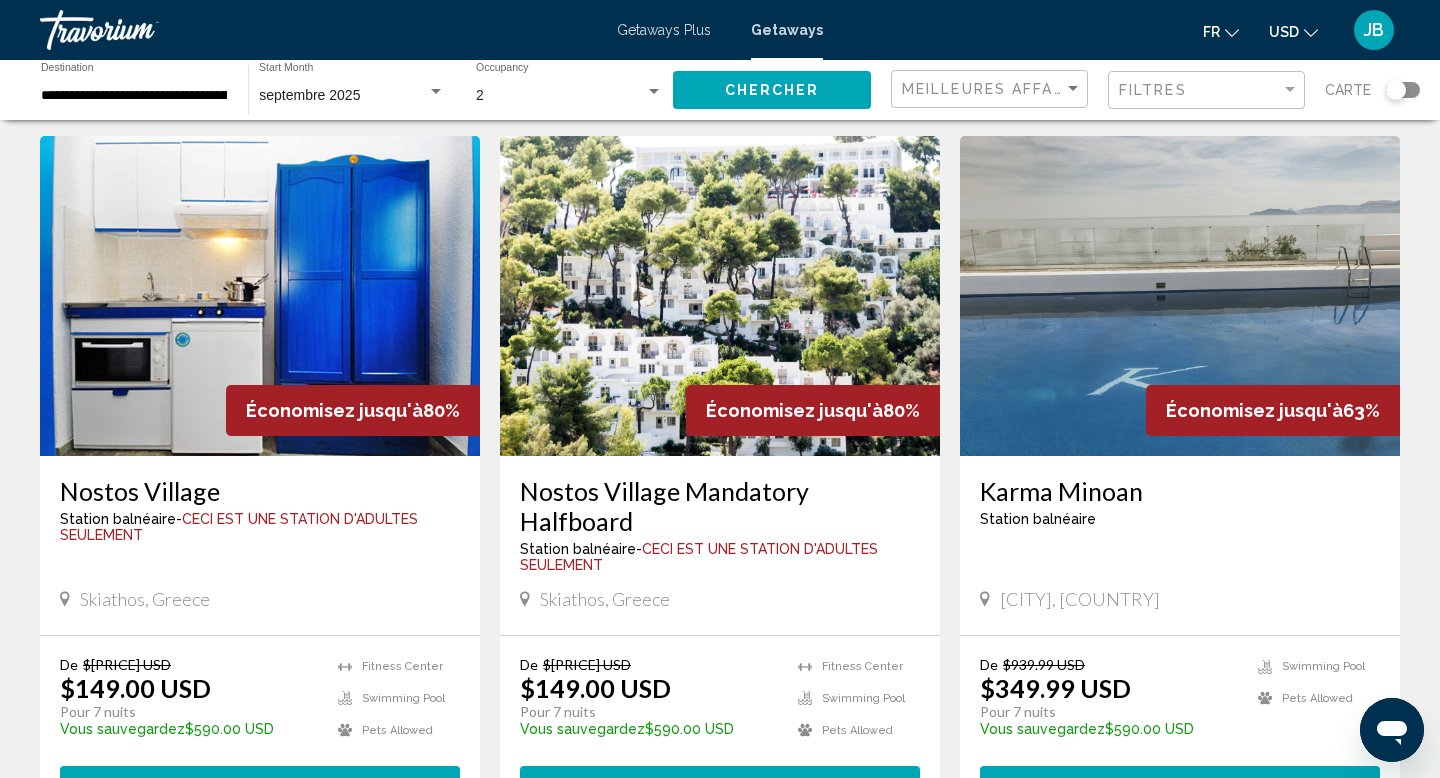 click on "USD" 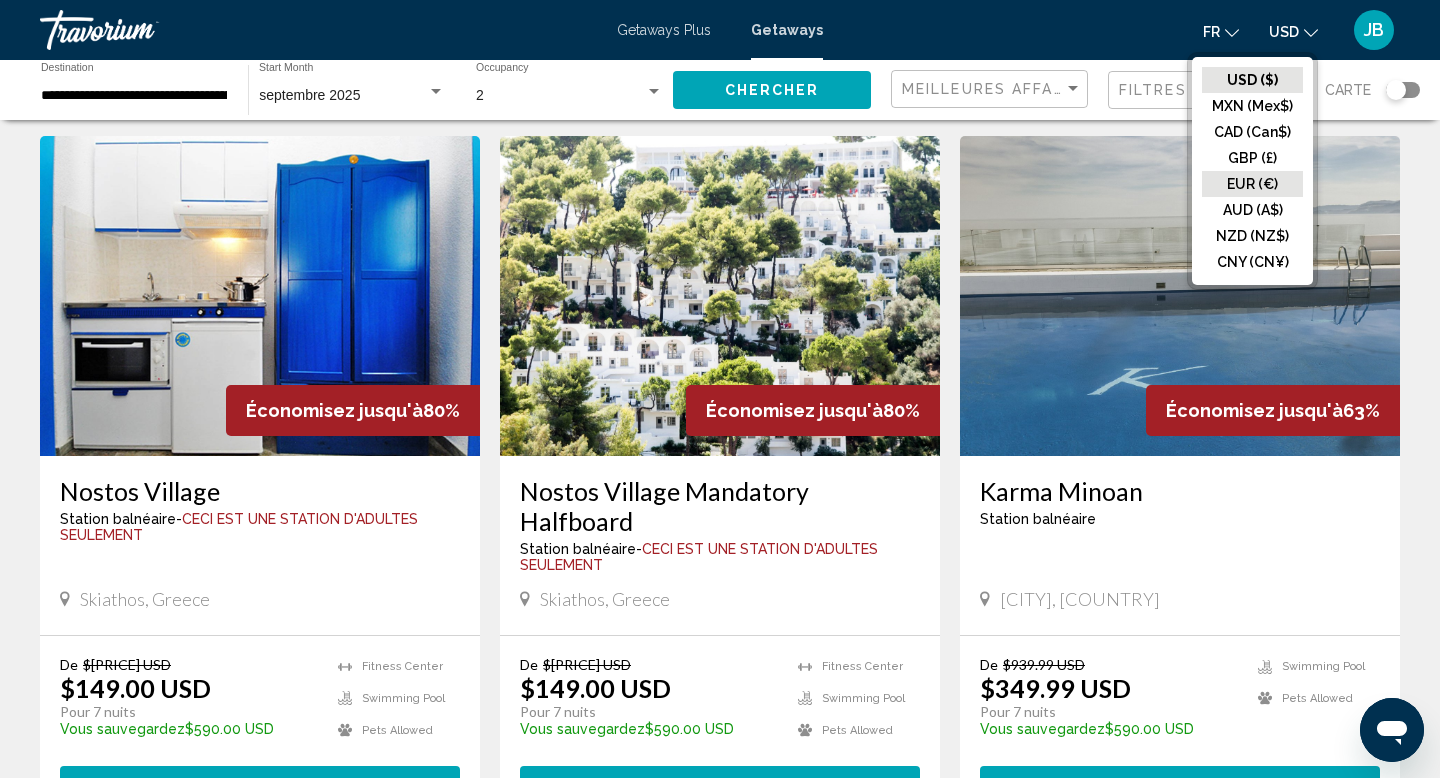 click on "EUR (€)" 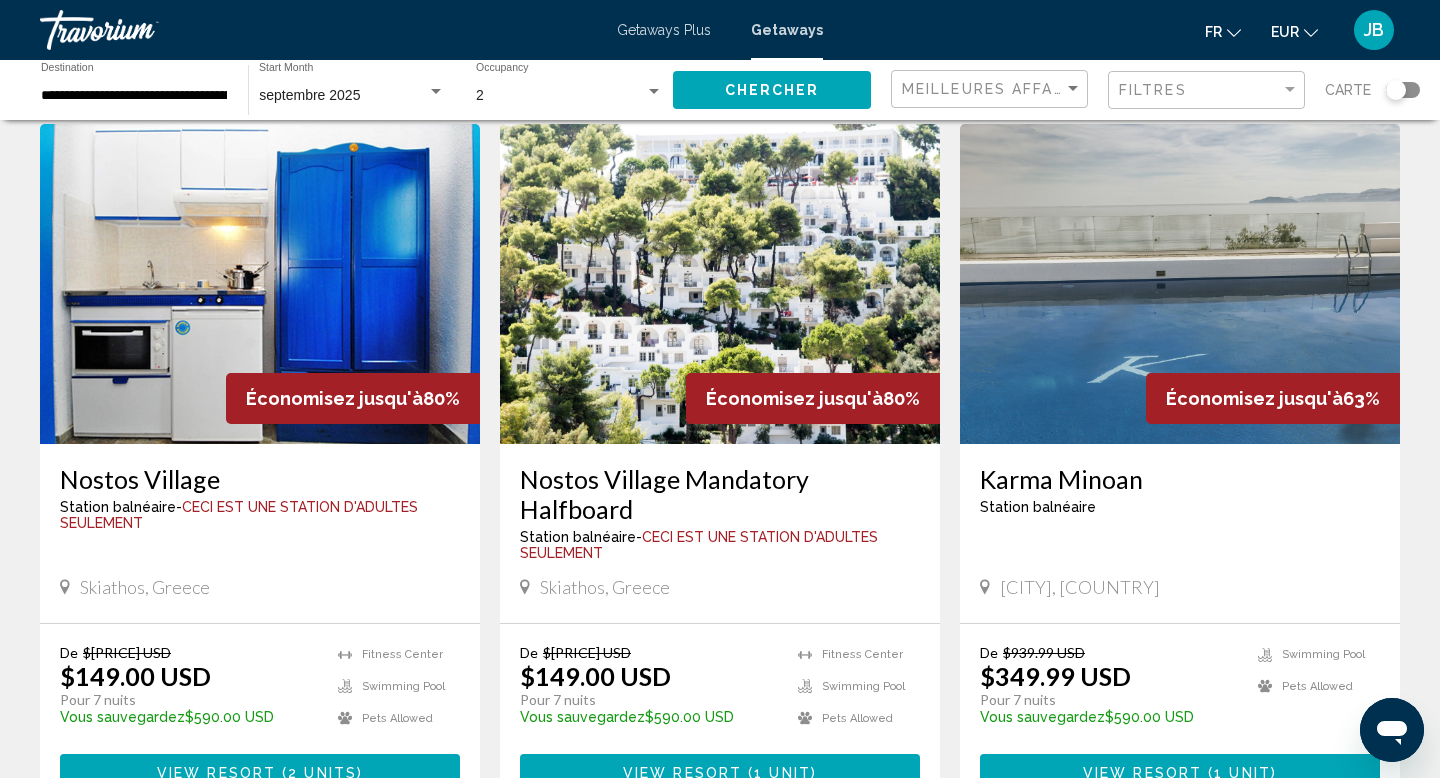 scroll, scrollTop: 0, scrollLeft: 0, axis: both 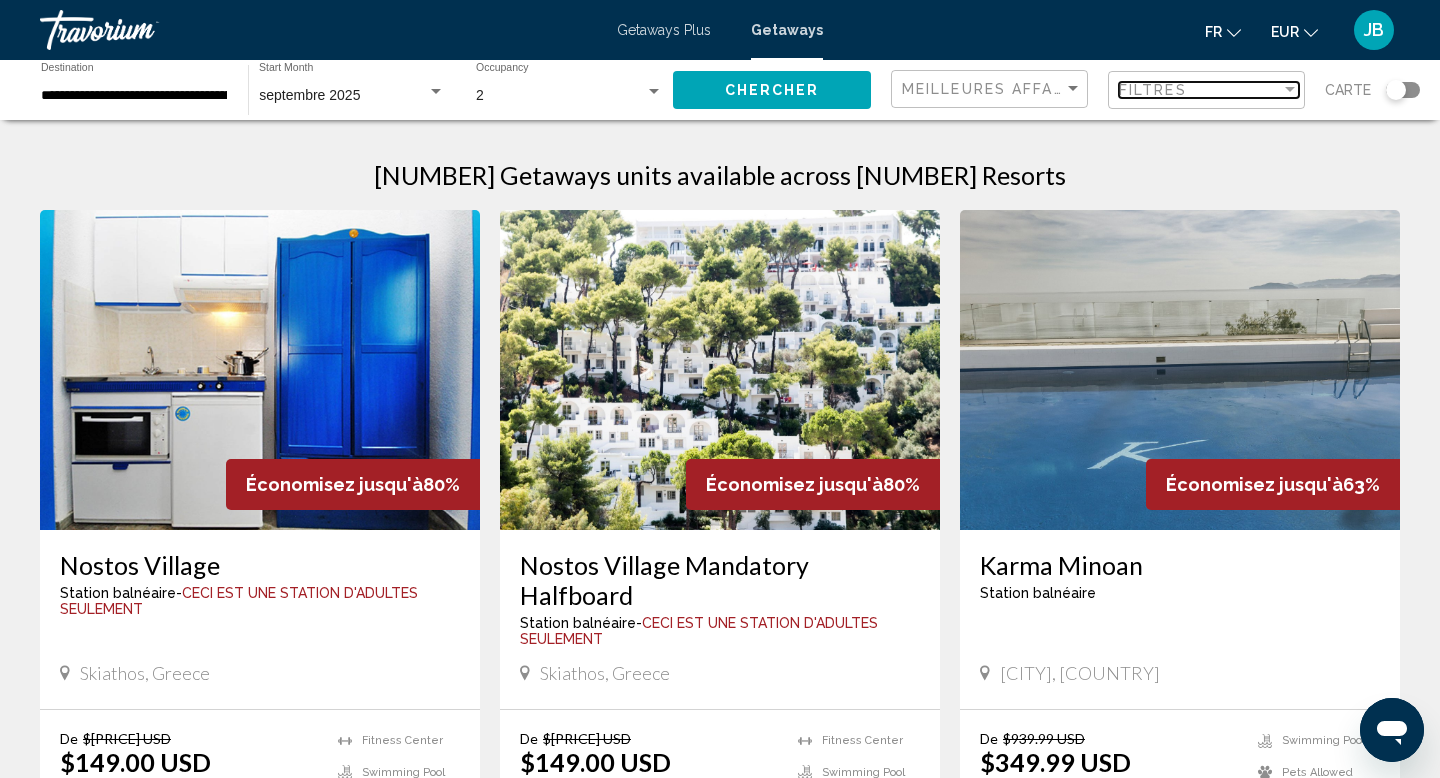 click on "Filtres" at bounding box center (1153, 90) 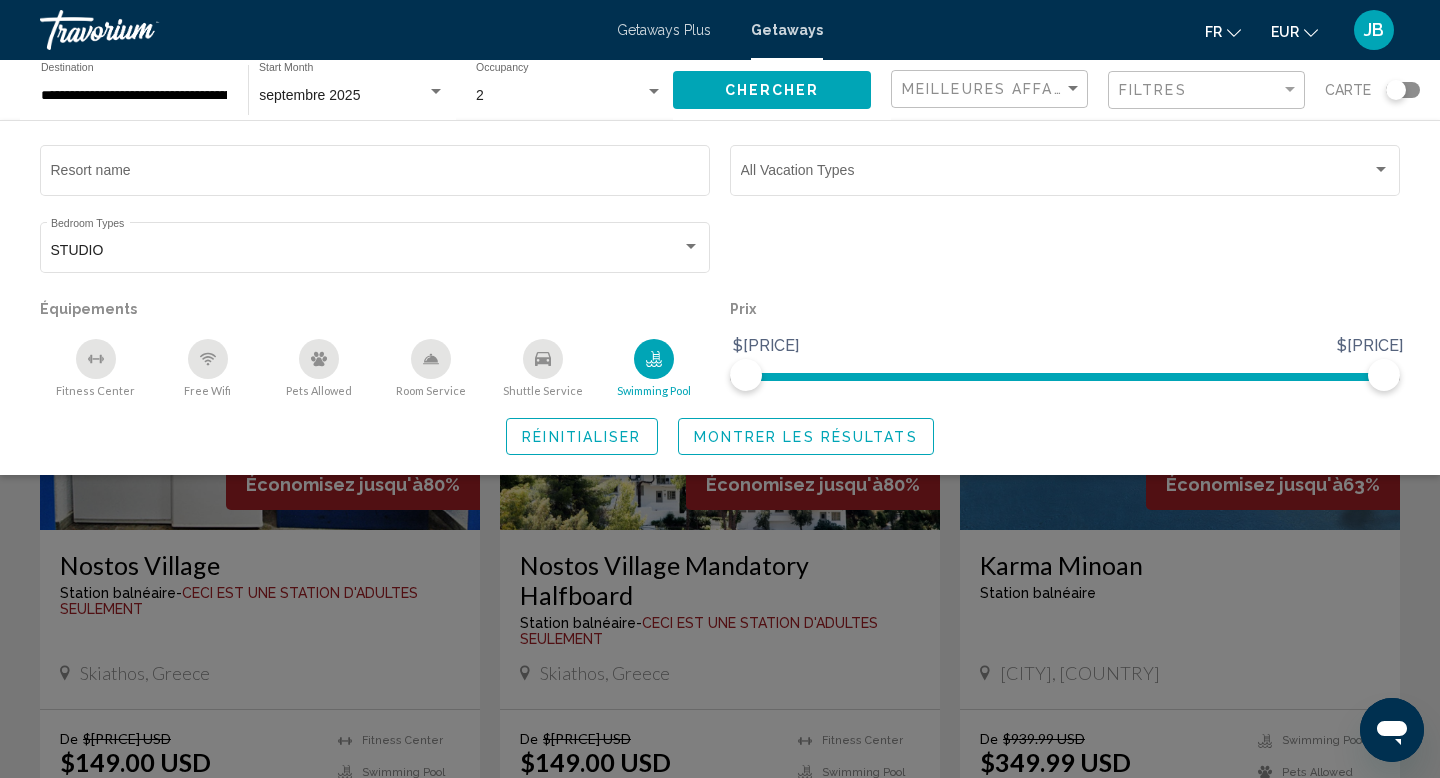 click 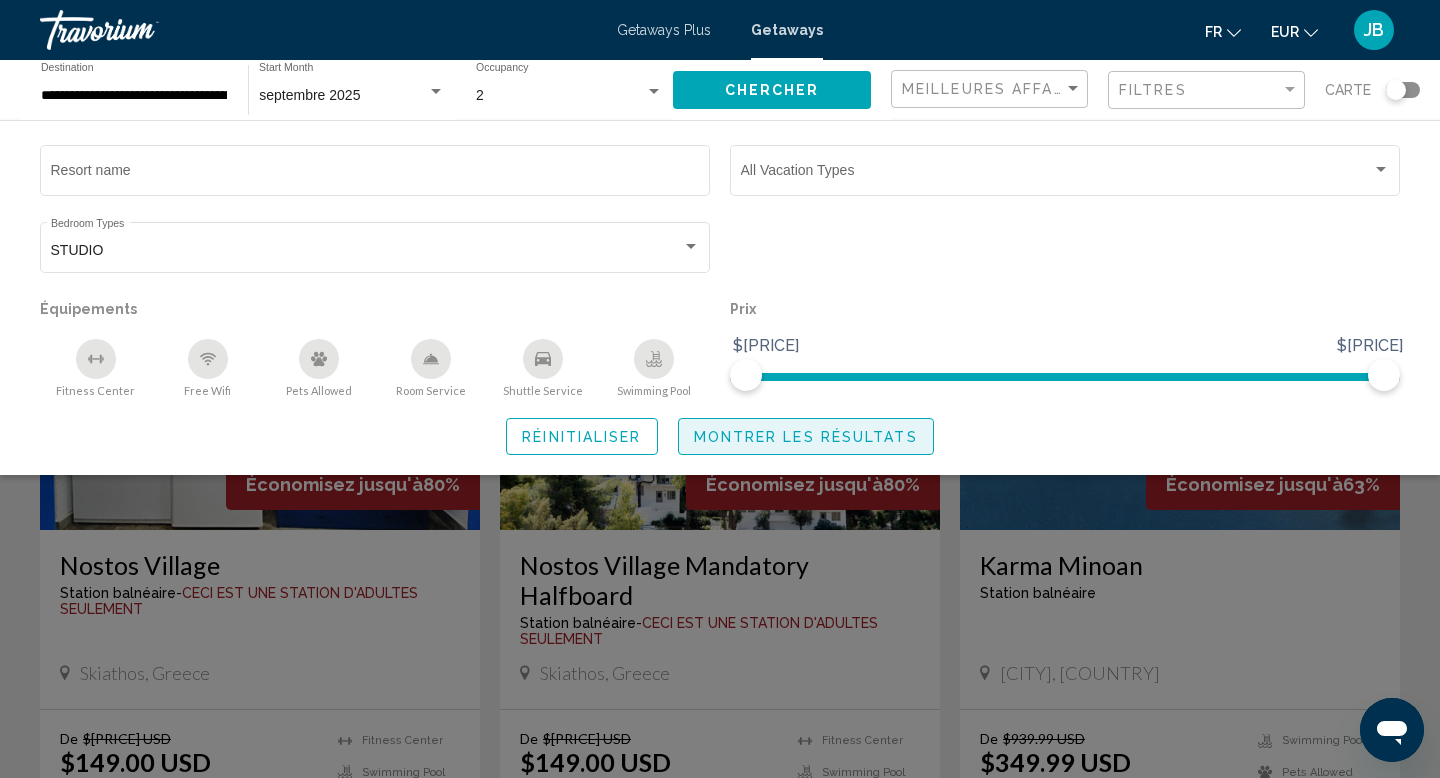 click on "Montrer les résultats" 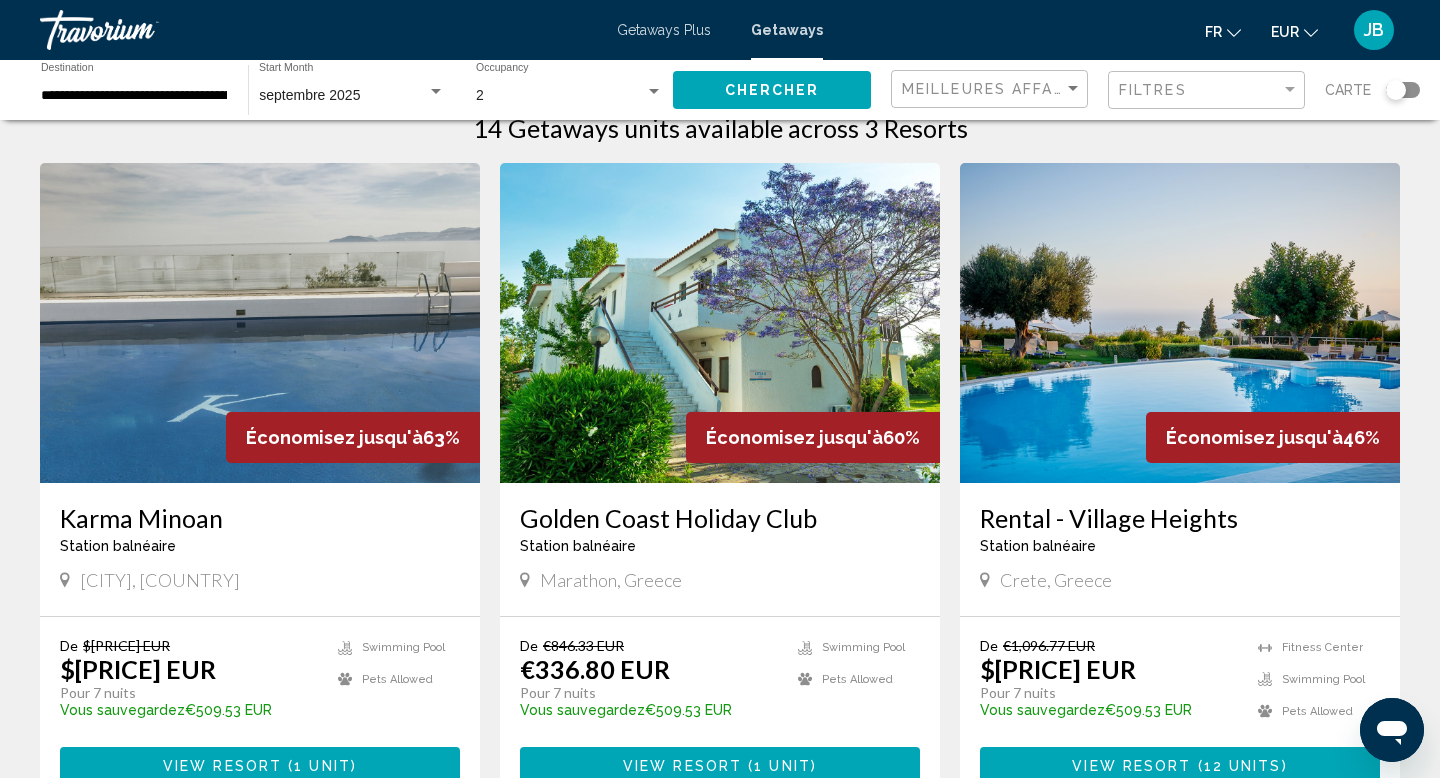 scroll, scrollTop: 0, scrollLeft: 0, axis: both 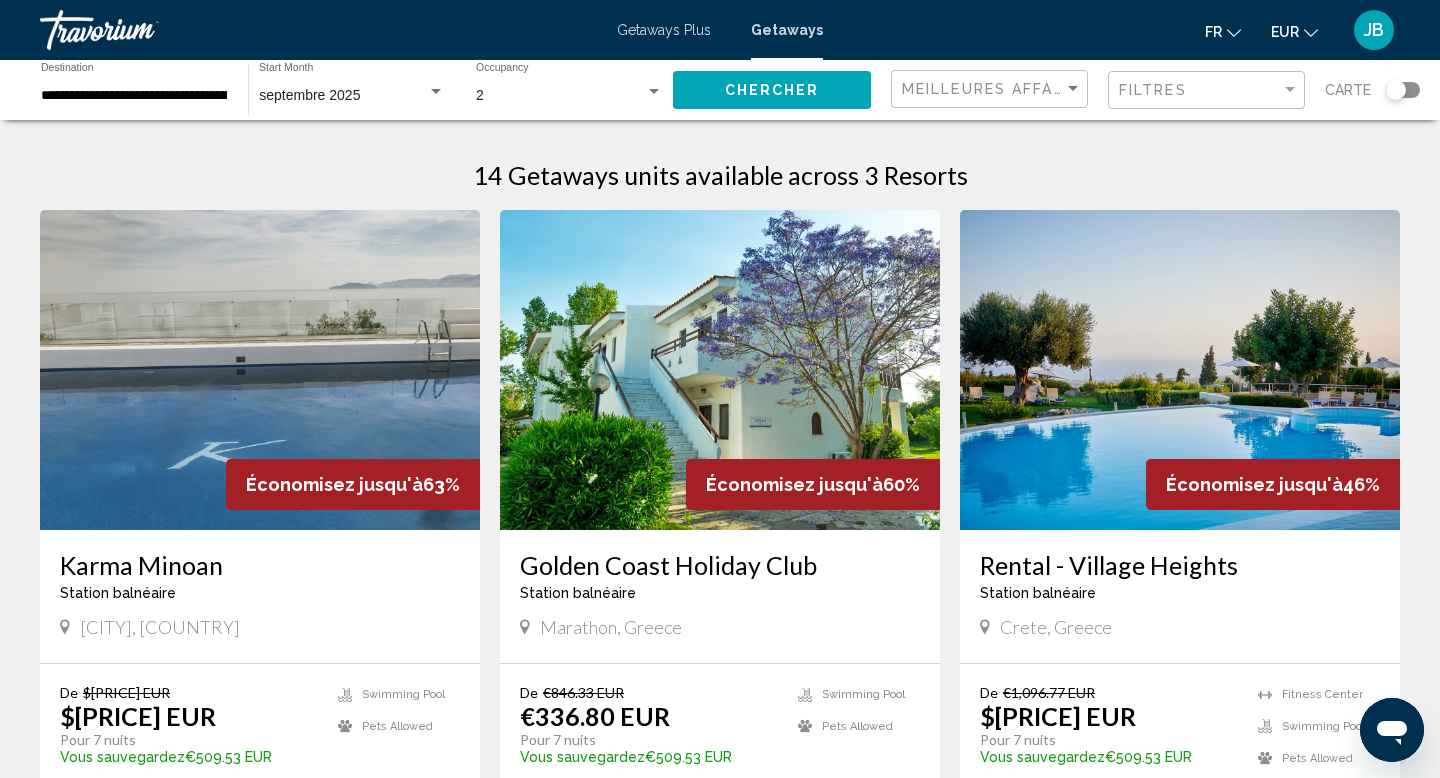 click on "Filtres" 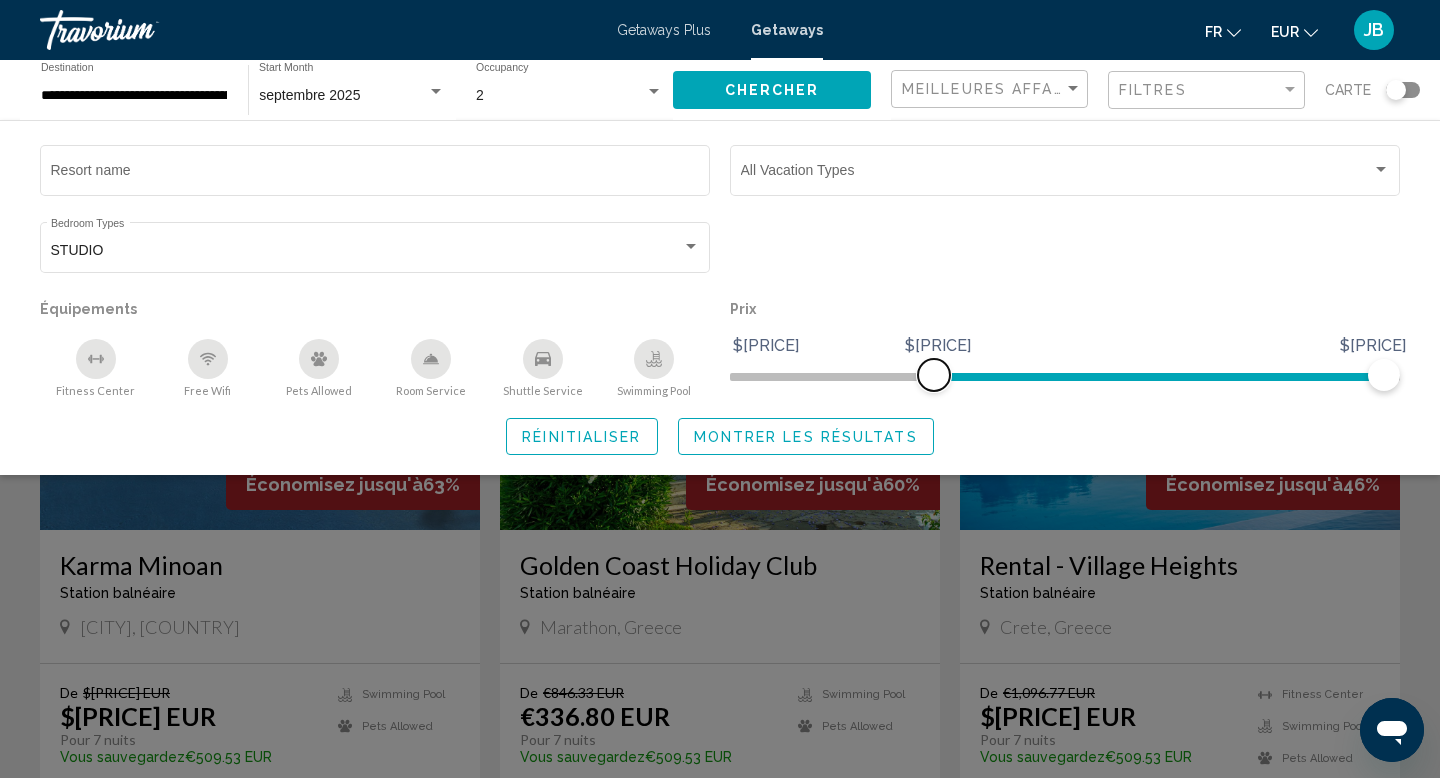 click 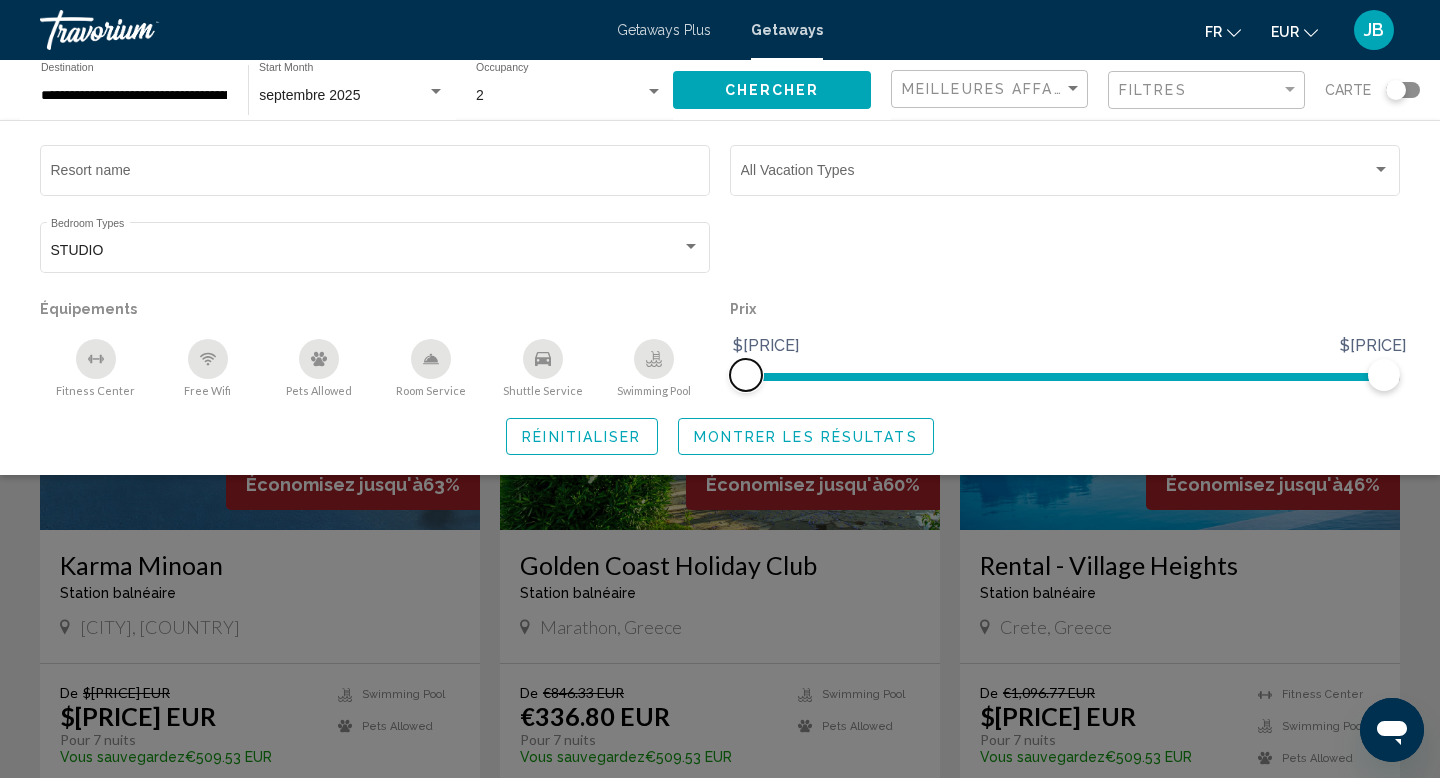 drag, startPoint x: 926, startPoint y: 380, endPoint x: 675, endPoint y: 378, distance: 251.00797 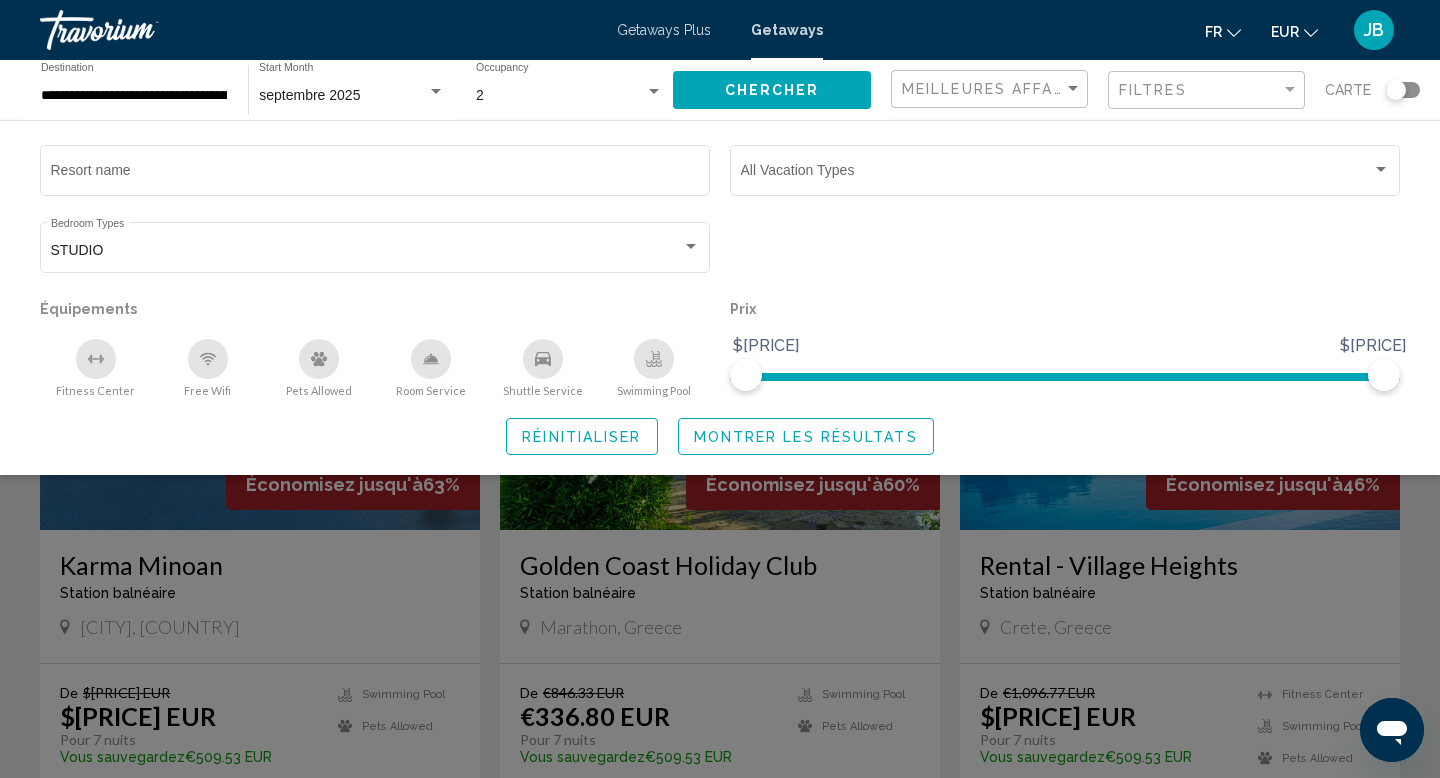 click on "Réinitialiser" 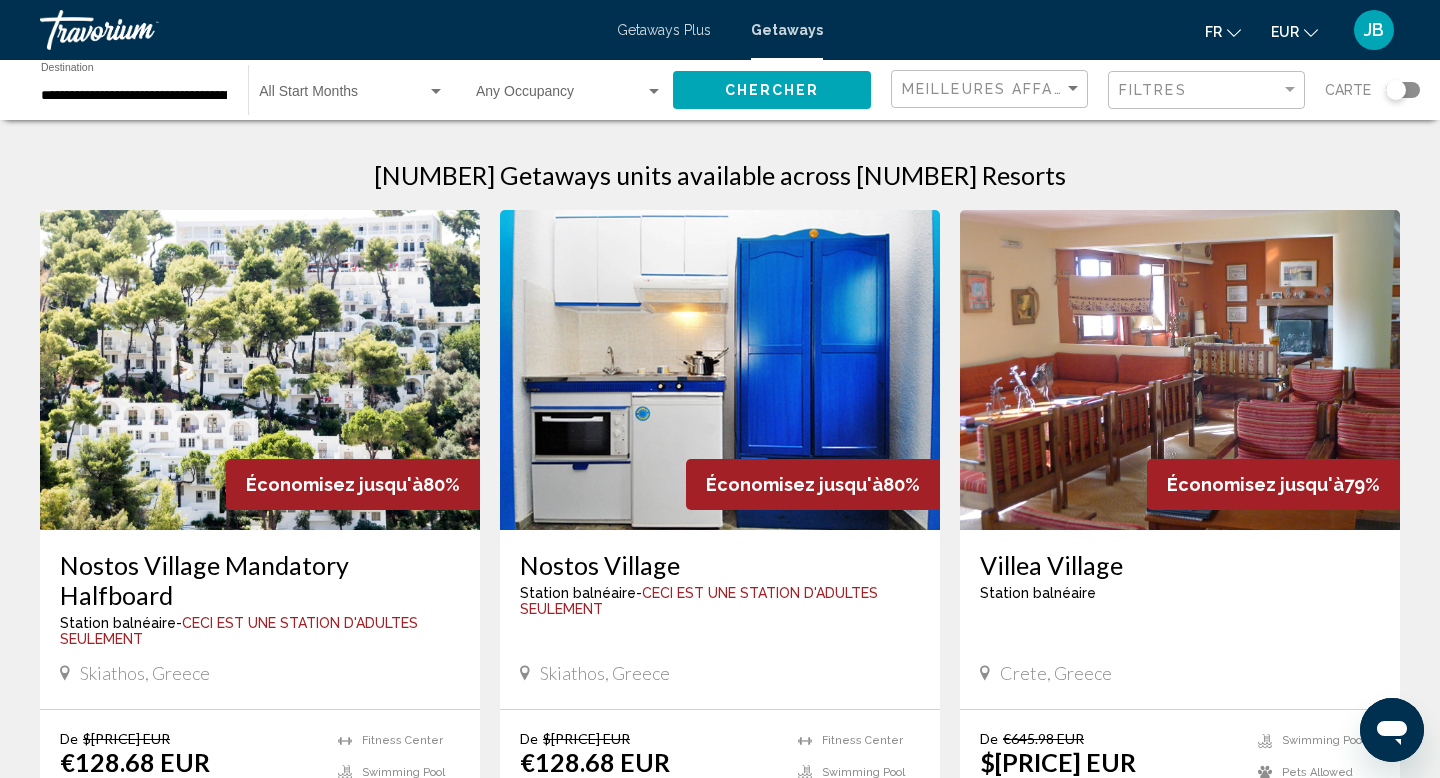 click on "**********" 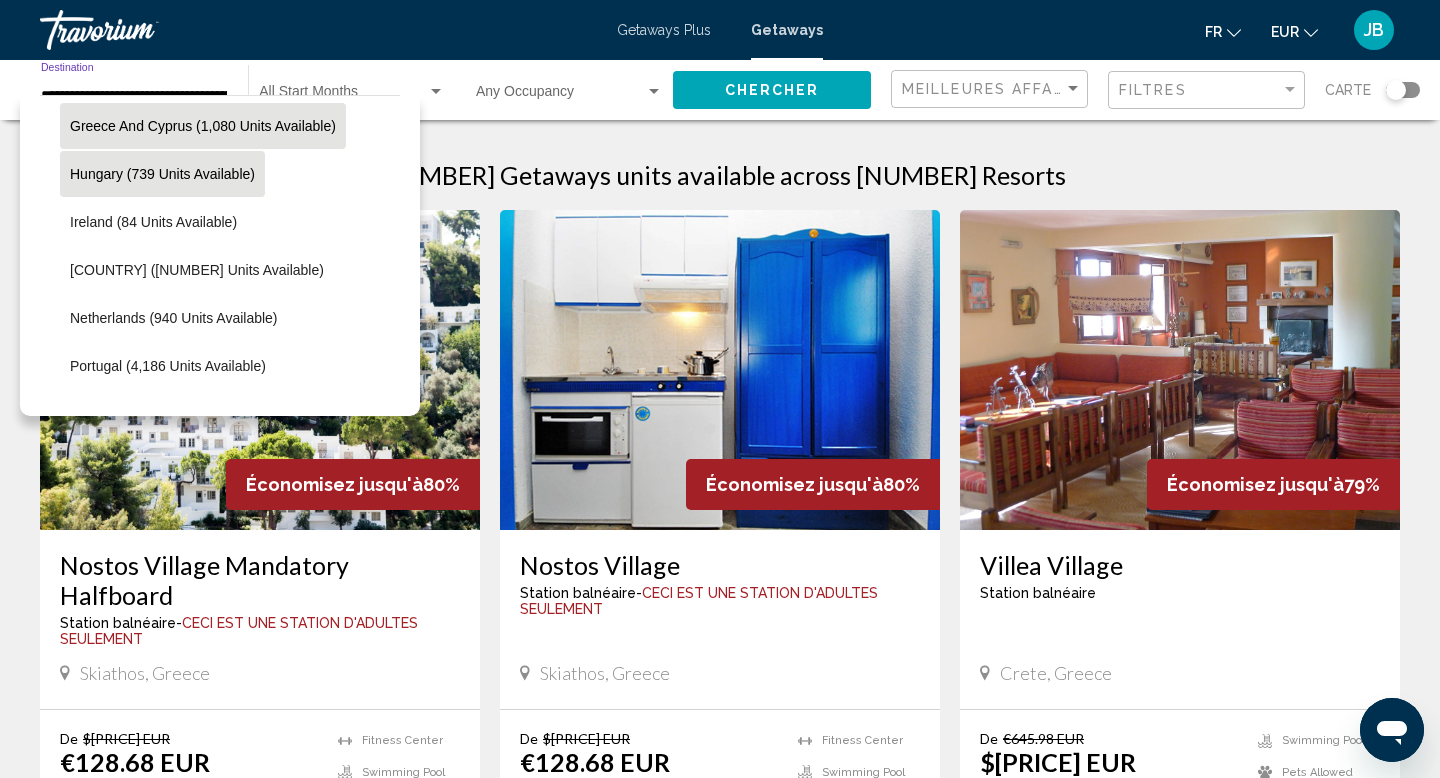 scroll, scrollTop: 682, scrollLeft: 0, axis: vertical 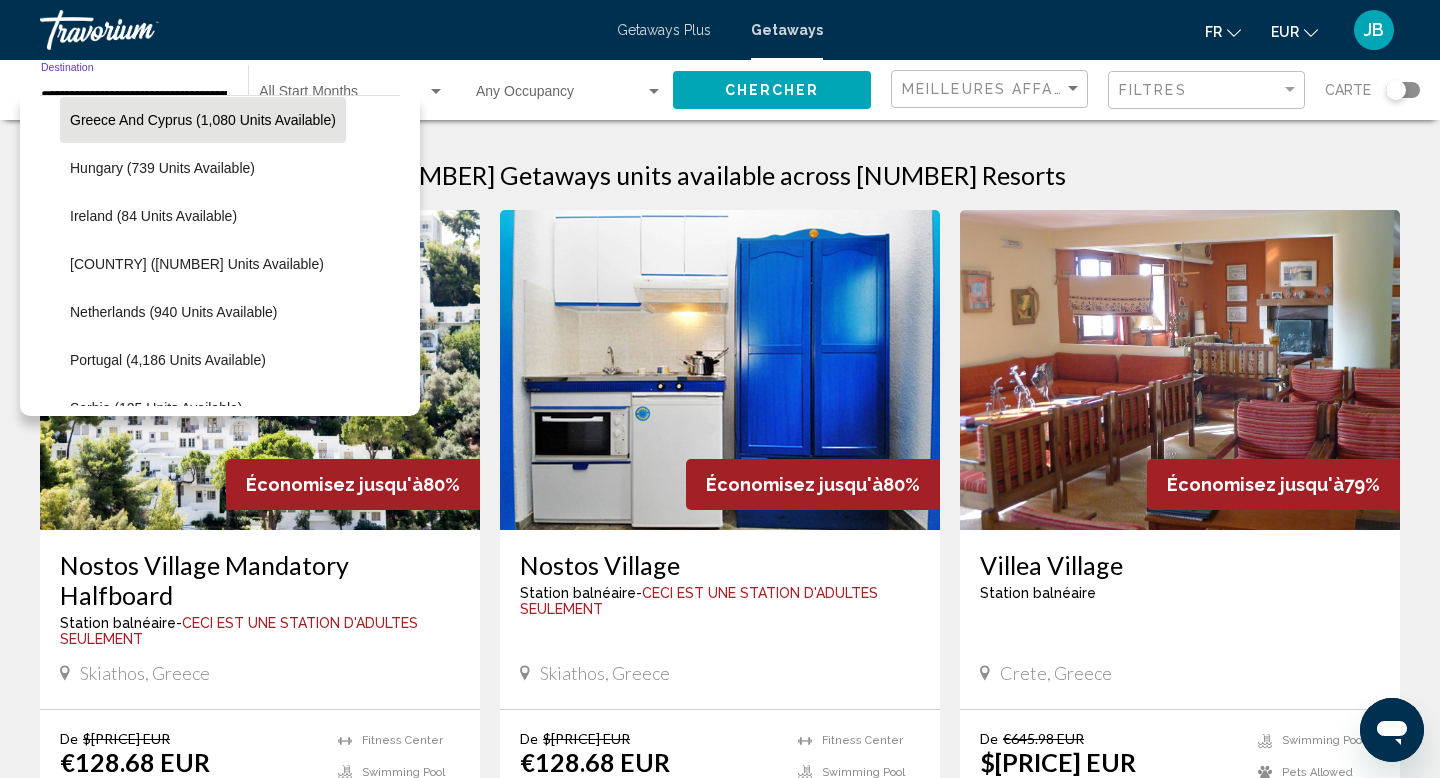 click on "**********" at bounding box center [720, 1530] 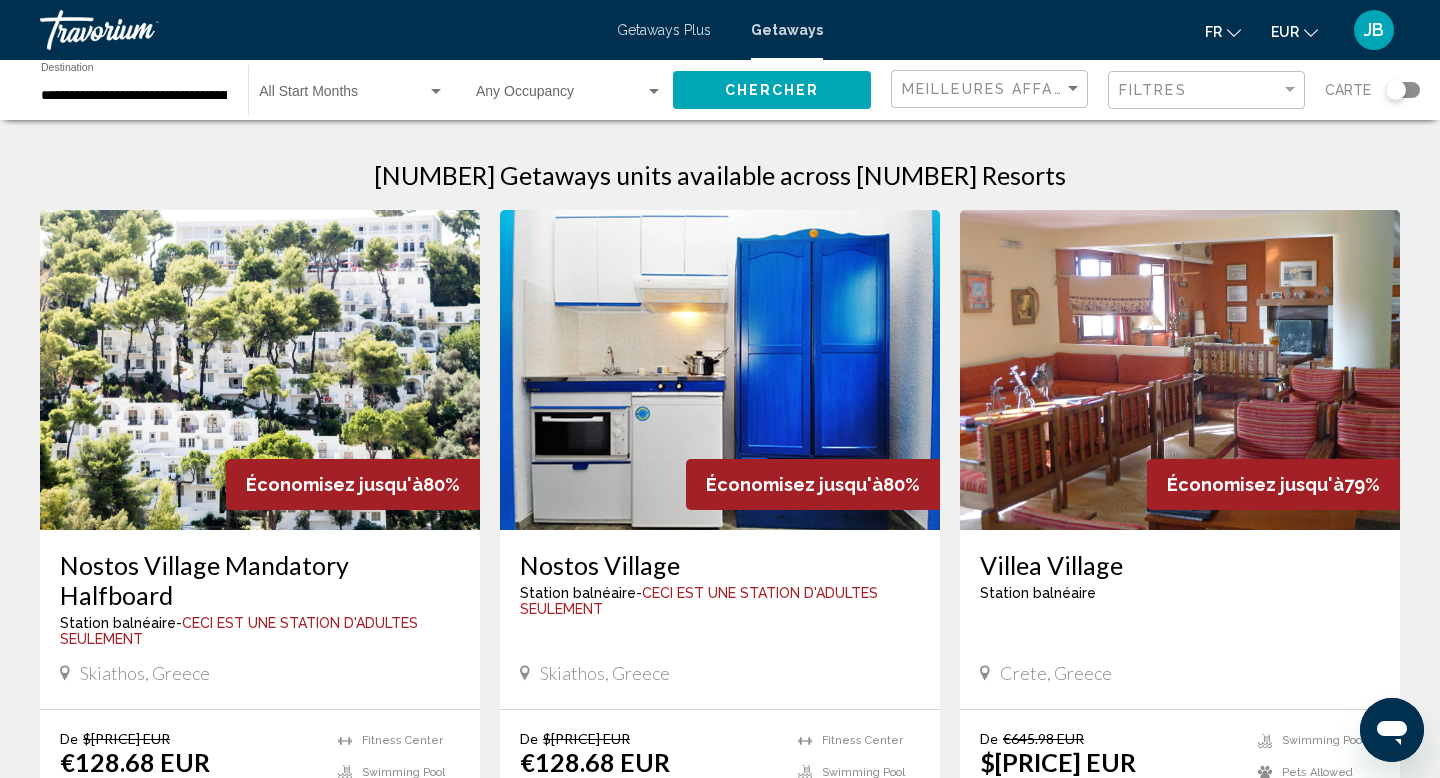 click on "Getaways Plus" at bounding box center (664, 30) 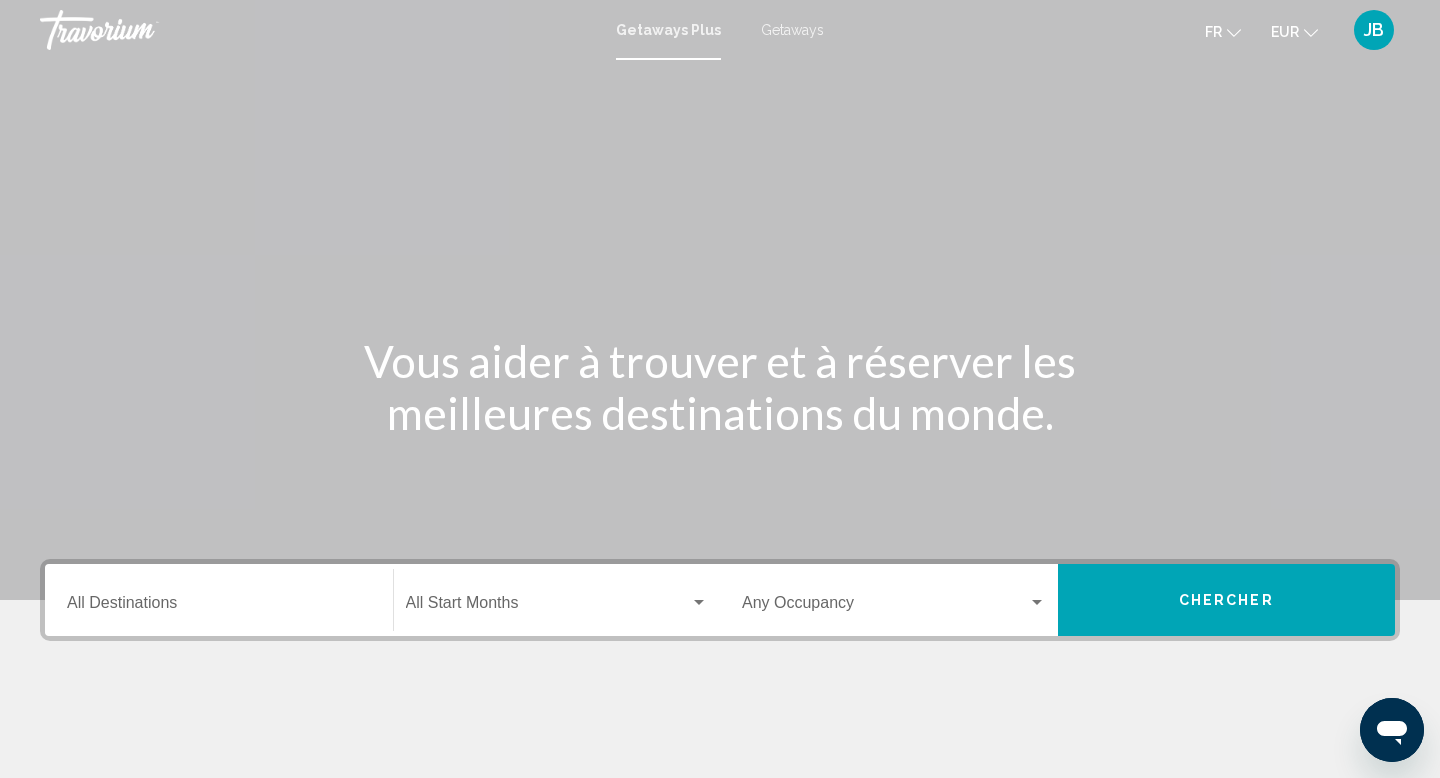 click on "Destination All Destinations" at bounding box center [219, 600] 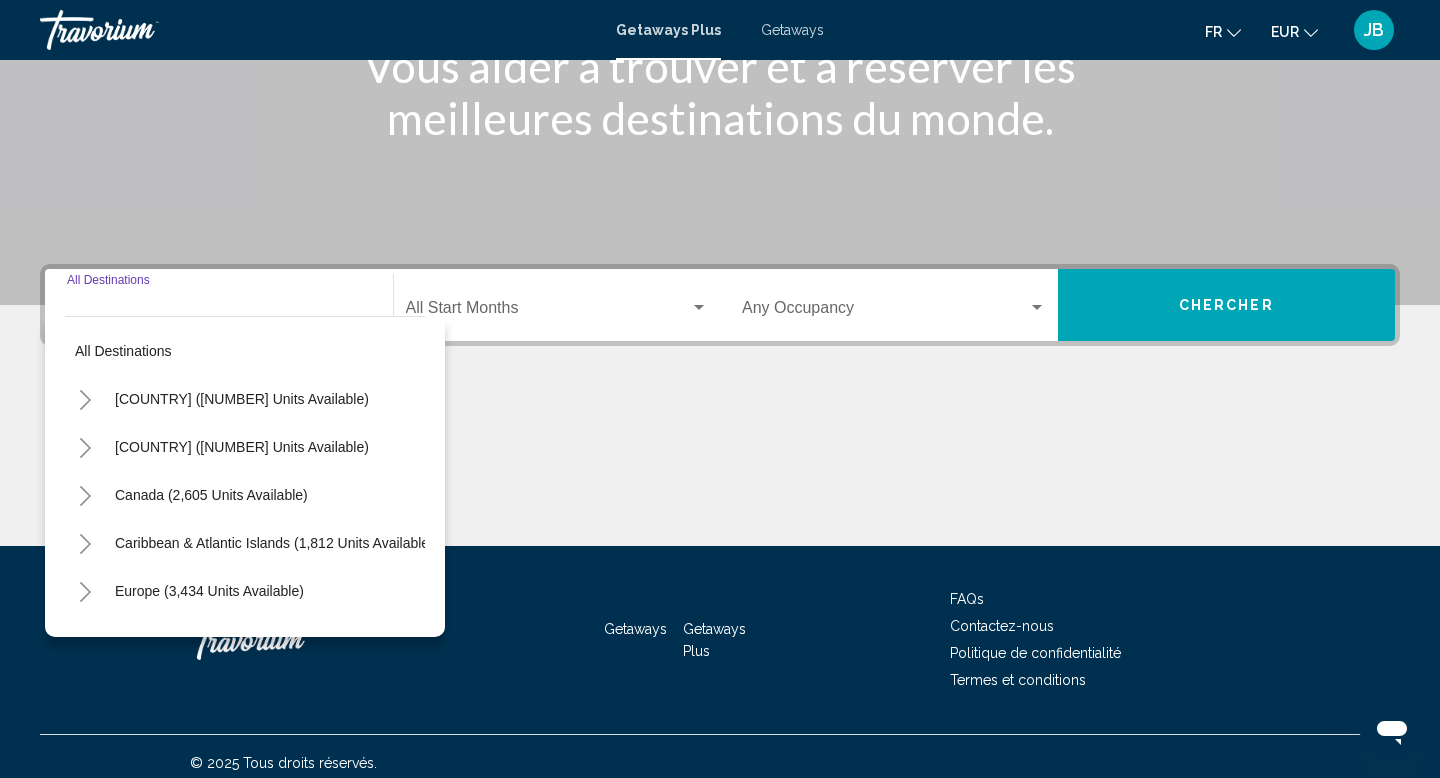 scroll, scrollTop: 308, scrollLeft: 0, axis: vertical 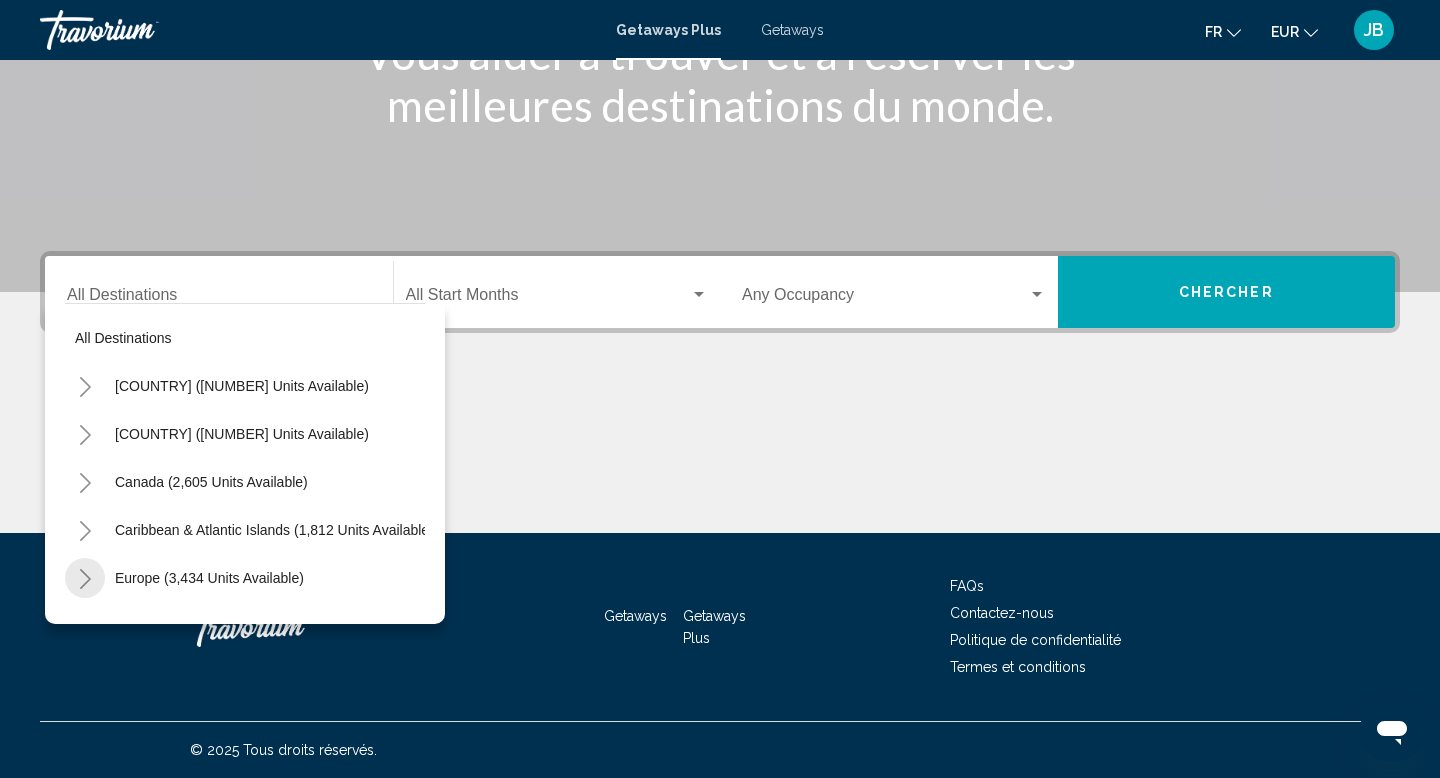 click 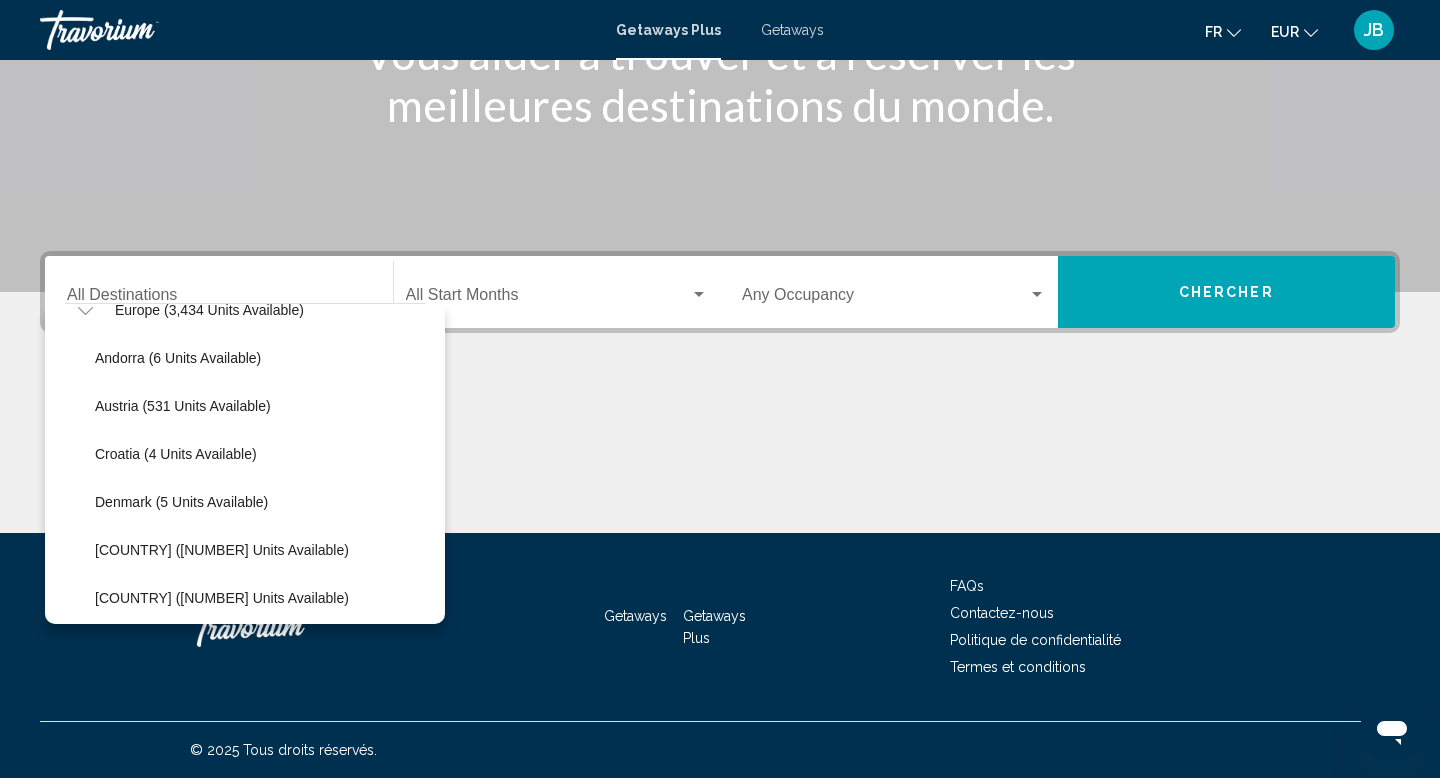 scroll, scrollTop: 272, scrollLeft: 0, axis: vertical 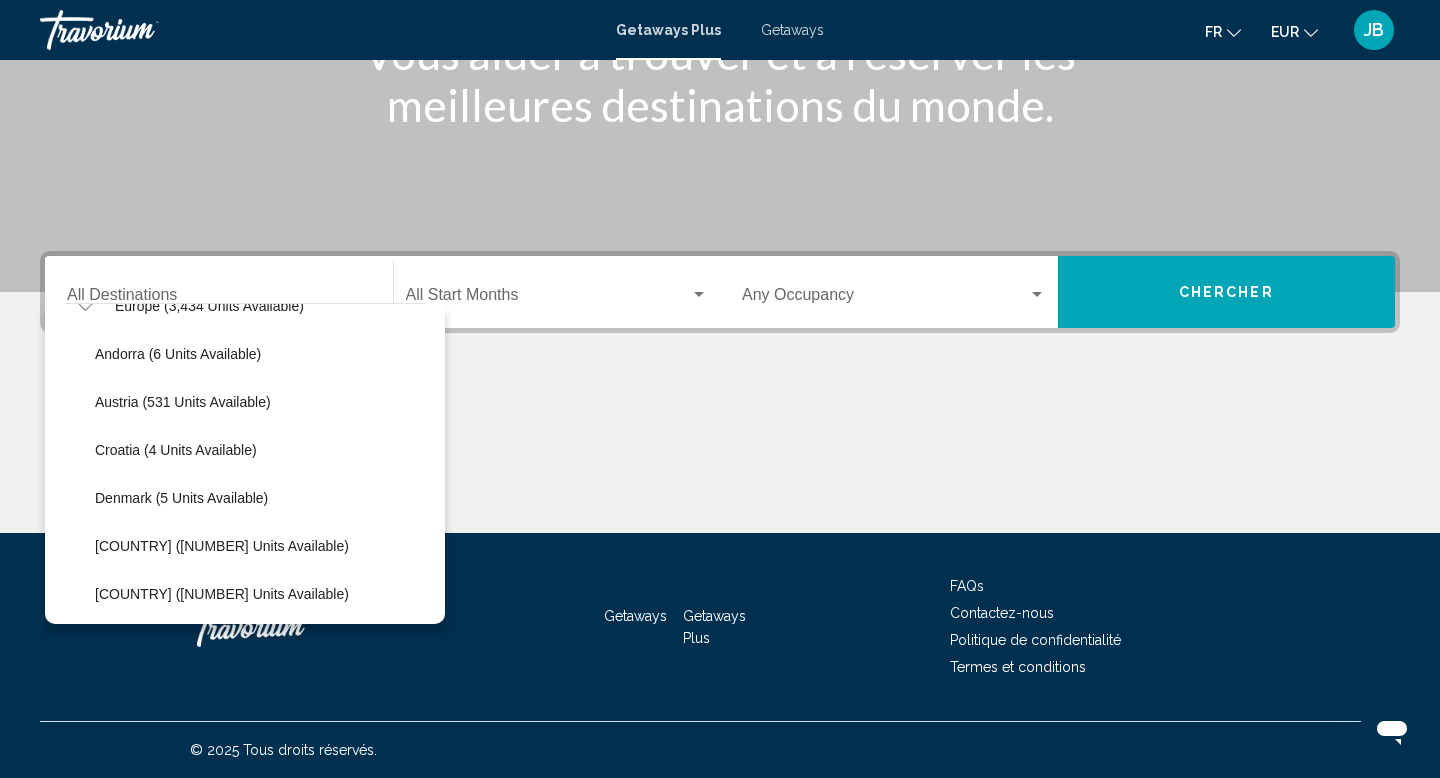 click on "Getaways Plus Getaways fr
English Español Français Italiano Português русский EUR
USD ($) MXN (Mex$) CAD (Can$) GBP (£) EUR (€) AUD (A$) NZD (NZ$) CNY (CN¥) JB Se connecter" at bounding box center (720, 30) 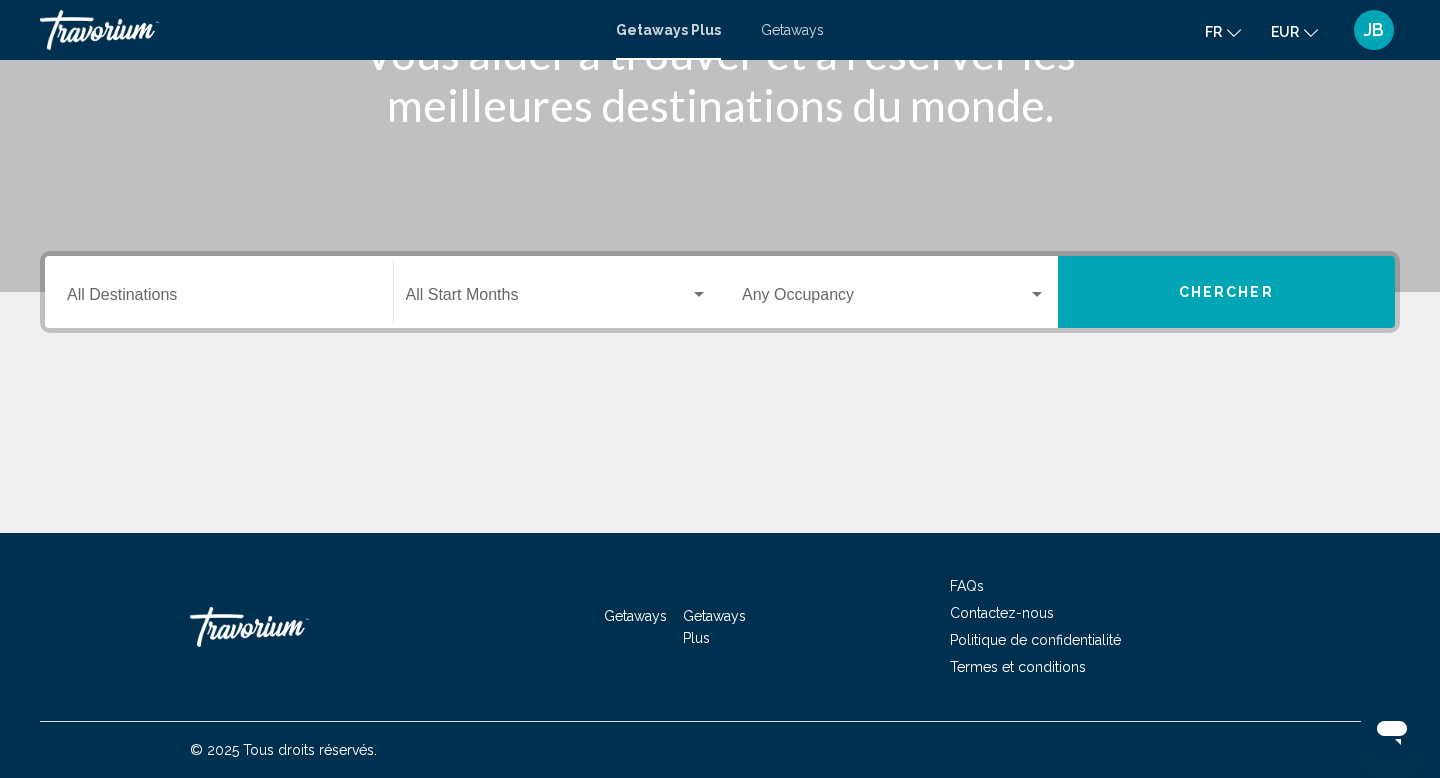 click on "Getaways" at bounding box center [792, 30] 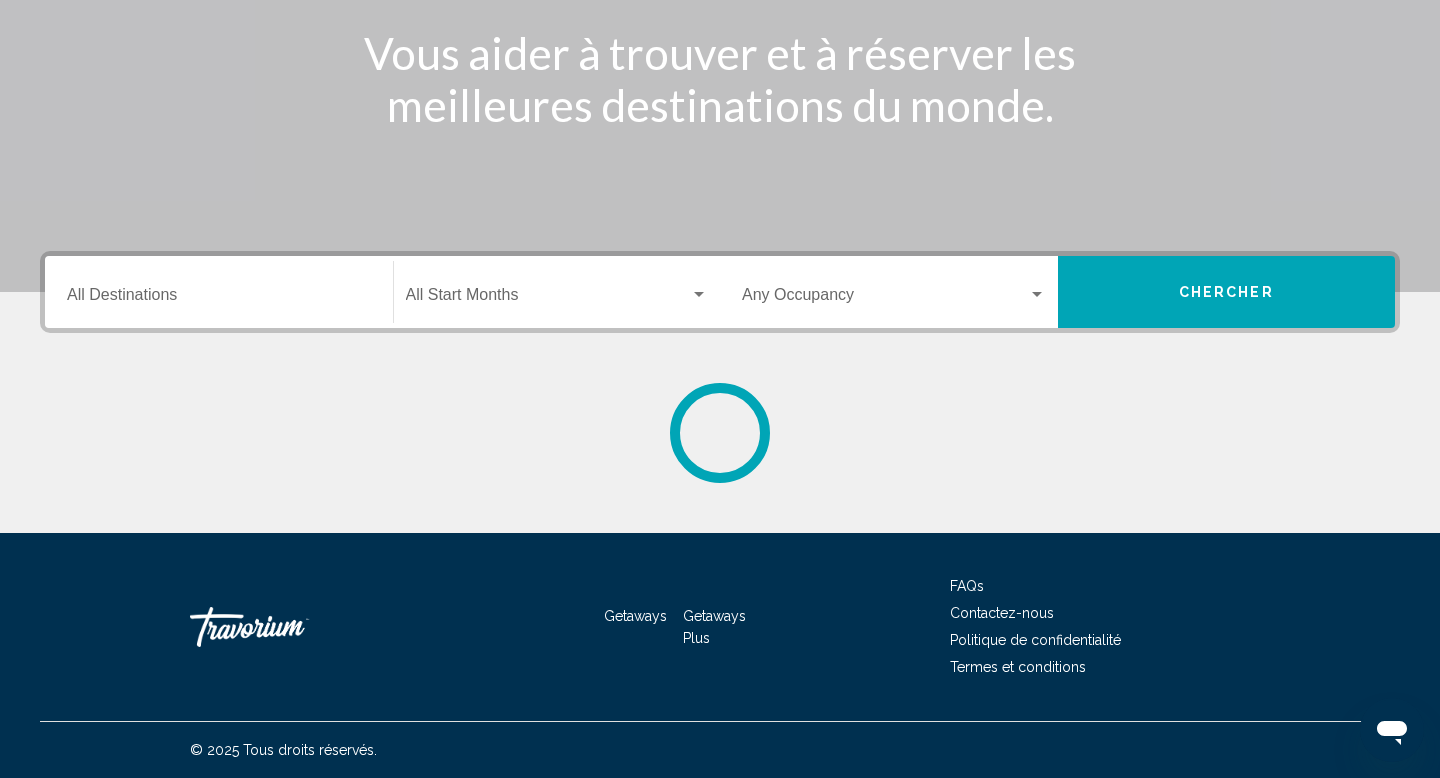 scroll, scrollTop: 0, scrollLeft: 0, axis: both 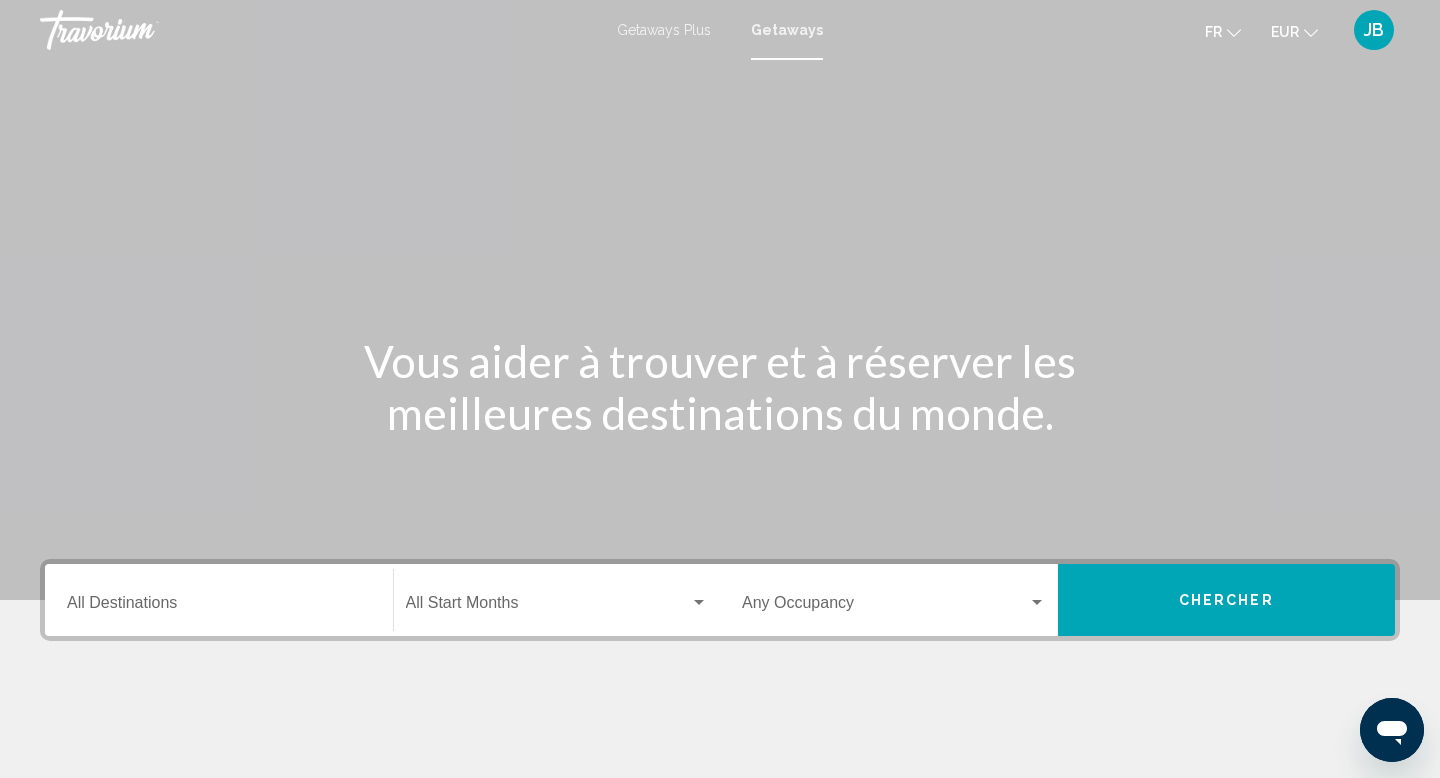click on "Destination All Destinations" at bounding box center [219, 600] 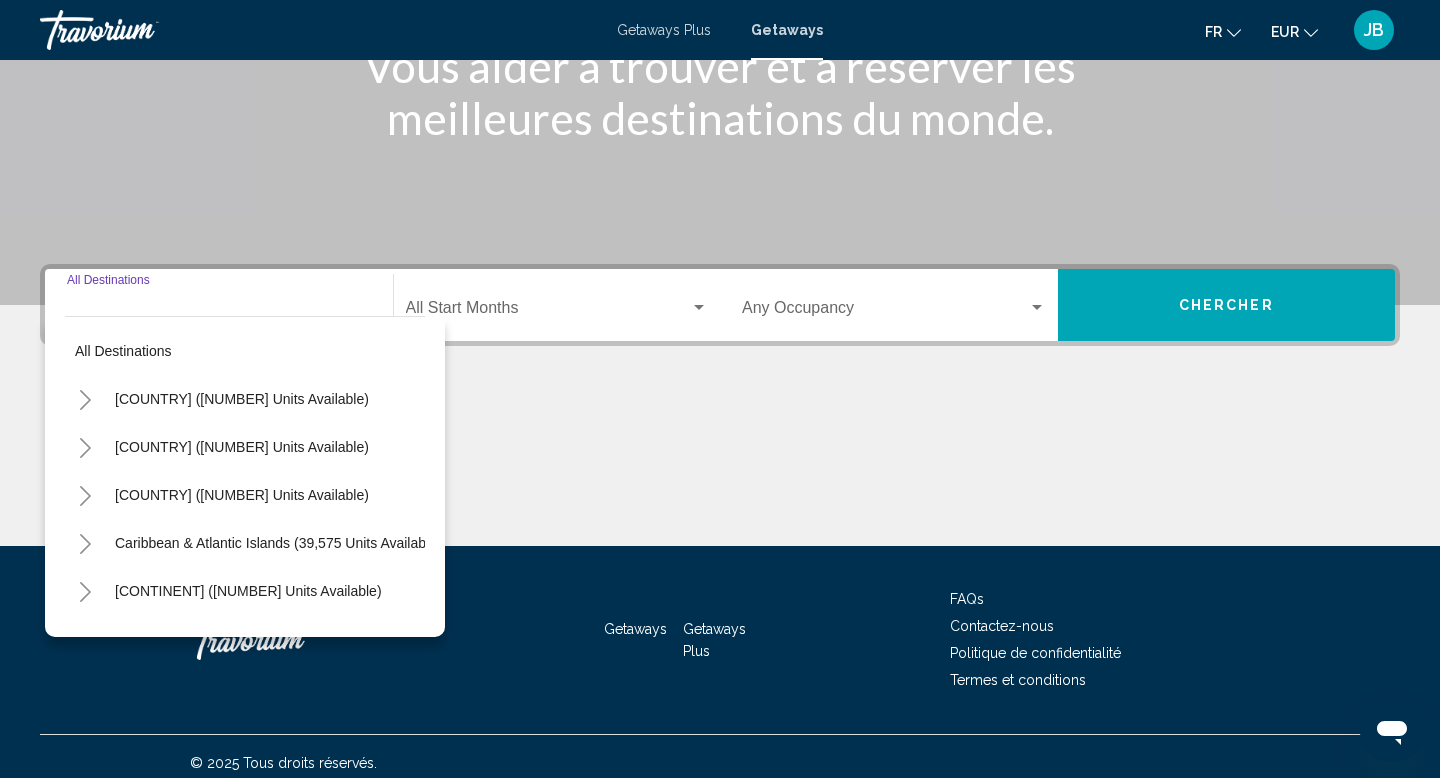 scroll, scrollTop: 308, scrollLeft: 0, axis: vertical 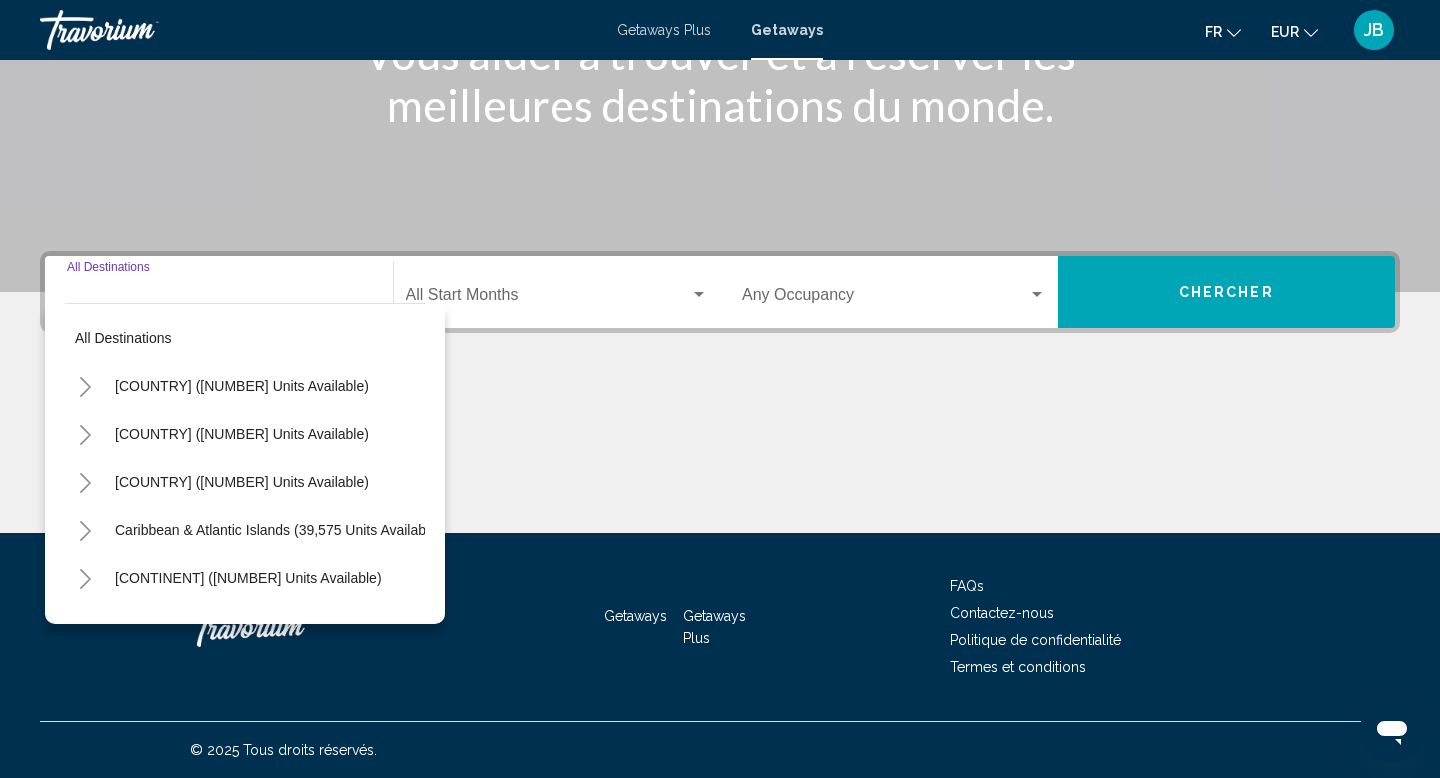 click 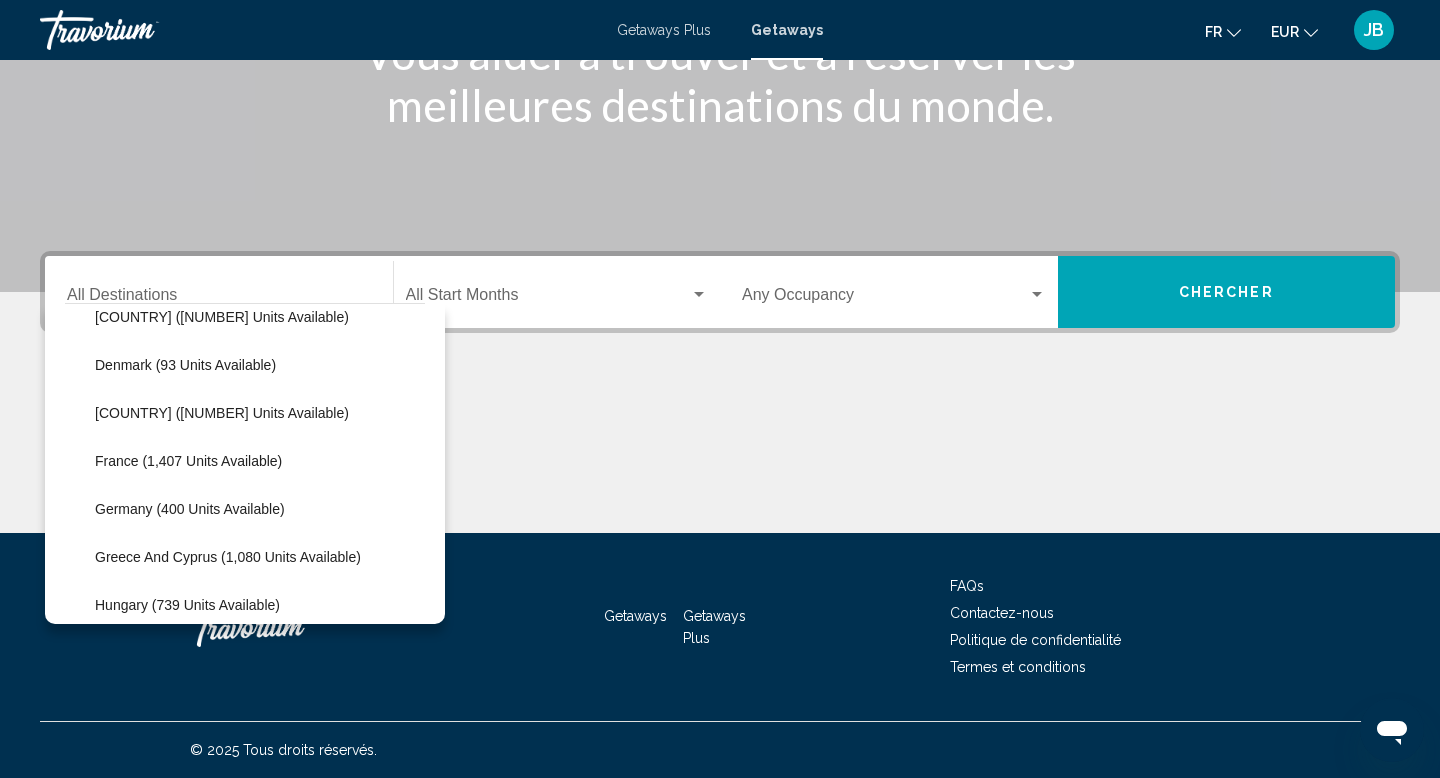 scroll, scrollTop: 456, scrollLeft: 0, axis: vertical 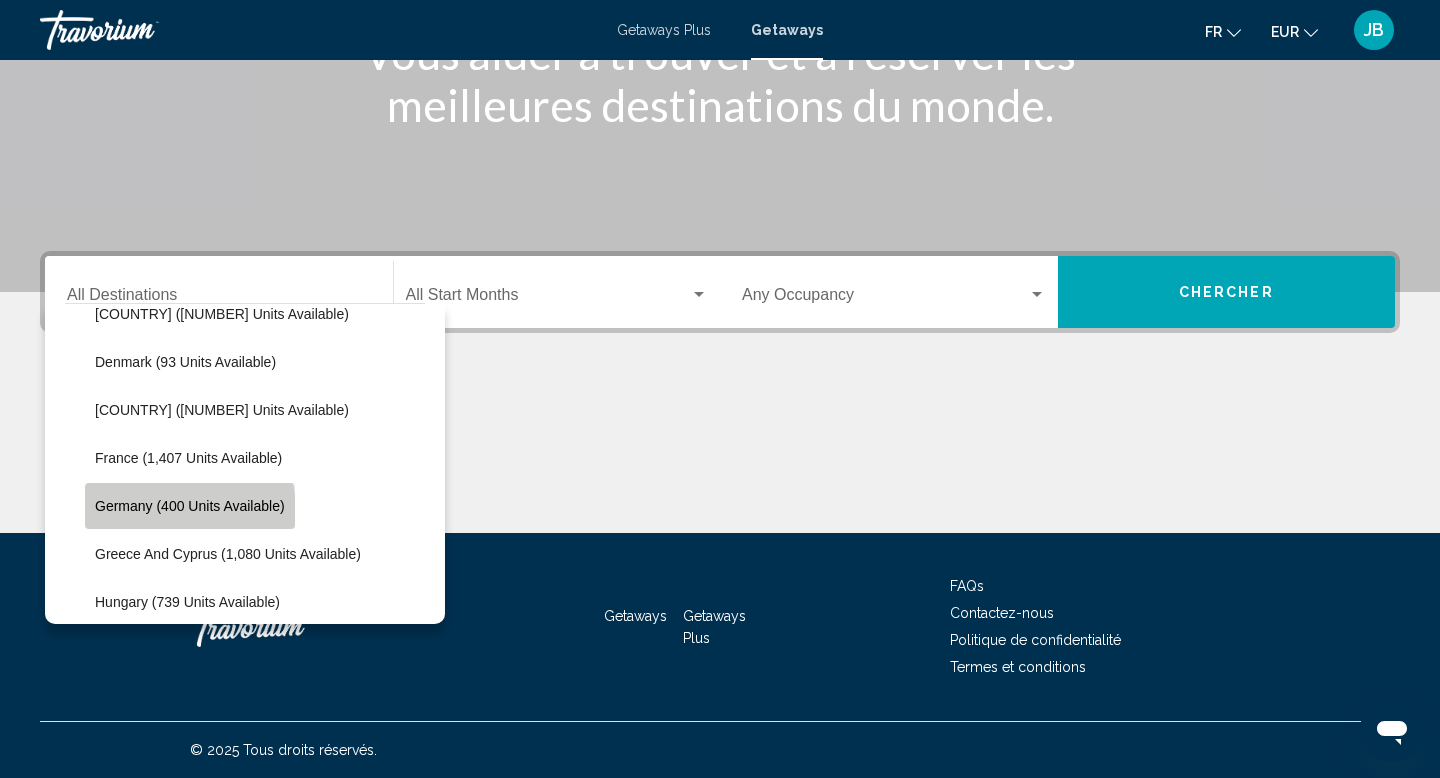 click on "Germany (400 units available)" 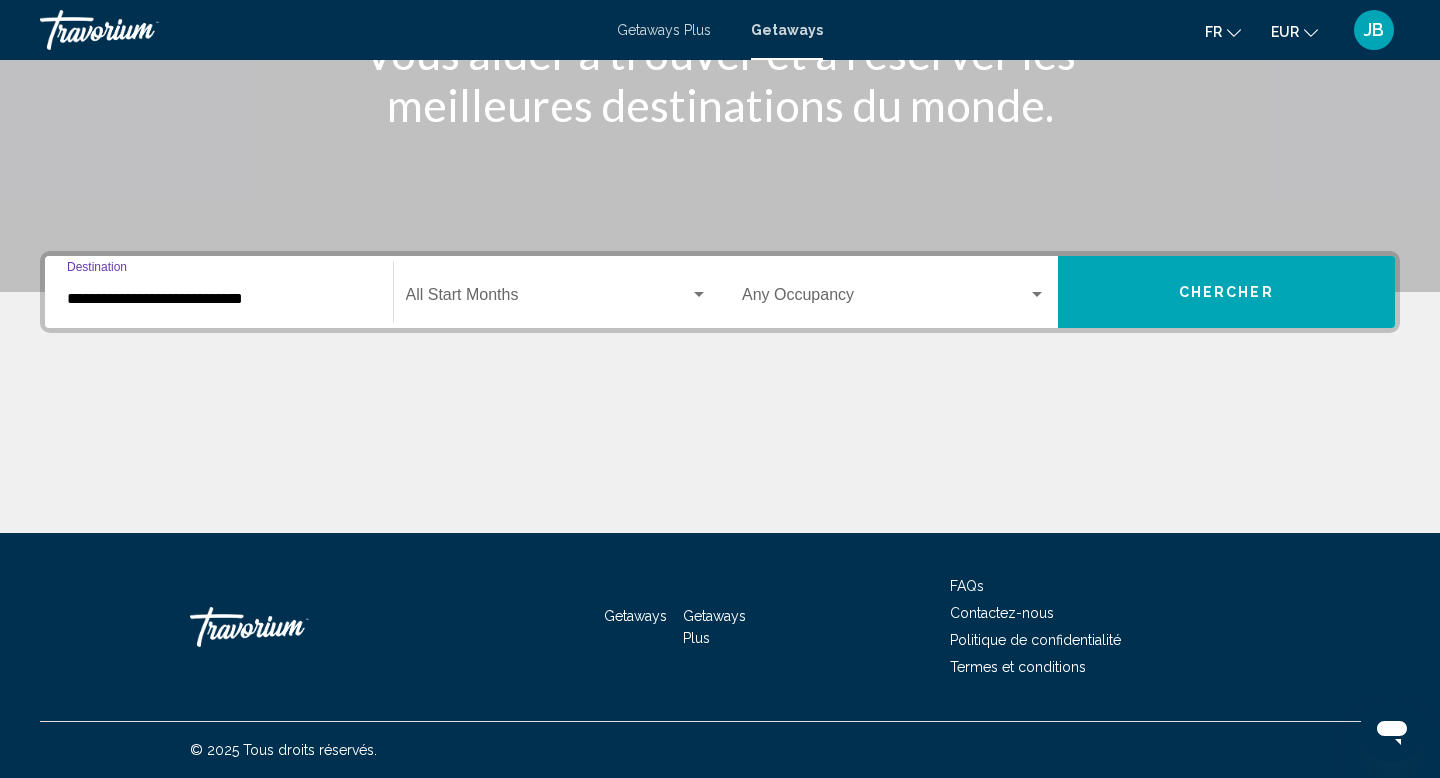 click at bounding box center [548, 299] 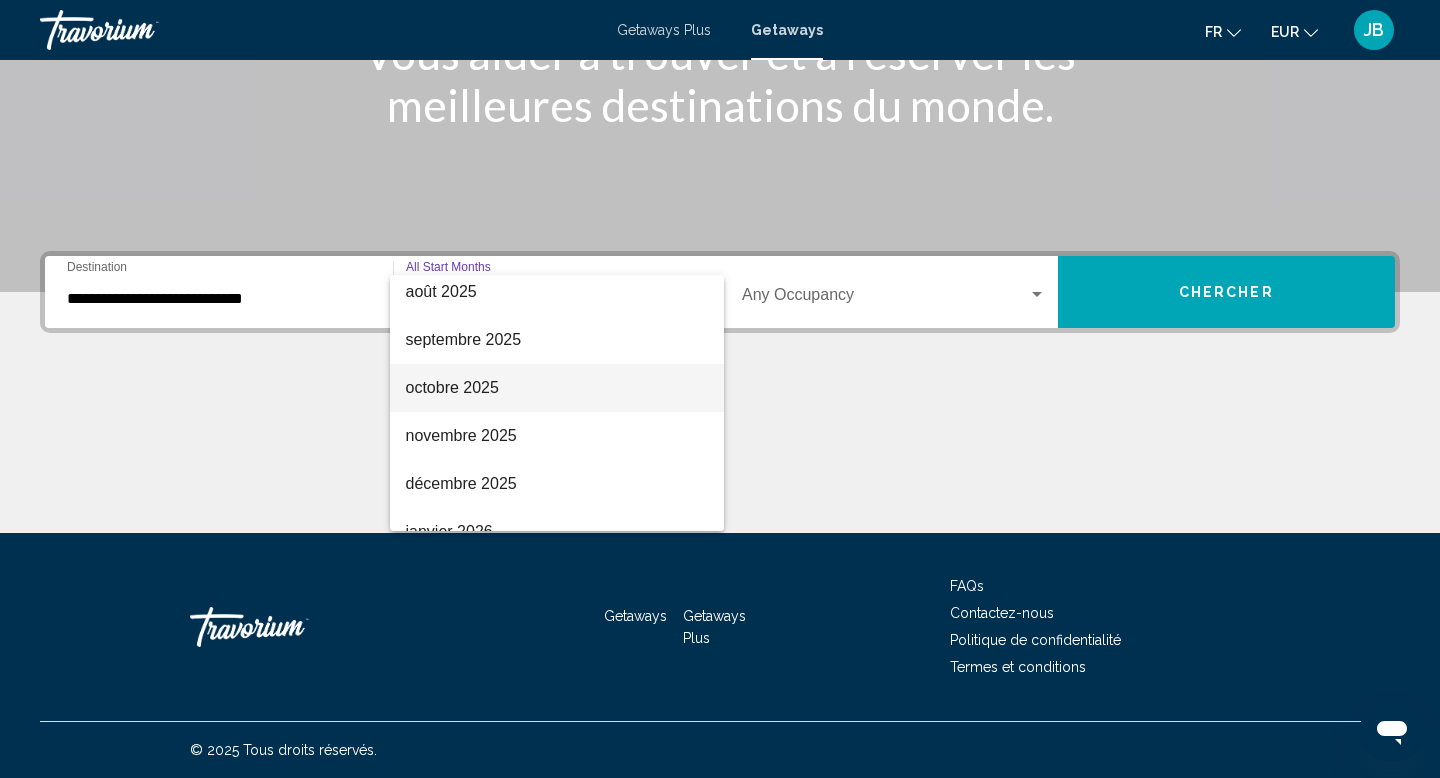 scroll, scrollTop: 66, scrollLeft: 0, axis: vertical 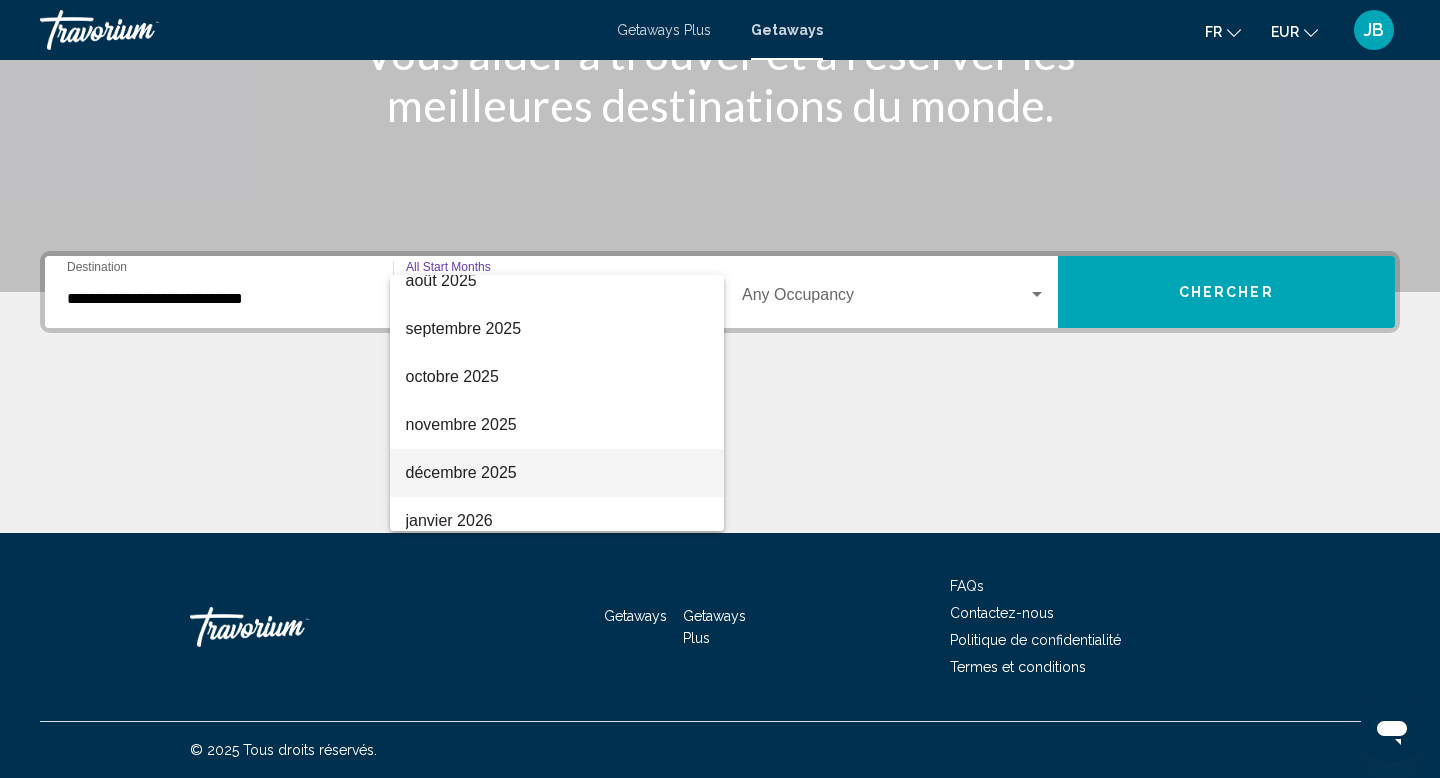 click on "décembre 2025" at bounding box center (557, 473) 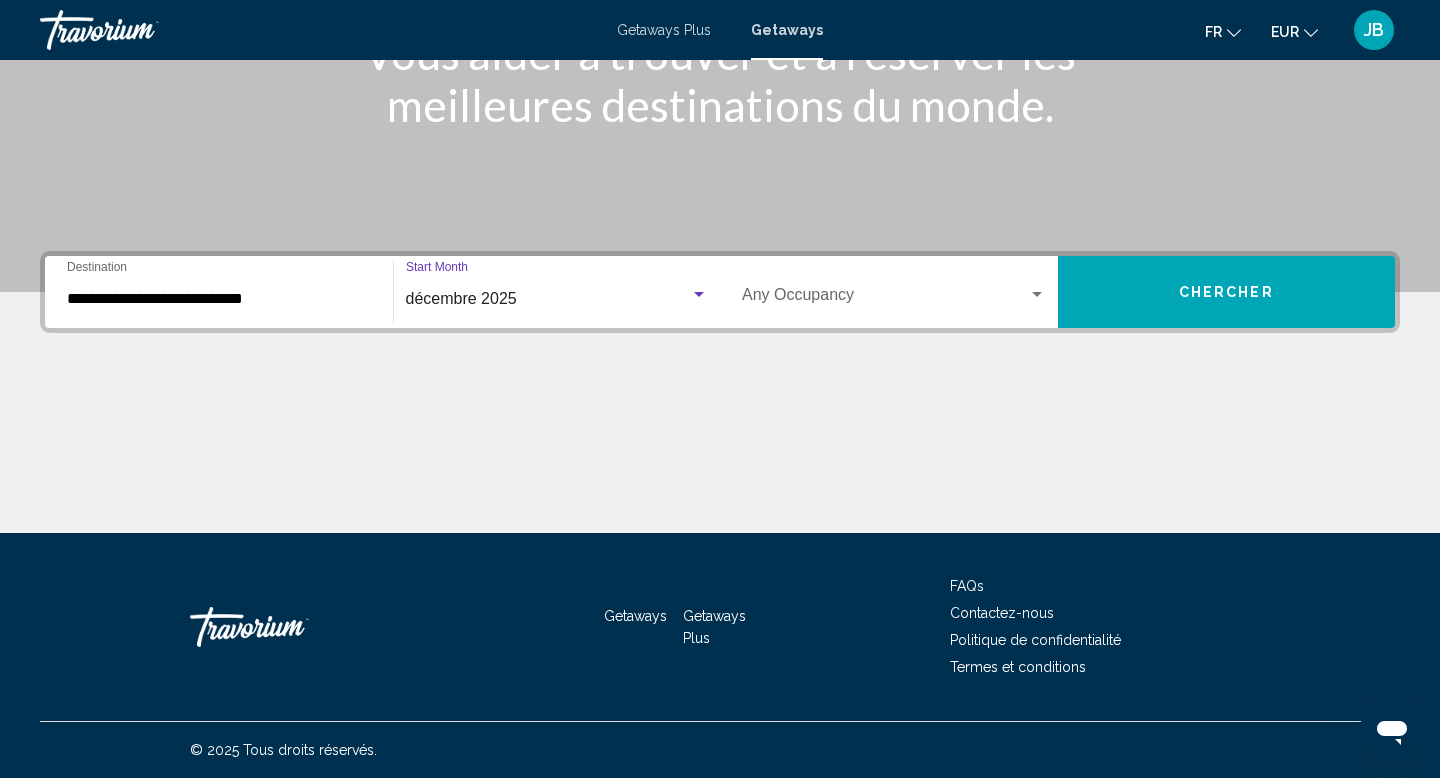 click at bounding box center [885, 299] 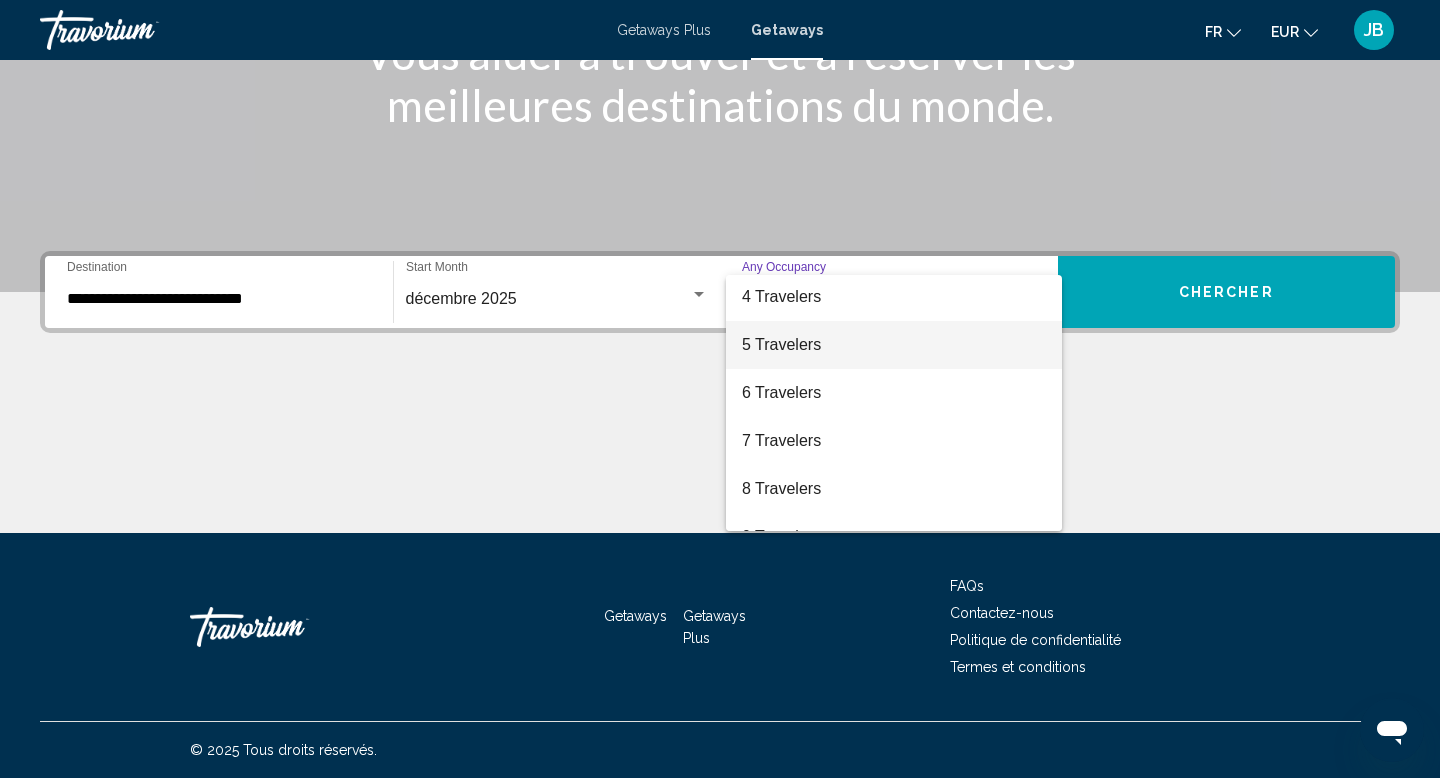 scroll, scrollTop: 224, scrollLeft: 0, axis: vertical 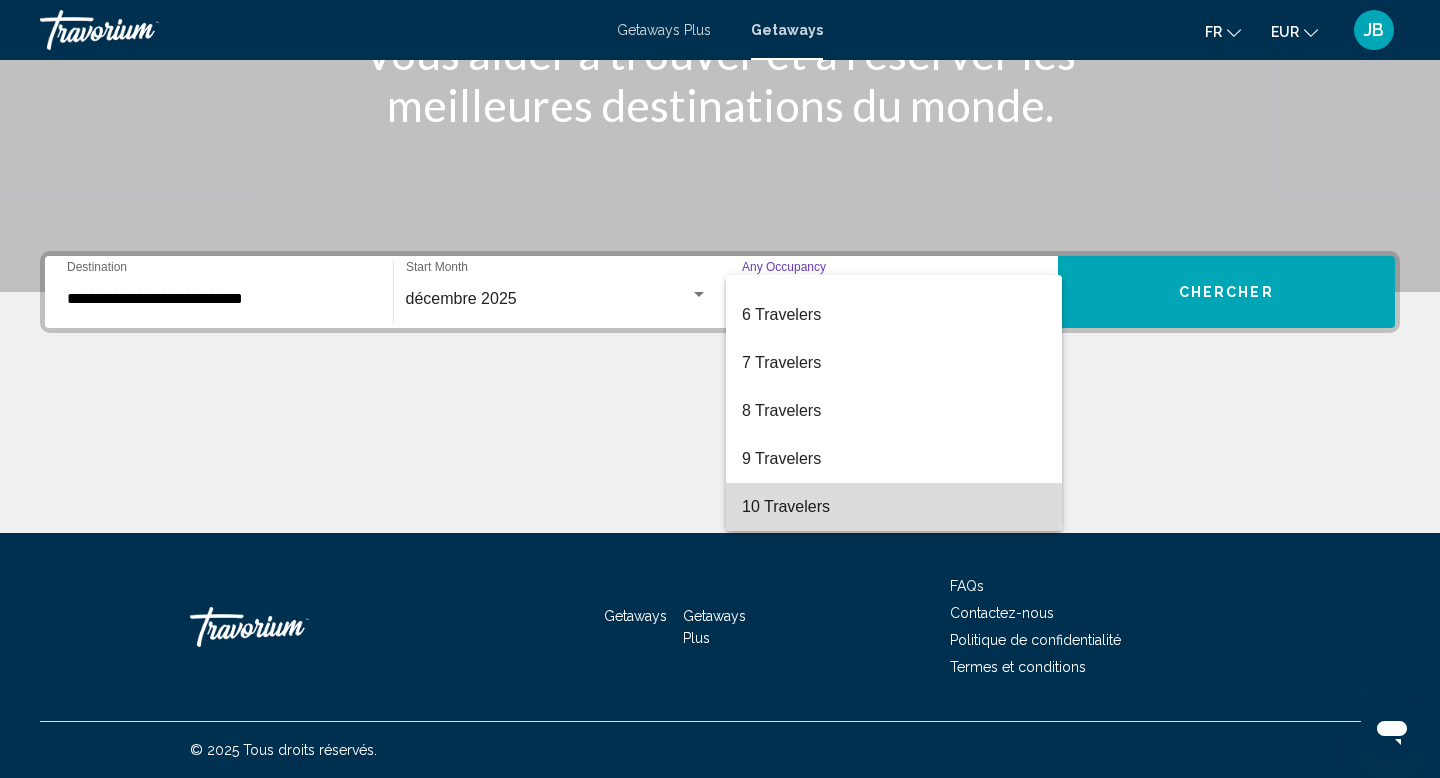 click on "10 Travelers" at bounding box center [894, 507] 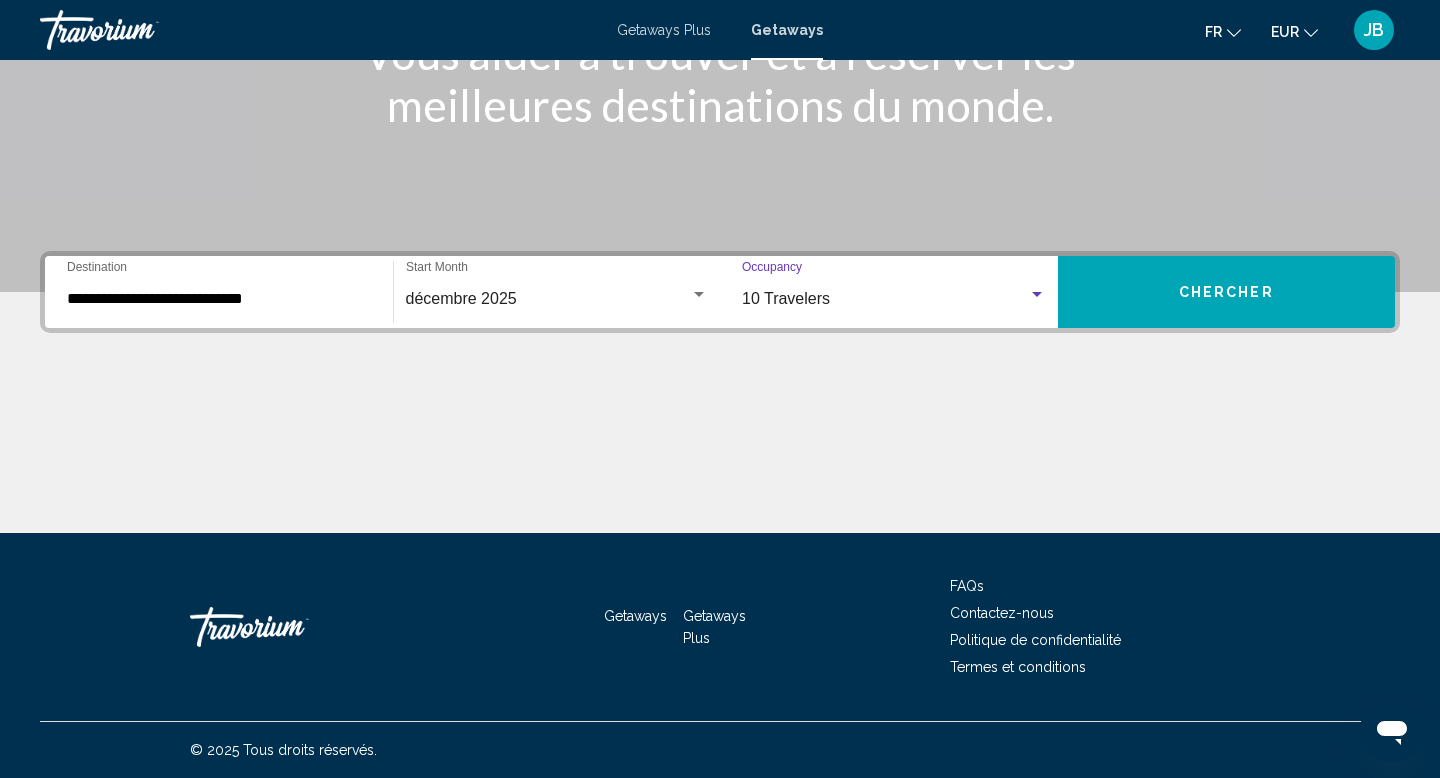 click on "Chercher" at bounding box center [1226, 293] 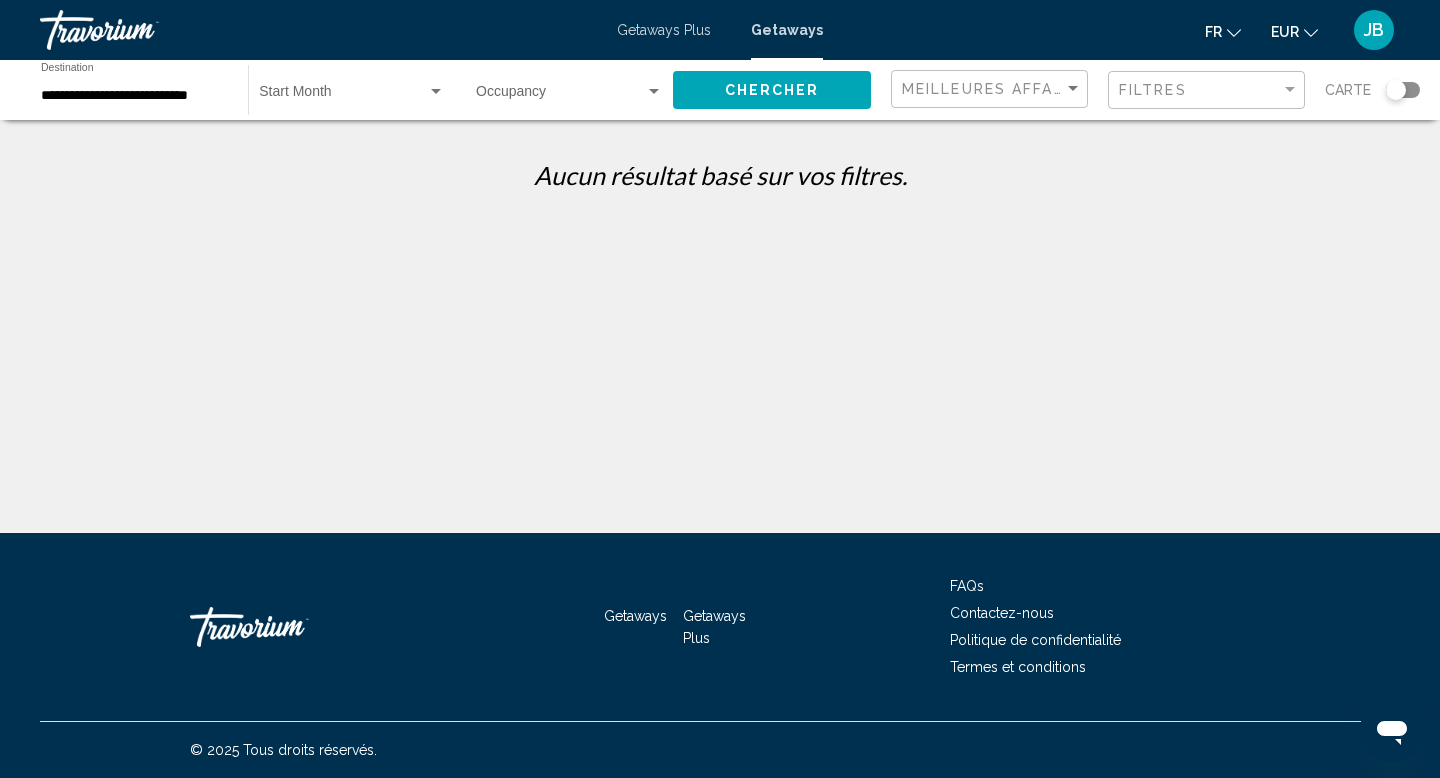 click on "Occupancy Any Occupancy" 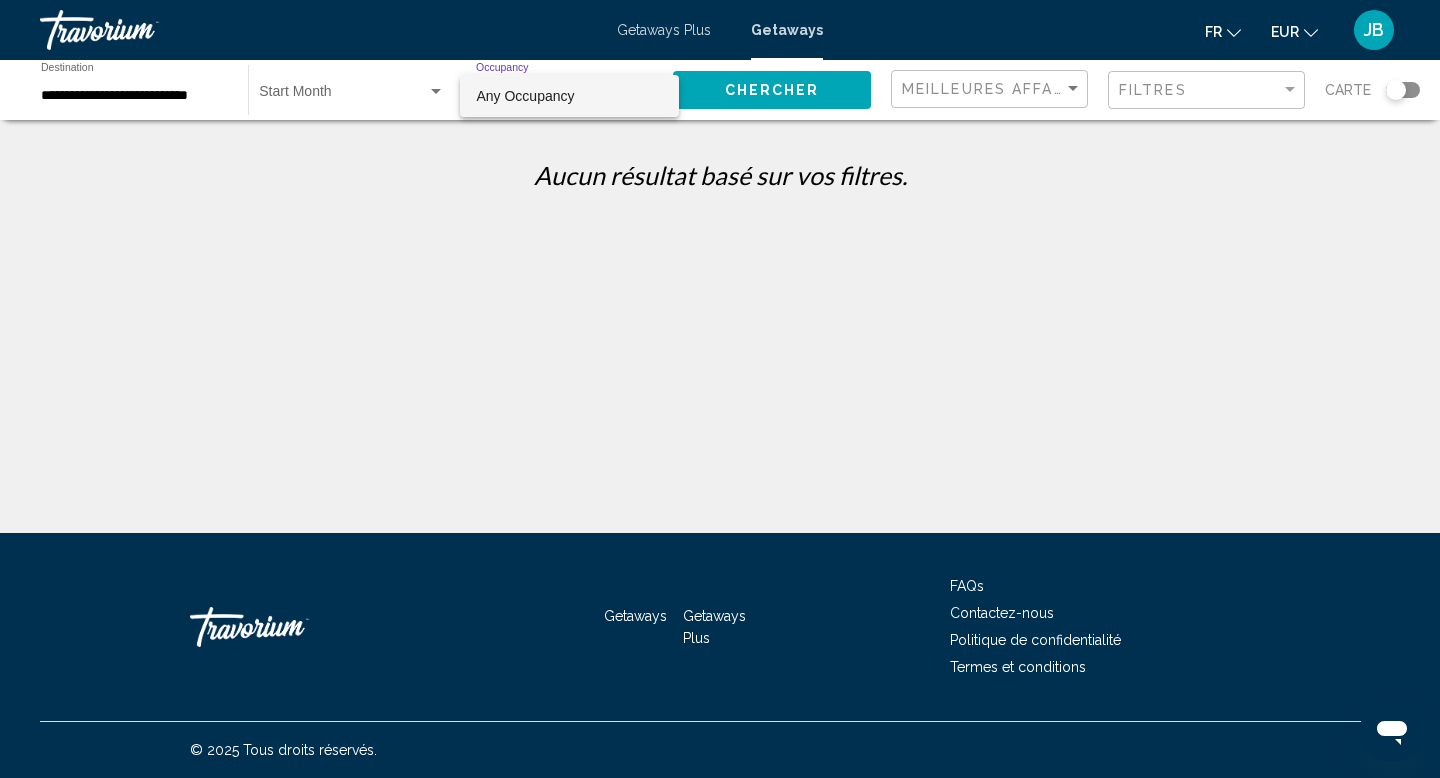 click at bounding box center (720, 389) 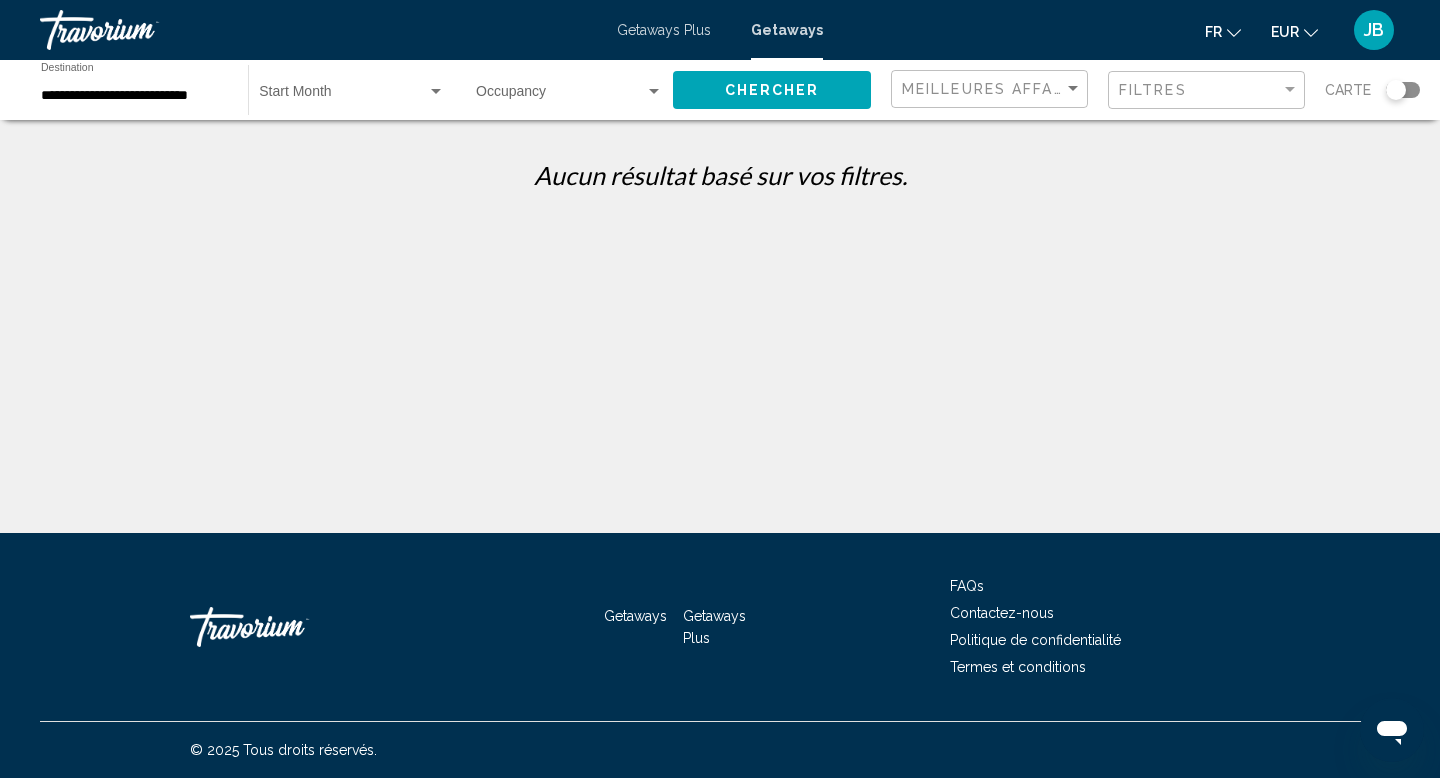 click at bounding box center [343, 96] 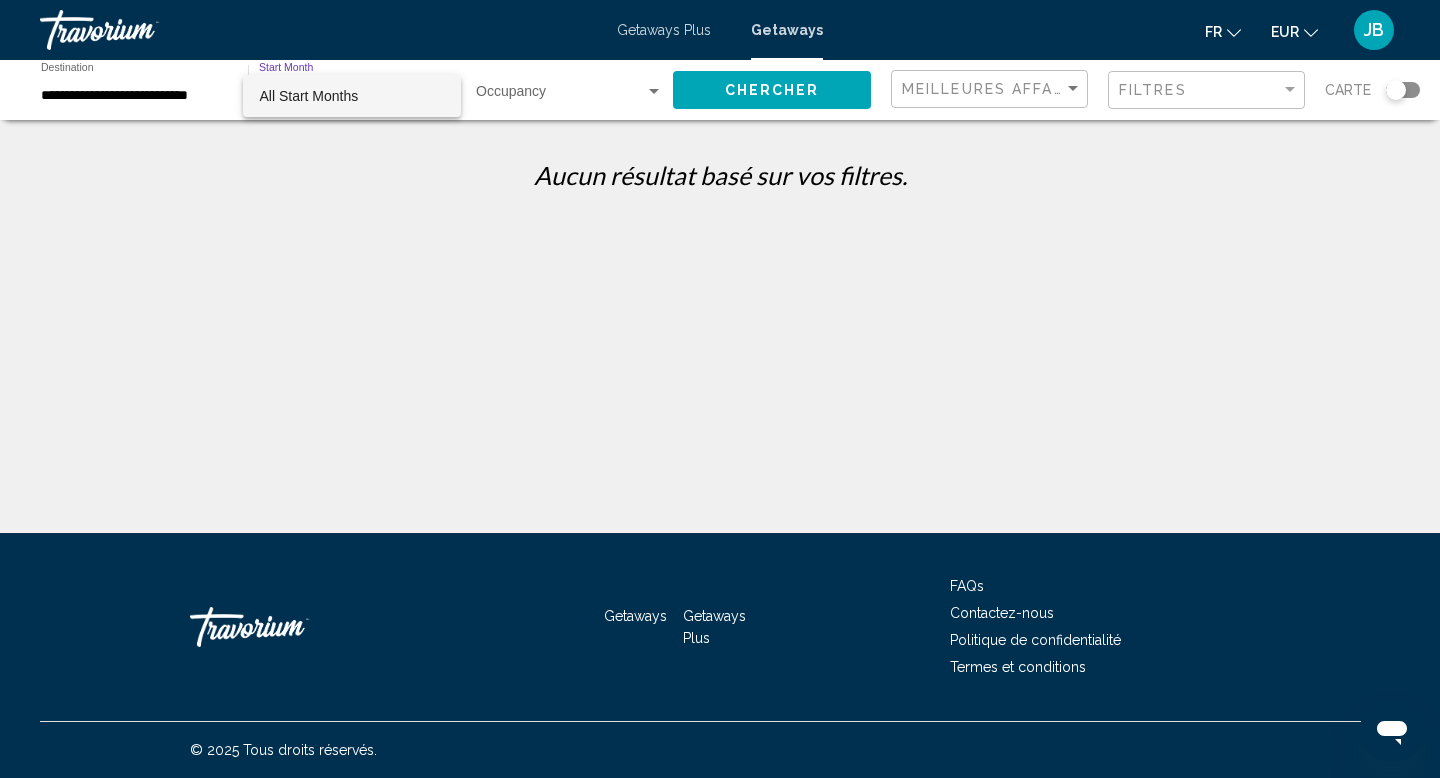 click at bounding box center (720, 389) 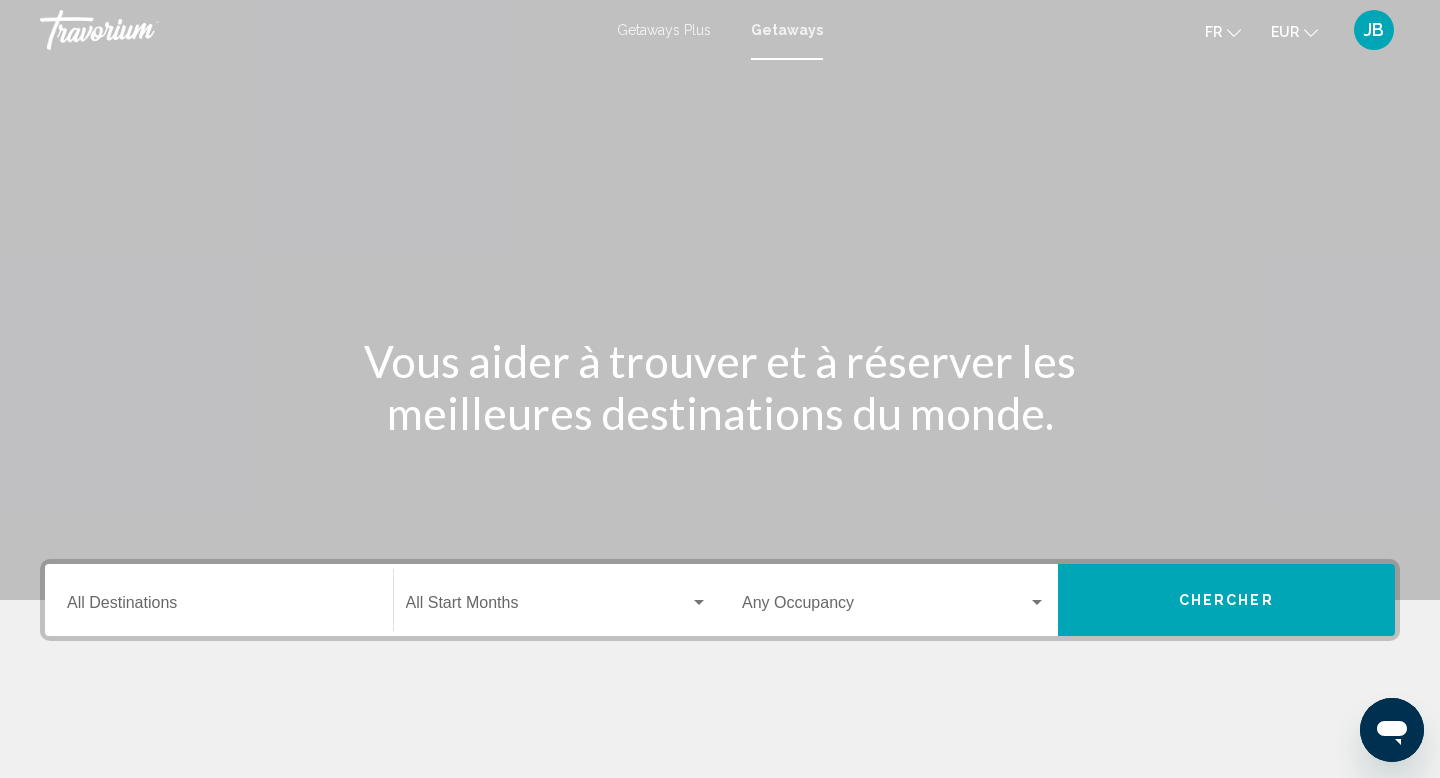 click on "Destination All Destinations" at bounding box center [219, 600] 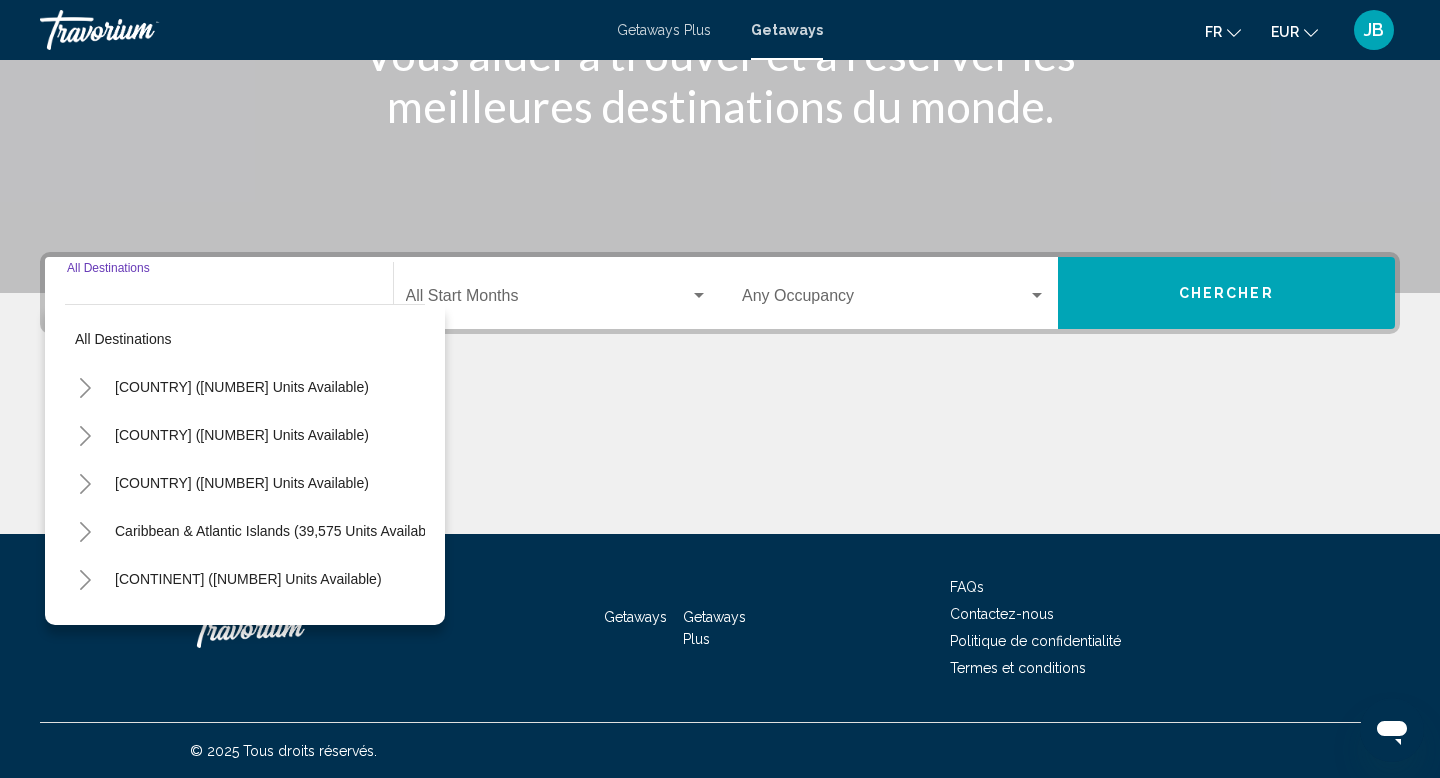 scroll, scrollTop: 308, scrollLeft: 0, axis: vertical 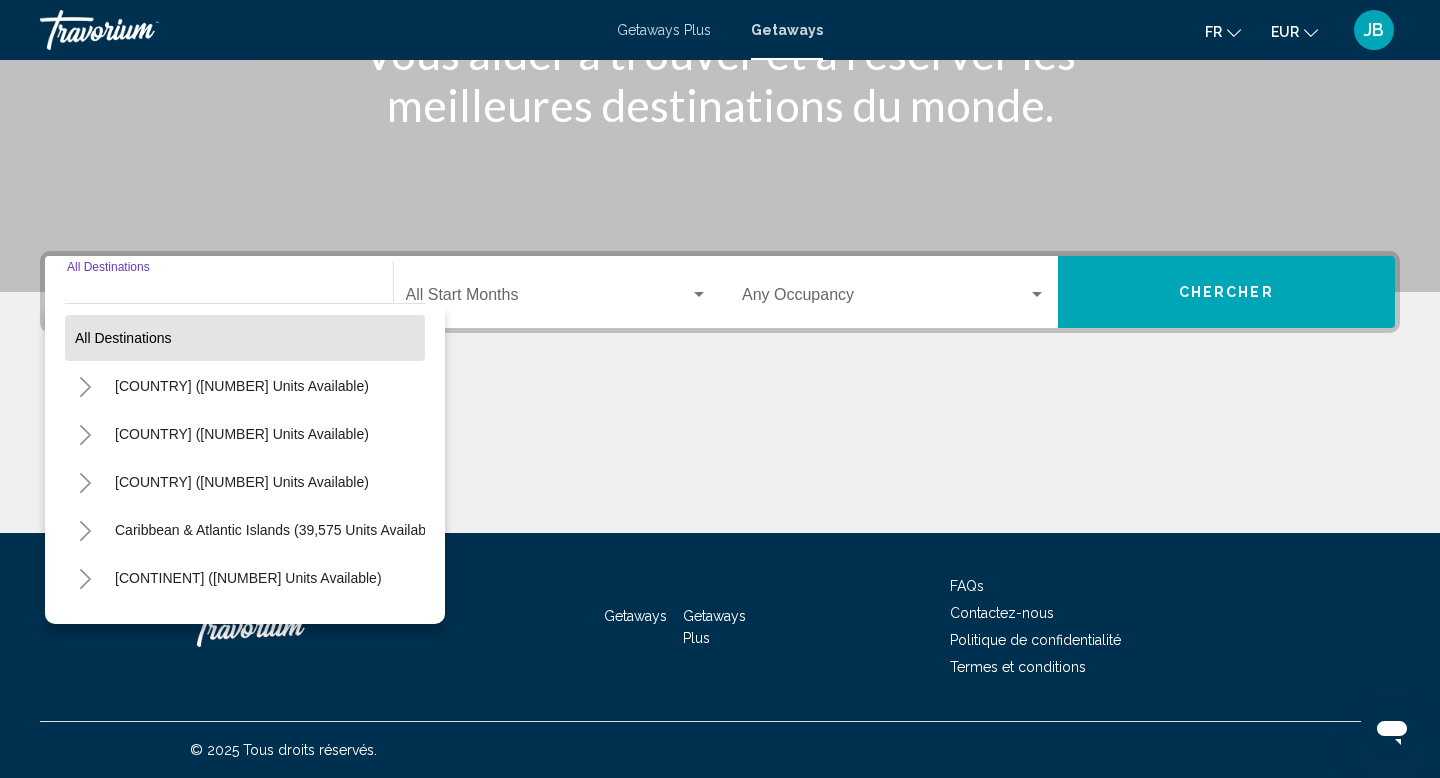 click on "All destinations" at bounding box center (123, 338) 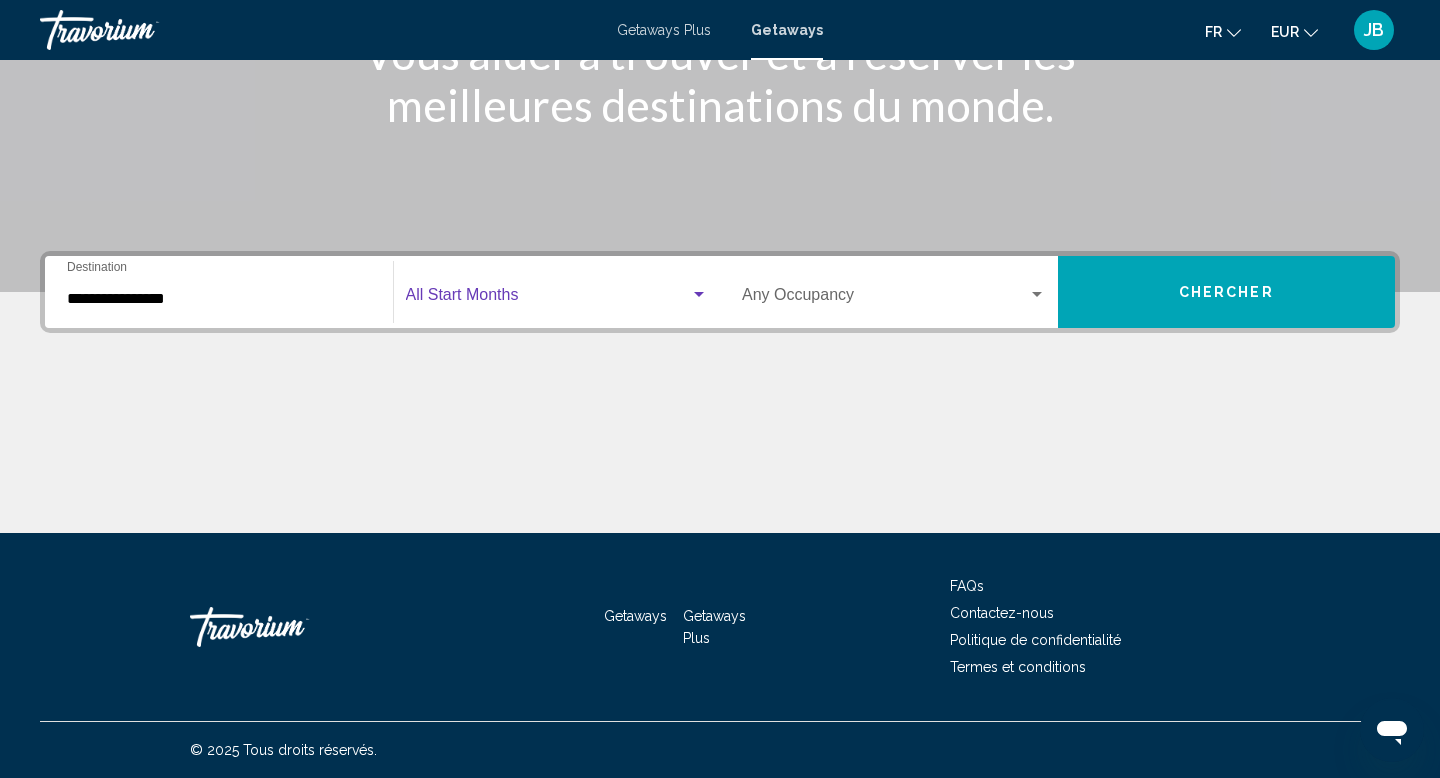 click at bounding box center [548, 299] 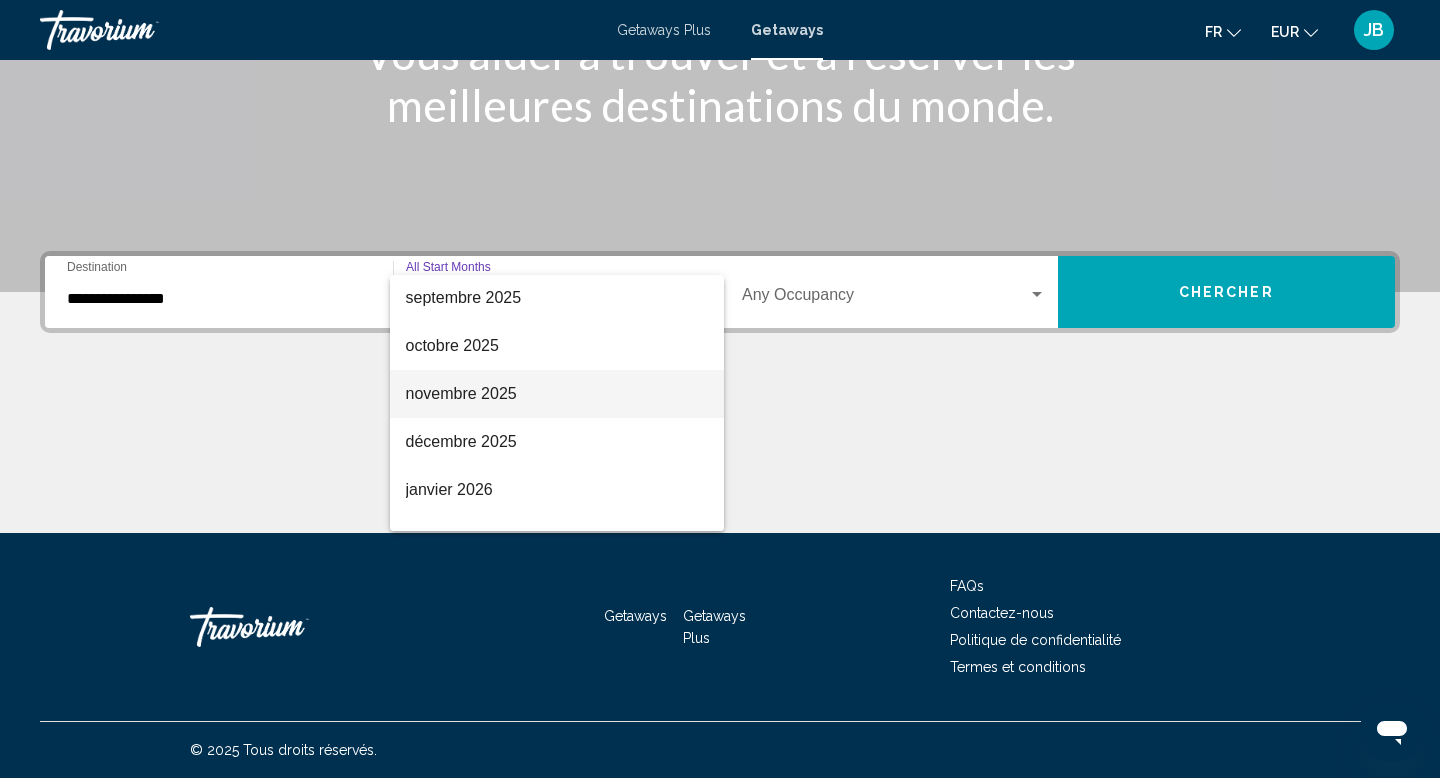 scroll, scrollTop: 98, scrollLeft: 0, axis: vertical 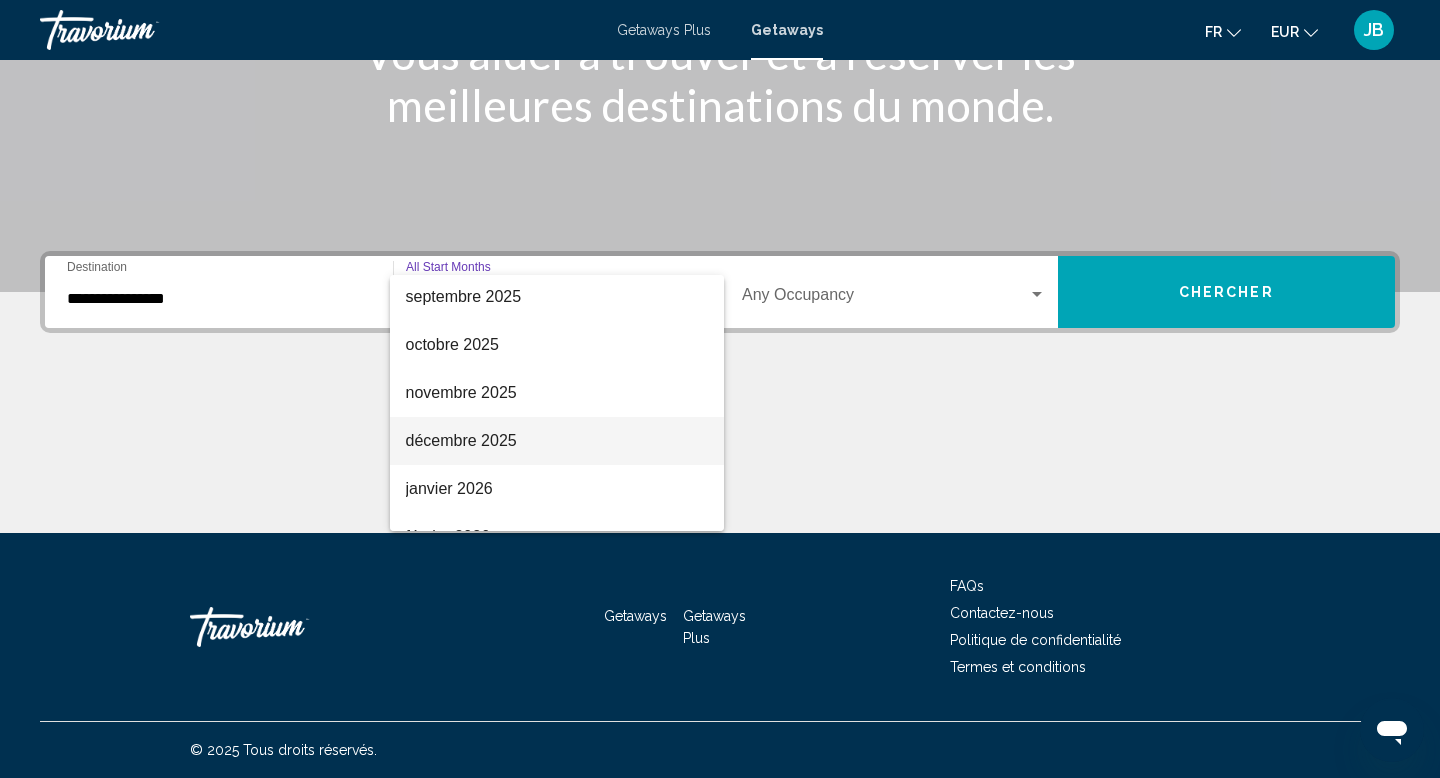 click on "décembre 2025" at bounding box center (557, 441) 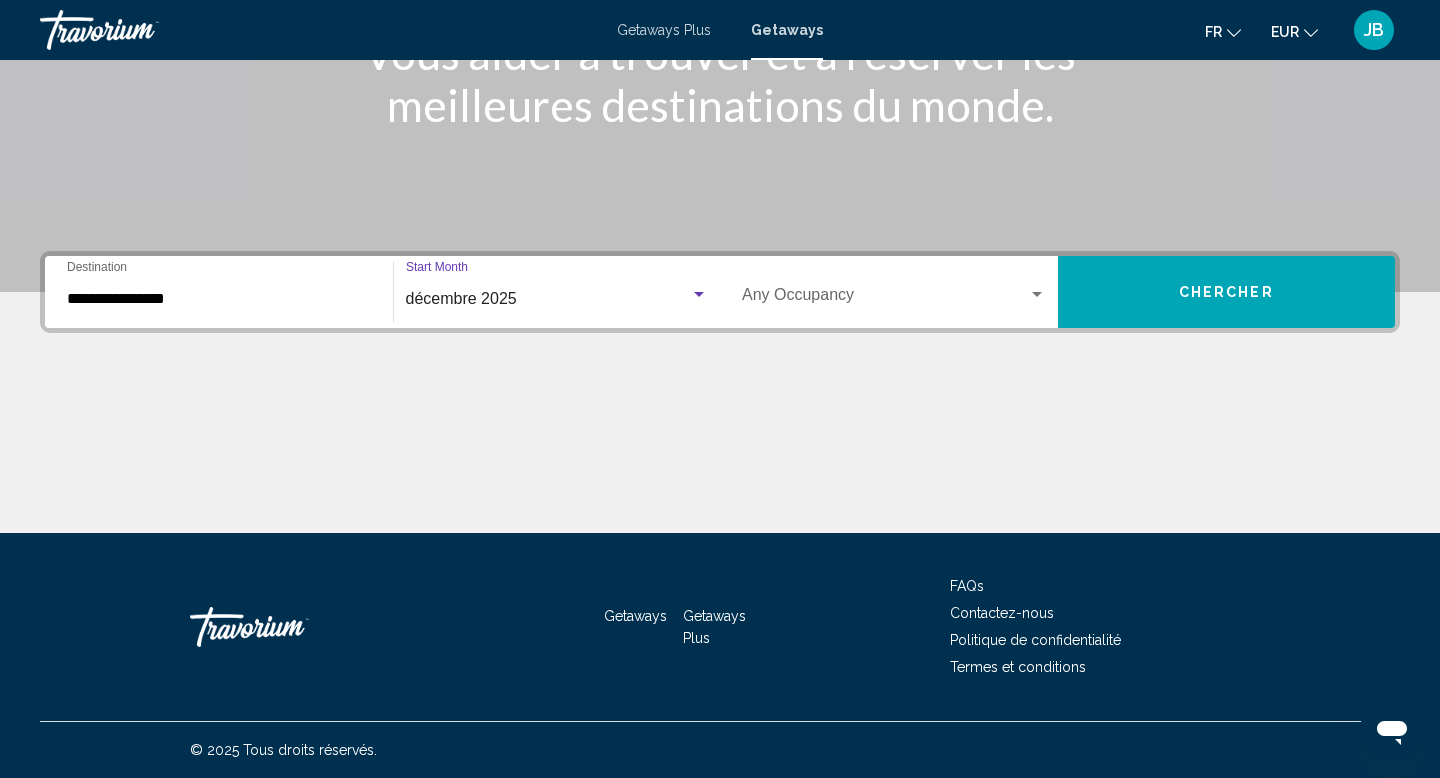click on "Chercher" at bounding box center [1227, 292] 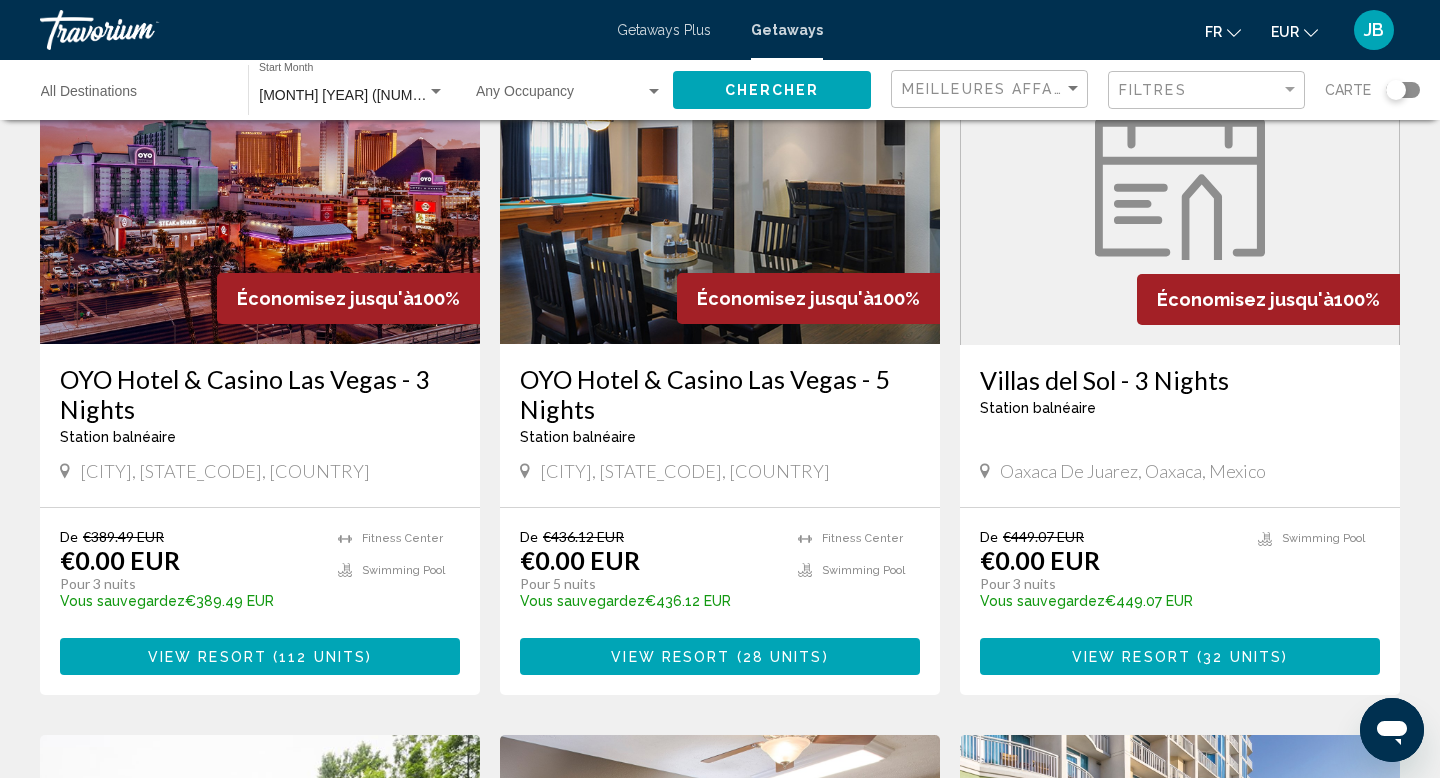 scroll, scrollTop: 176, scrollLeft: 0, axis: vertical 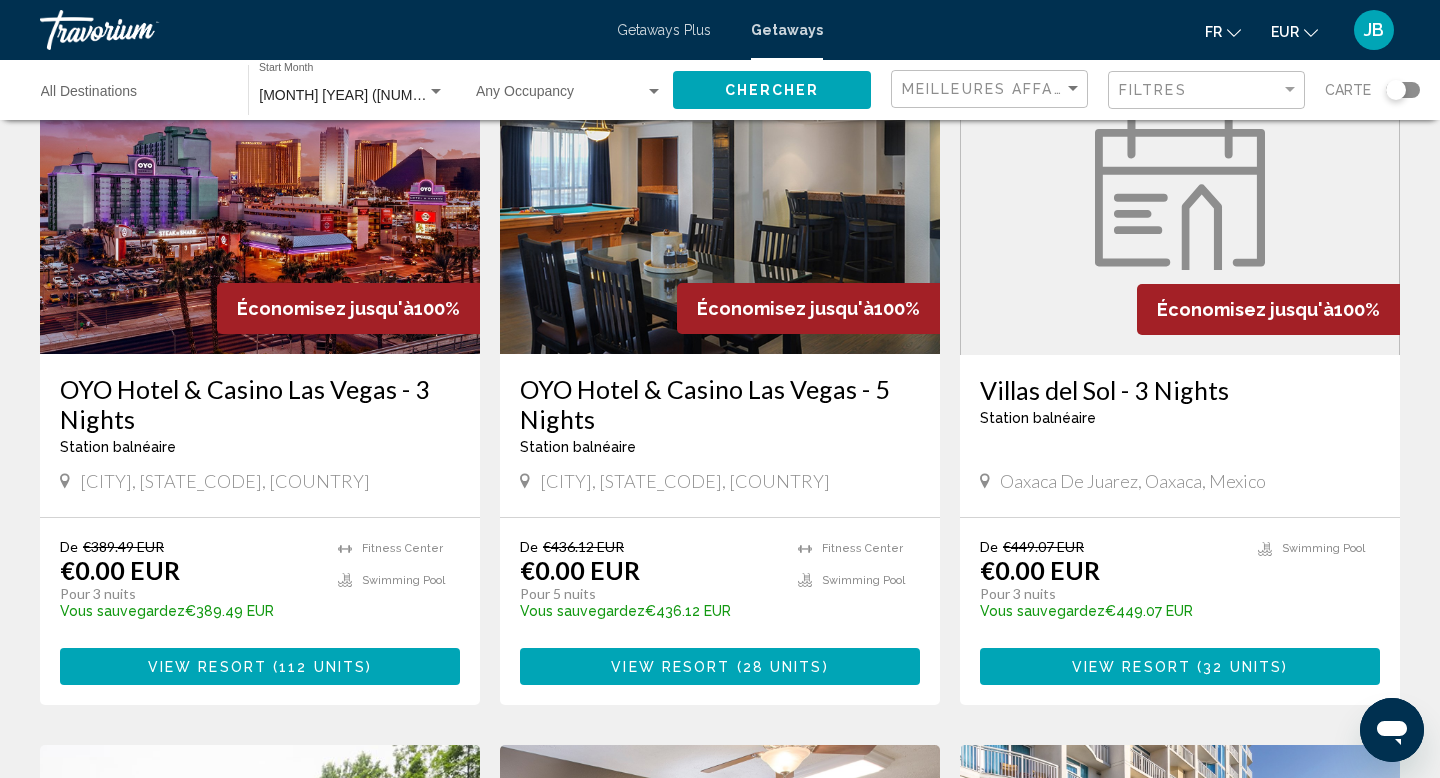 click on "View Resort    ( 112 units )" at bounding box center [260, 666] 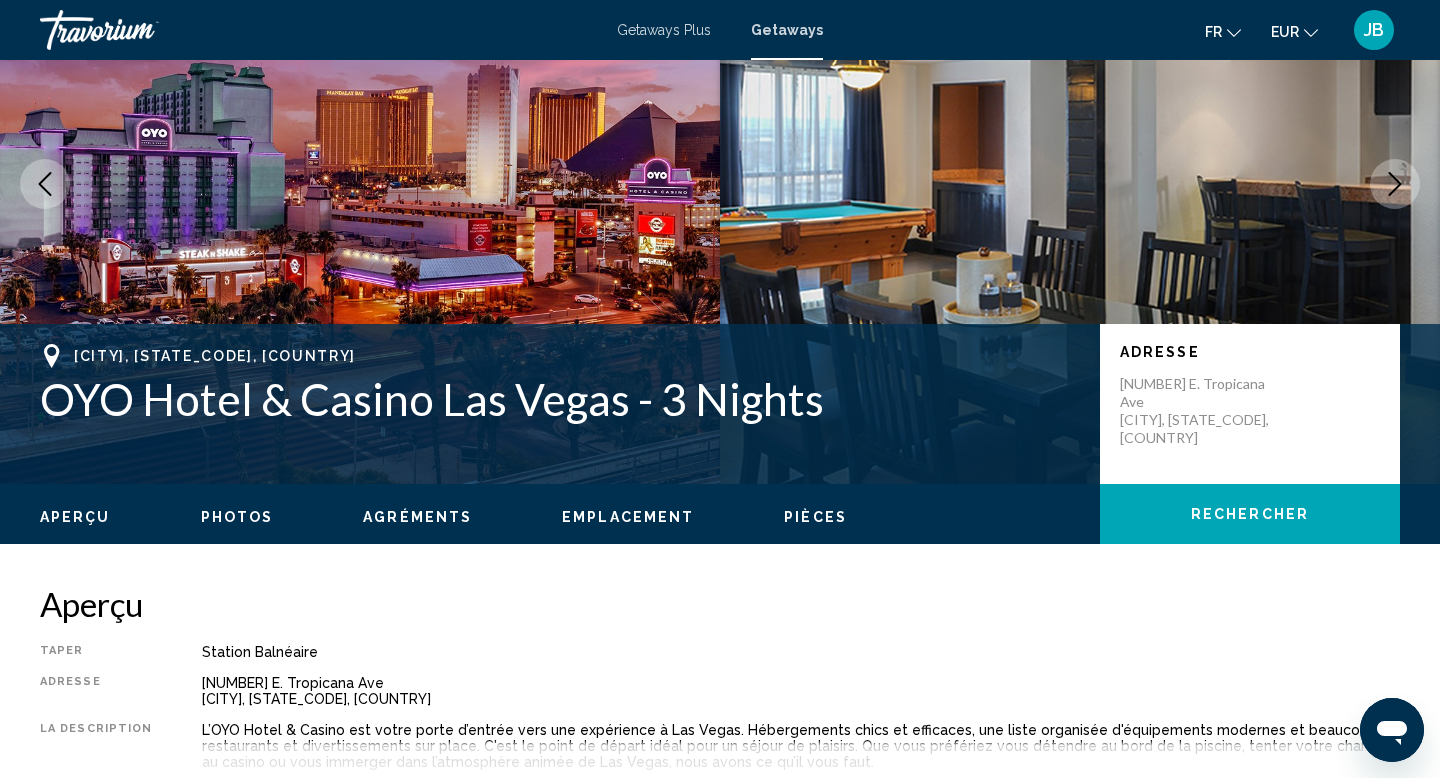 scroll, scrollTop: 0, scrollLeft: 0, axis: both 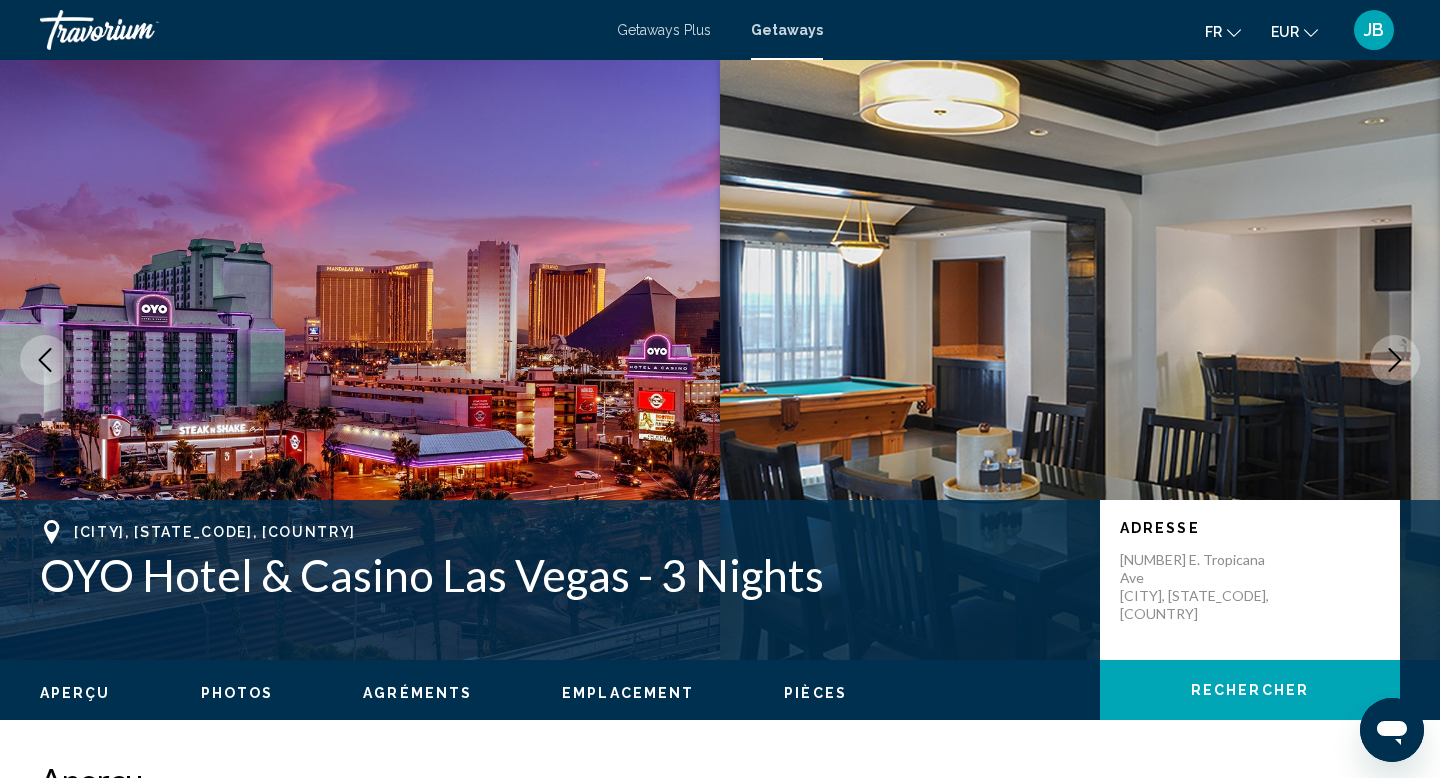click at bounding box center (1395, 360) 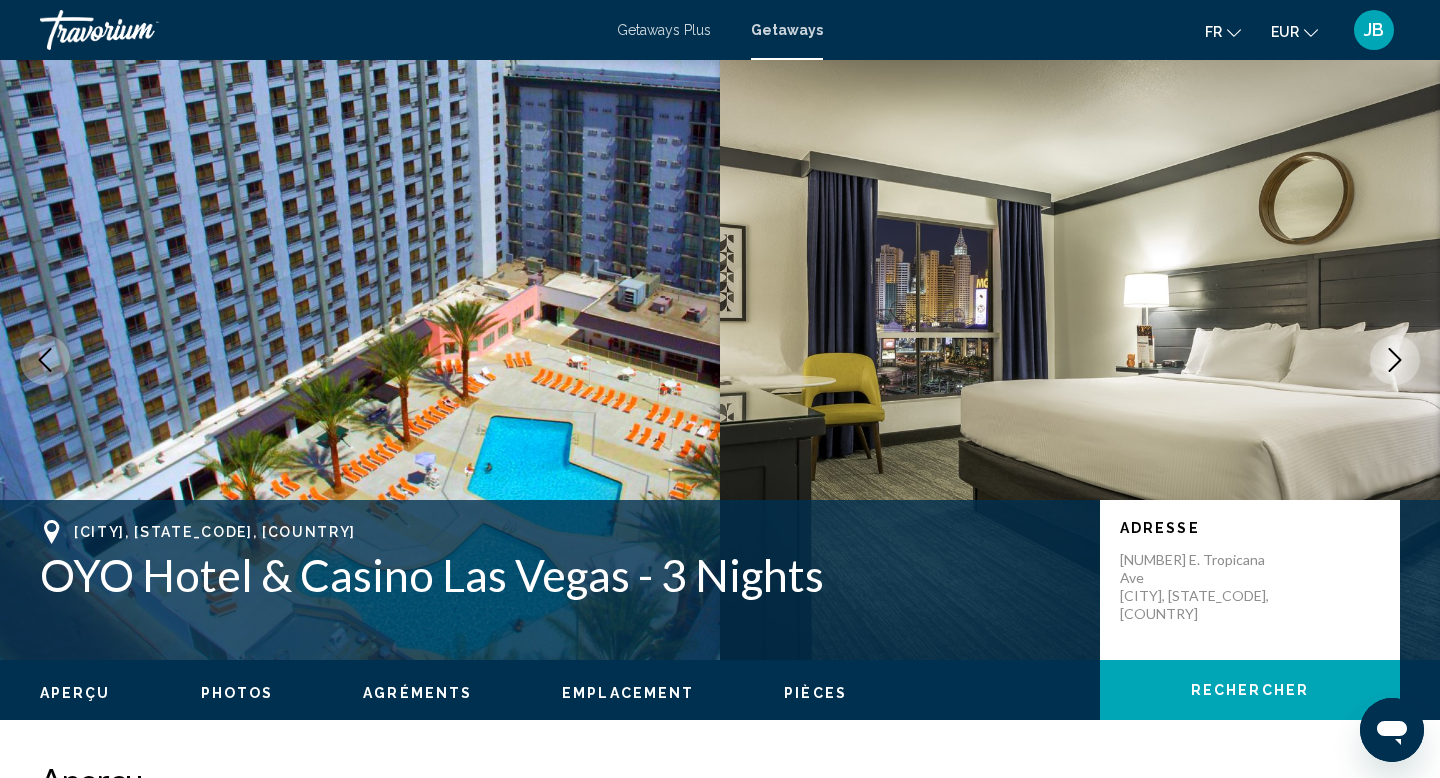 click at bounding box center (1395, 360) 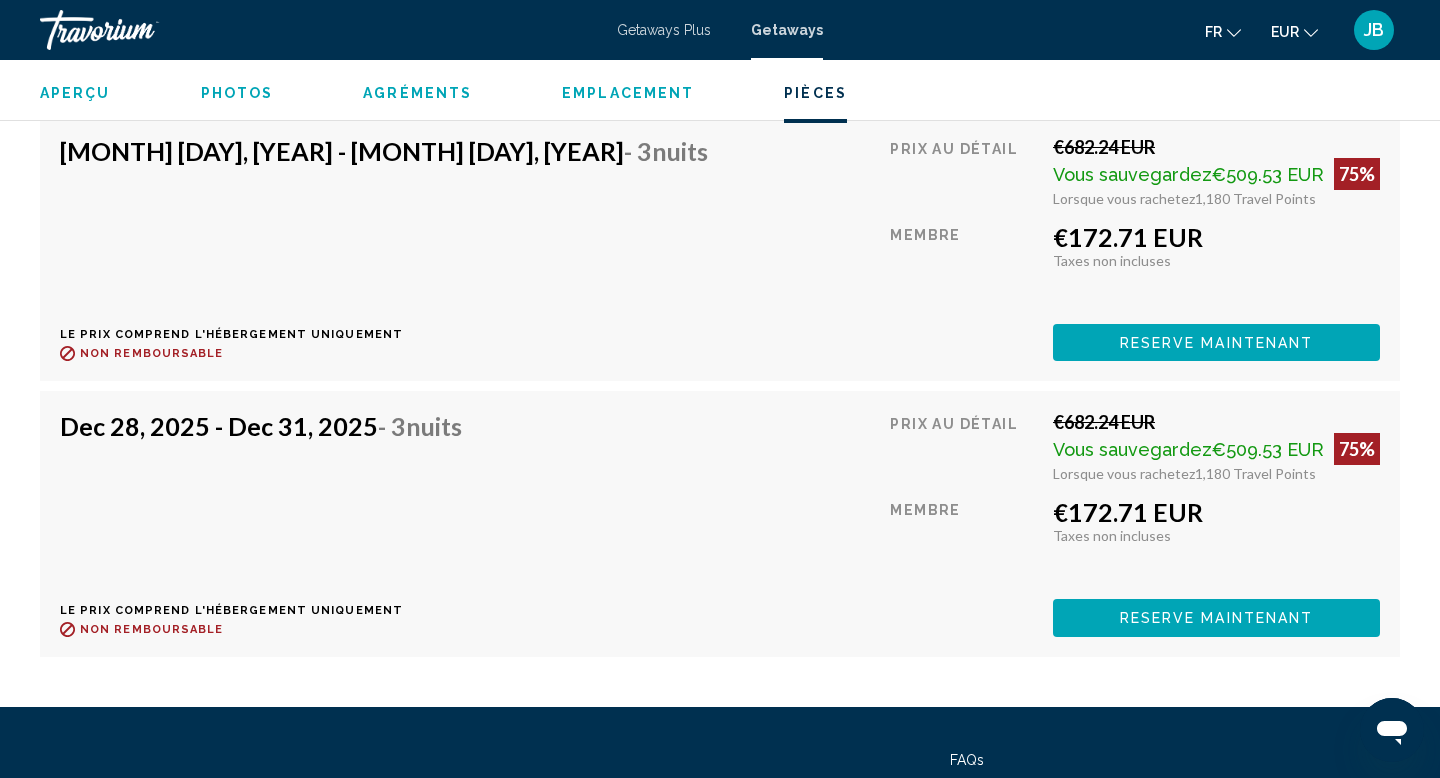 scroll, scrollTop: 11754, scrollLeft: 0, axis: vertical 